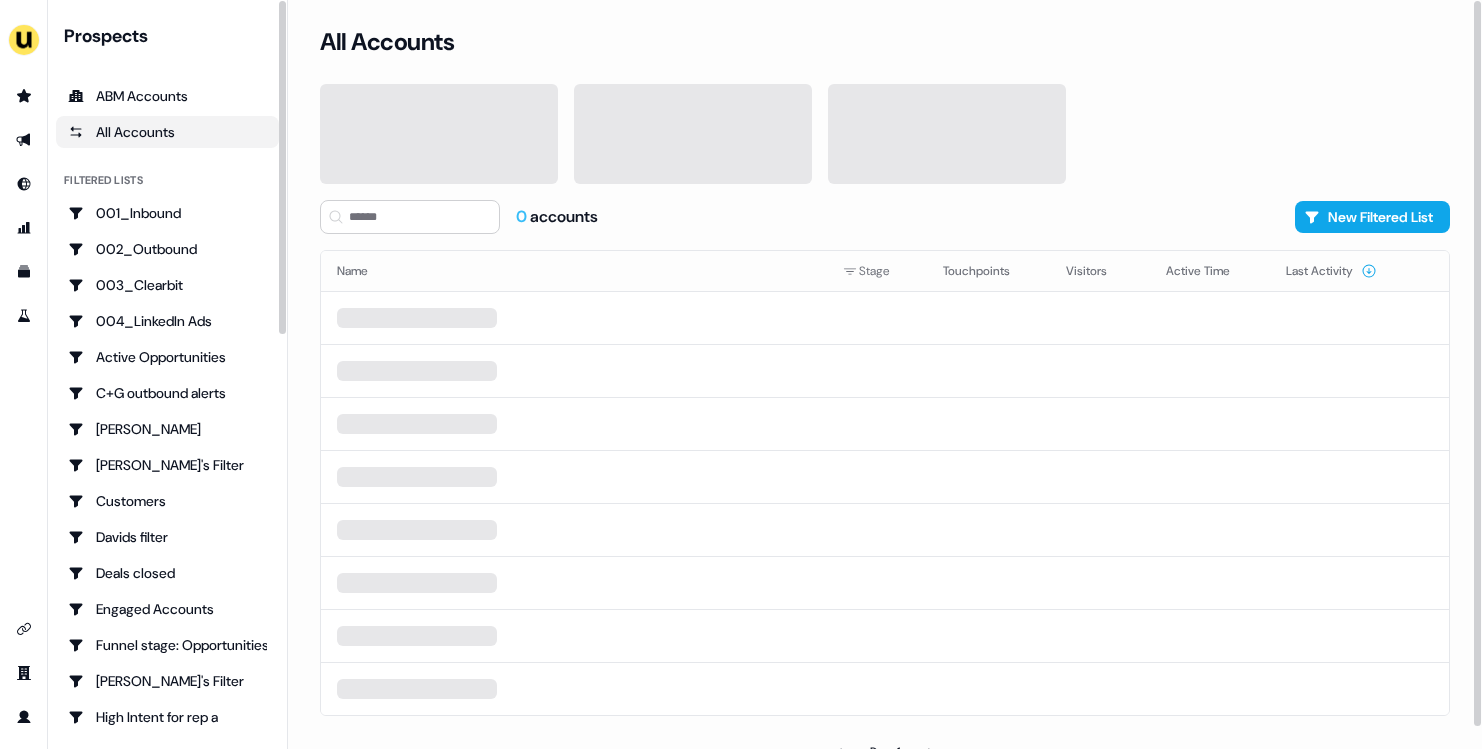 scroll, scrollTop: 0, scrollLeft: 0, axis: both 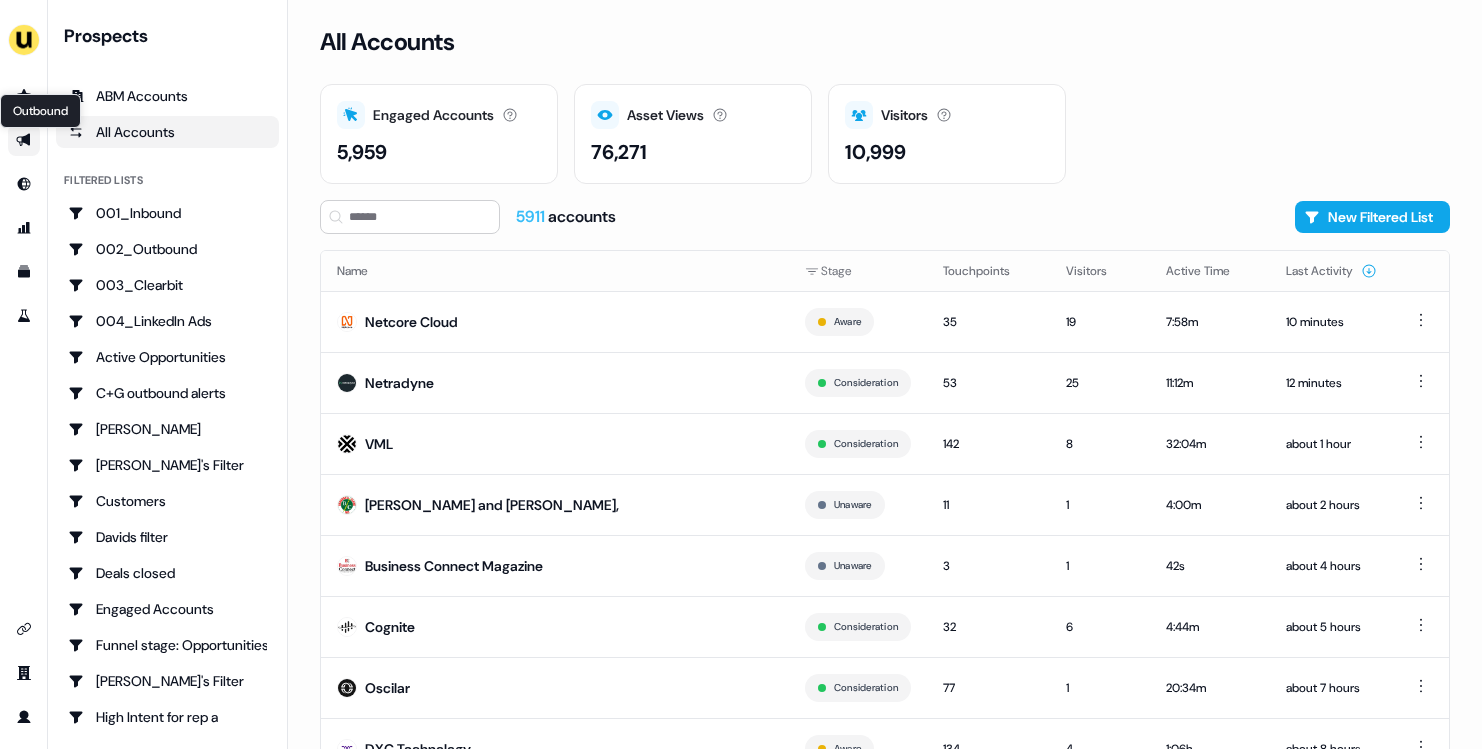 click 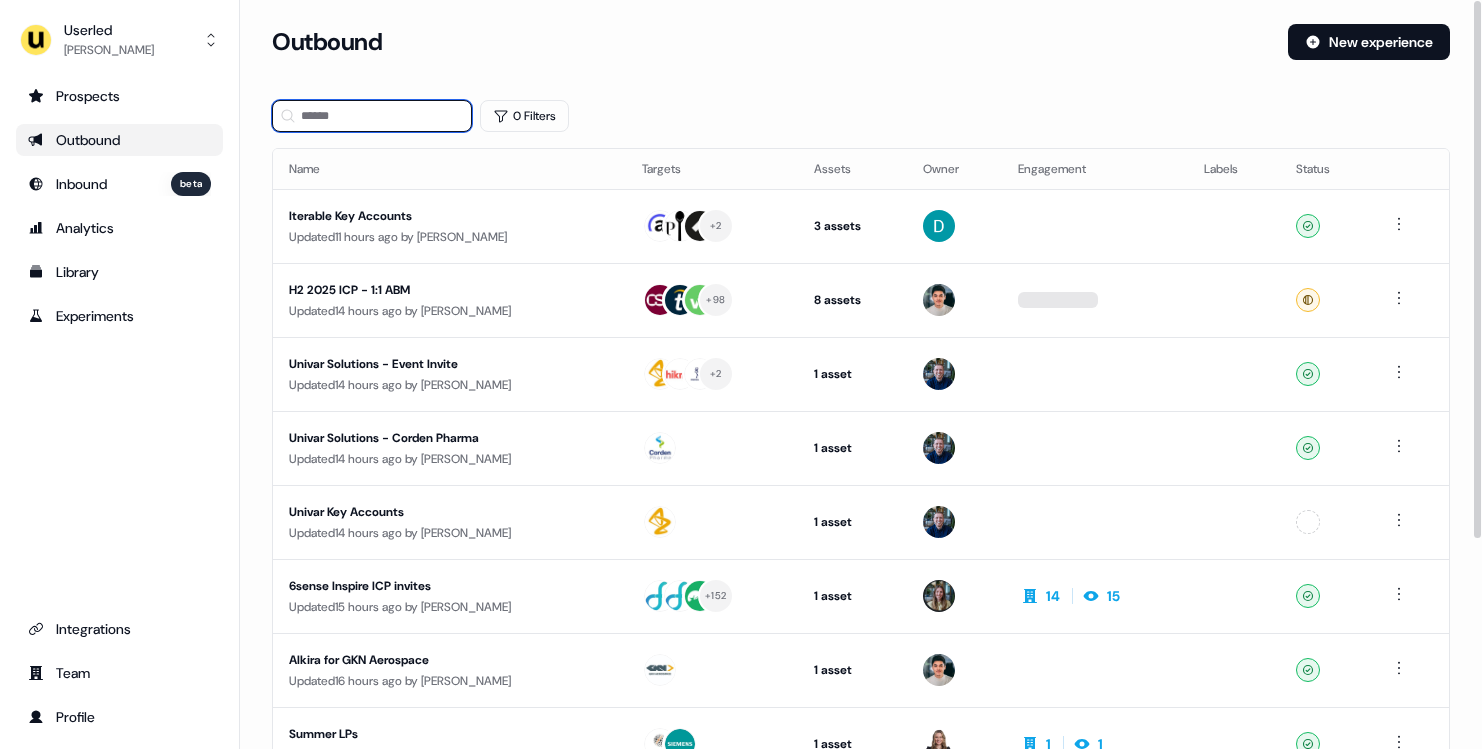 click at bounding box center [372, 116] 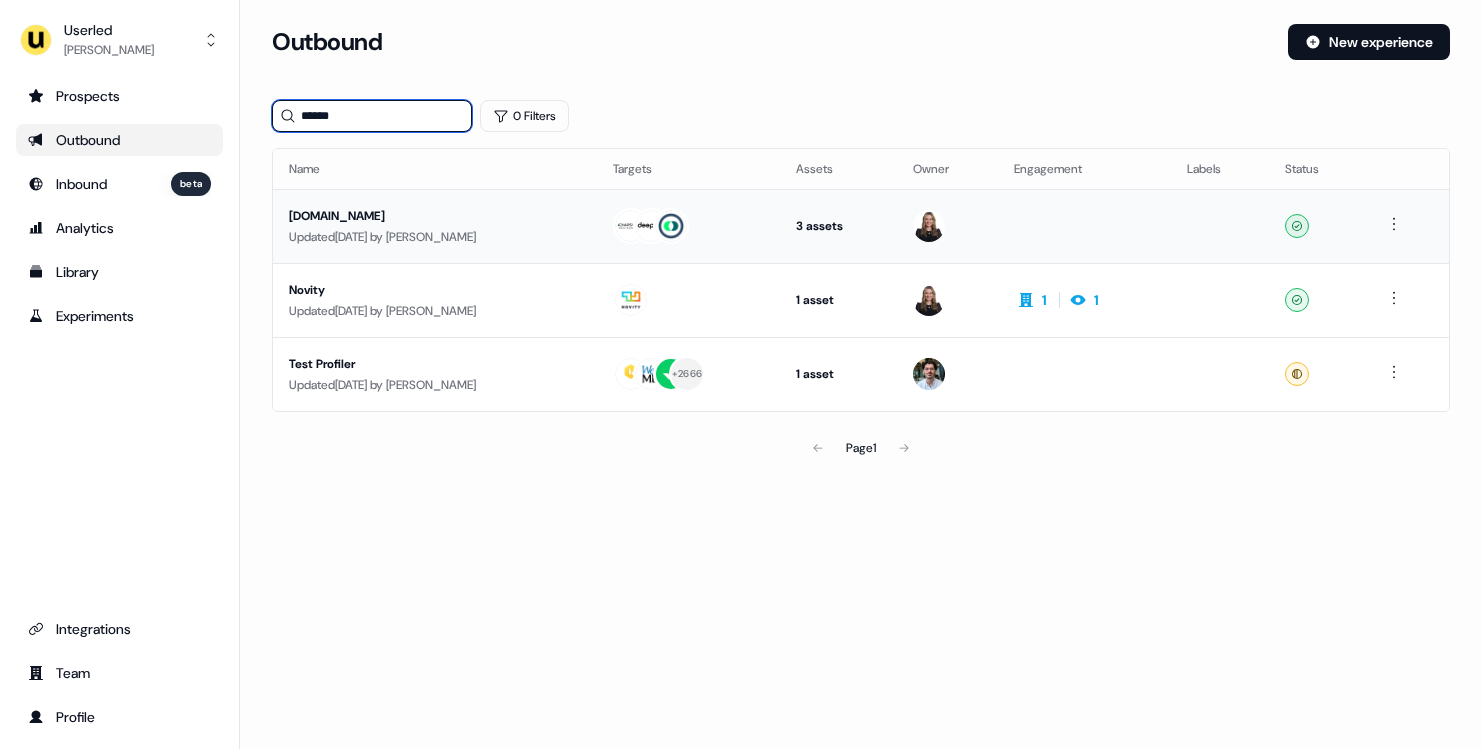 type on "******" 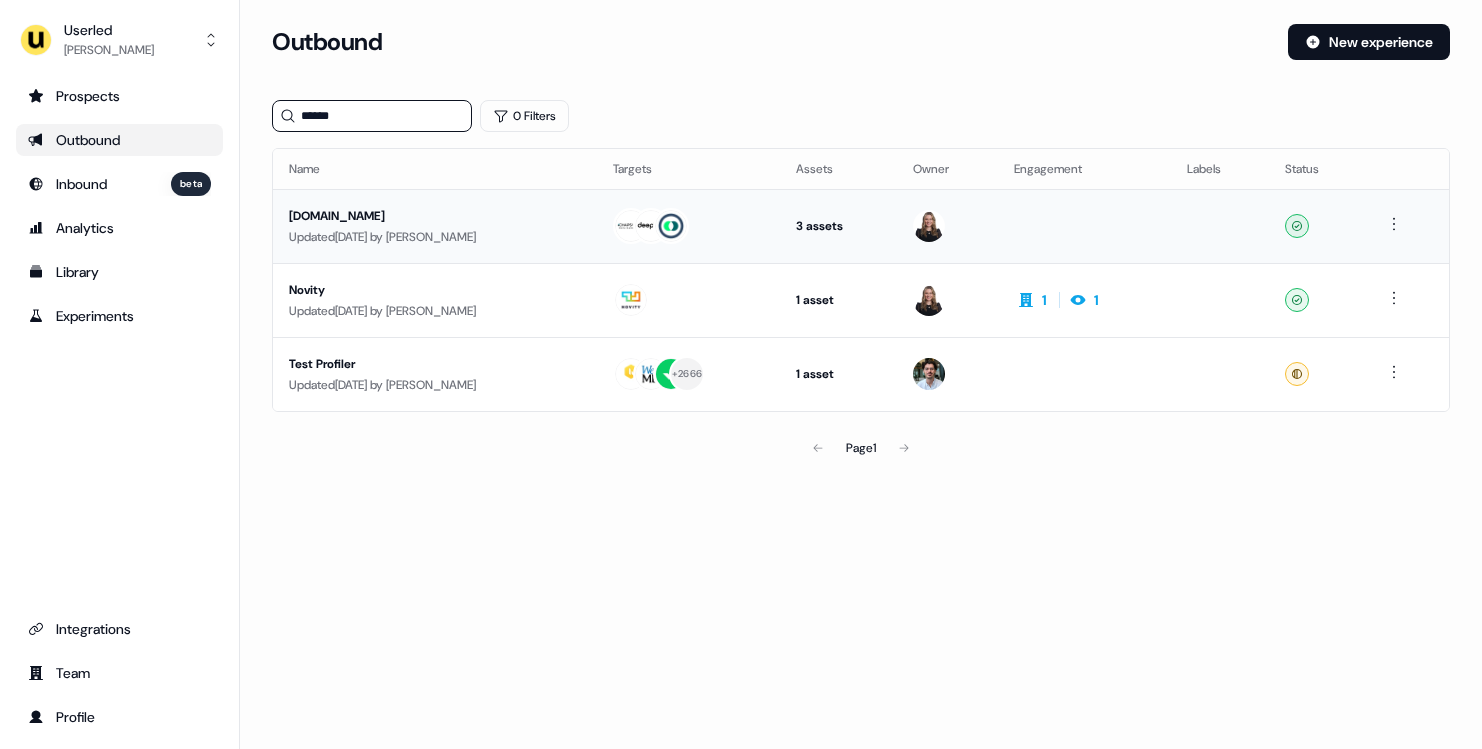 click on "Updated  10 days ago   by   Geneviève Ladouceur" at bounding box center (435, 237) 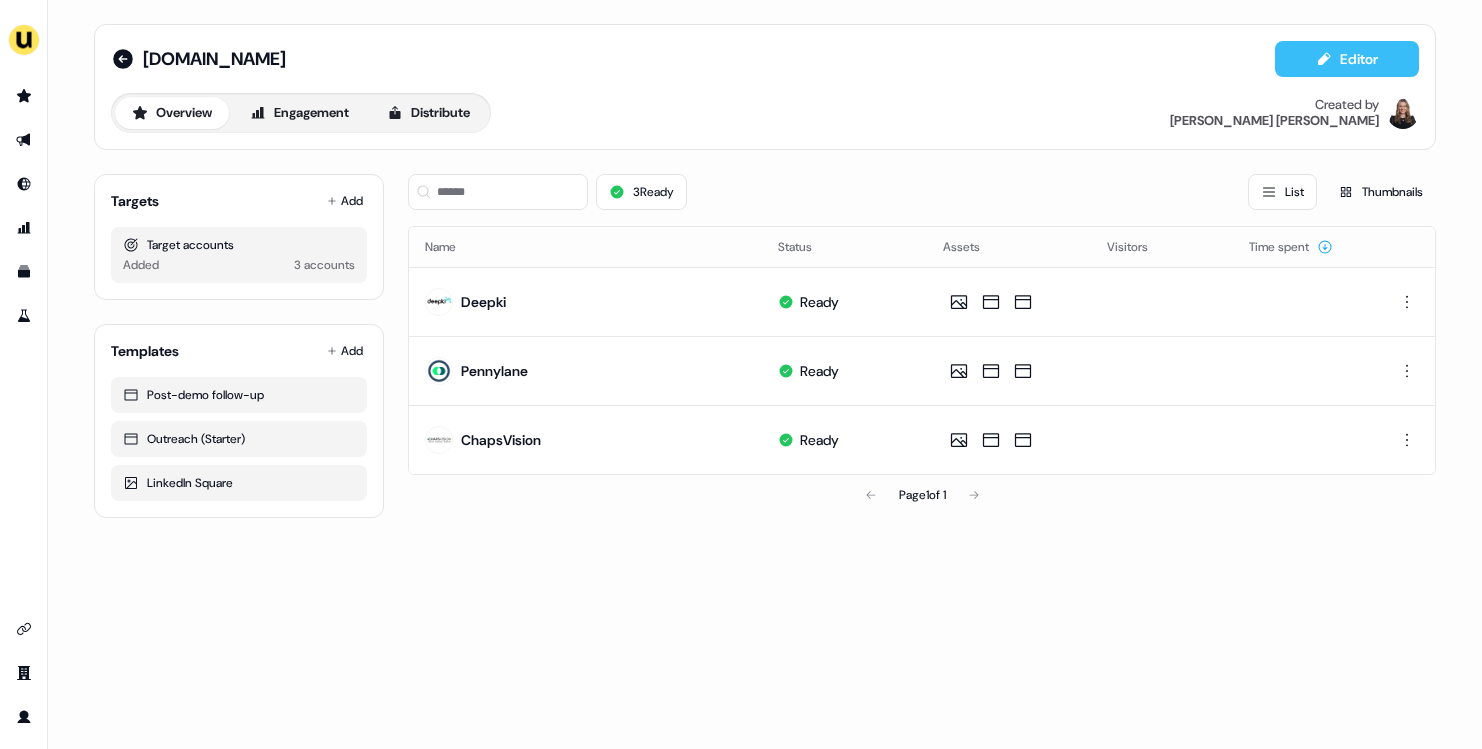 click on "Editor" at bounding box center [1347, 59] 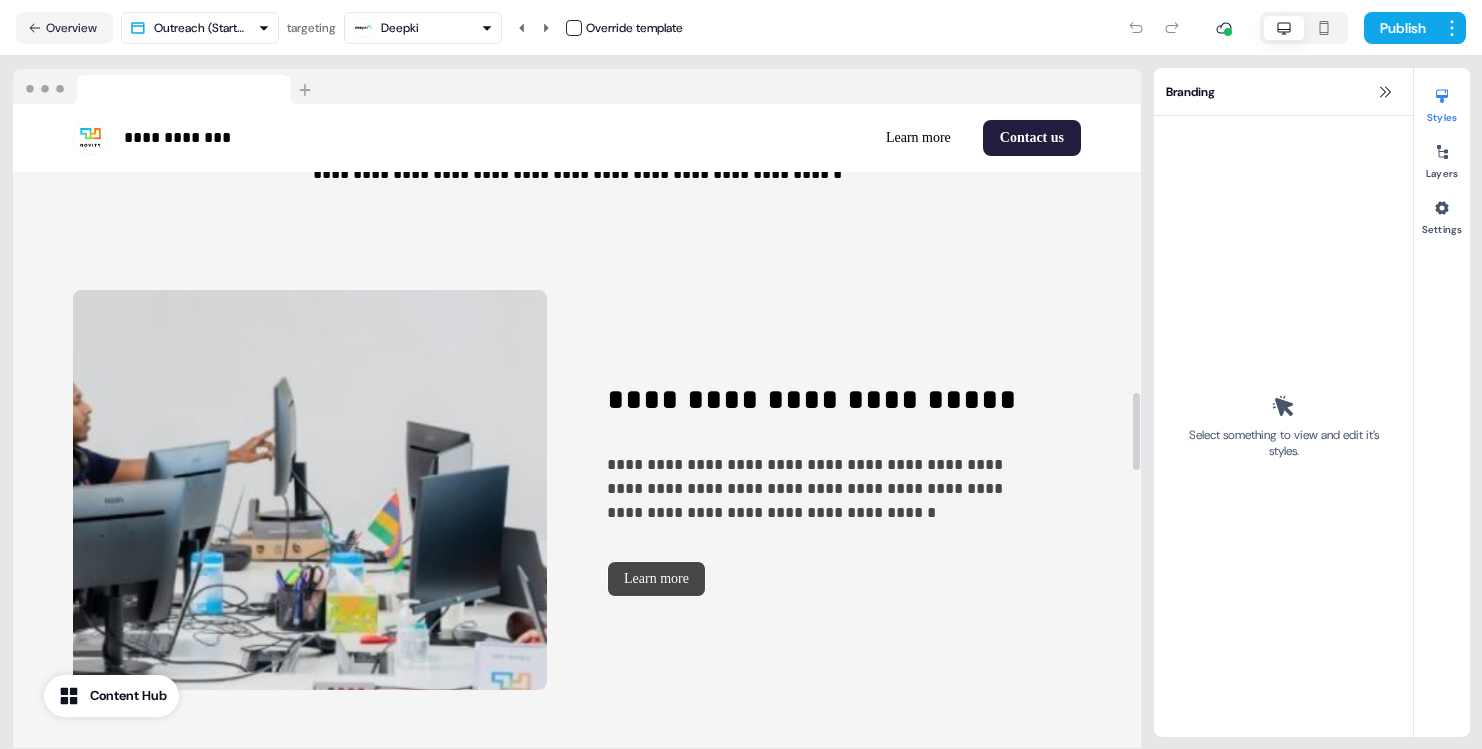 scroll, scrollTop: 1520, scrollLeft: 0, axis: vertical 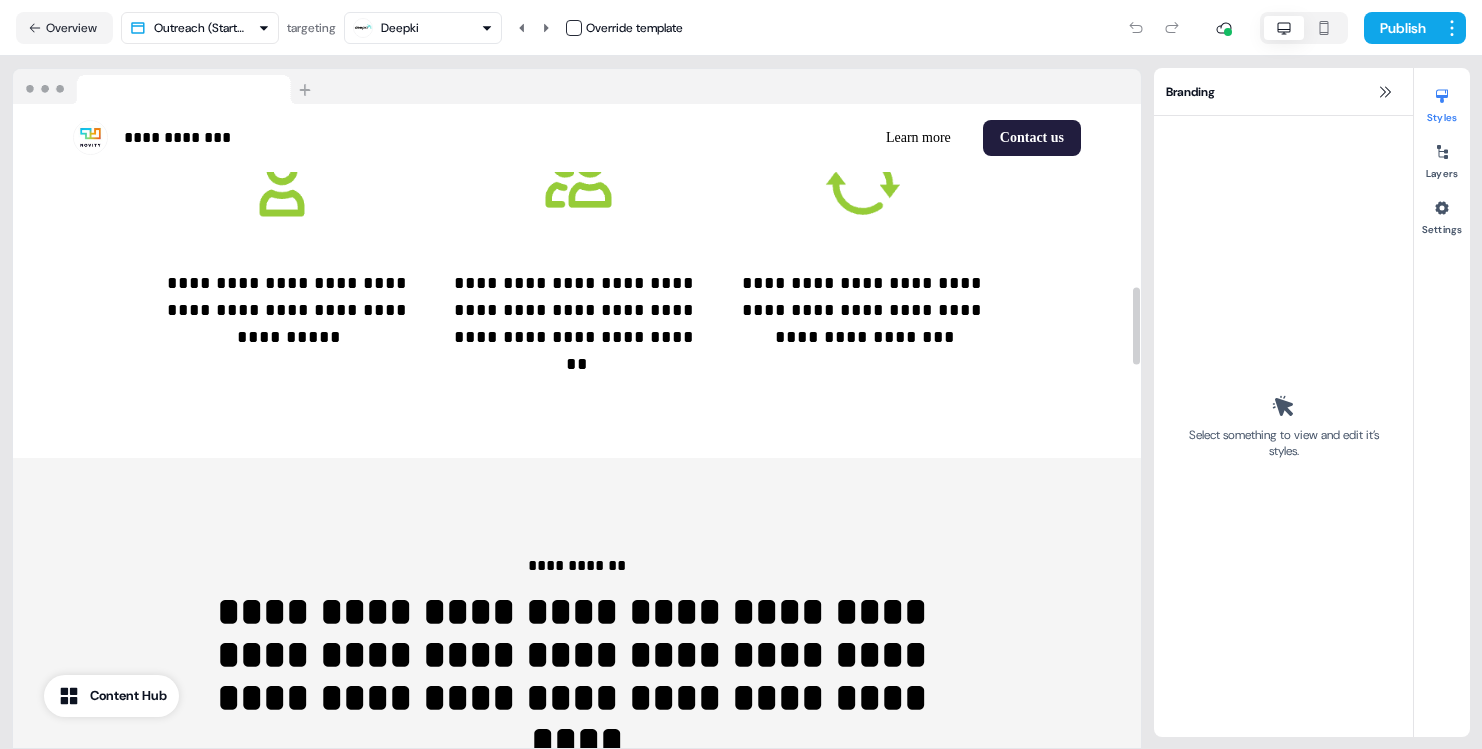 click on "Deepki" at bounding box center (423, 28) 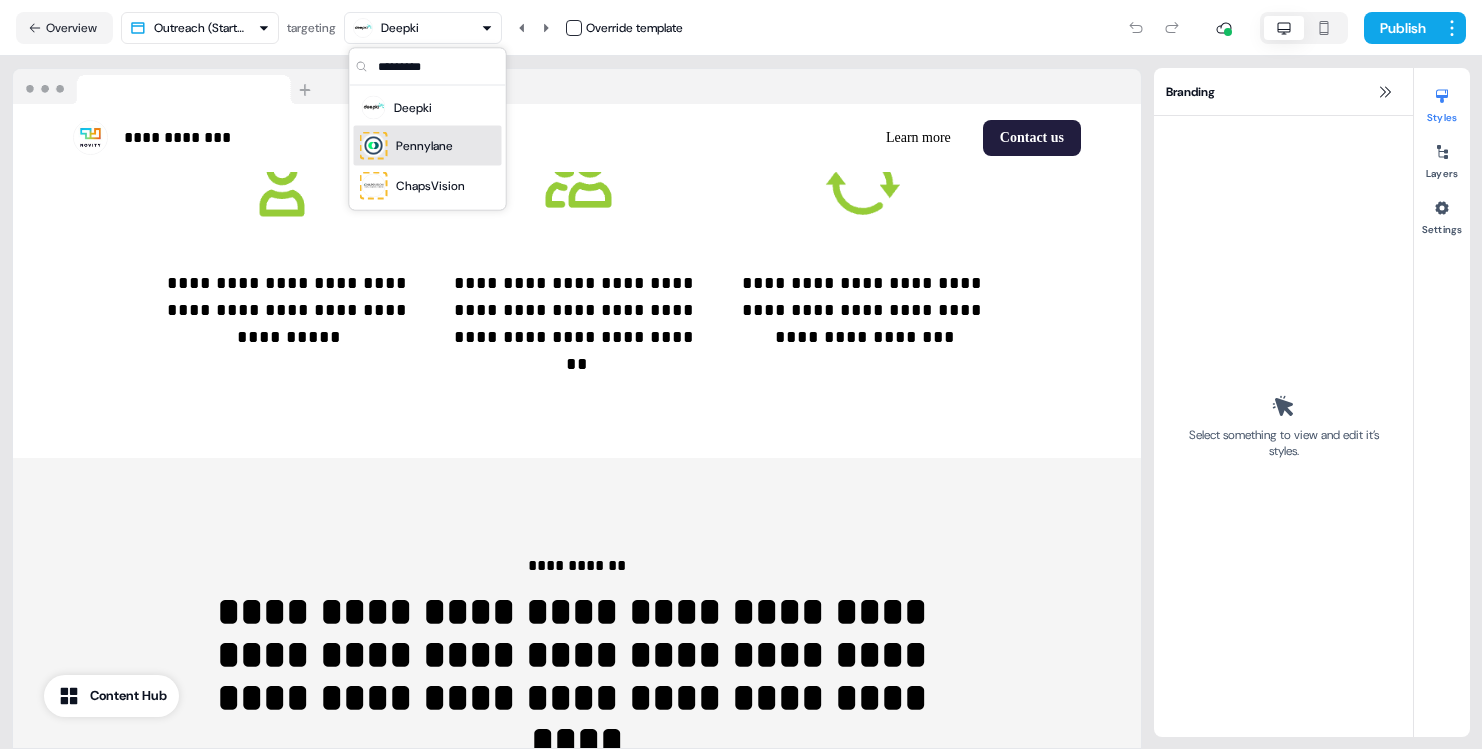 click on "Pennylane" at bounding box center [424, 146] 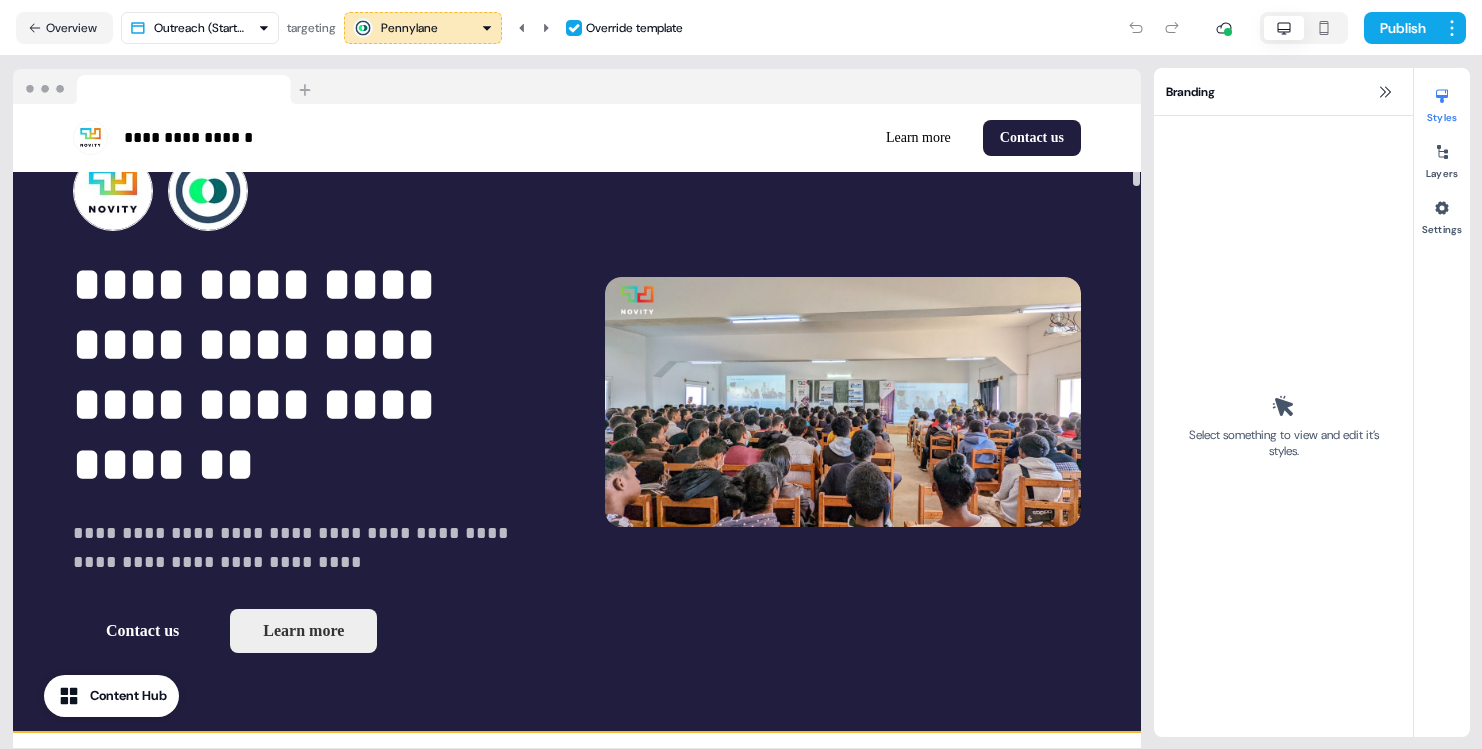 scroll, scrollTop: 0, scrollLeft: 0, axis: both 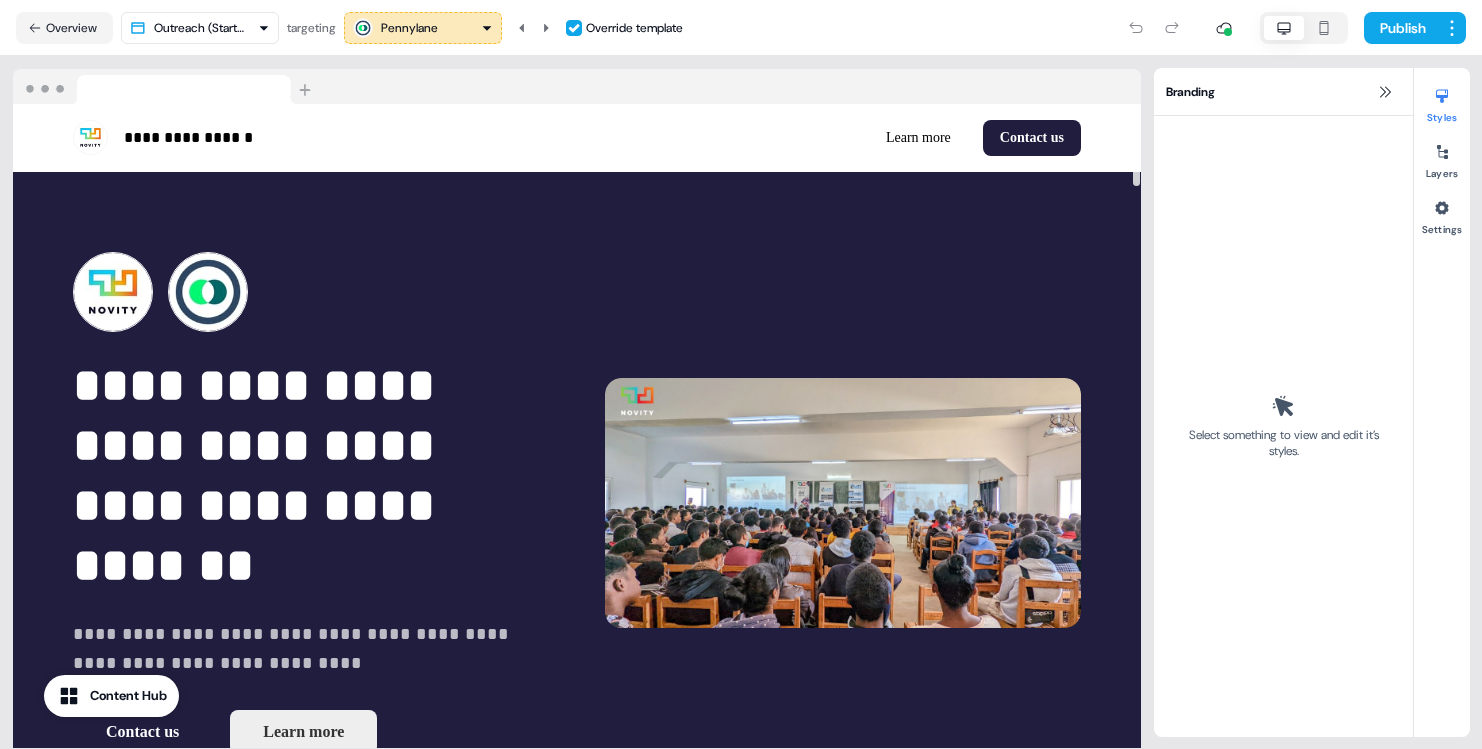 click on "Pennylane" at bounding box center [409, 28] 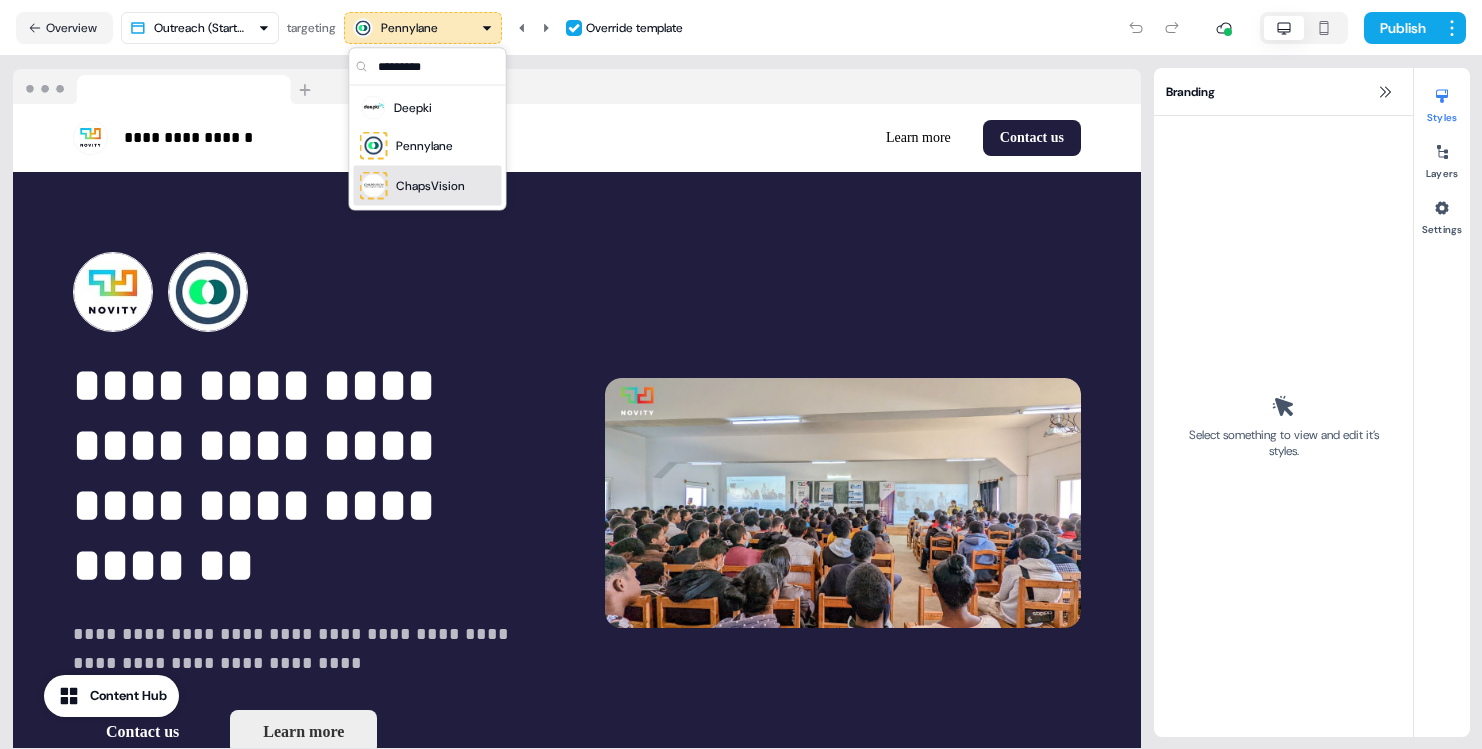 click on "ChapsVision" at bounding box center [430, 186] 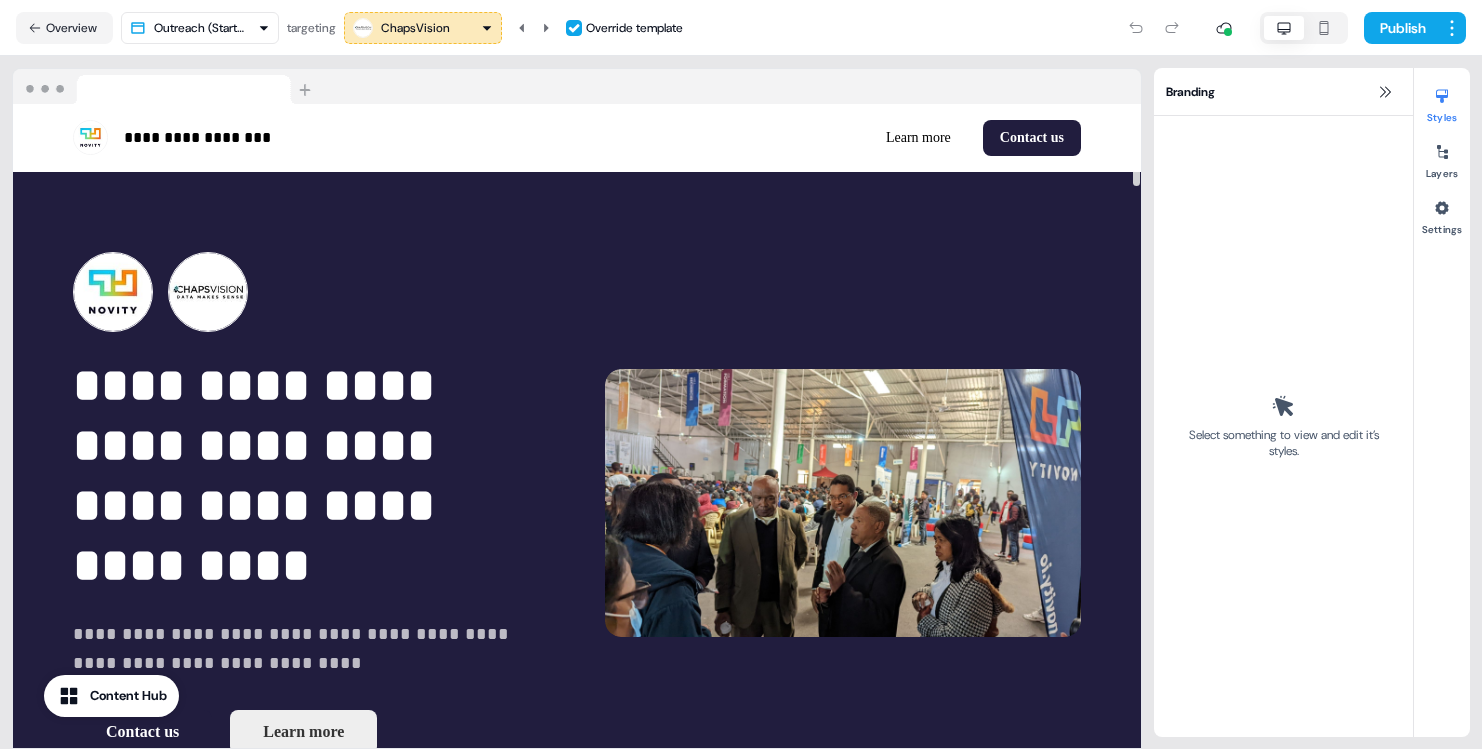 click on "ChapsVision" at bounding box center (423, 28) 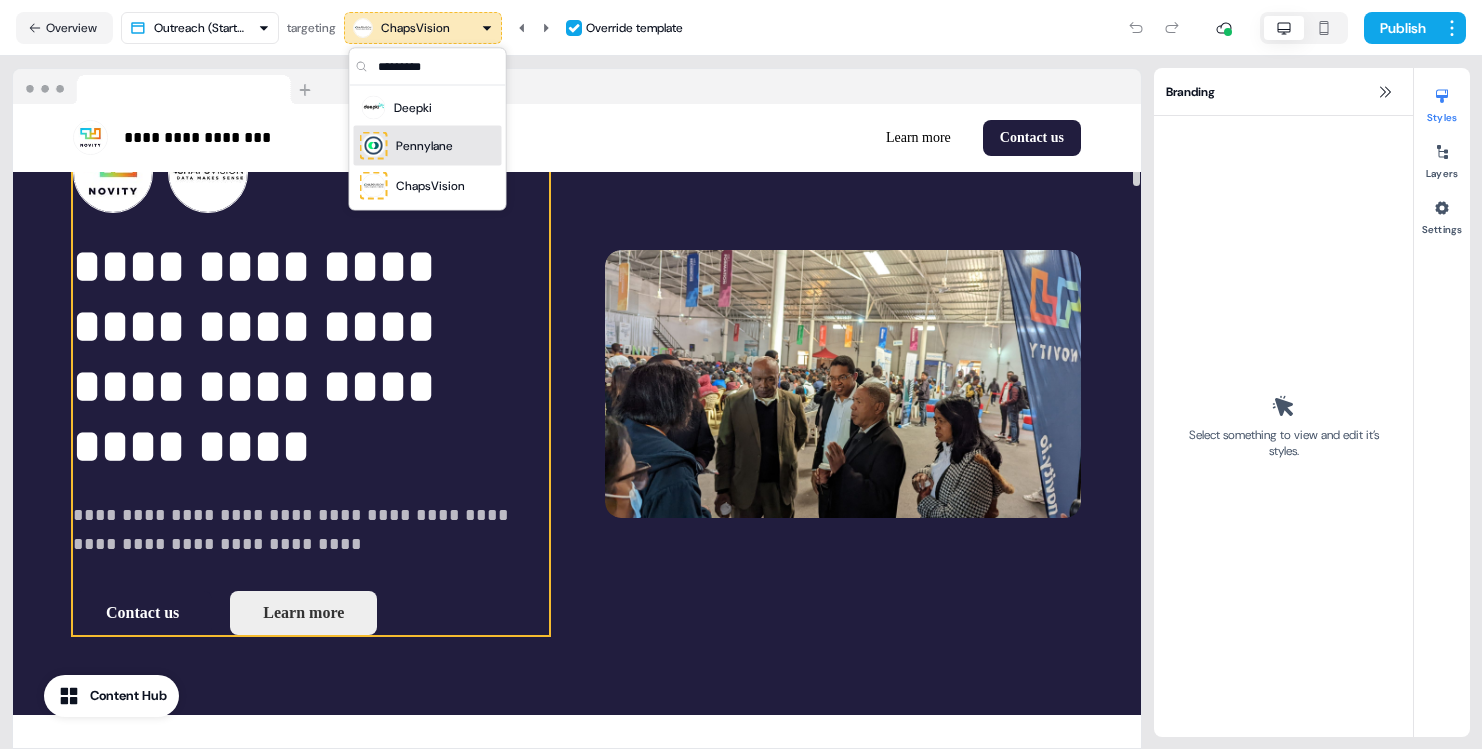 scroll, scrollTop: 0, scrollLeft: 0, axis: both 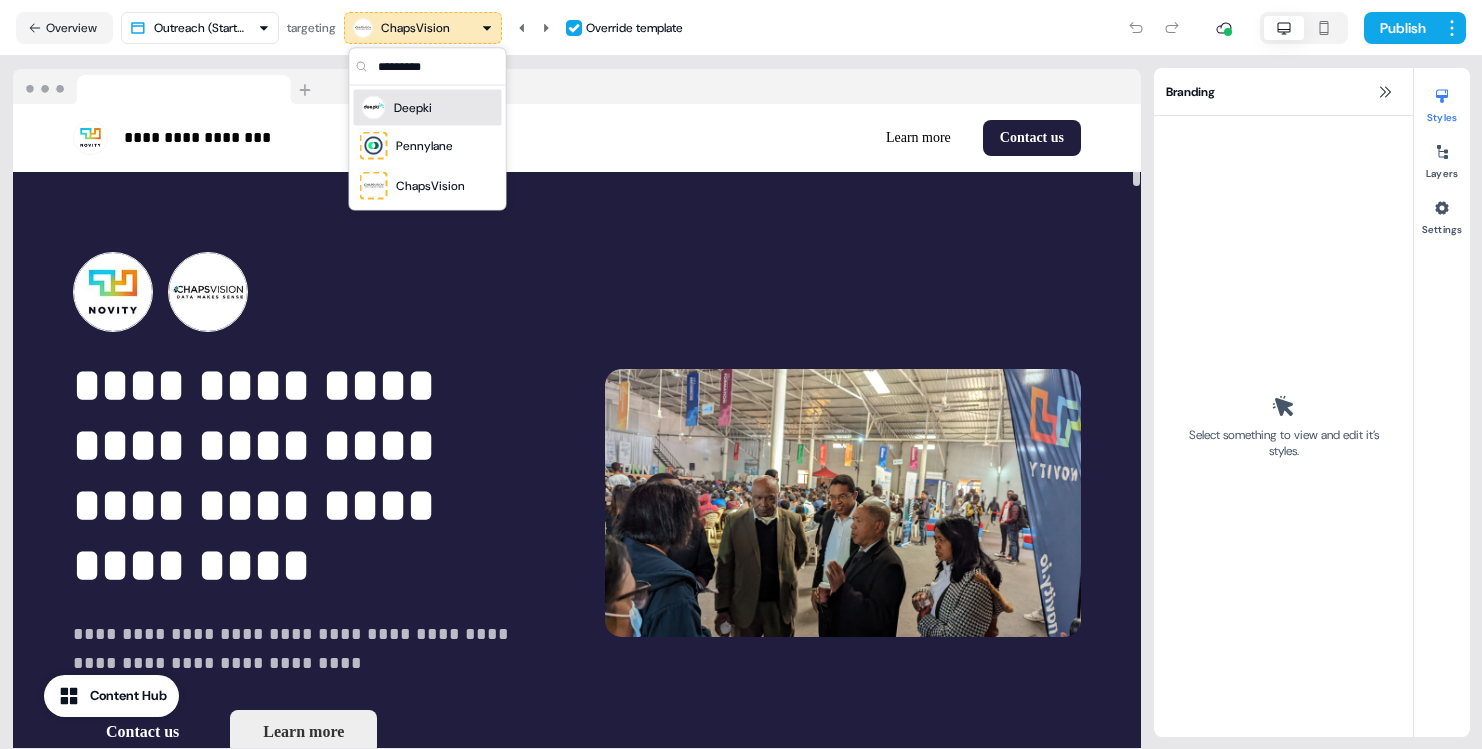 click on "Deepki" at bounding box center [428, 108] 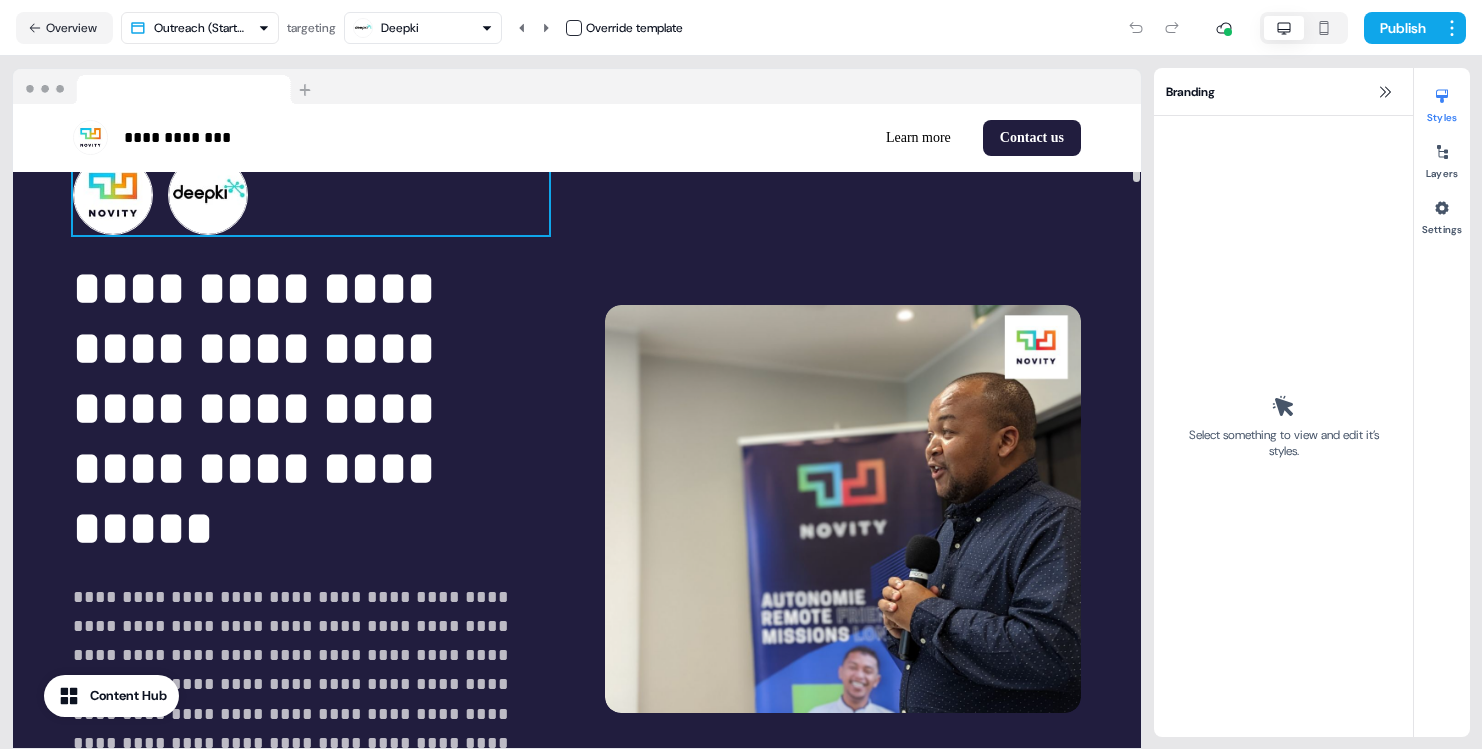 scroll, scrollTop: 0, scrollLeft: 0, axis: both 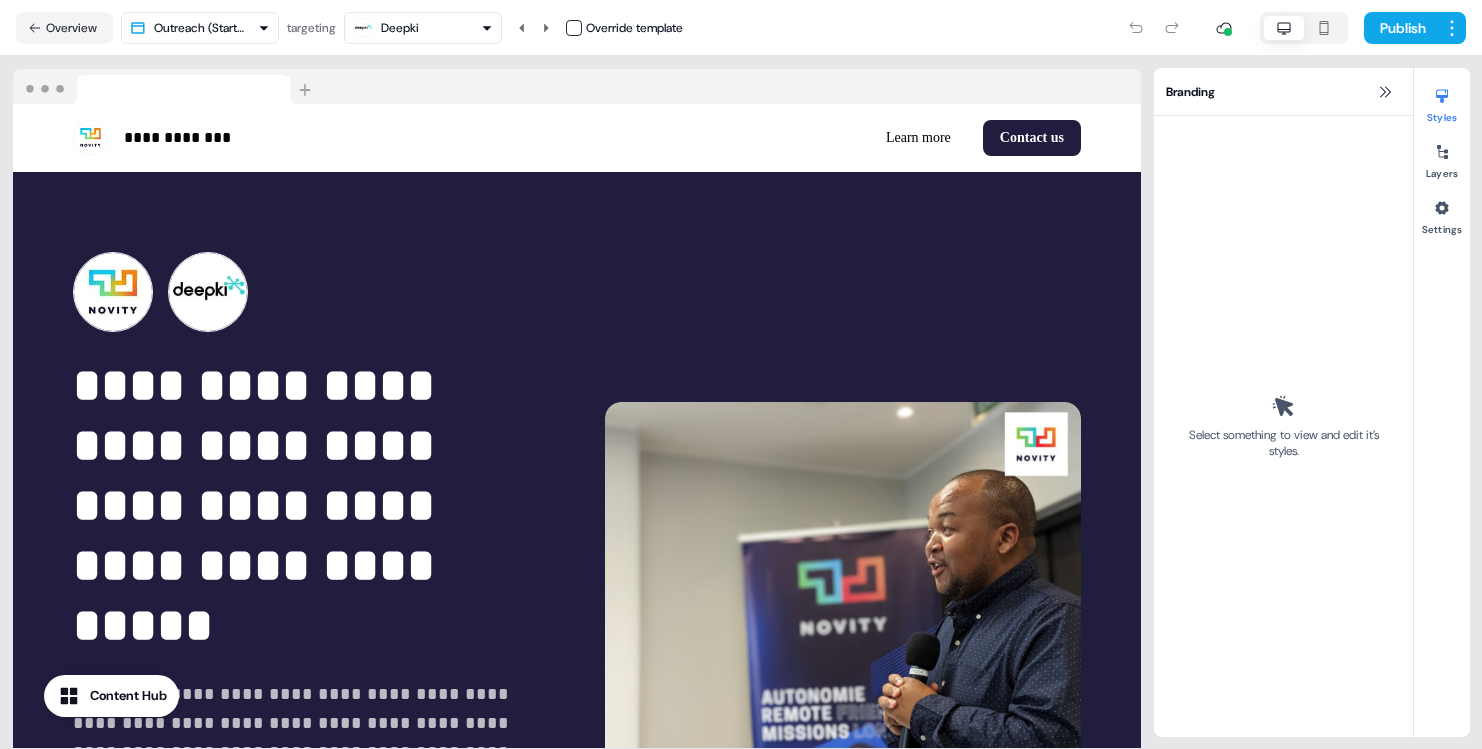 click 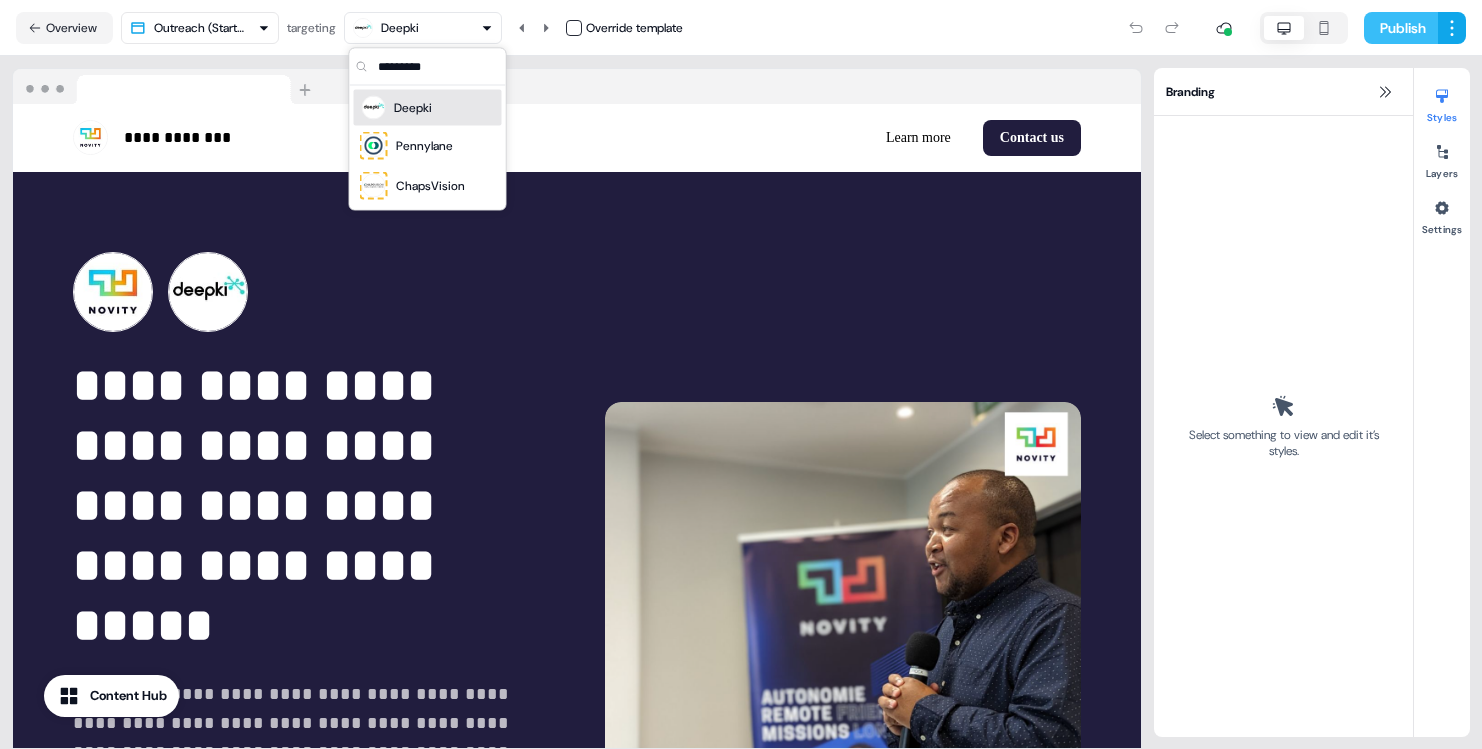 click on "Publish" at bounding box center [1401, 28] 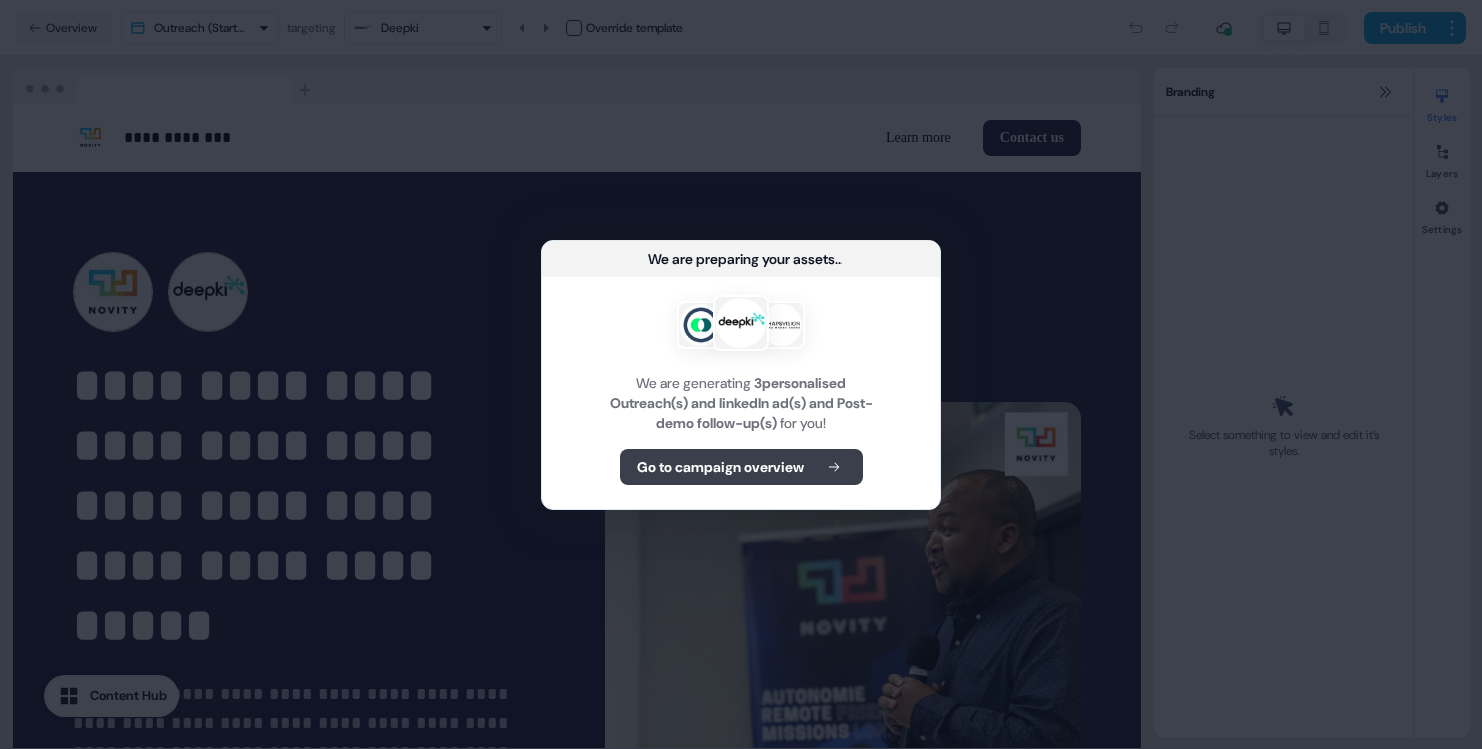 click on "Go to campaign overview" at bounding box center (720, 467) 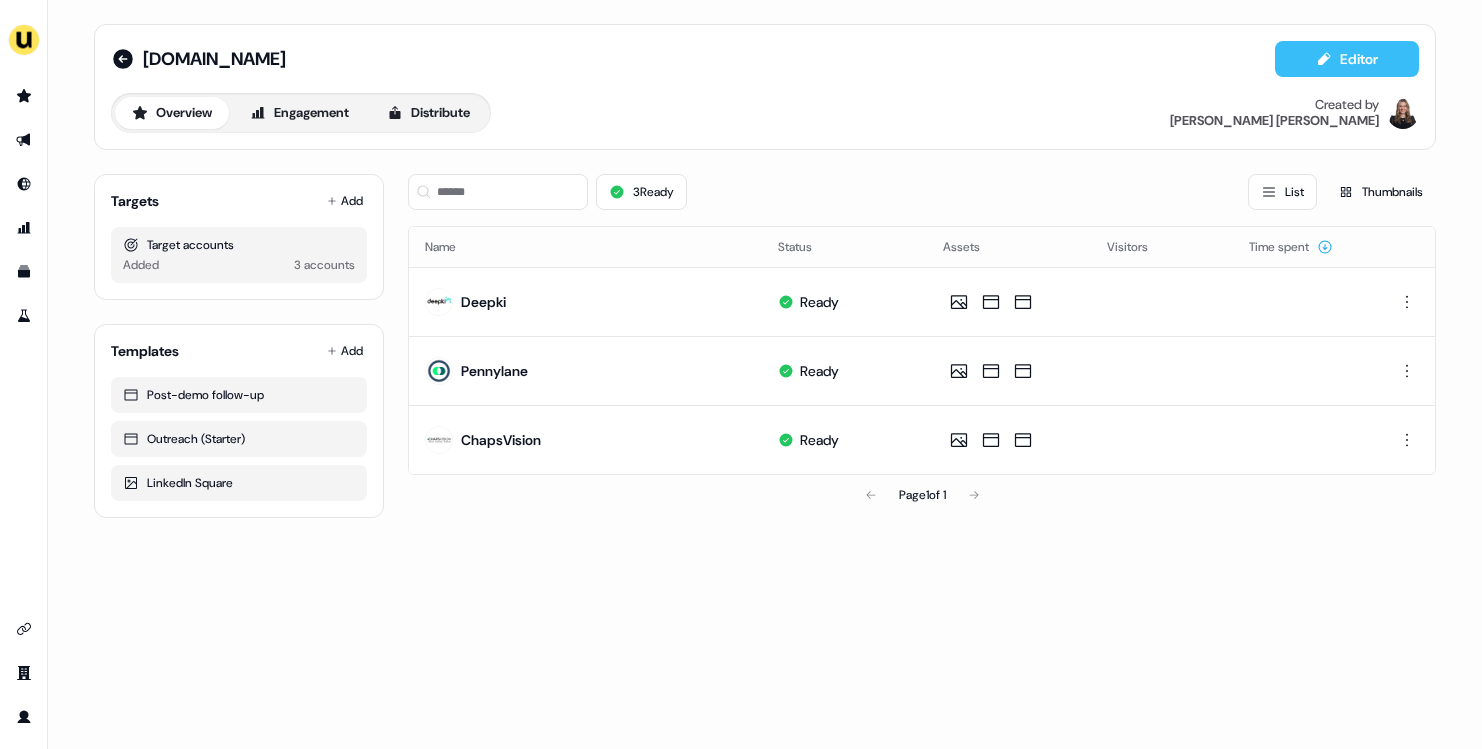 click on "Editor" at bounding box center [1347, 59] 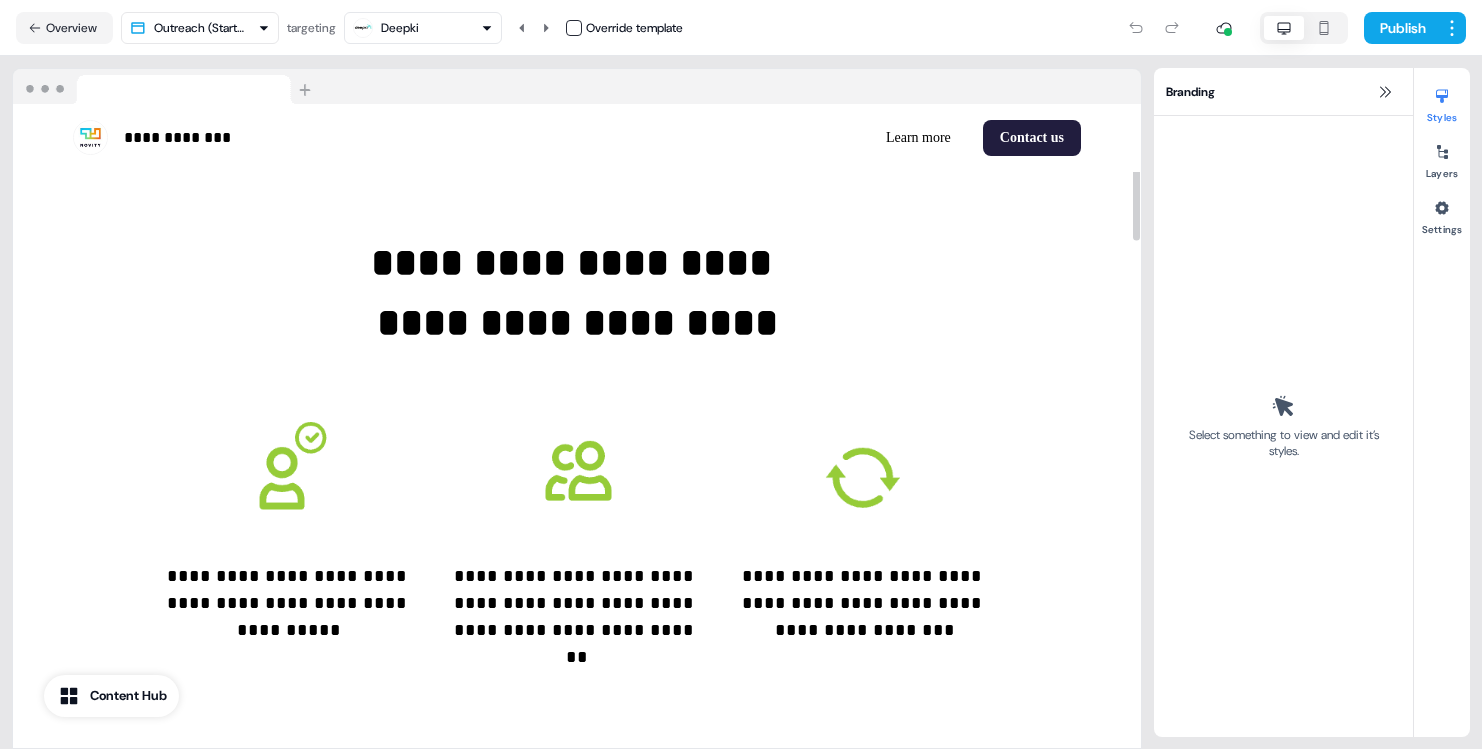 scroll, scrollTop: 1543, scrollLeft: 0, axis: vertical 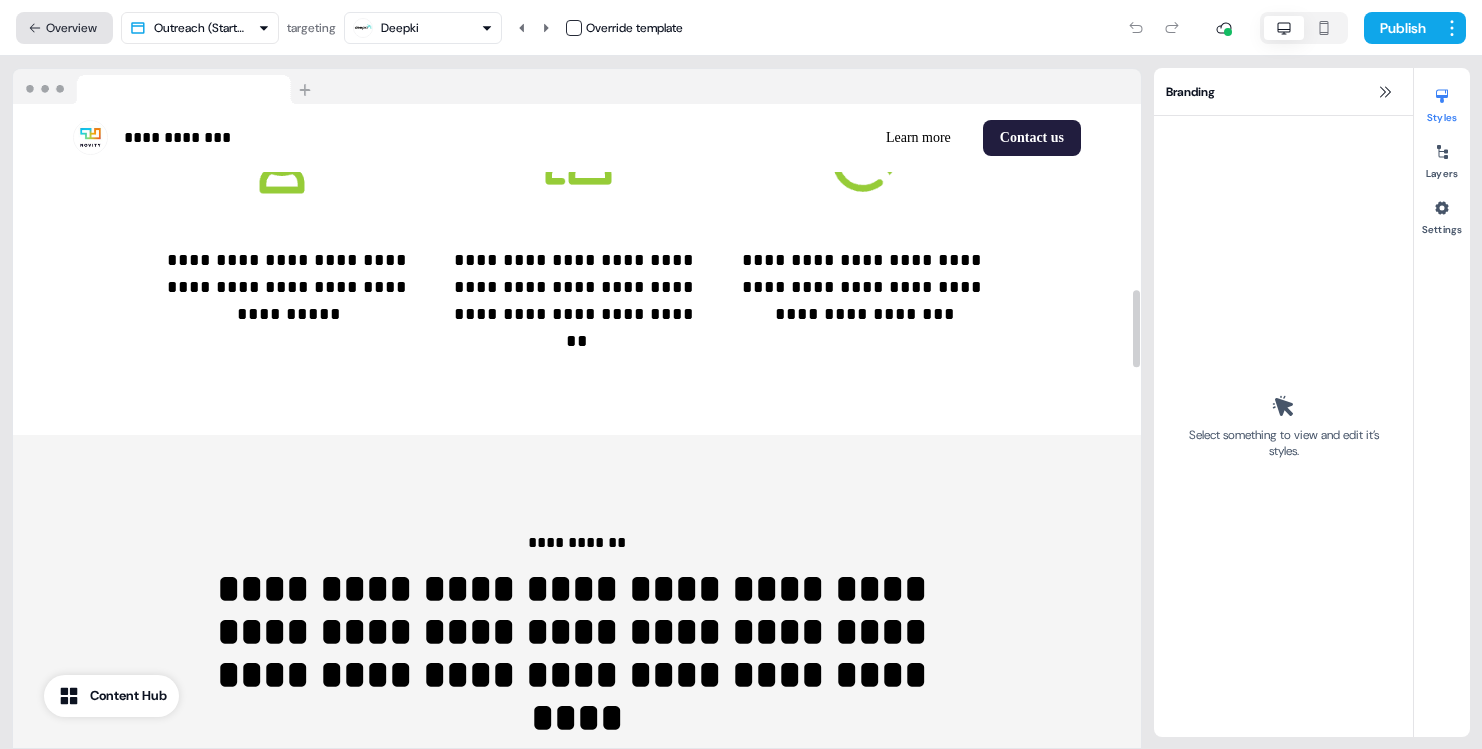 click on "Overview" at bounding box center [64, 28] 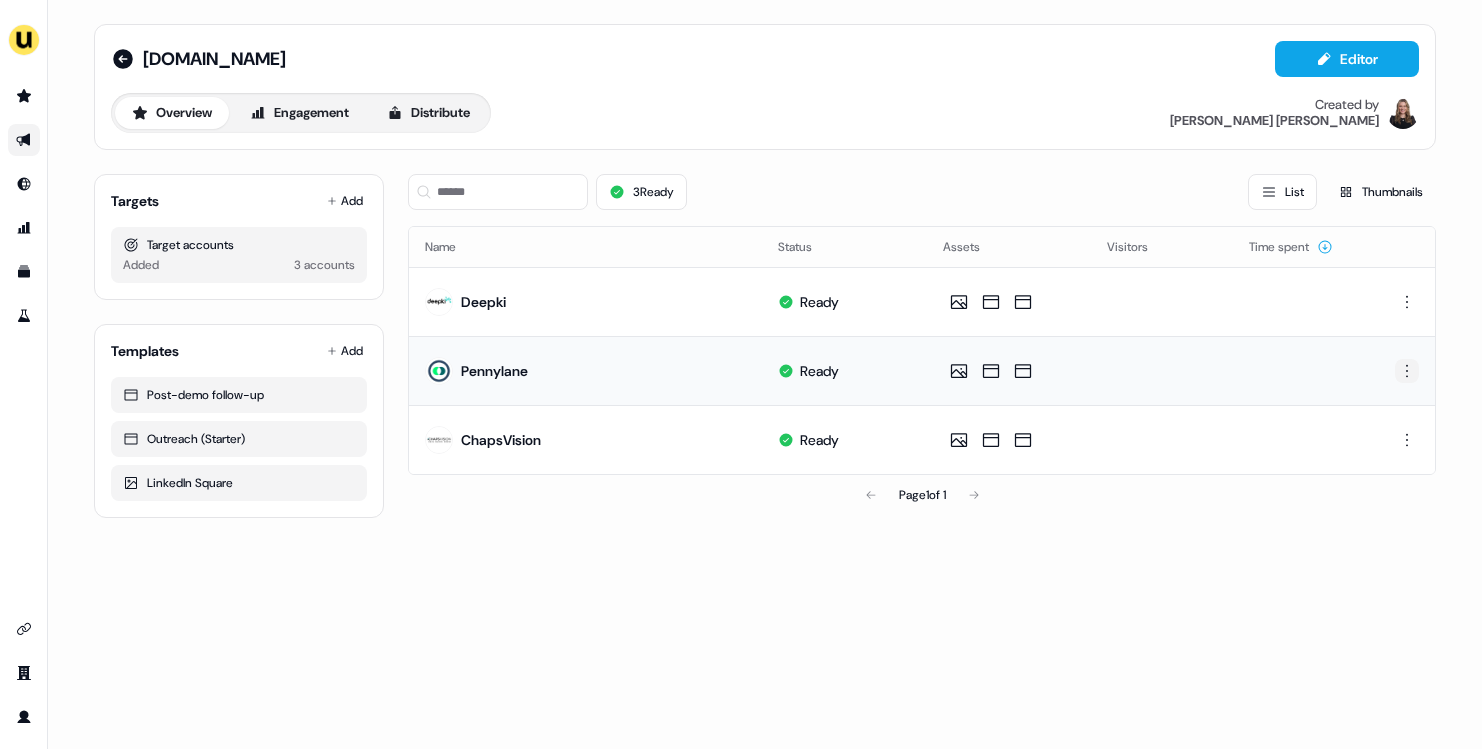 click on "For the best experience switch devices to a bigger screen. Go to Userled.io Novity.io Editor Overview Engagement Distribute Created by Geneviève   Ladouceur Targets Add Target   accounts Added 3   accounts Templates Add Post-demo follow-up Outreach (Starter) LinkedIn Square 3  Ready List Thumbnails Name Status Assets Visitors Time spent Deepki Ready Pennylane Ready ChapsVision Ready Page  1  of 1" at bounding box center [741, 374] 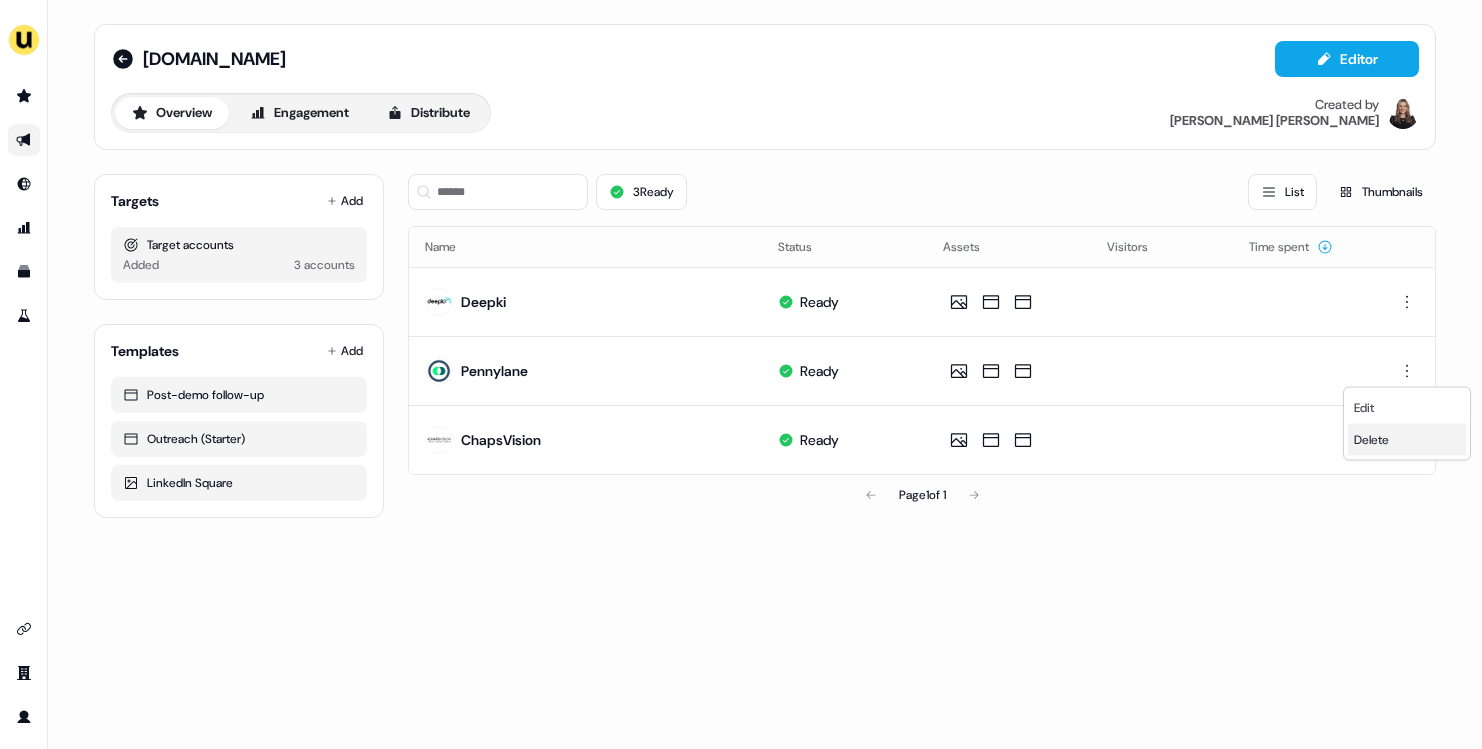 click on "Delete" at bounding box center [1407, 440] 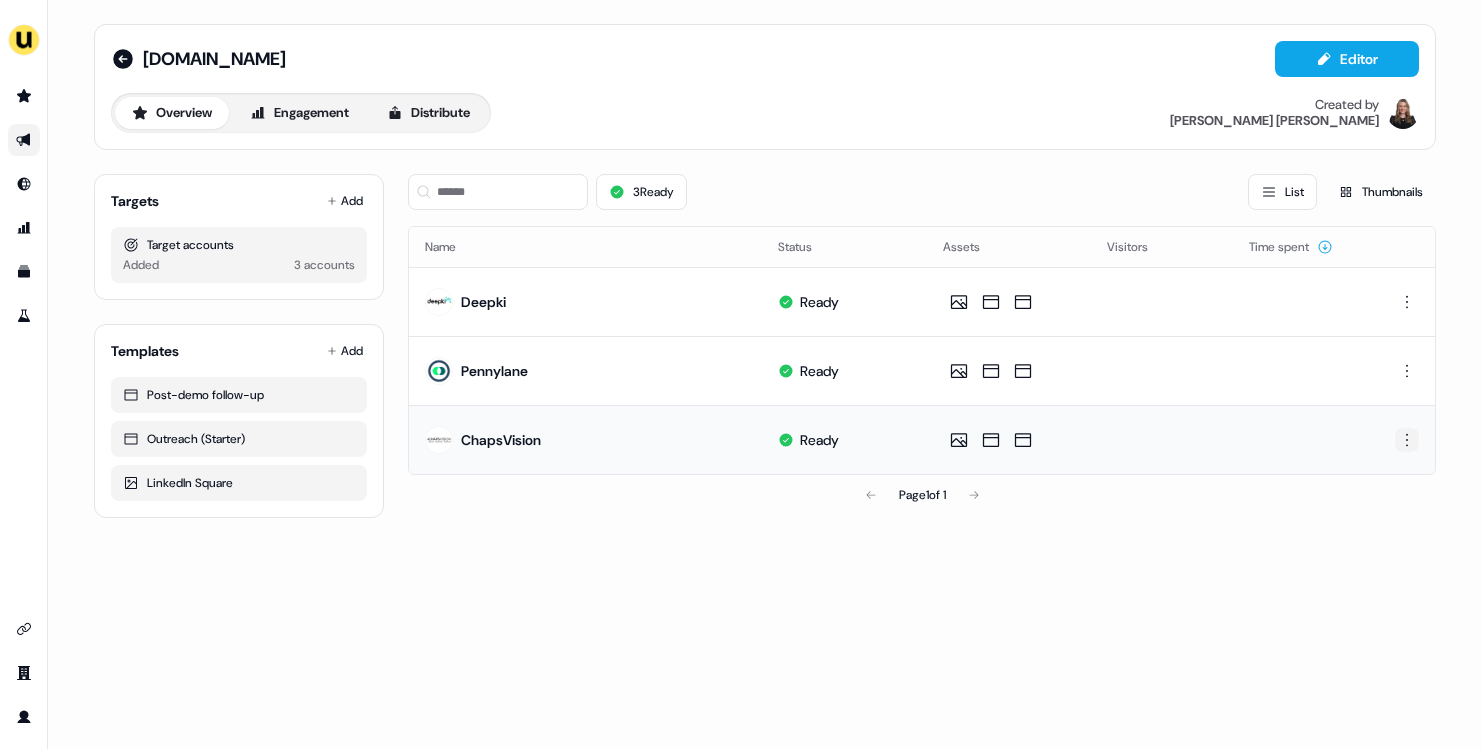 click on "For the best experience switch devices to a bigger screen. Go to Userled.io Novity.io Editor Overview Engagement Distribute Created by Geneviève   Ladouceur Targets Add Target   accounts Added 3   accounts Templates Add Post-demo follow-up Outreach (Starter) LinkedIn Square 3  Ready List Thumbnails Name Status Assets Visitors Time spent Deepki Ready Pennylane Ready ChapsVision Ready Page  1  of 1" at bounding box center (741, 374) 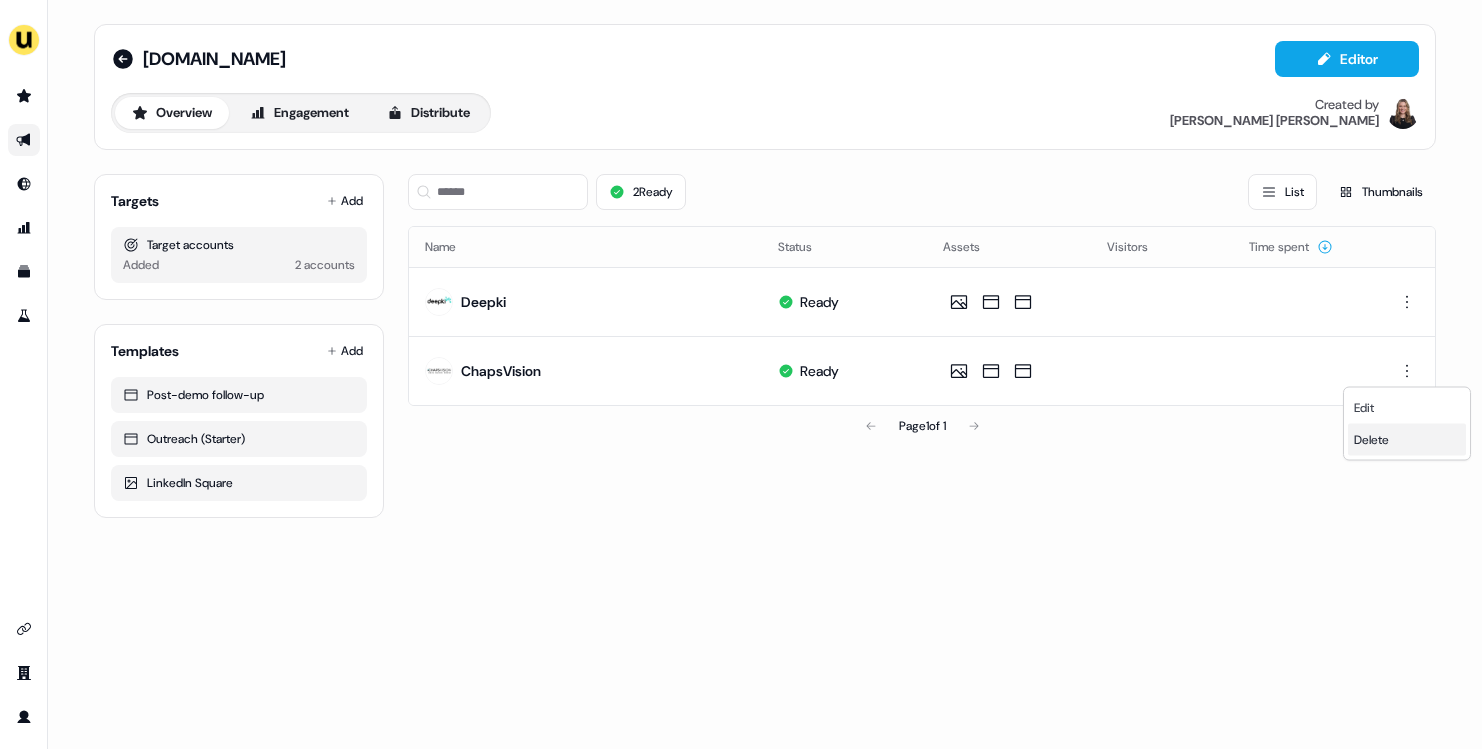 click on "Delete" at bounding box center [1371, 440] 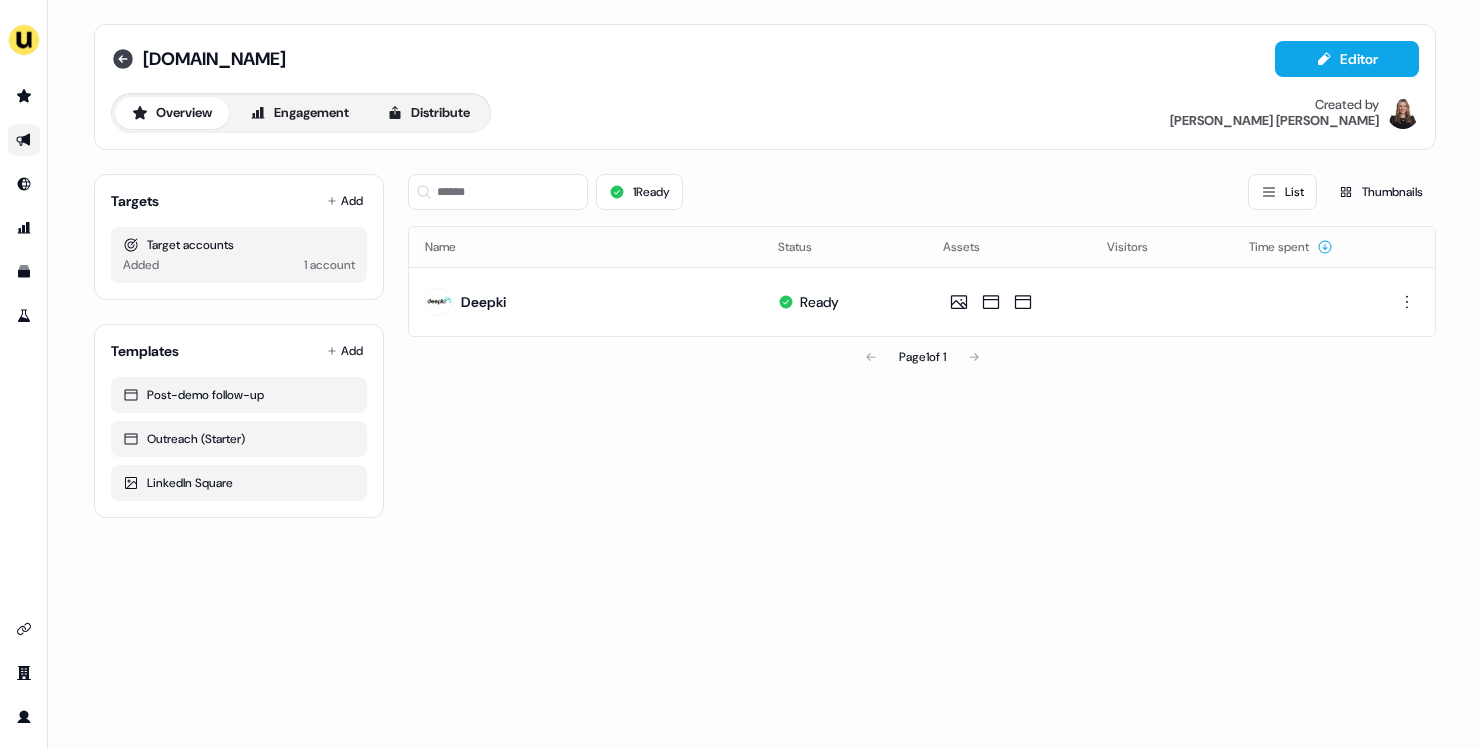 click 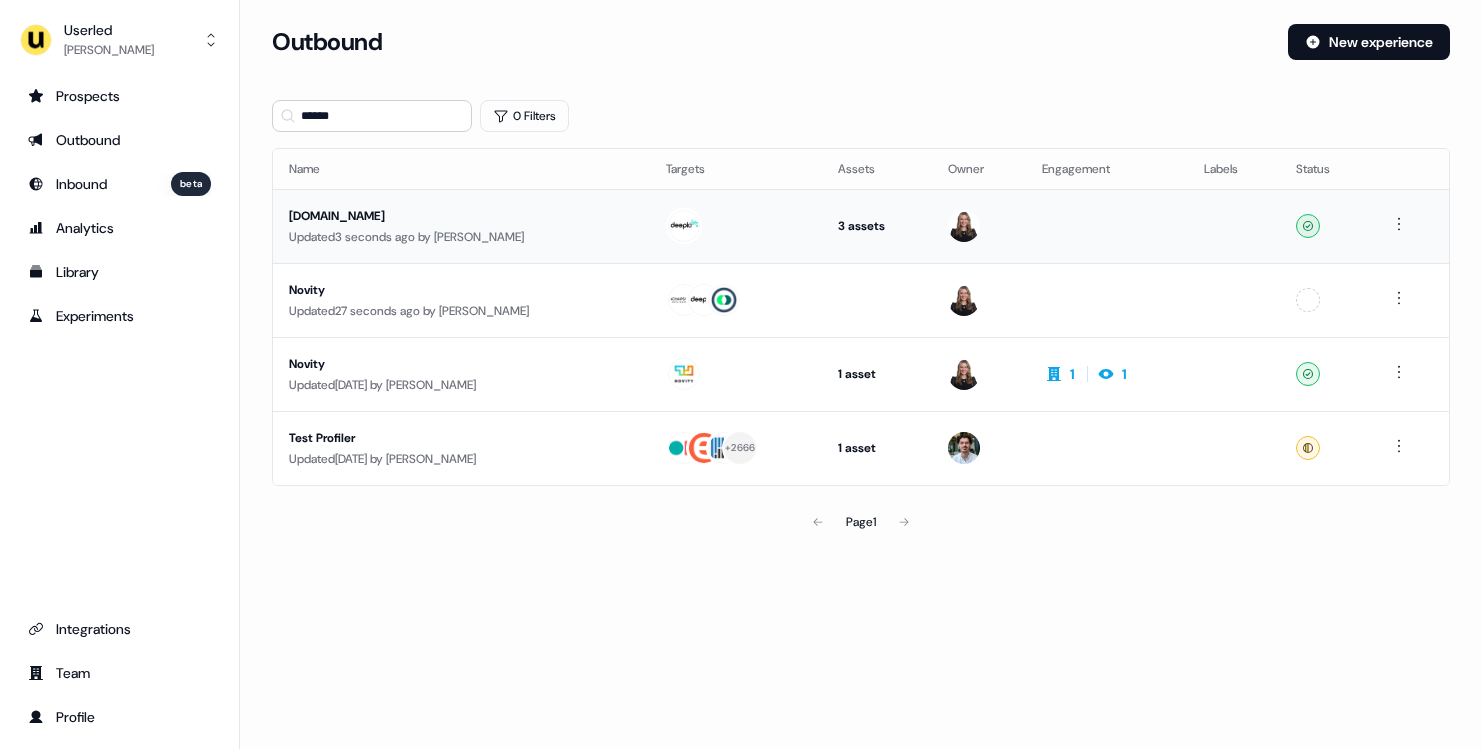 click on "Updated  3 seconds ago   by   Geneviève Ladouceur" at bounding box center (461, 237) 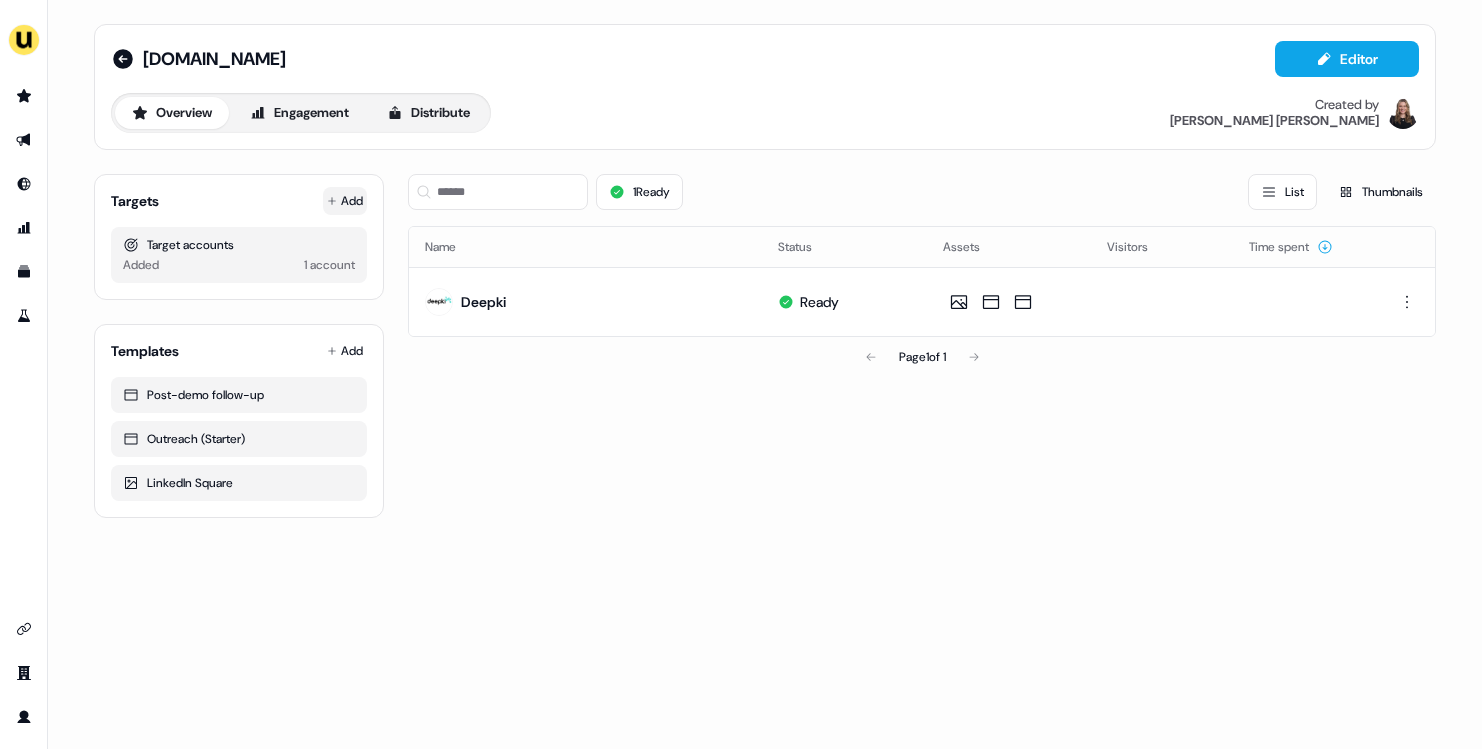 click on "Add" at bounding box center (345, 201) 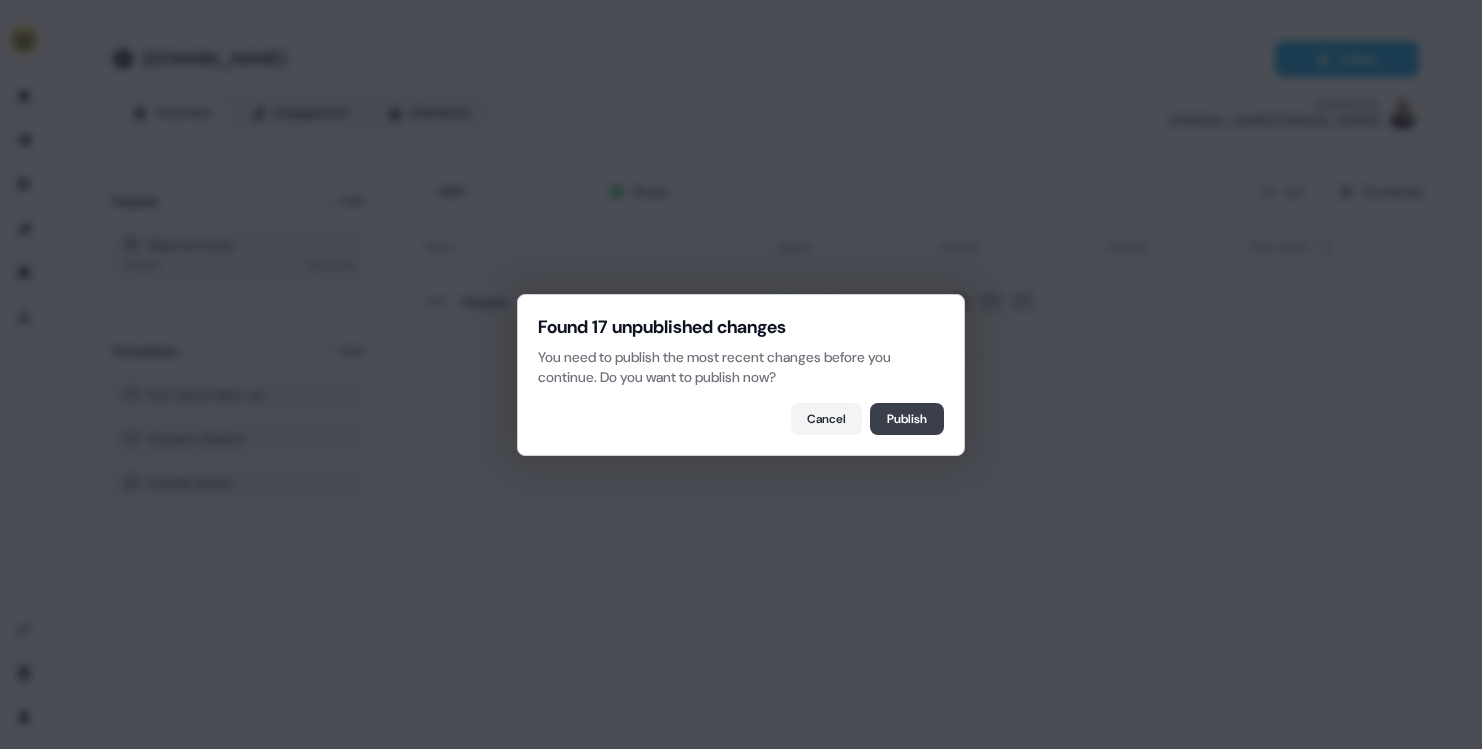 click on "Publish" at bounding box center [907, 419] 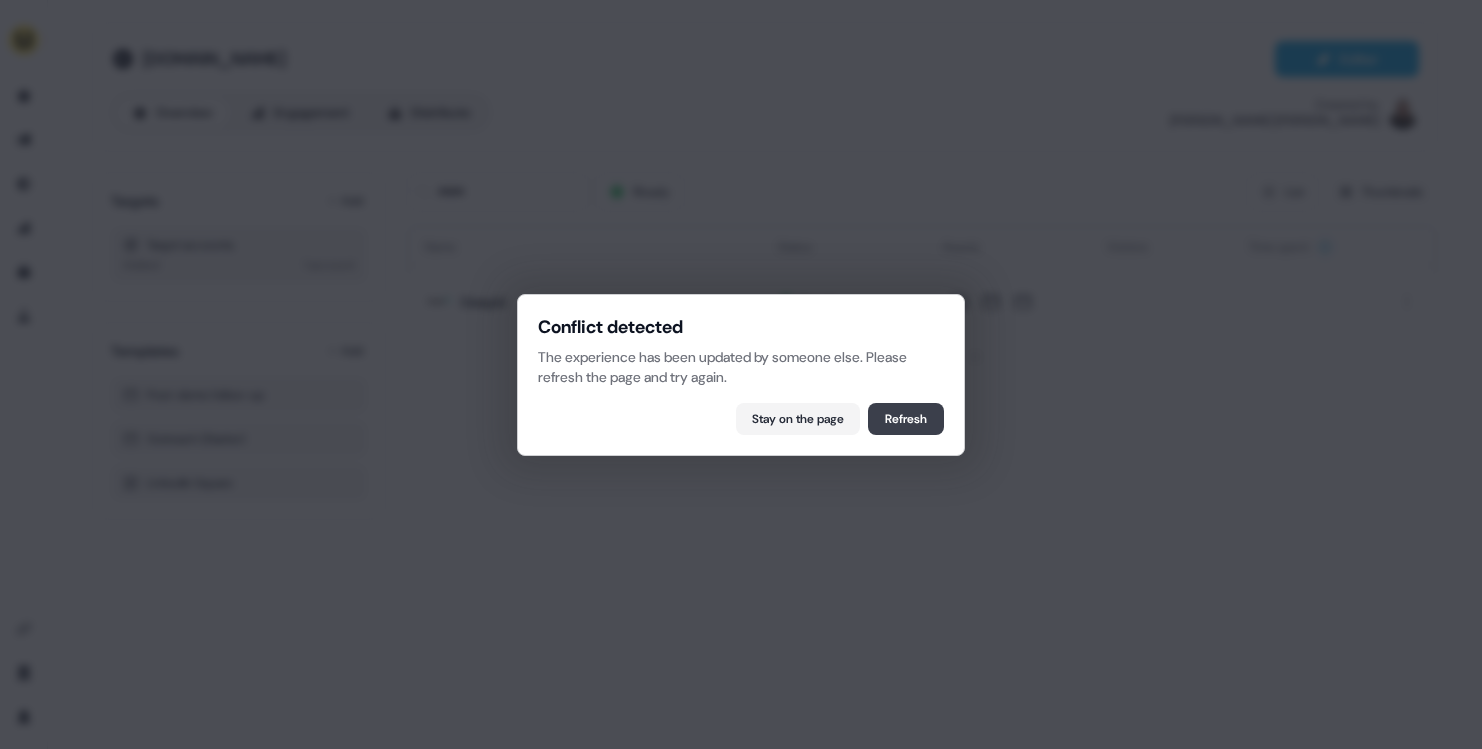 click on "Refresh" at bounding box center [906, 419] 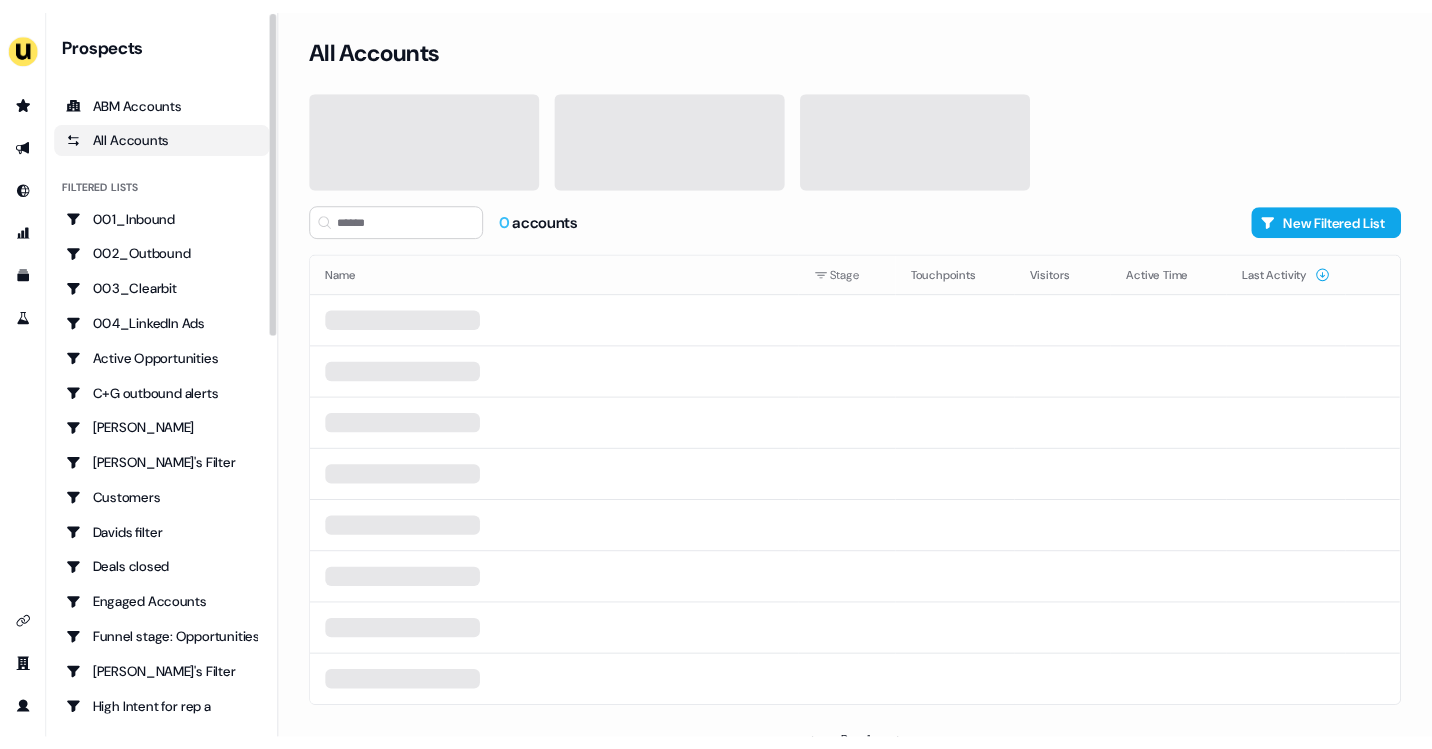 scroll, scrollTop: 0, scrollLeft: 0, axis: both 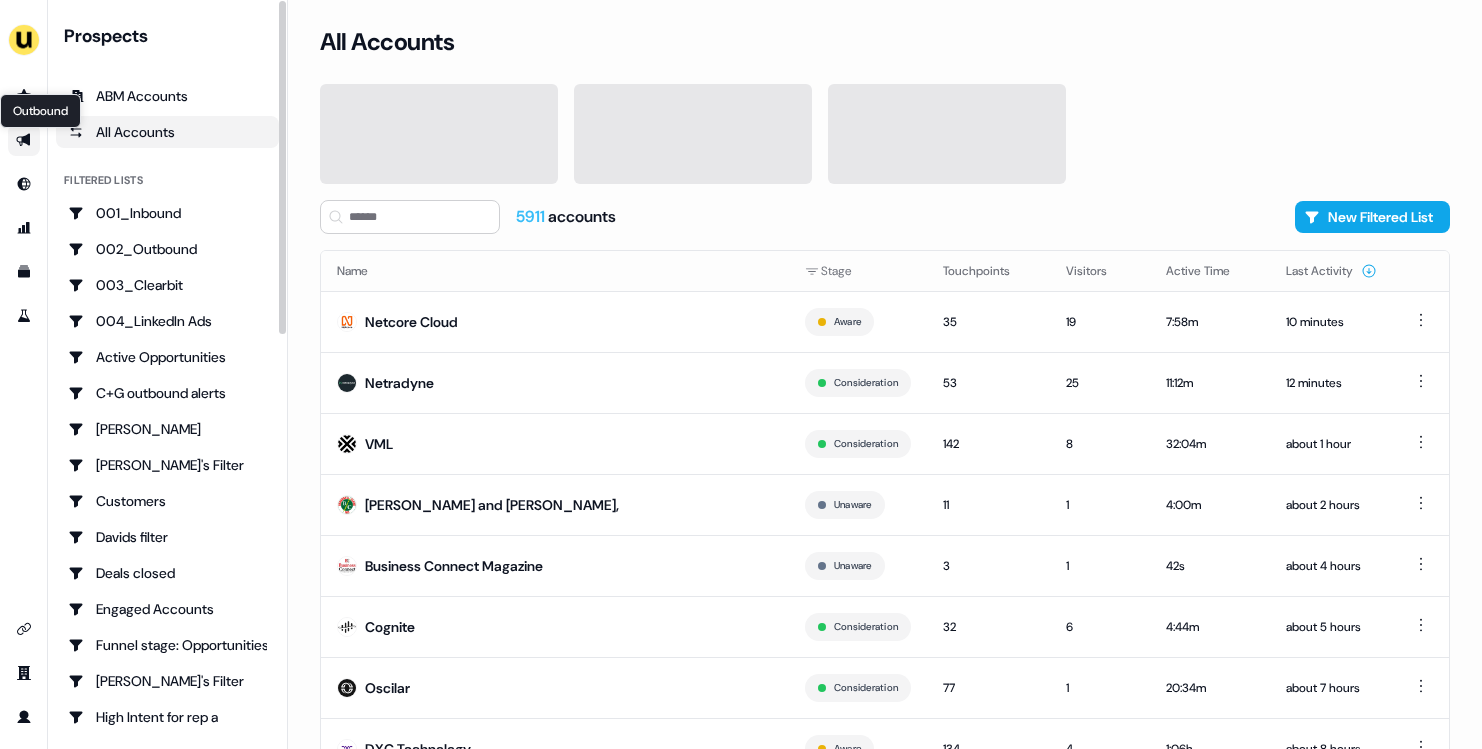 click 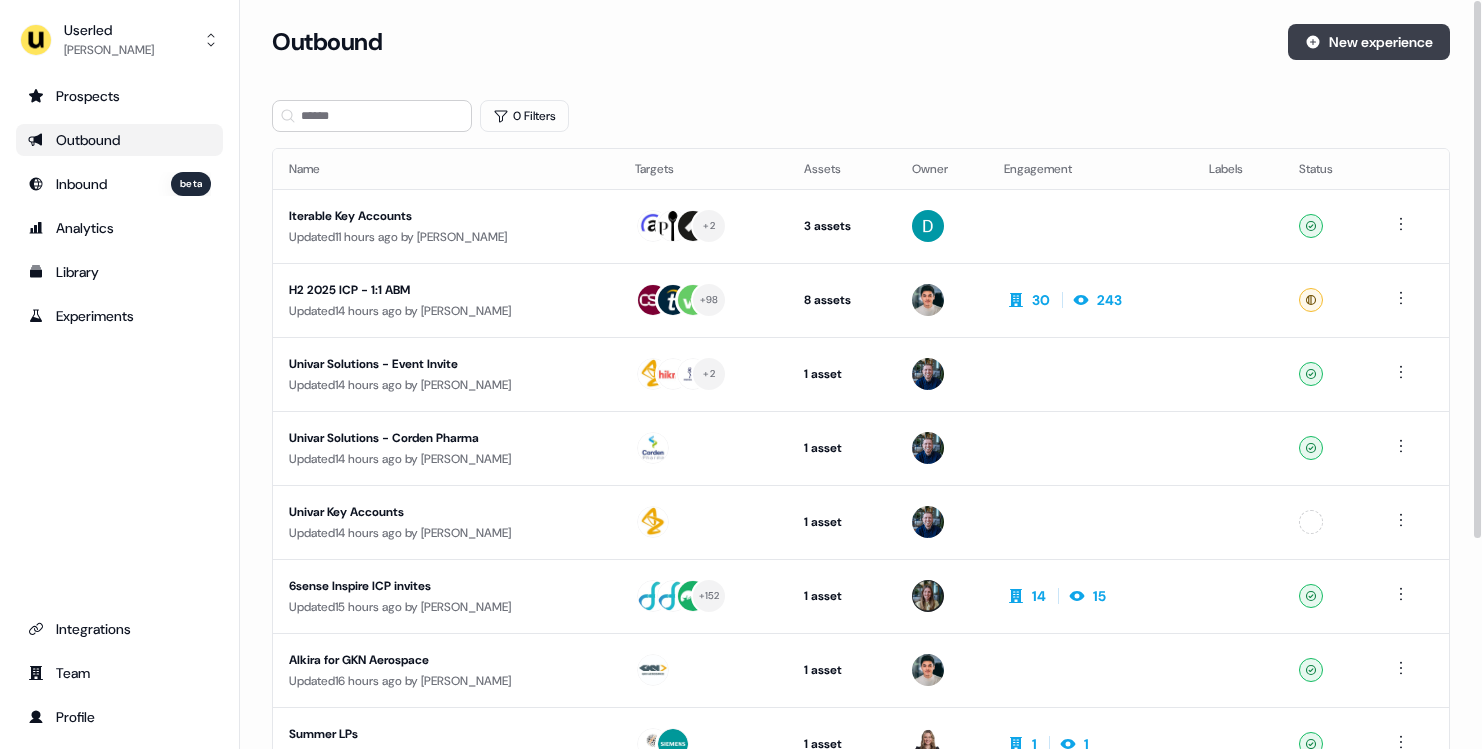 click on "New experience" at bounding box center (1369, 42) 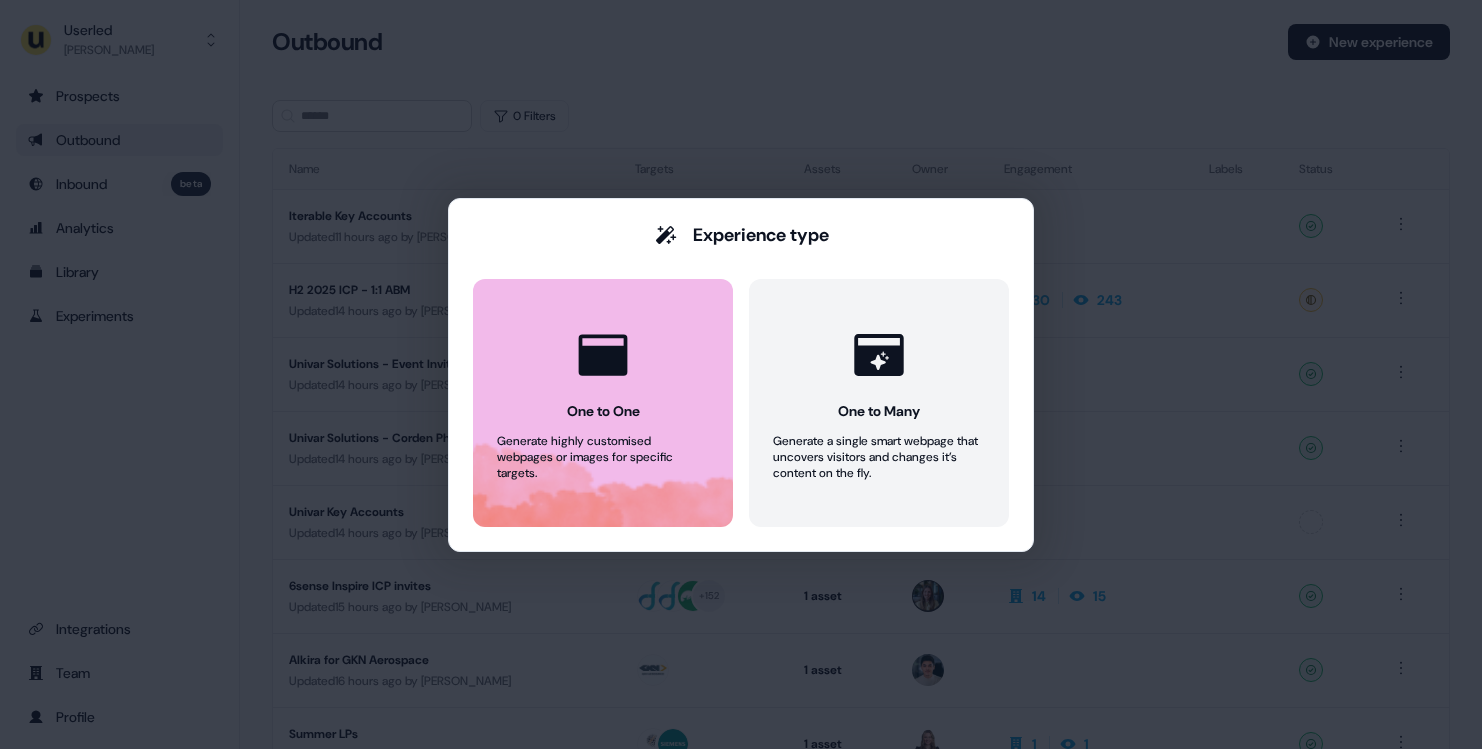 click at bounding box center (603, 355) 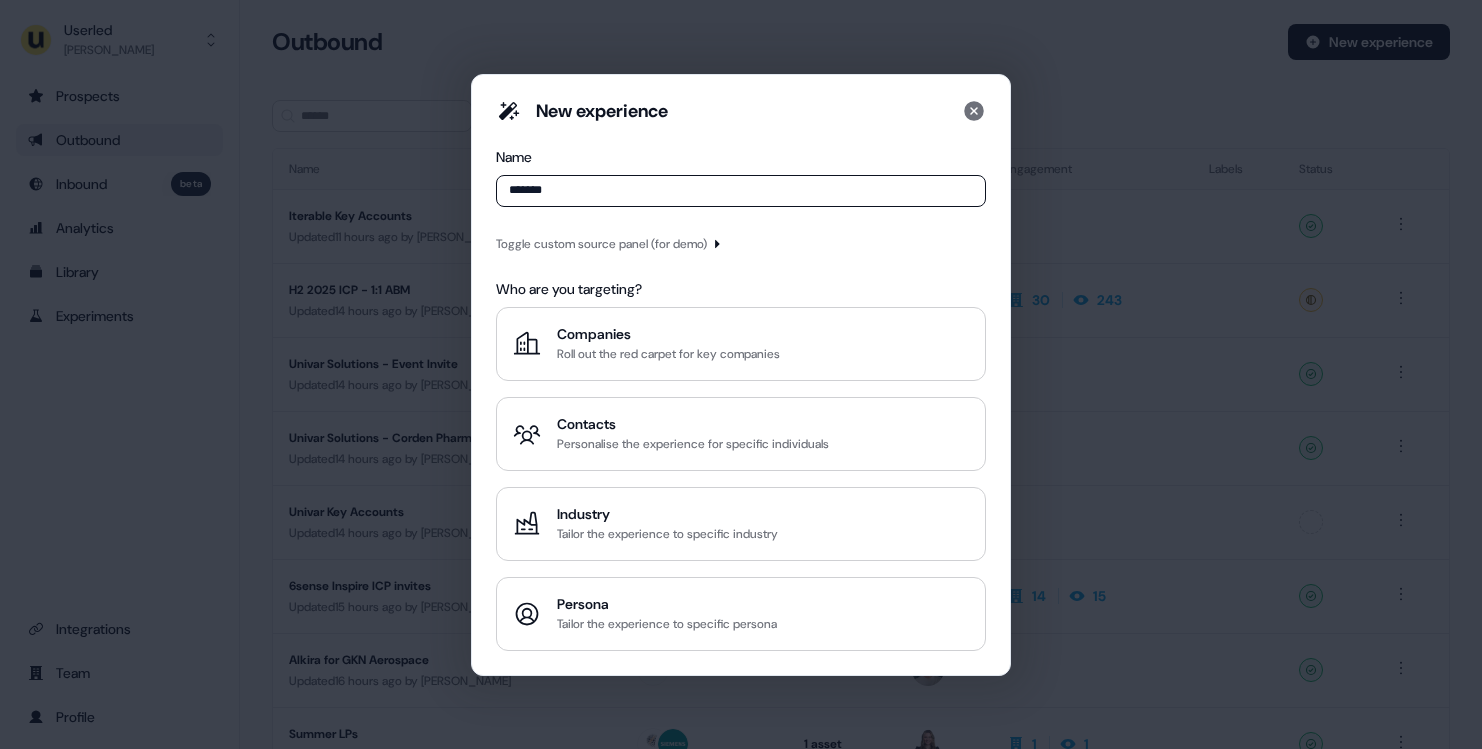 type on "******" 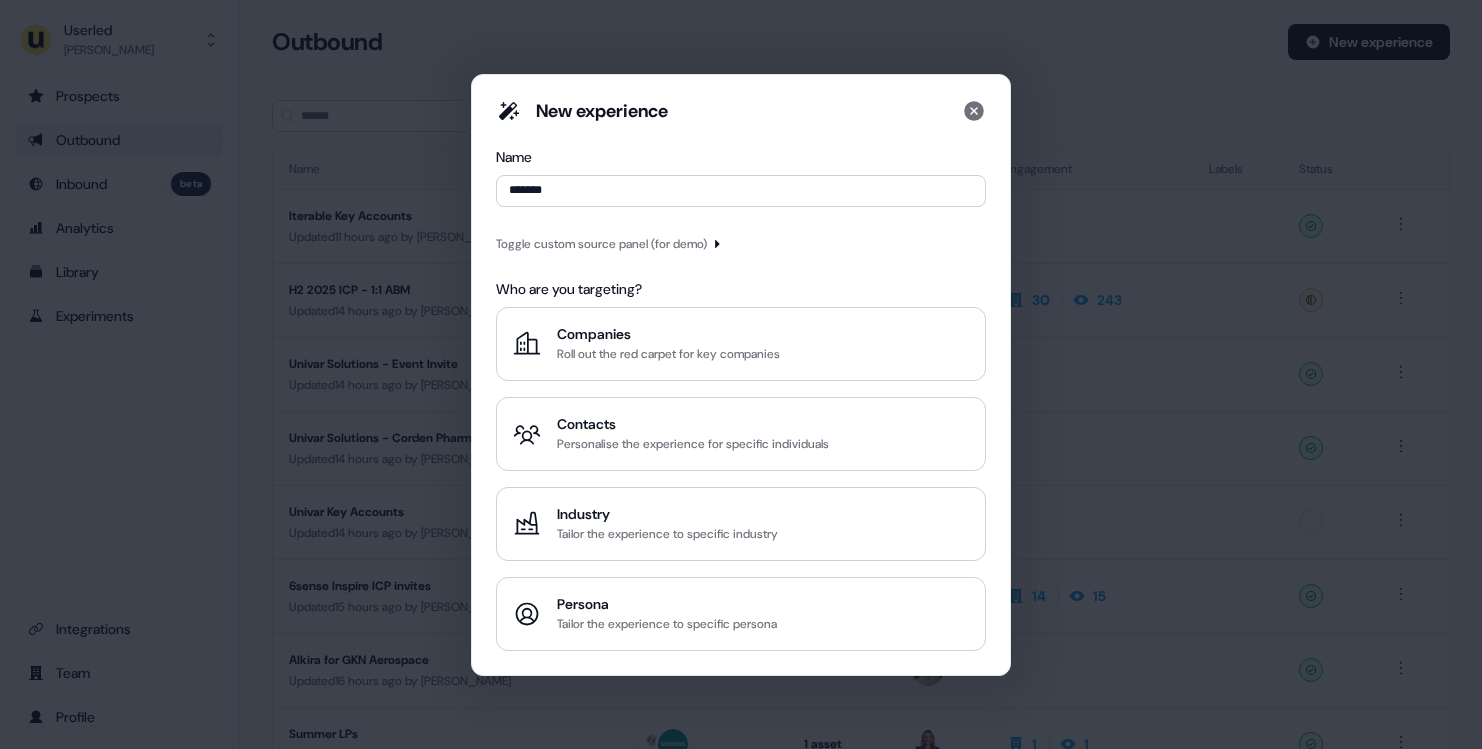 click 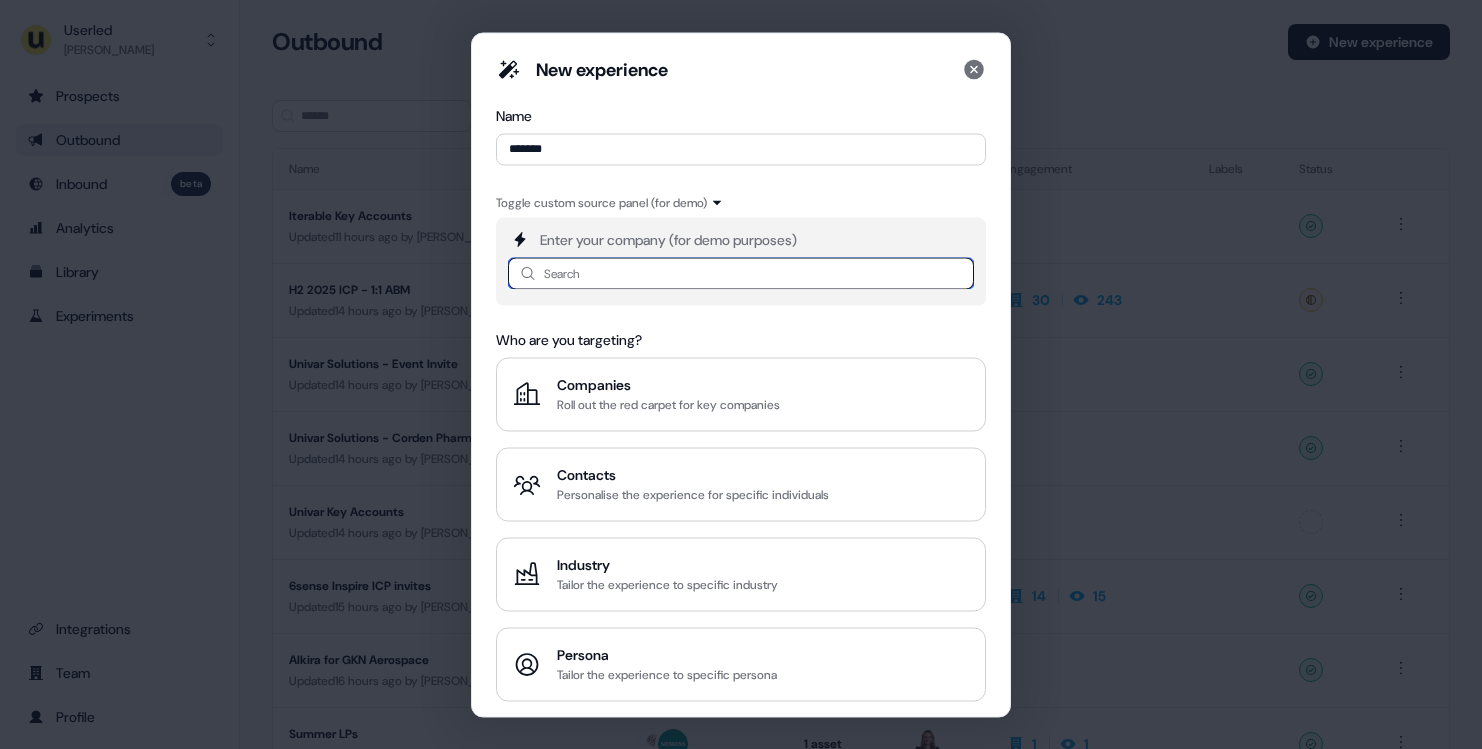 click at bounding box center [741, 273] 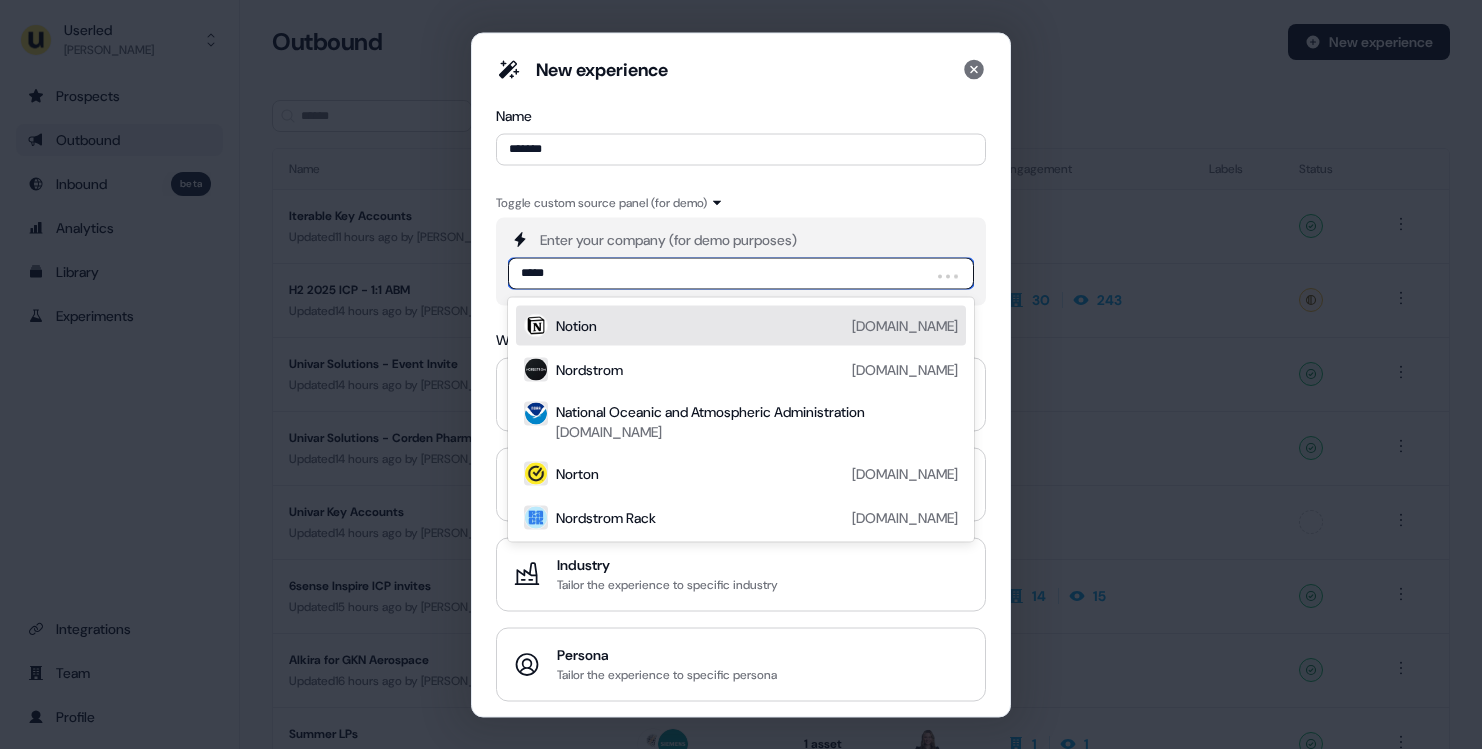 type on "******" 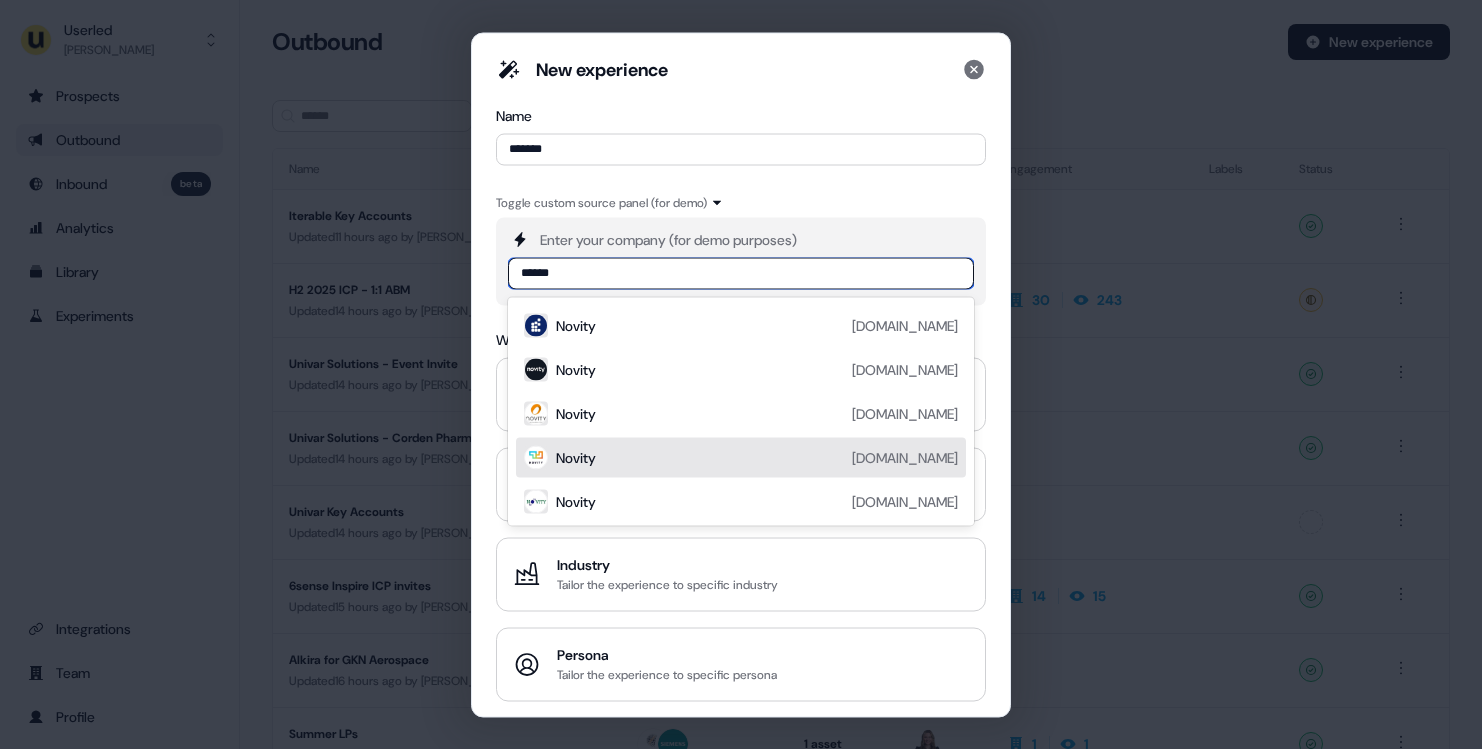 click on "Novity novity.io" at bounding box center [757, 457] 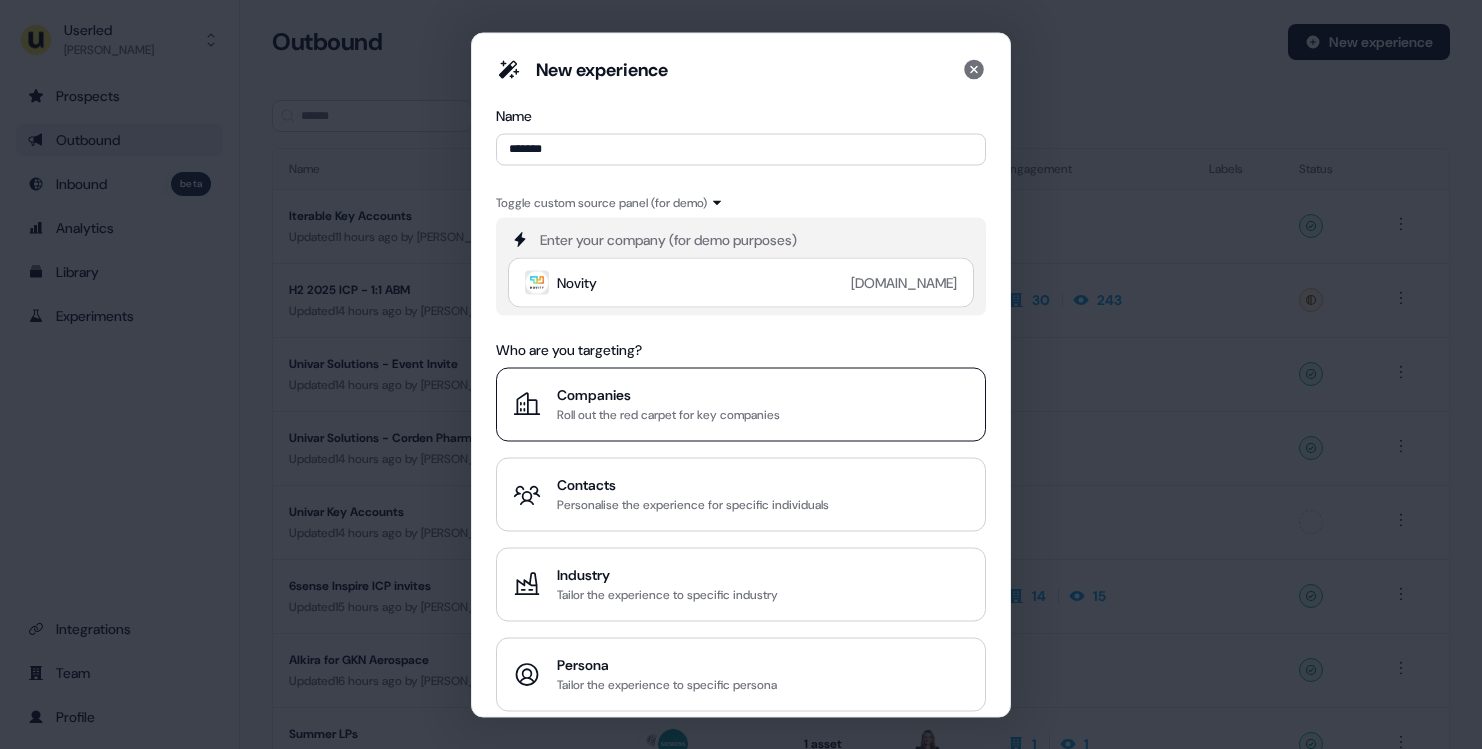 click on "Companies" at bounding box center (668, 394) 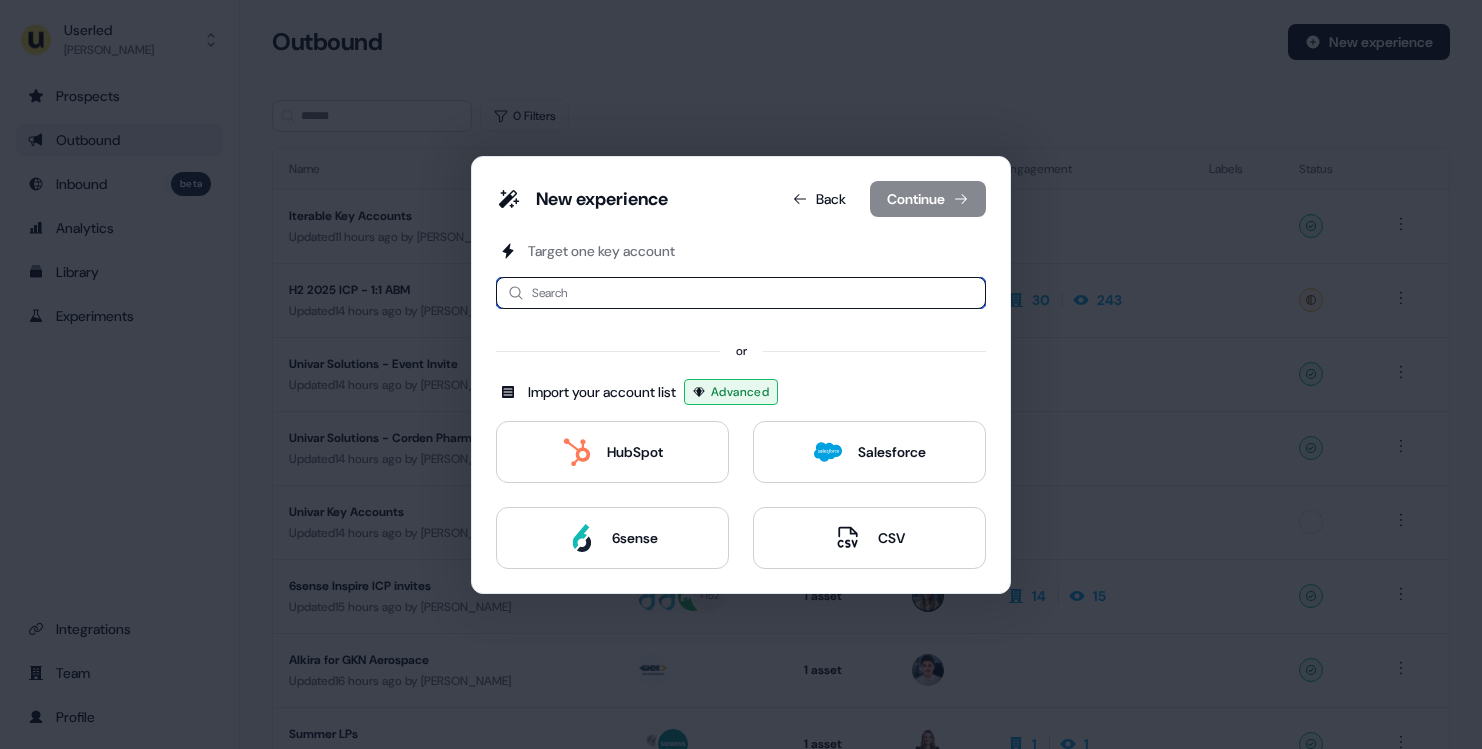 click at bounding box center [741, 293] 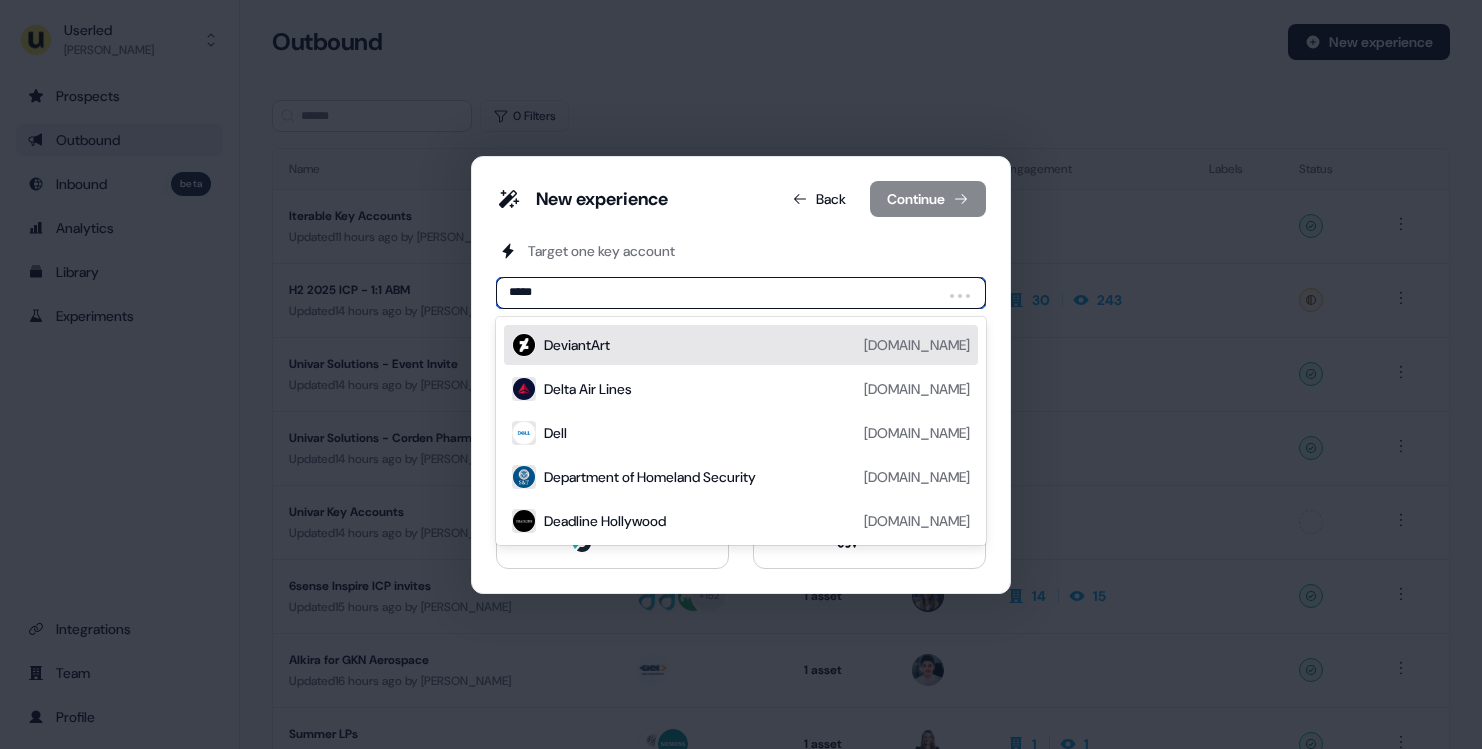 type on "******" 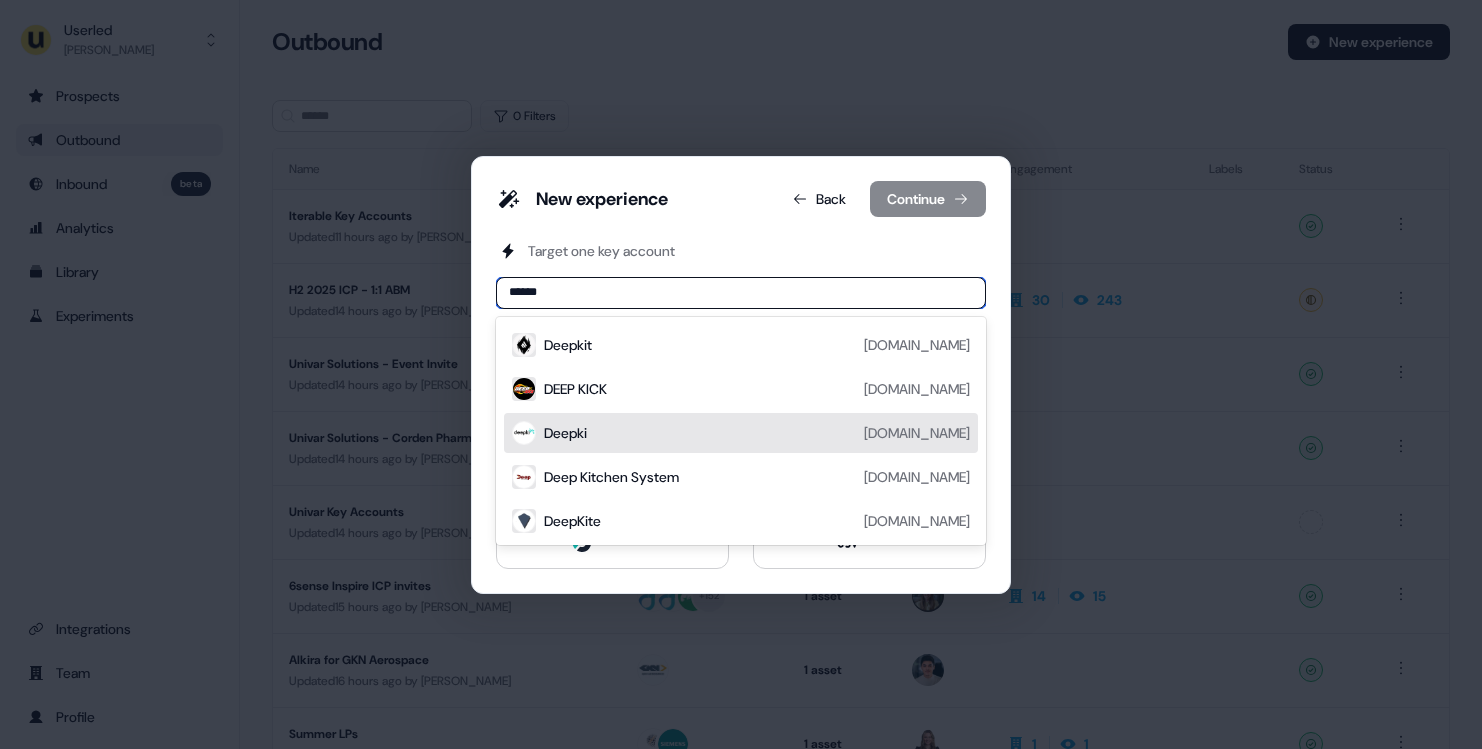 click on "Deepki deepki.com" at bounding box center [757, 433] 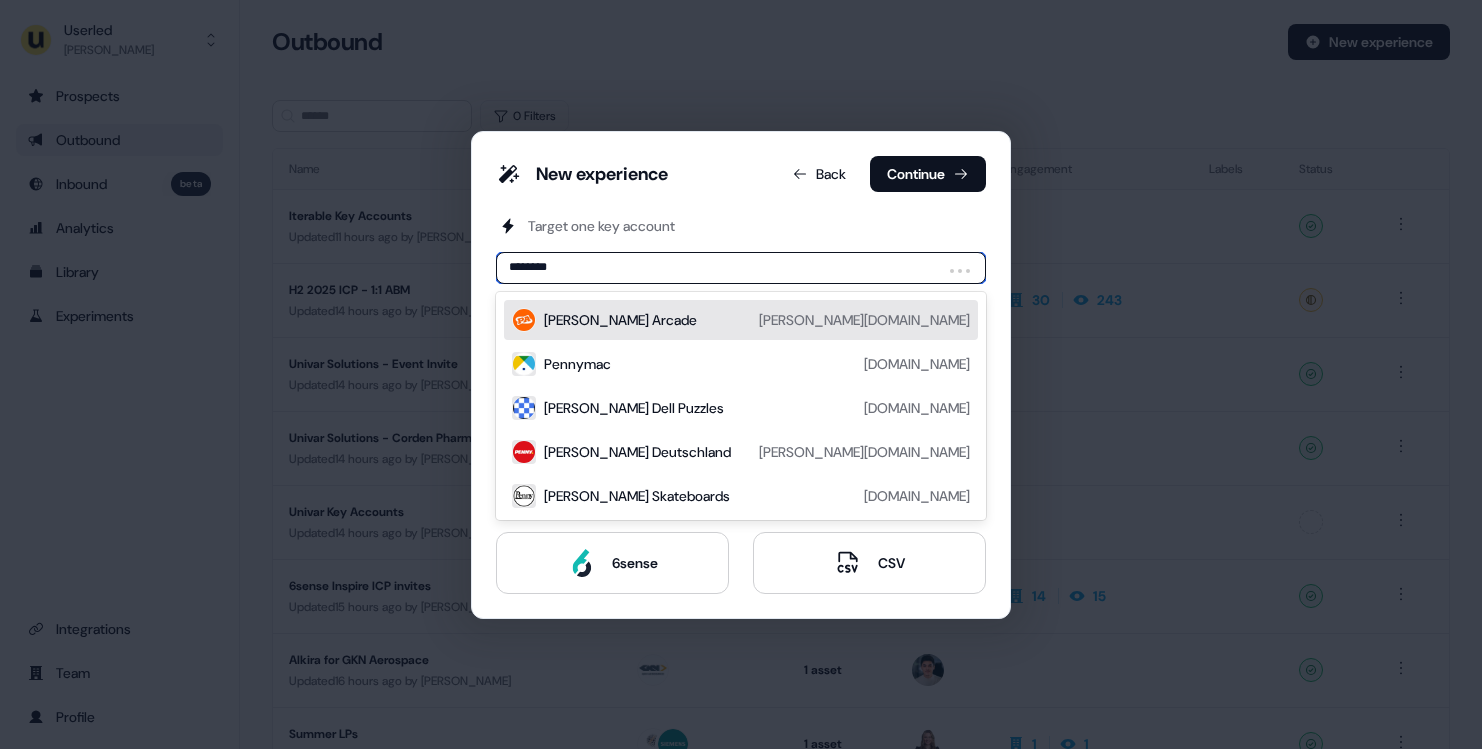 type on "*********" 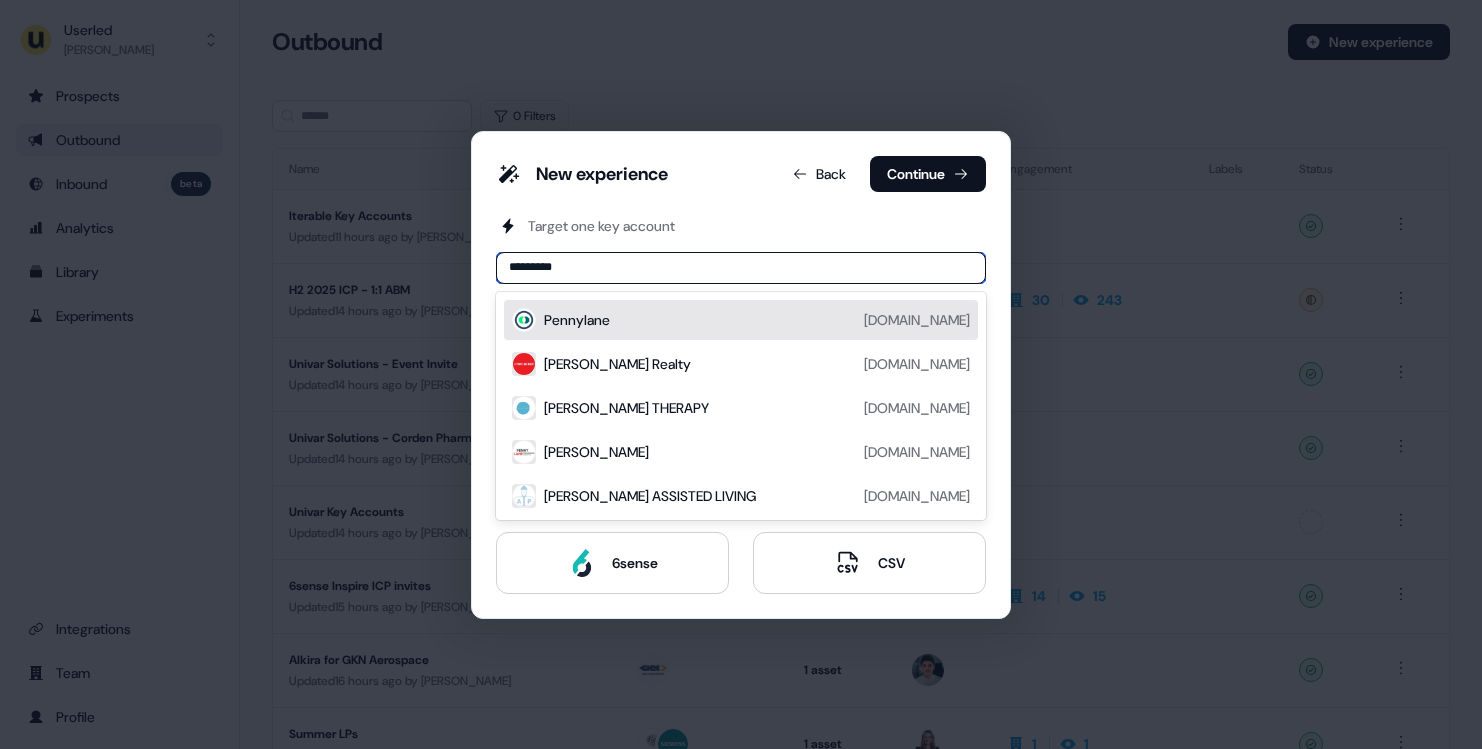 click on "Pennylane pennylane.com" at bounding box center (757, 320) 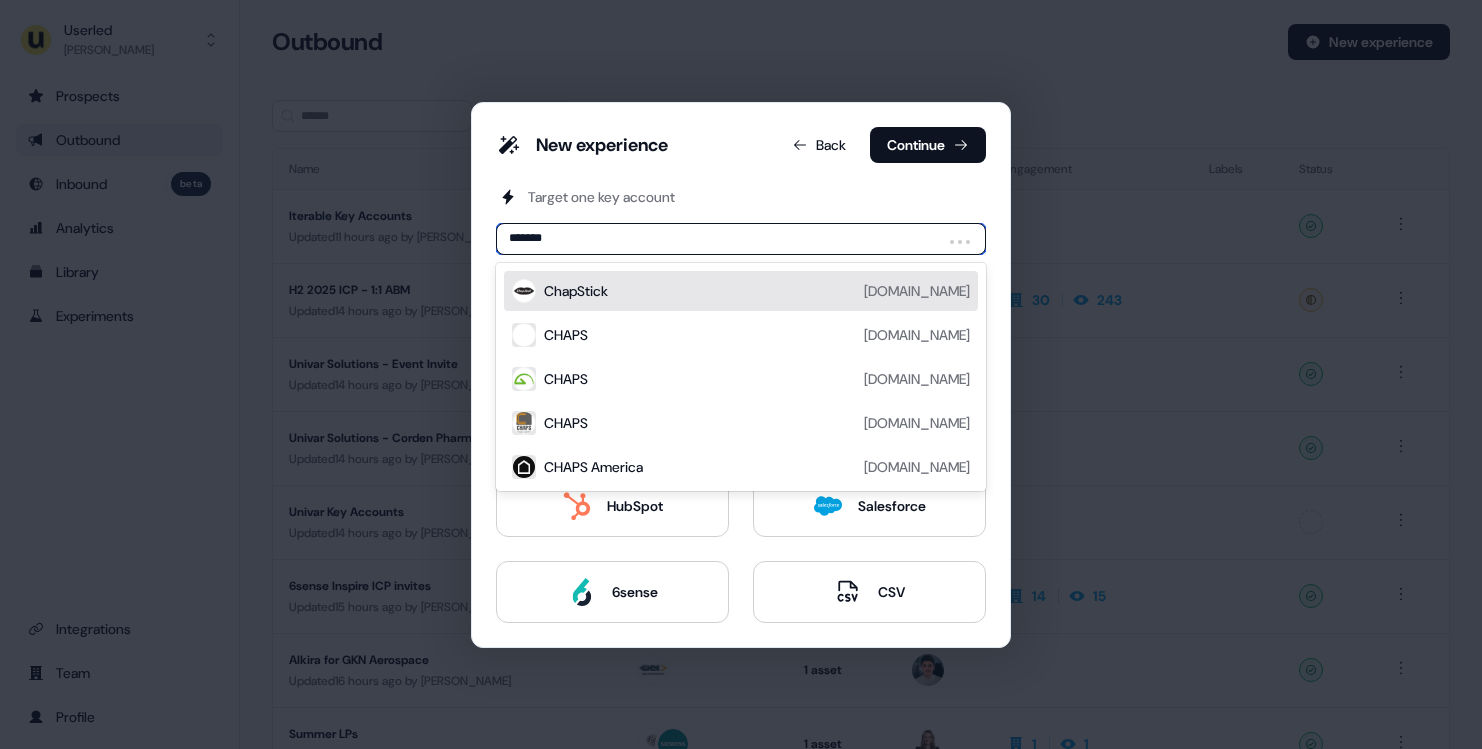 type on "********" 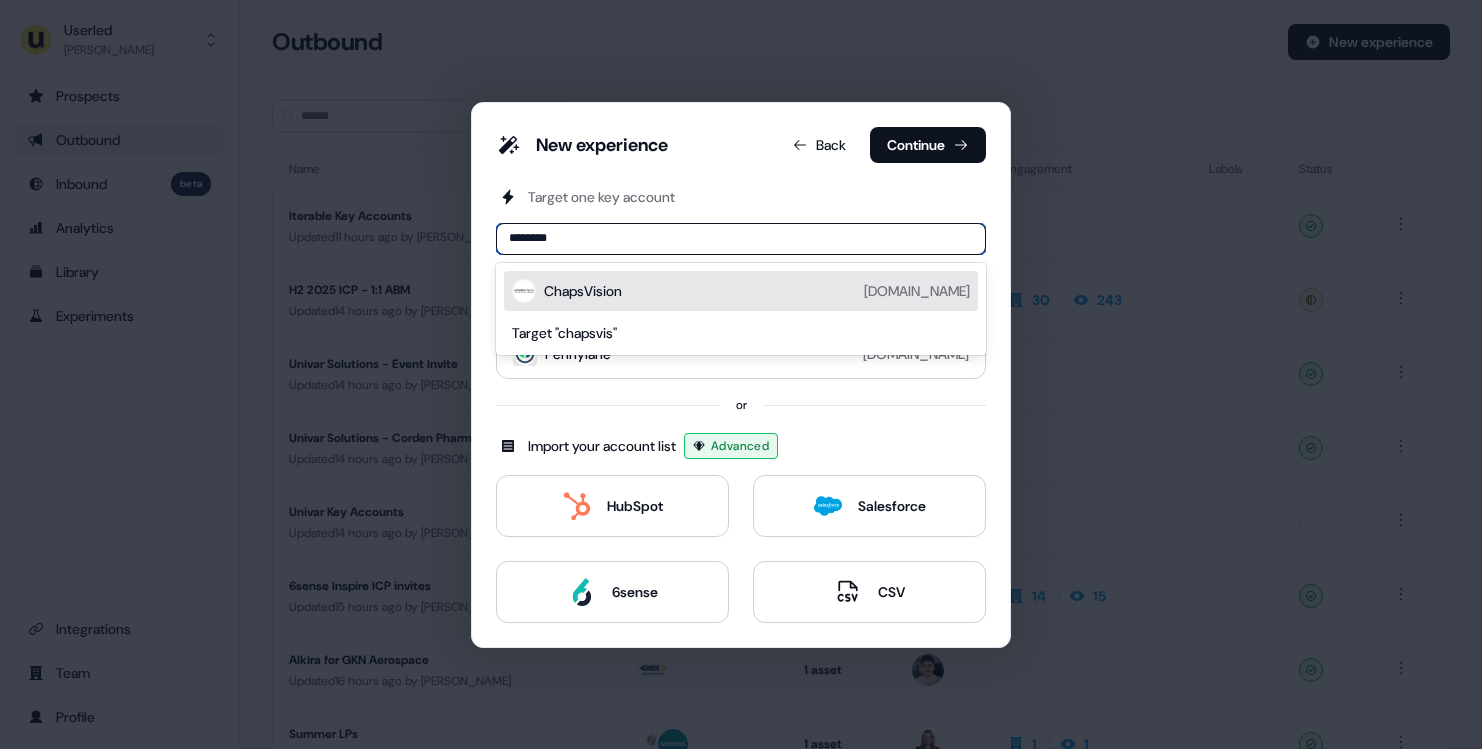 click on "ChapsVision chapsvision.fr" at bounding box center (757, 291) 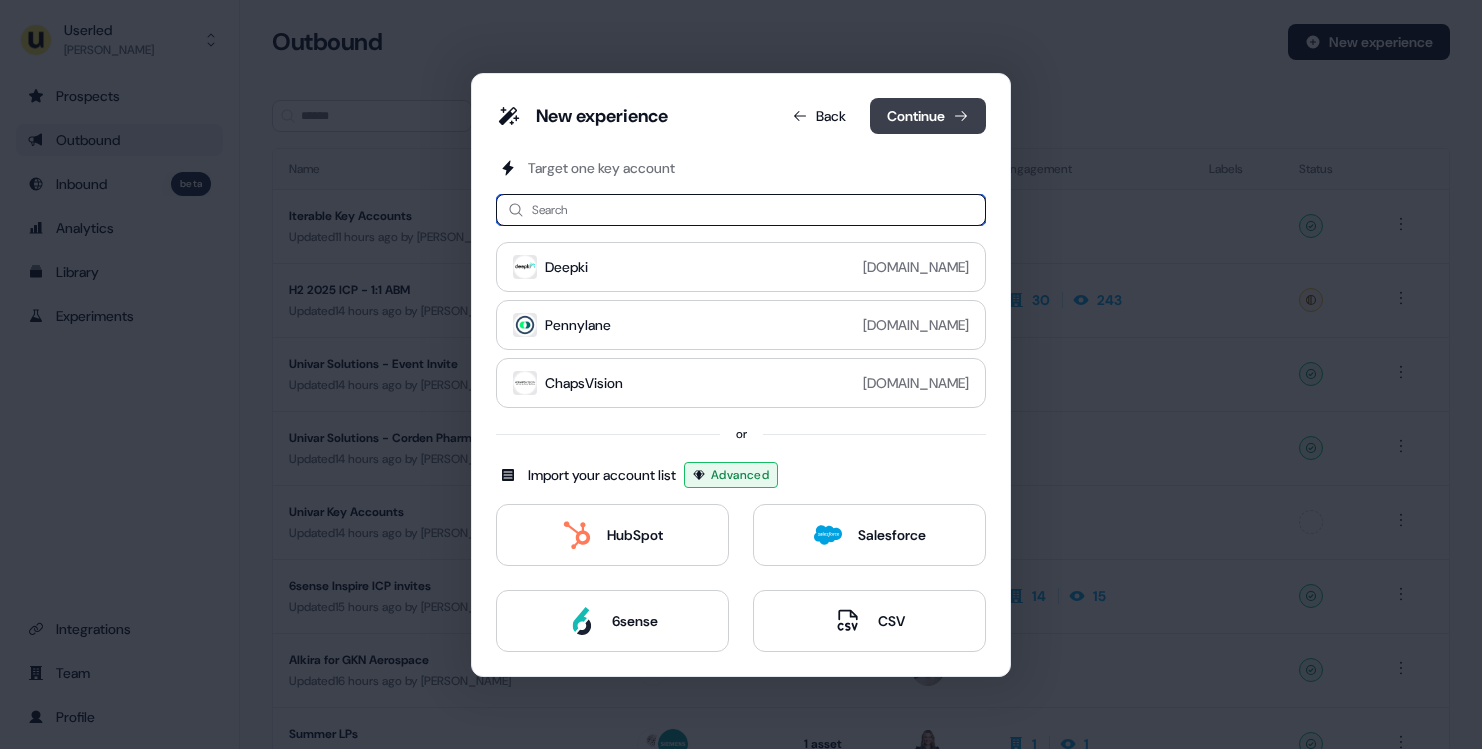type 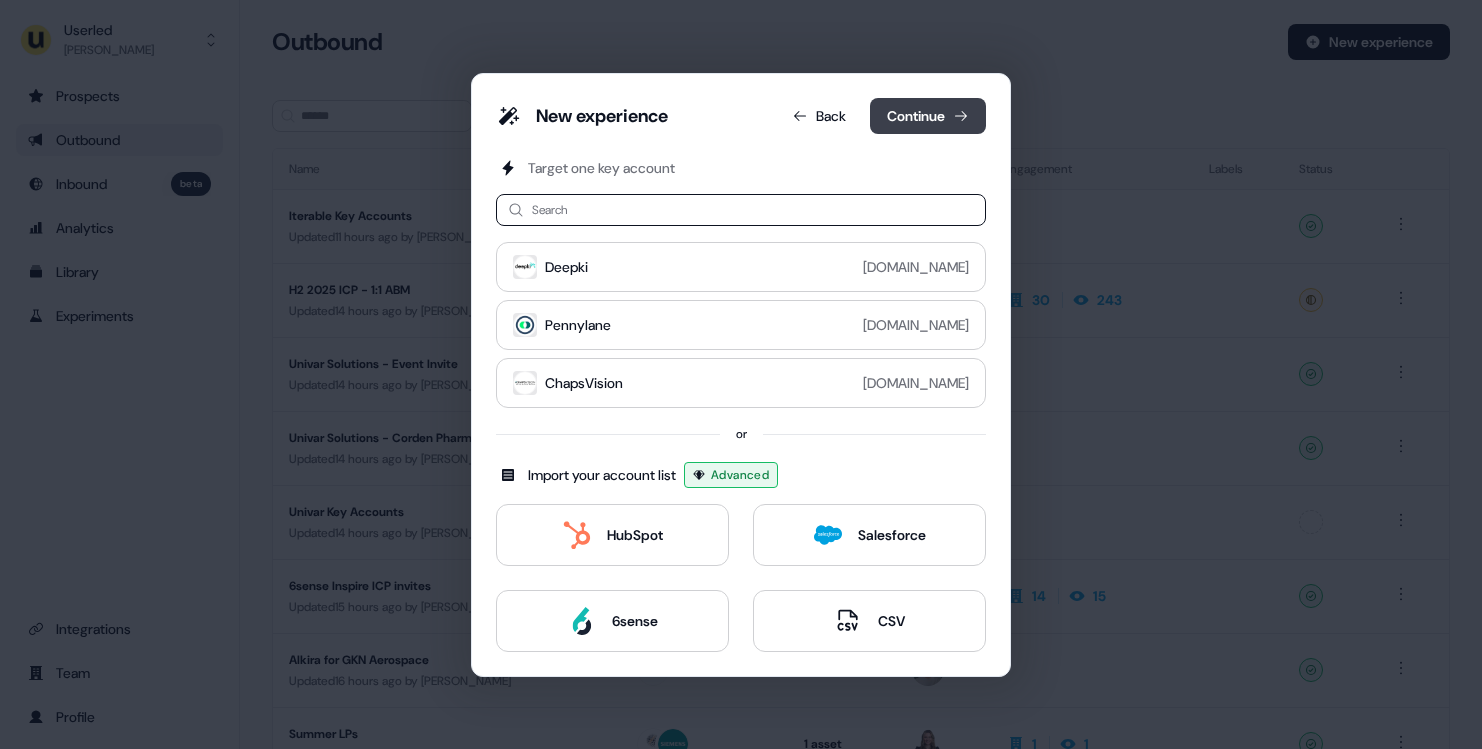 click on "Continue" at bounding box center [928, 116] 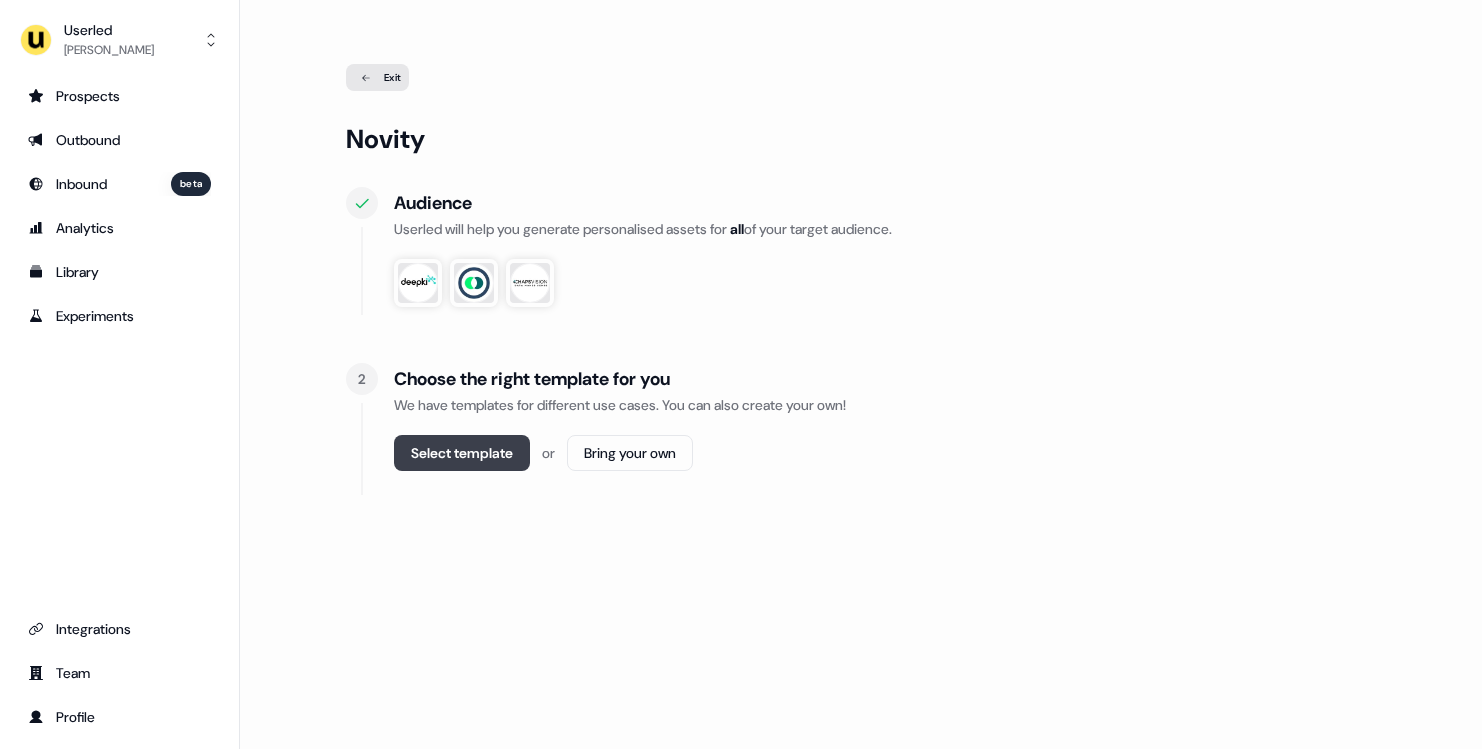 click on "Select template" at bounding box center [462, 453] 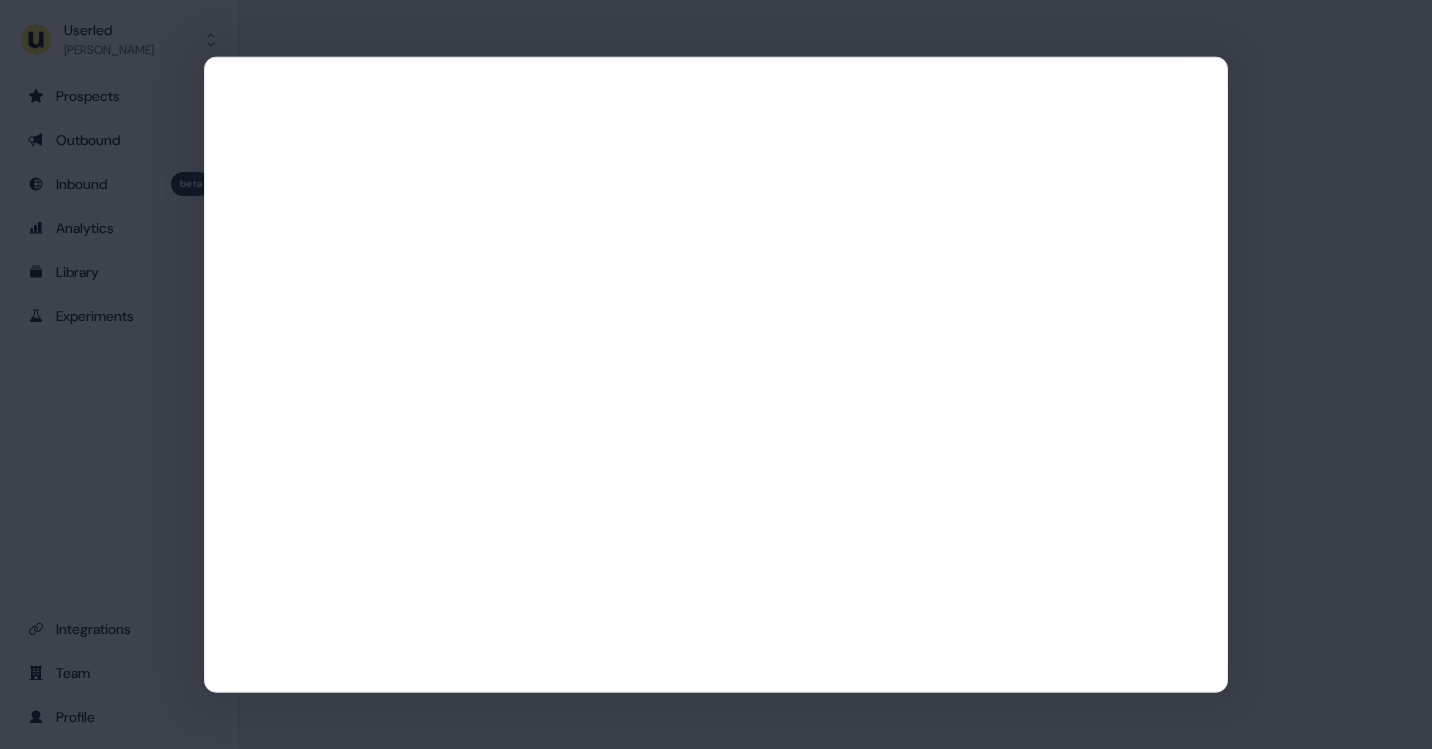 click at bounding box center [716, 374] 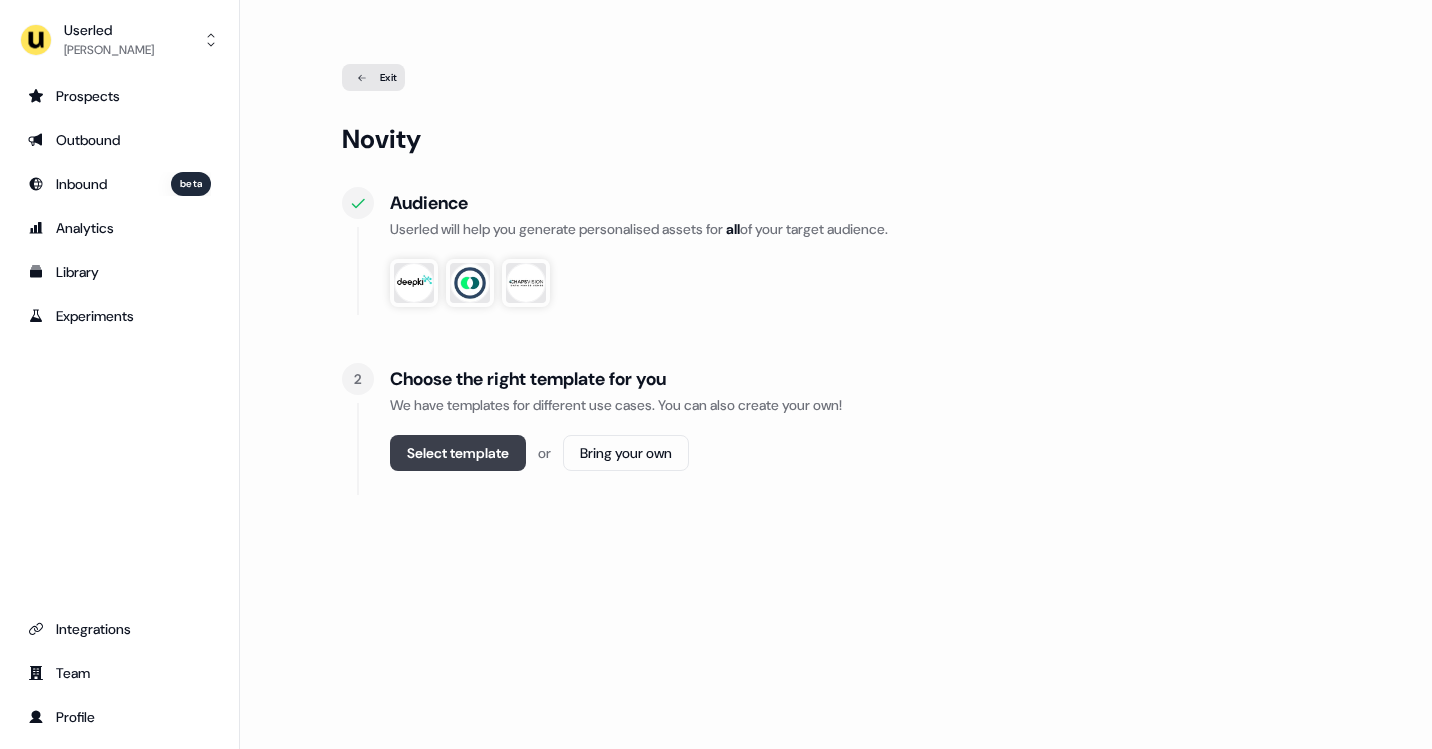 click on "Select template" at bounding box center (458, 453) 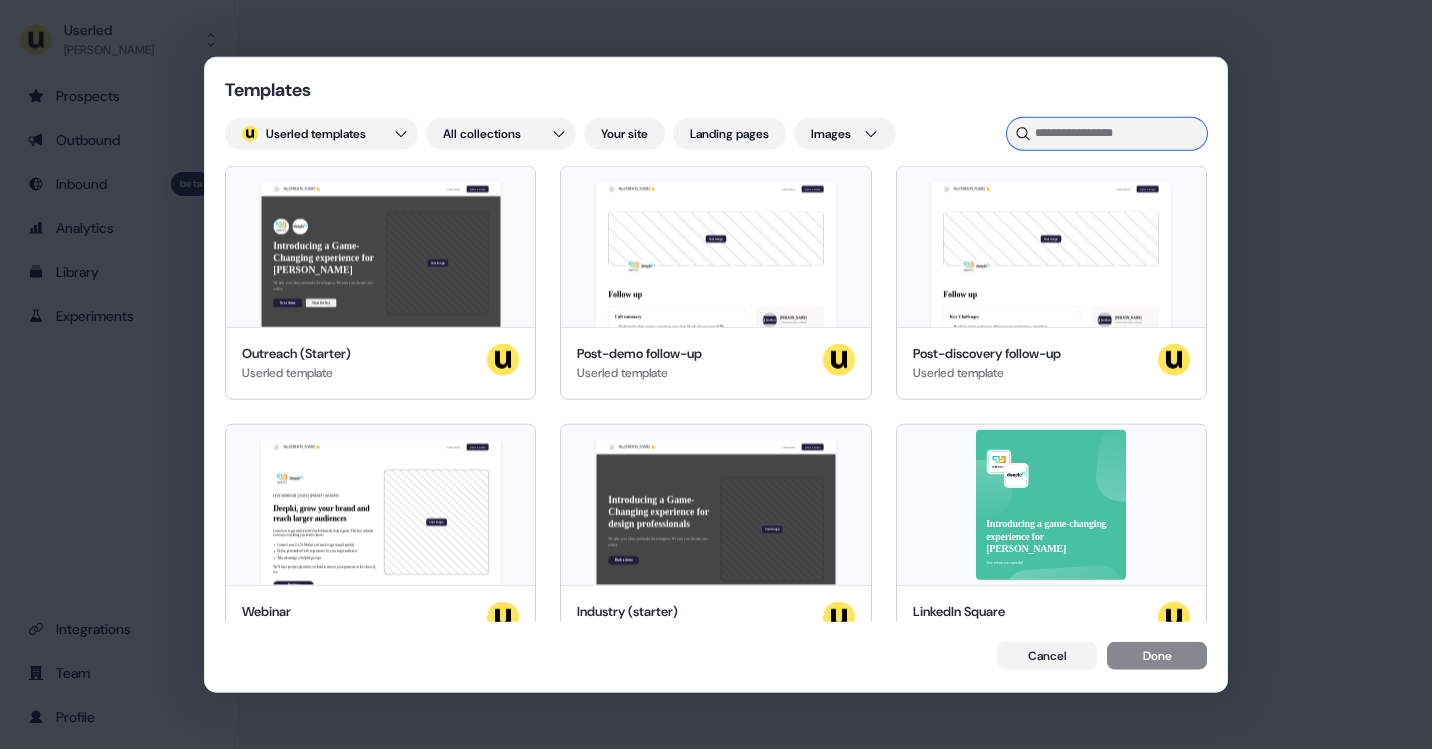 click at bounding box center [1107, 133] 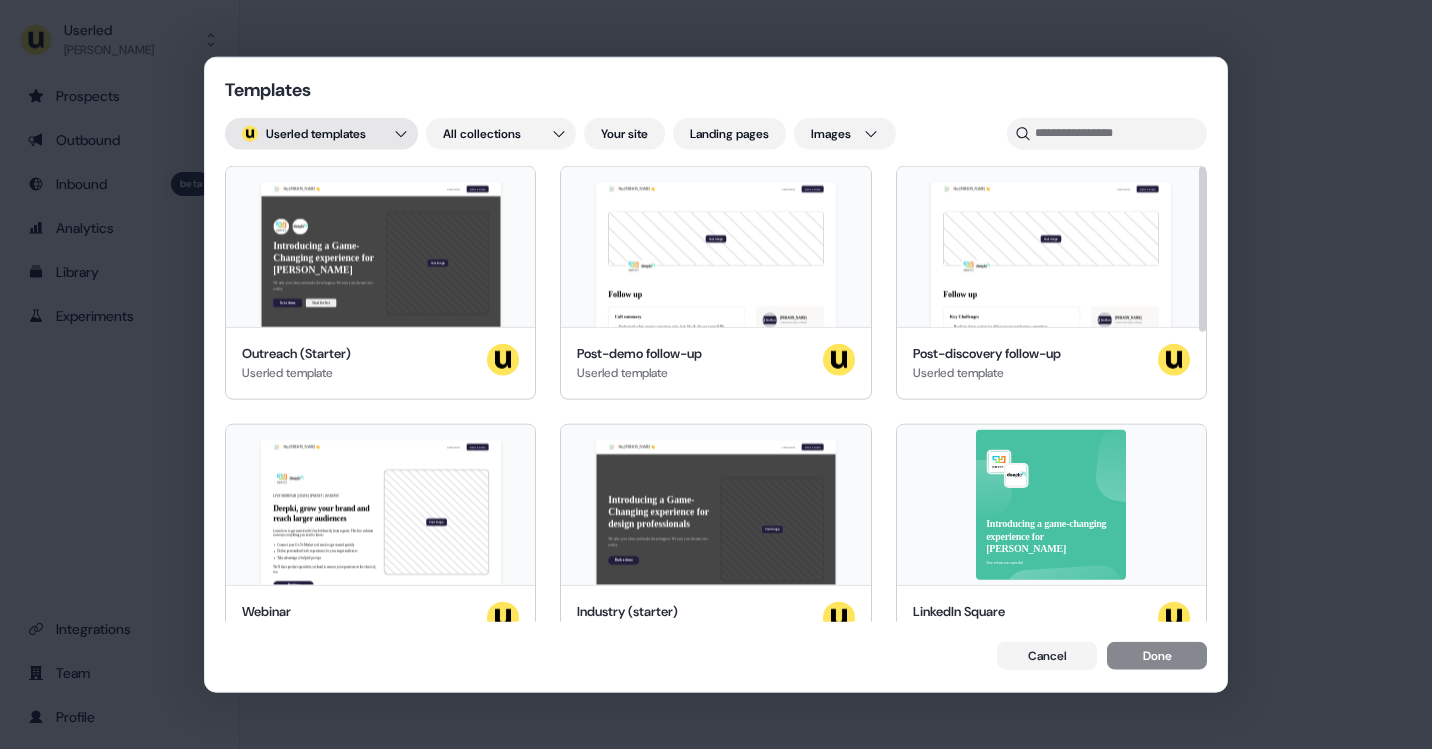 click on "Templates ; Userled   templates All collections Your site Landing pages Images Hey Deepki 👋 Learn more Book a demo Introducing a Game-Changing experience for Deepki We take your ideas and make them happen. We turn your dreams into reality. Get a demo Start for free Your image Deepki, join our team of incredible partners Outreach (Starter) Userled template Hey Deepki 👋 Learn more Book a demo Your image Follow up Call summary
Understand what current conversion rates look like & discuss target KPIs
3 key features will be delivered by Q2 2035. The lower priority requests will be delivered by Q3.
Next steps
45min session to discuss how to hit the ground running ie. Set up Sales landing pages & increase conversion of current Ads
Introduce Bob & Jane to 2x customers
Terms
Term: 3 month POC including 1 hr/ week onboarding sessions to hit the ground running
Pricing: £XXXX for 3 months
Not found John Doe Chief Executive Officer you@example.com +447123456789 Post-demo follow-up Userled template" at bounding box center (716, 374) 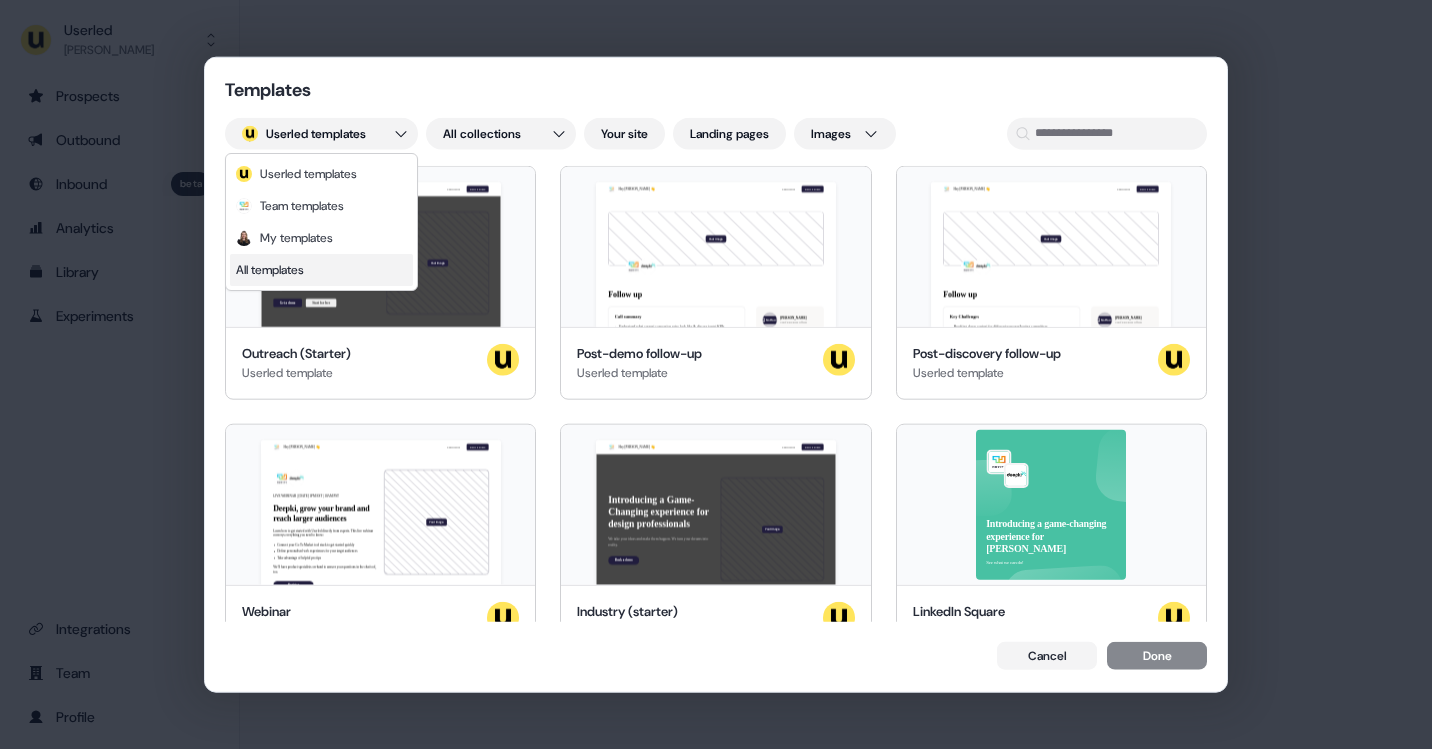 click on "All templates" at bounding box center (321, 270) 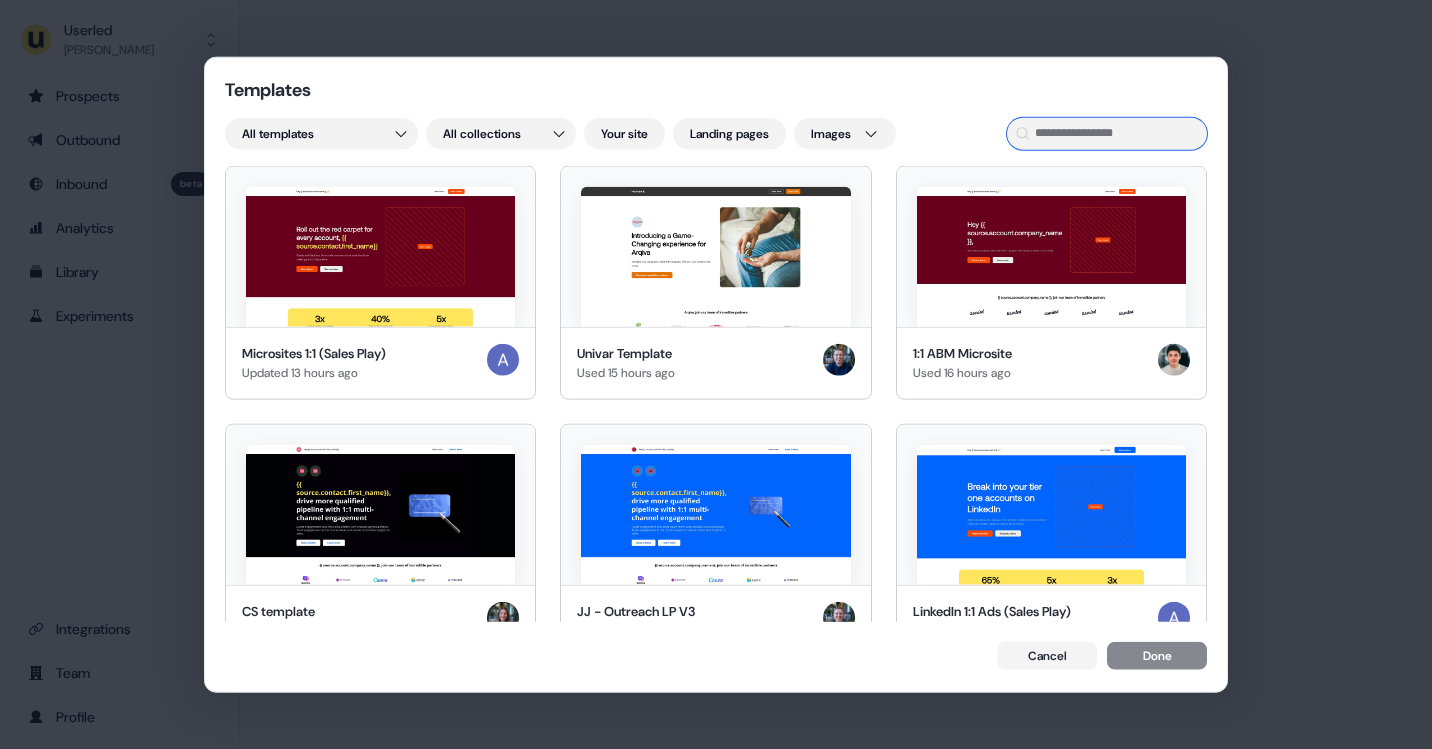 click at bounding box center (1107, 133) 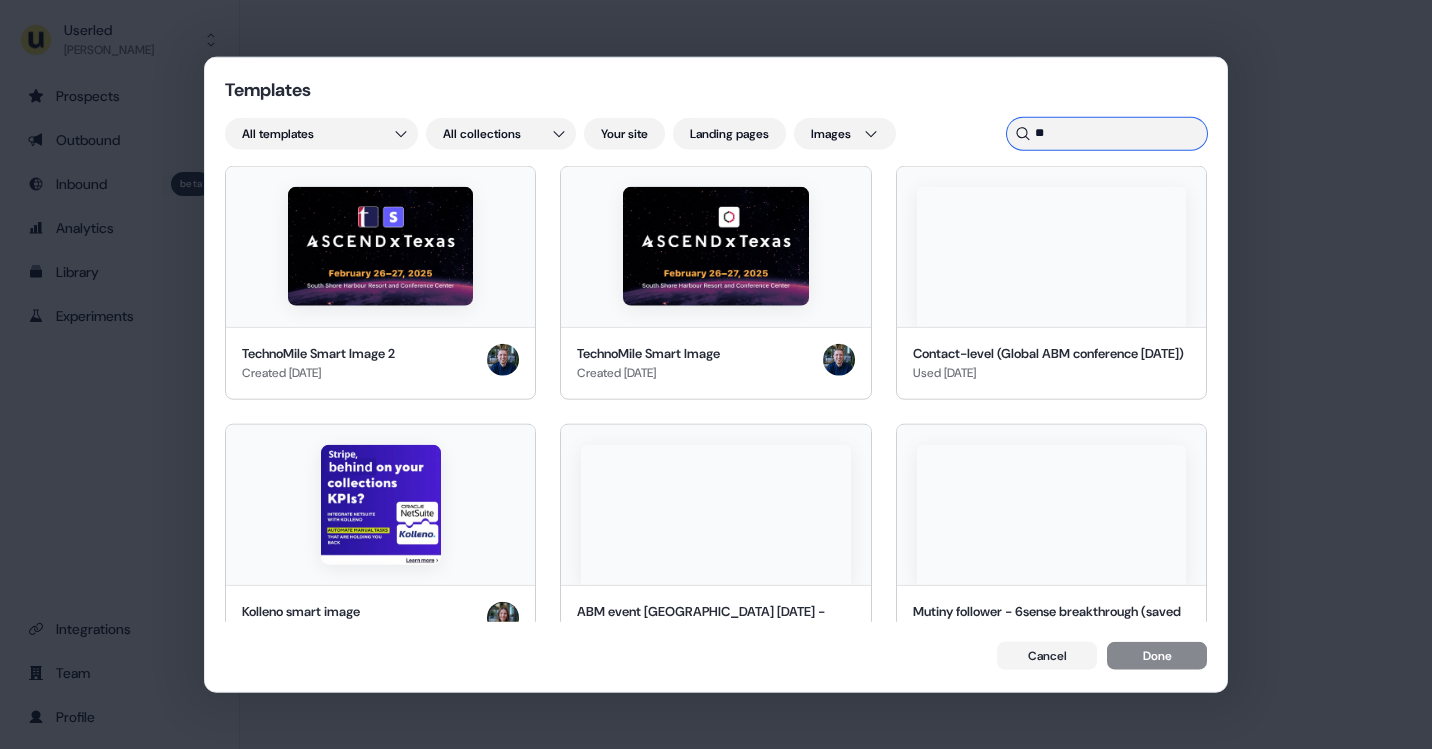 type on "*" 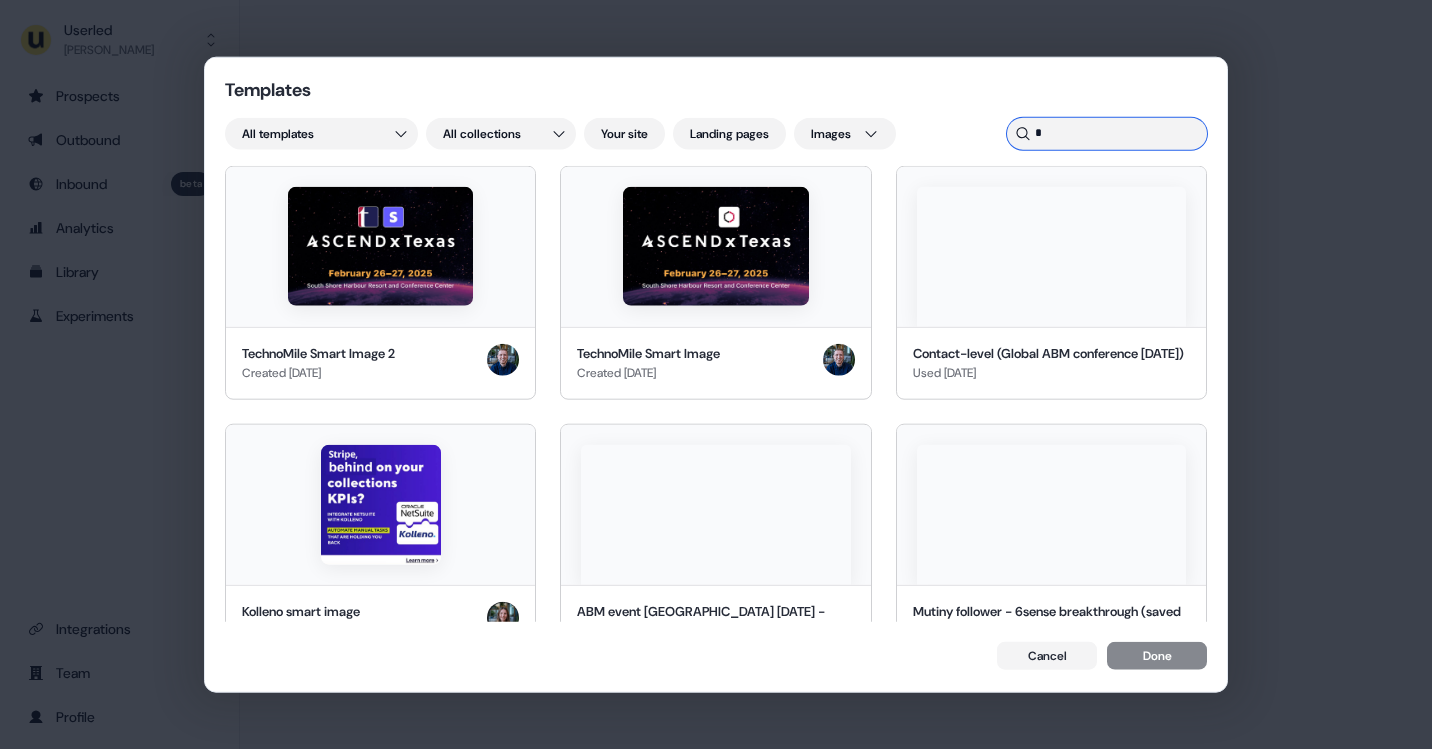 type 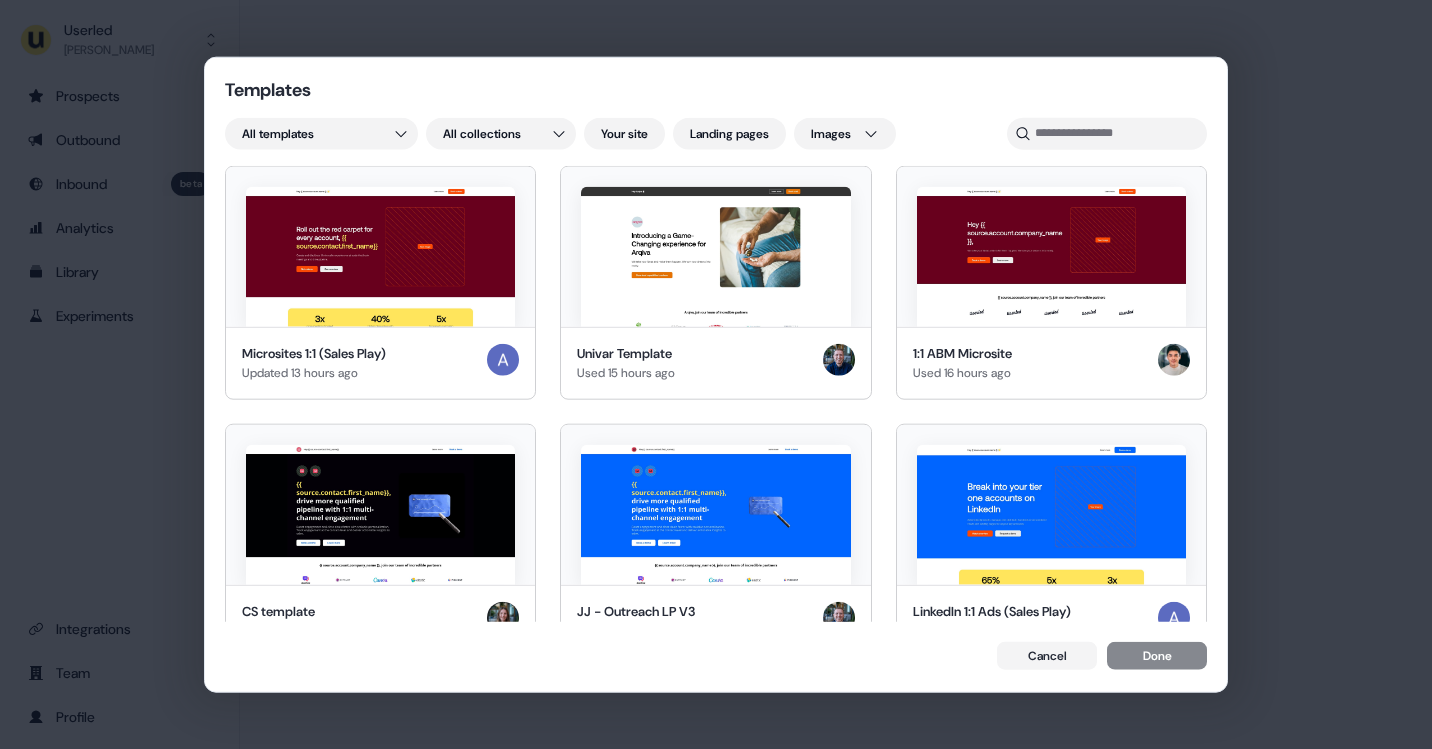 click on "Templates All   templates All collections Your site Landing pages Images Microsites 1:1 (Sales Play) Updated 13 hours ago Univar Template Used 15 hours ago 1:1 ABM Microsite Used 16 hours ago CS template  Used 18 hours ago JJ - Outreach LP V3 Used 19 hours ago LinkedIn 1:1 Ads (Sales Play) Updated 20 hours ago Event Invites (Sales Play) Updated 20 hours ago Follow-up v2 - JJ Used 2 days ago Rasa Template  Used 2 days ago Base template (Copy this) Updated 2 days ago Follow up discovery template 2025 Used 2 days ago Userled vs Mutiny (APPROVED) Used 2 days ago Rasa Template Used 2 days ago Userled | 1:1 Ads | Customers Used 5 days ago Userled | 1:1 Ads | ABM Done right Used 5 days ago Userled | 1:1 Ads | Love Used 5 days ago LinkedIn 1:1 Ads Marketing Template Copy Used 5 days ago LinkedIn 1:1 Ads Marketing Template Used 5 days ago GL- follow up Used 5 days ago Userled vs TOFU (FOR REVIEW) Used 5 days ago B2BMX event invite Used 5 days ago New template Created 5 days ago ABM | 1:1 | 2025 Used 5 days ago Test" at bounding box center [716, 374] 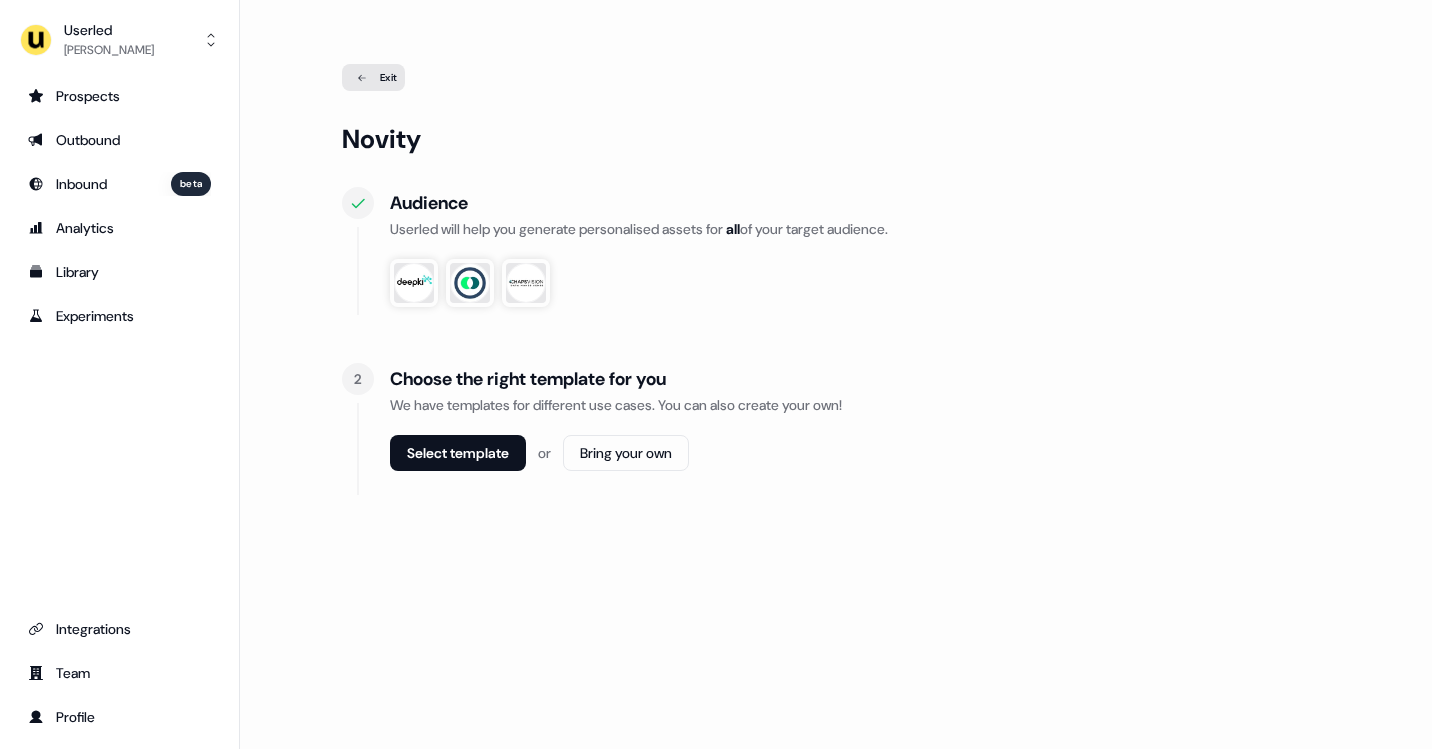click 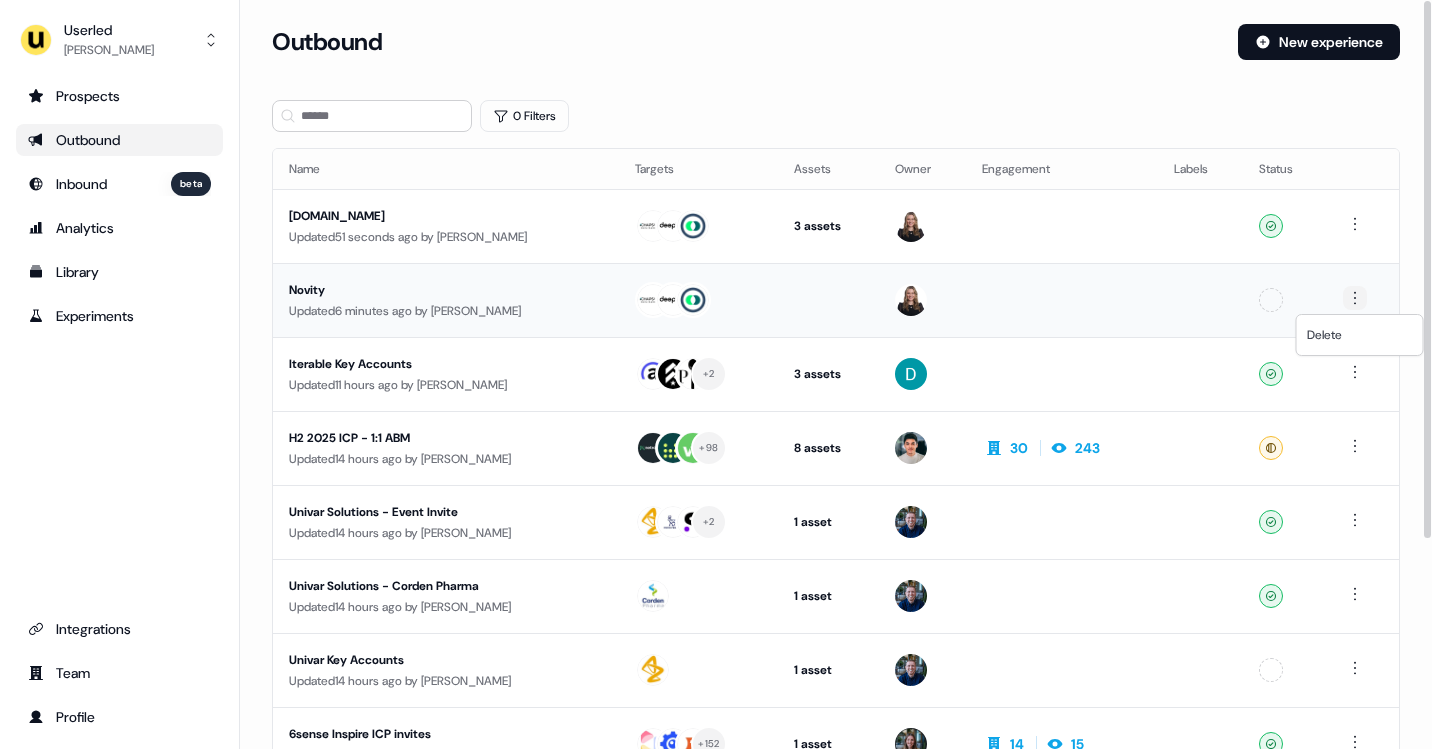 click on "For the best experience switch devices to a bigger screen. Go to Userled.io Userled Geneviève Ladouceur Prospects Outbound Inbound beta Analytics Library Experiments Integrations Team Profile Loading... Outbound New experience 0   Filters Name Targets Assets Owner Engagement Labels Status Novity.io Updated  51 seconds ago   by   Geneviève Ladouceur 3   assets Post-demo follow-up, Outreach (Starter), LinkedIn Square Ready Novity  Updated  6 minutes ago   by   Geneviève Ladouceur Unconfigured Iterable Key Accounts Updated  11 hours ago   by   David Cruickshank + 2 3   assets Outreach (Starter), LinkedIn Square, Webinar Ready H2 2025 ICP - 1:1 ABM Updated  14 hours ago   by   Vincent Plassard + 98 8   assets Outreach (Starter), LinkedIn Square, Outreach (Starter), Outreach (Starter), LinkedIn Square, LinkedIn Square, LinkedIn Square, LinkedIn Square 30 243 Ready Univar Solutions - Event Invite  Updated  14 hours ago   by   James Johnson + 2 1   asset Webinar Ready Univar Solutions - Corden Pharma    by" at bounding box center (716, 374) 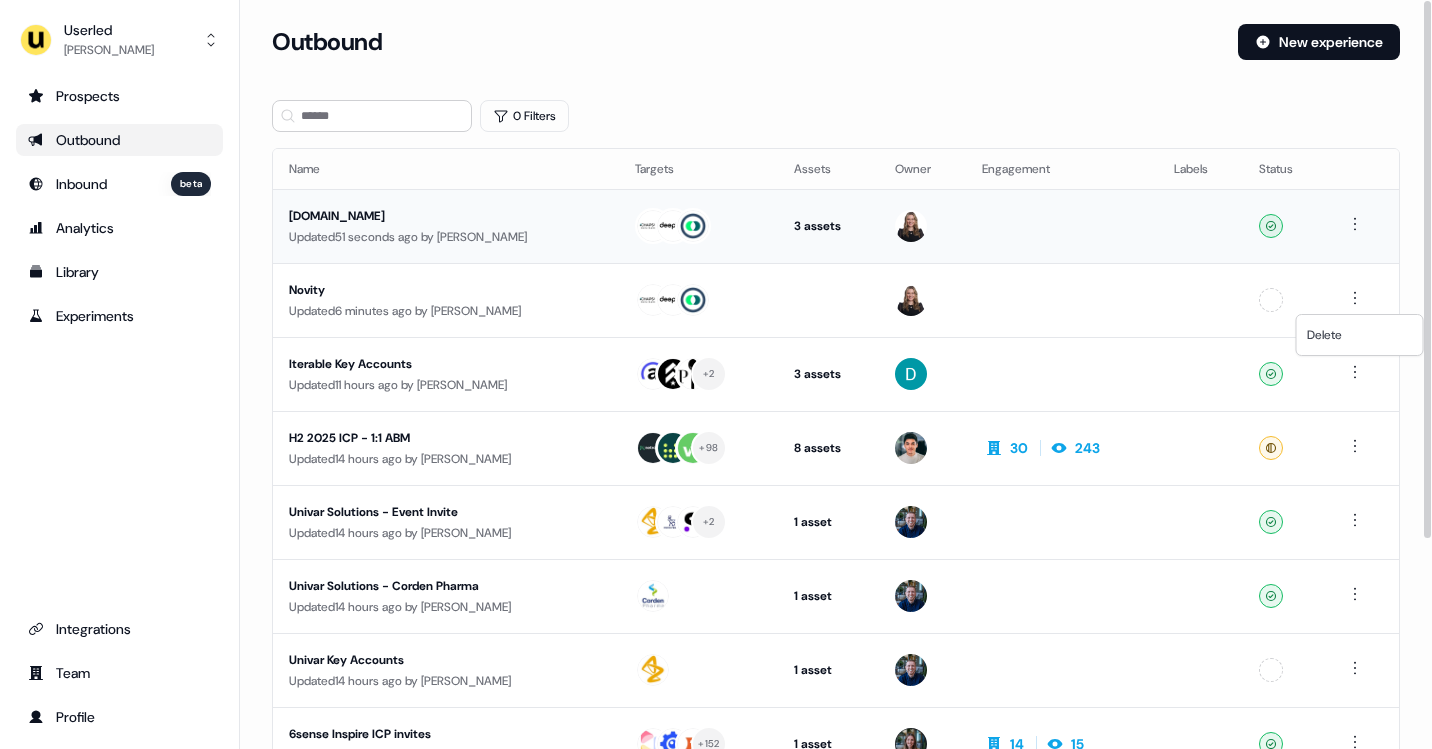 click on "For the best experience switch devices to a bigger screen. Go to Userled.io Userled Geneviève Ladouceur Prospects Outbound Inbound beta Analytics Library Experiments Integrations Team Profile Loading... Outbound New experience 0   Filters Name Targets Assets Owner Engagement Labels Status Novity.io Updated  51 seconds ago   by   Geneviève Ladouceur 3   assets Post-demo follow-up, Outreach (Starter), LinkedIn Square Ready Novity  Updated  6 minutes ago   by   Geneviève Ladouceur Unconfigured Iterable Key Accounts Updated  11 hours ago   by   David Cruickshank + 2 3   assets Outreach (Starter), LinkedIn Square, Webinar Ready H2 2025 ICP - 1:1 ABM Updated  14 hours ago   by   Vincent Plassard + 98 8   assets Outreach (Starter), LinkedIn Square, Outreach (Starter), Outreach (Starter), LinkedIn Square, LinkedIn Square, LinkedIn Square, LinkedIn Square 30 243 Ready Univar Solutions - Event Invite  Updated  14 hours ago   by   James Johnson + 2 1   asset Webinar Ready Univar Solutions - Corden Pharma    by" at bounding box center (716, 374) 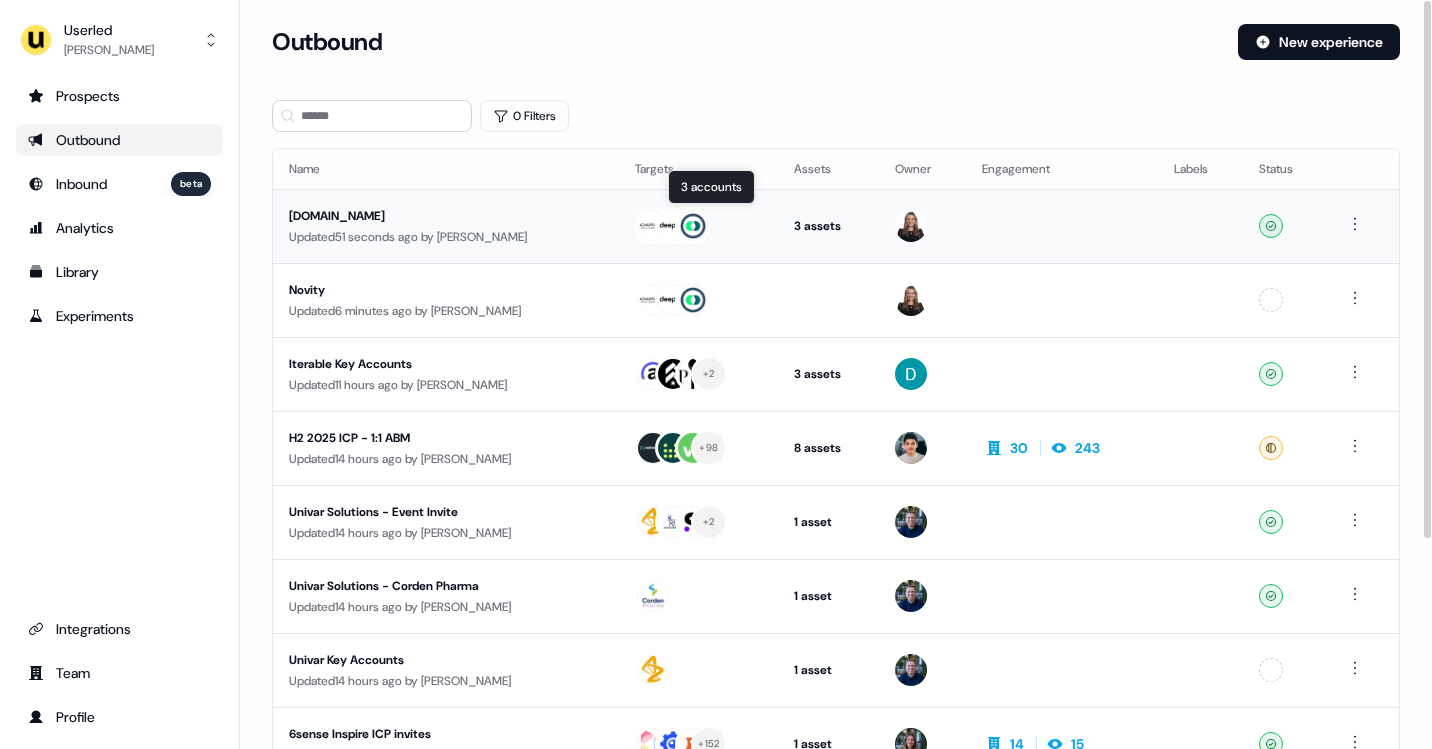 click at bounding box center [698, 226] 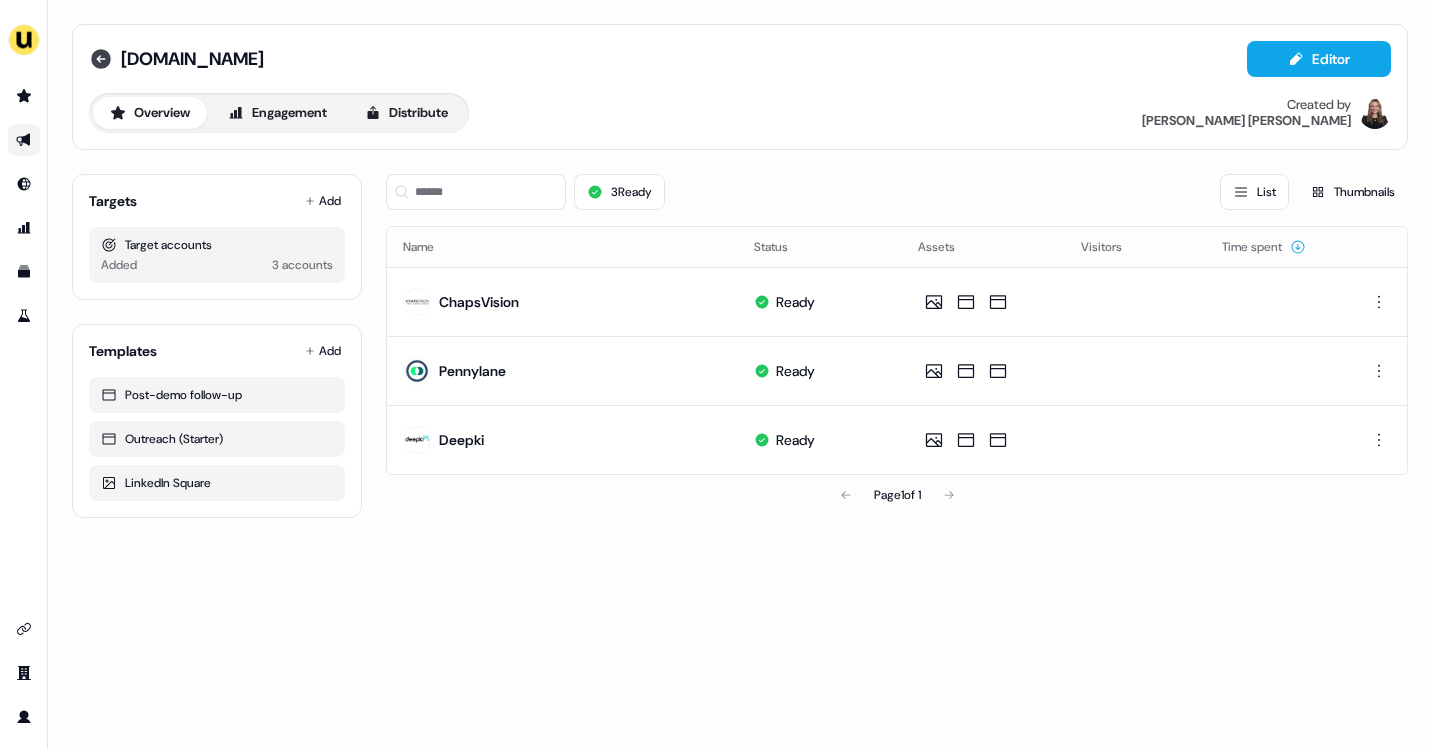 click 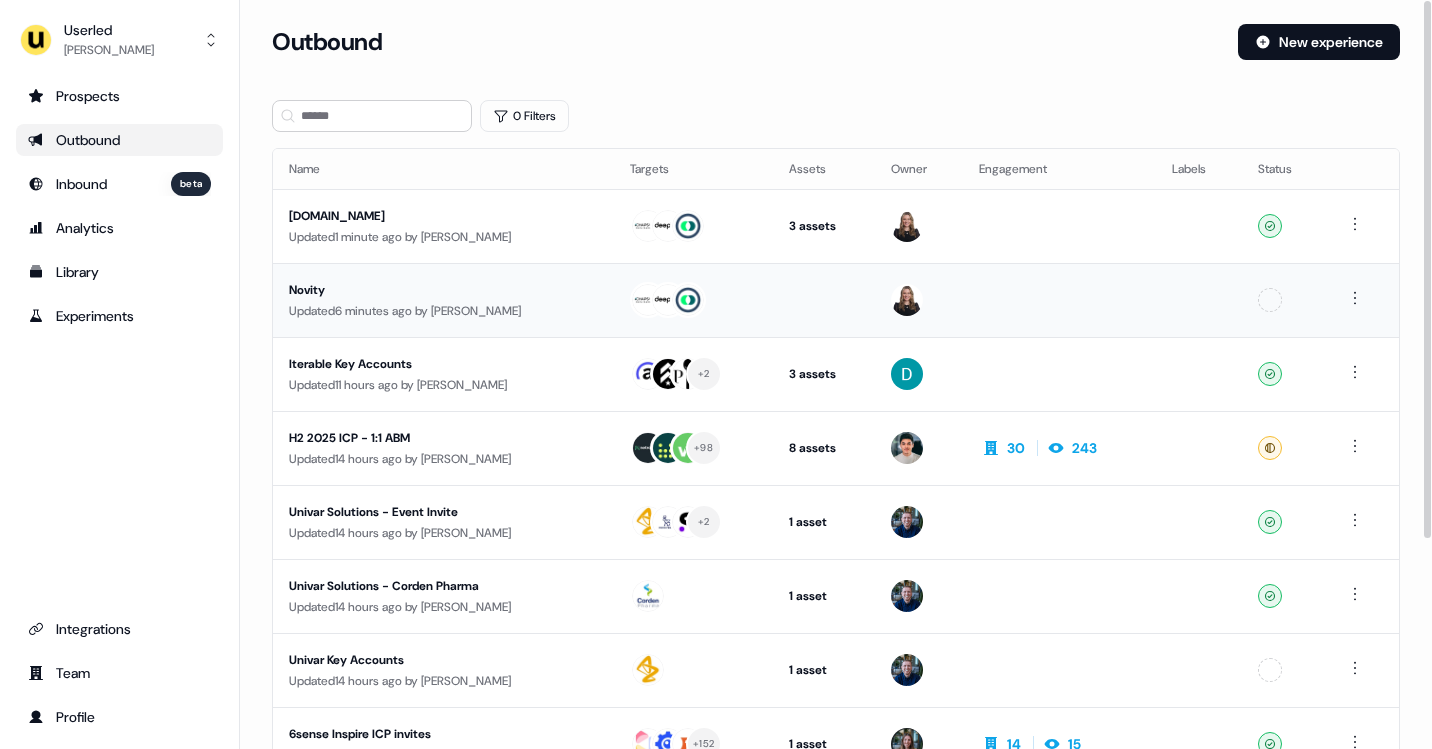 click on "Updated  6 minutes ago   by   Geneviève Ladouceur" at bounding box center (443, 311) 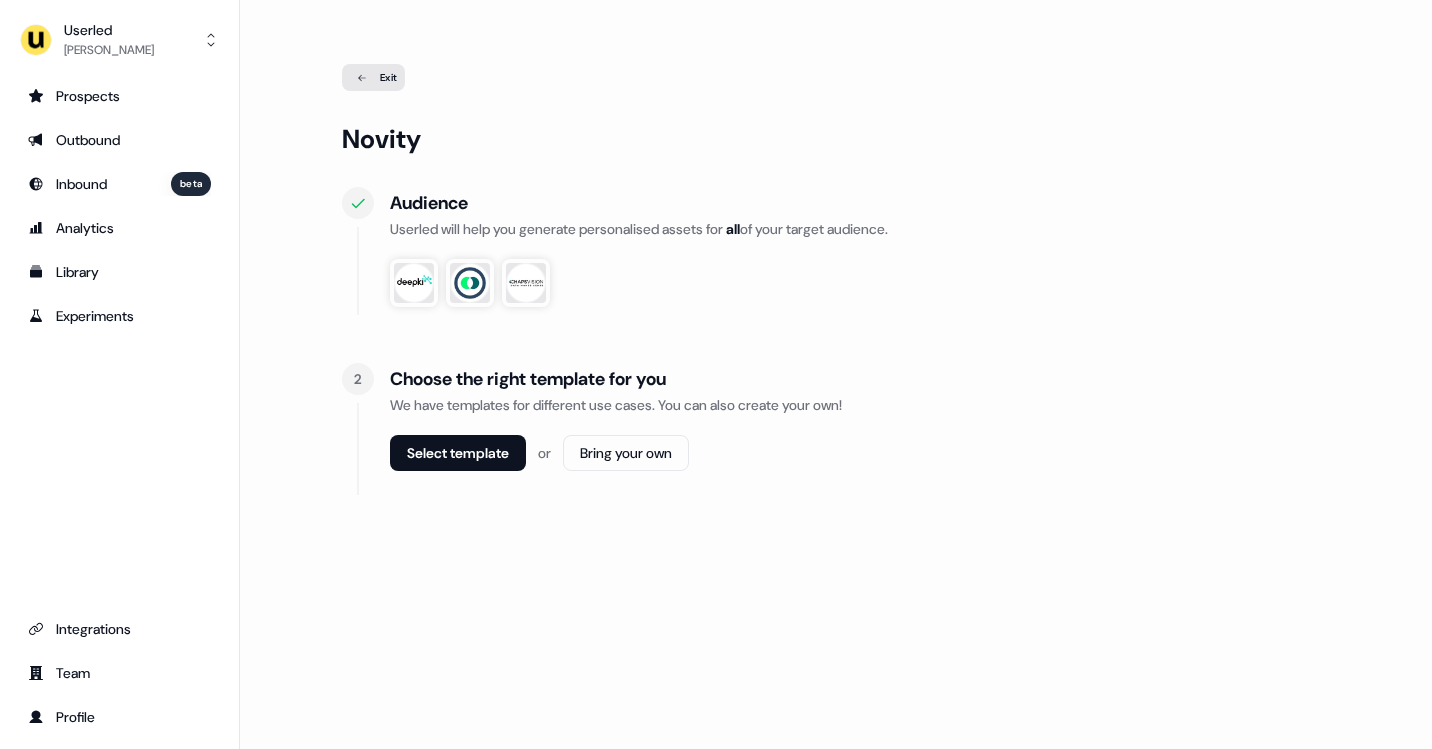 click on "Exit" at bounding box center (373, 77) 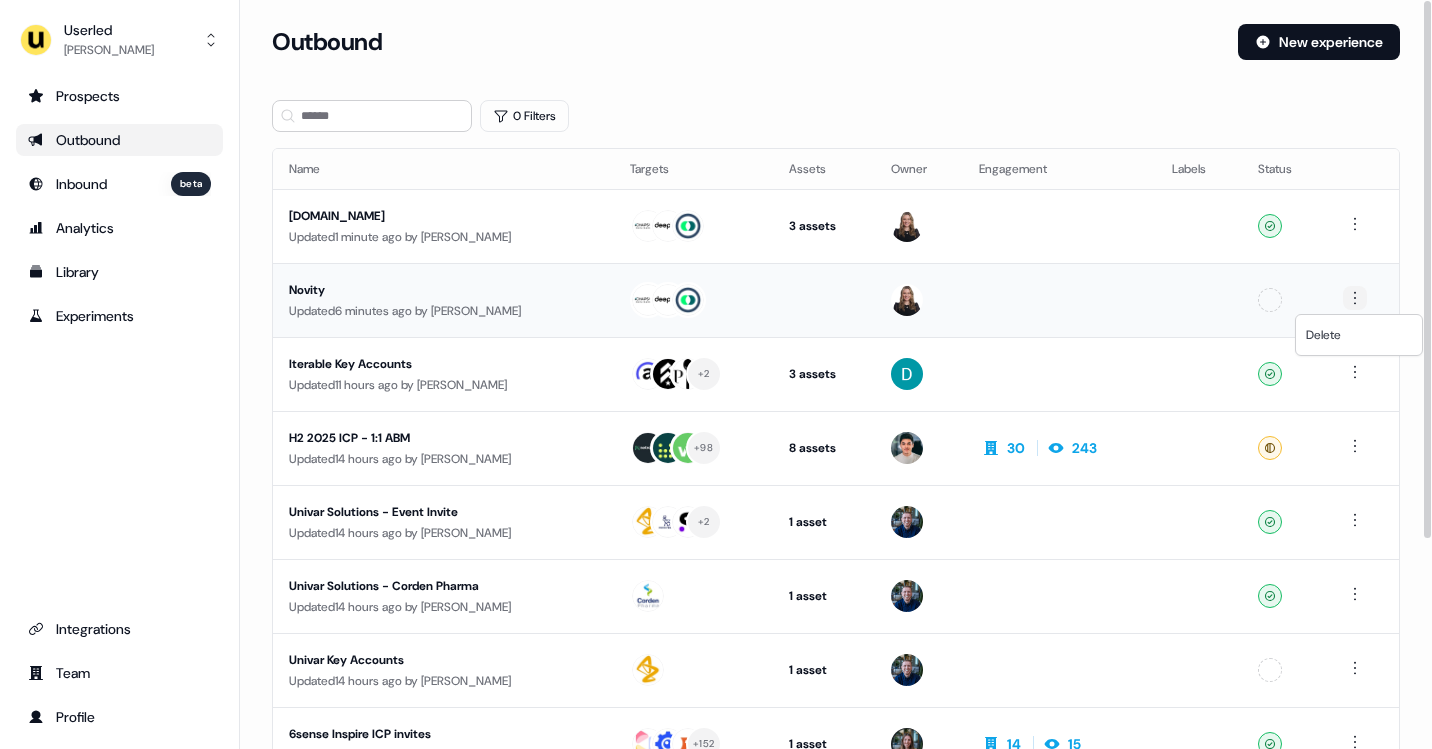 click on "For the best experience switch devices to a bigger screen. Go to Userled.io Userled Geneviève Ladouceur Prospects Outbound Inbound beta Analytics Library Experiments Integrations Team Profile Loading... Outbound New experience 0   Filters Name Targets Assets Owner Engagement Labels Status Novity.io Updated  1 minute ago   by   Geneviève Ladouceur 3   assets Post-demo follow-up, Outreach (Starter), LinkedIn Square Ready Novity  Updated  6 minutes ago   by   Geneviève Ladouceur Unconfigured Iterable Key Accounts Updated  11 hours ago   by   David Cruickshank + 2 3   assets Outreach (Starter), LinkedIn Square, Webinar Ready H2 2025 ICP - 1:1 ABM Updated  14 hours ago   by   Vincent Plassard + 98 8   assets Outreach (Starter), LinkedIn Square, Outreach (Starter), Outreach (Starter), LinkedIn Square, LinkedIn Square, LinkedIn Square, LinkedIn Square 30 243 Ready Univar Solutions - Event Invite  Updated  14 hours ago   by   James Johnson + 2 1   asset Webinar Ready Univar Solutions - Corden Pharma  Updated" at bounding box center (716, 374) 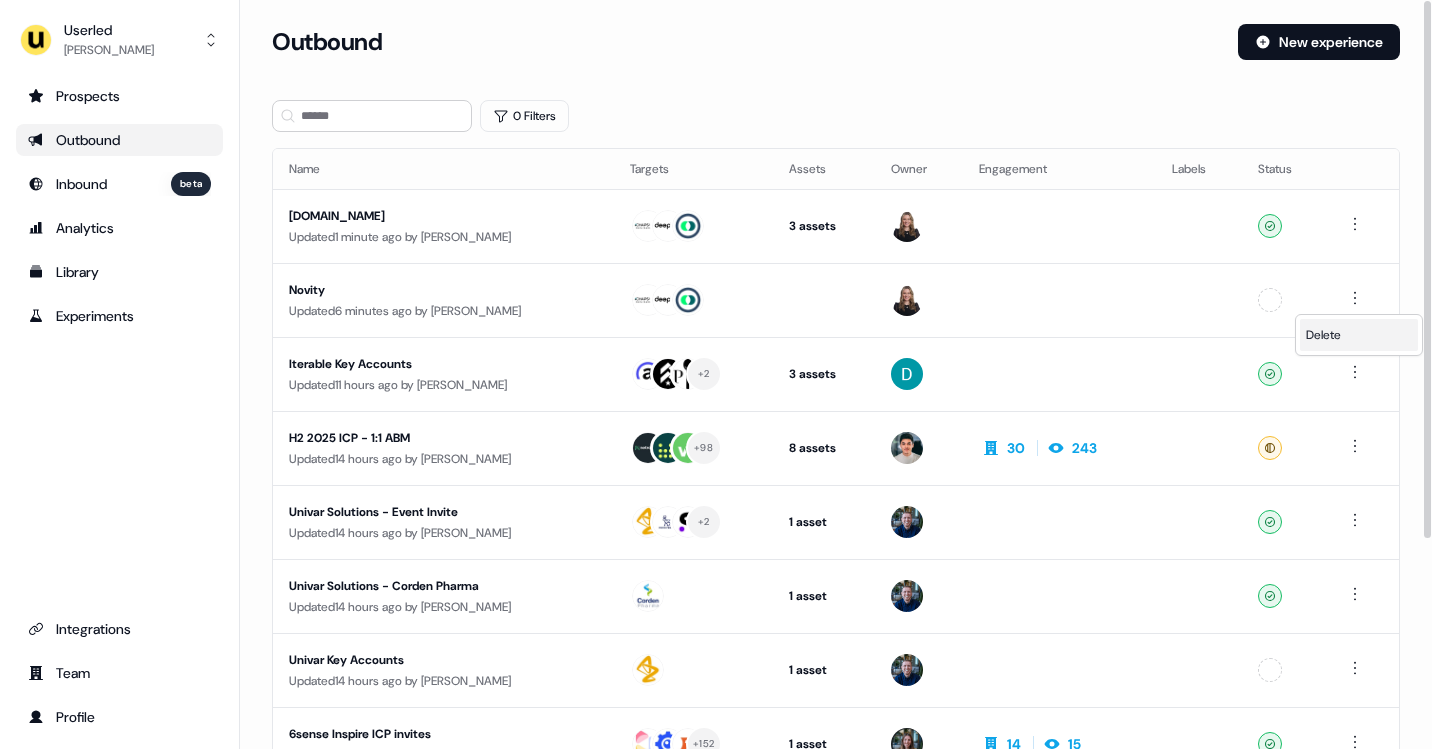 click on "Delete" at bounding box center [1359, 335] 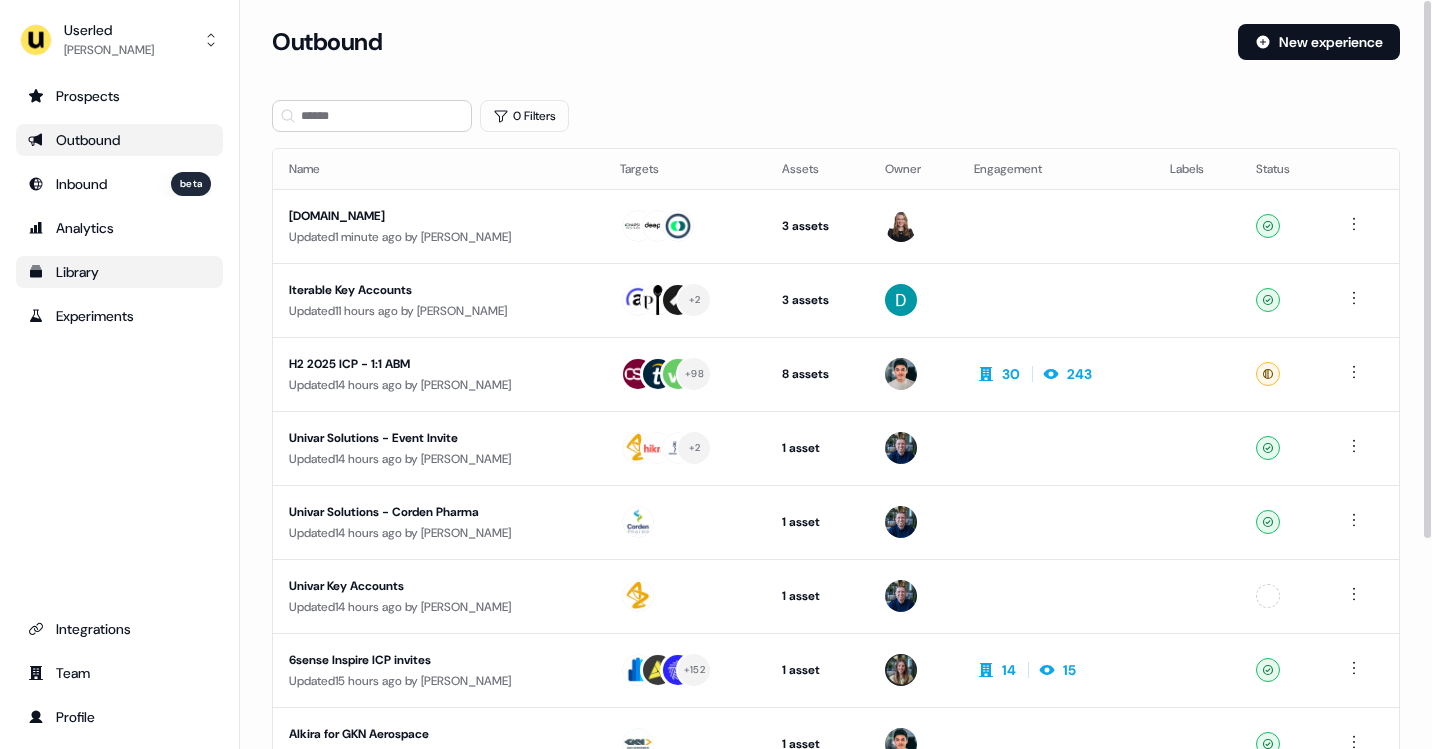 click on "Library" at bounding box center [119, 272] 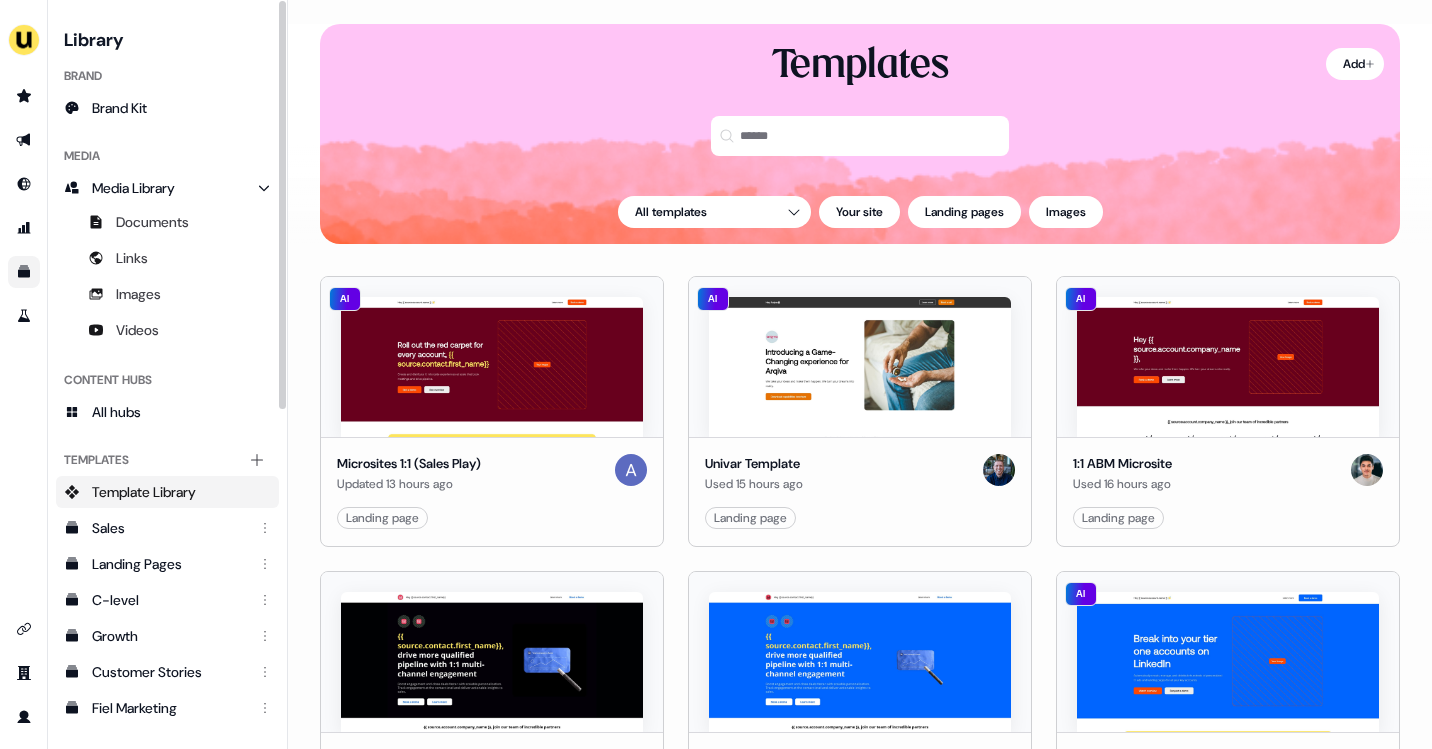 click on "Template Library" at bounding box center (144, 492) 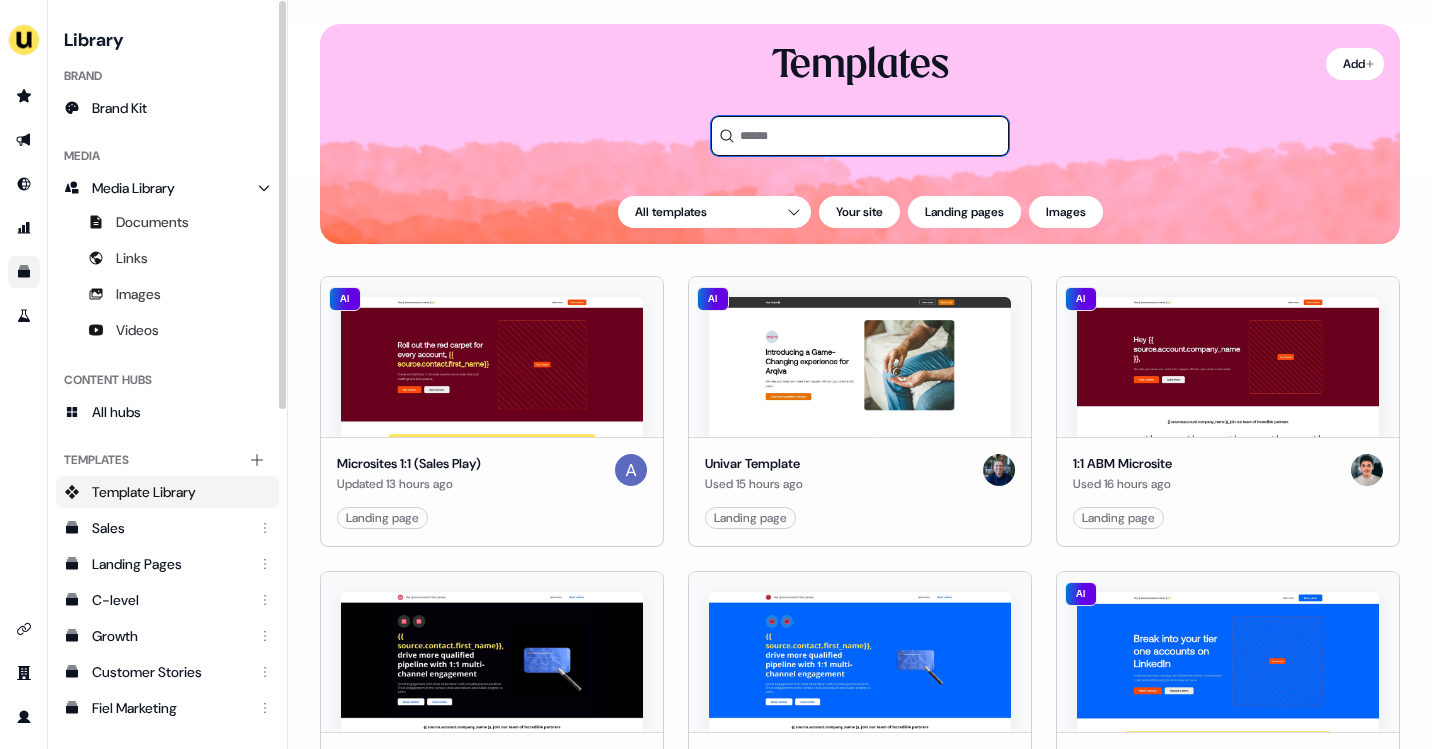 click at bounding box center (860, 136) 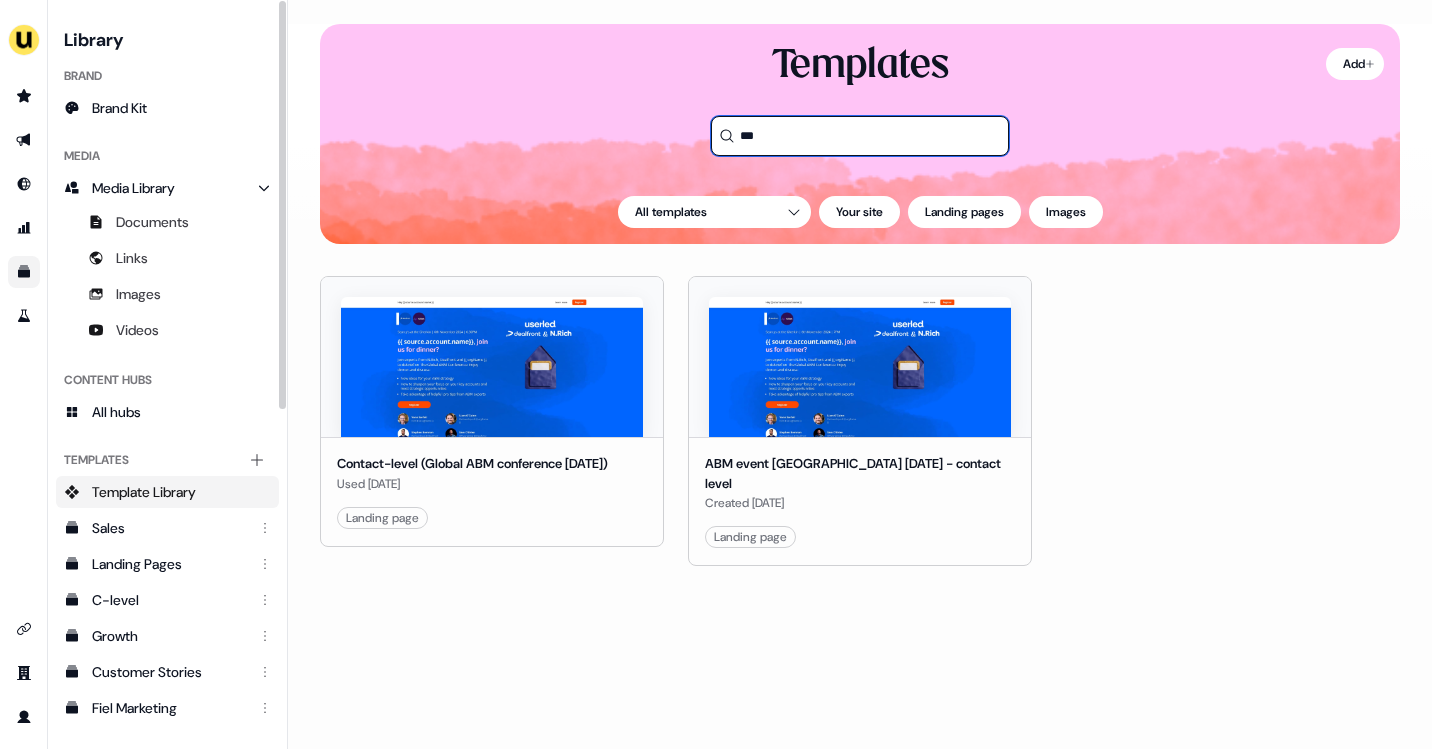 type on "***" 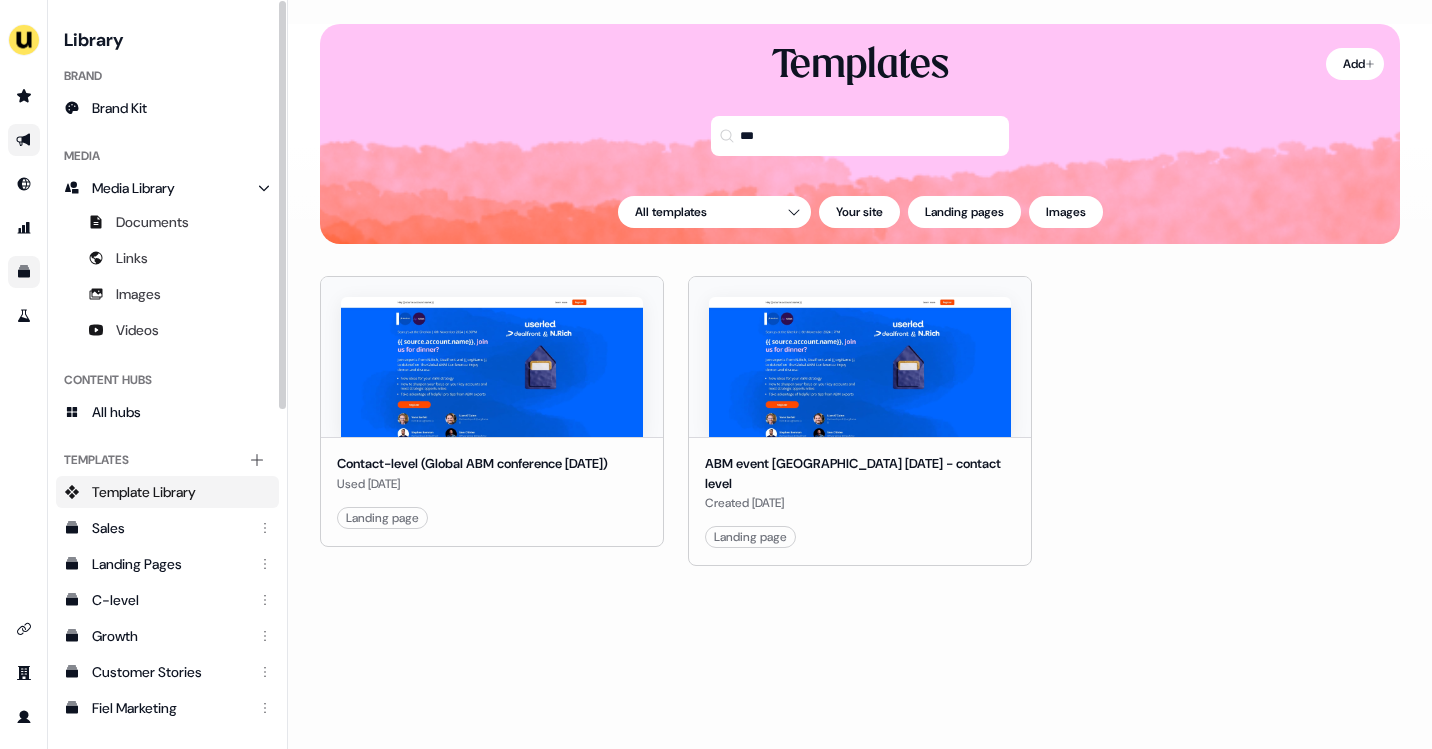 click at bounding box center [24, 140] 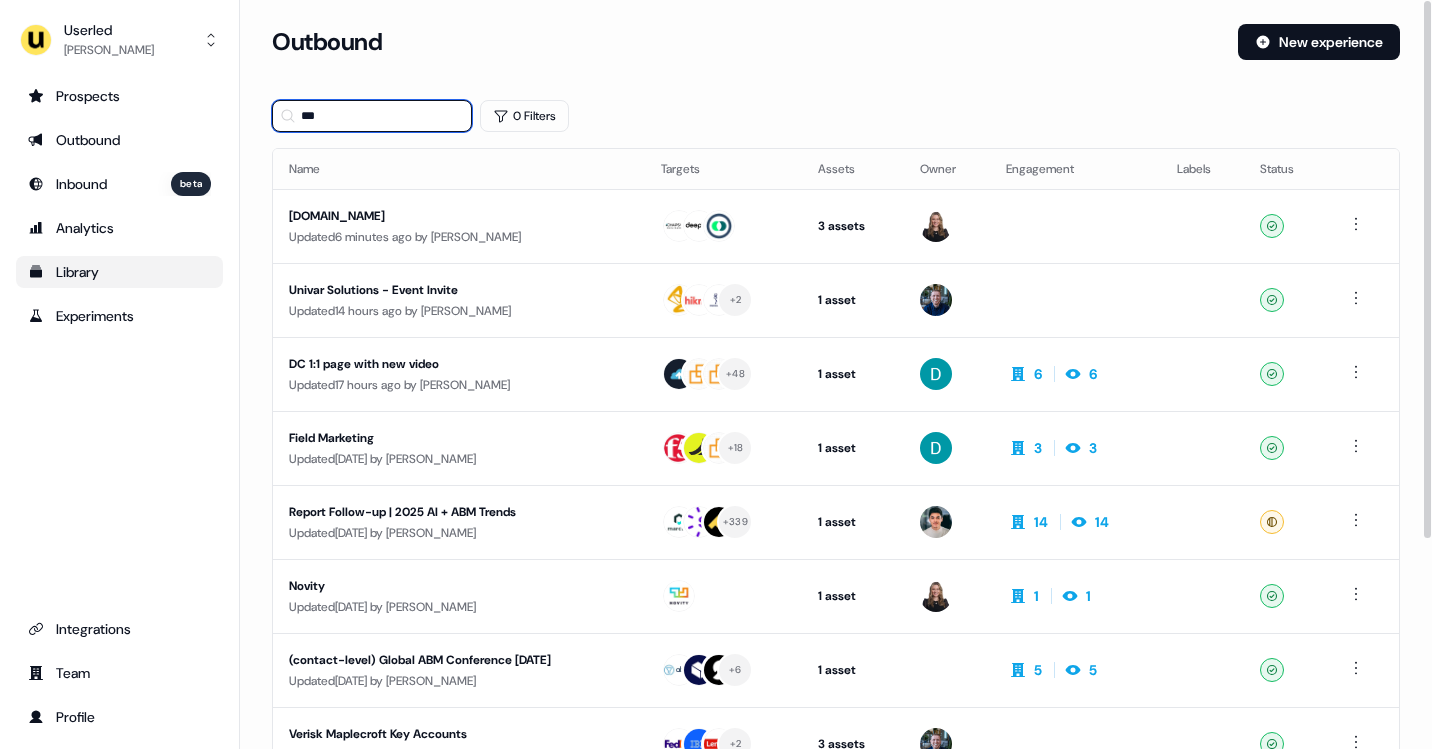 click on "***" at bounding box center [372, 116] 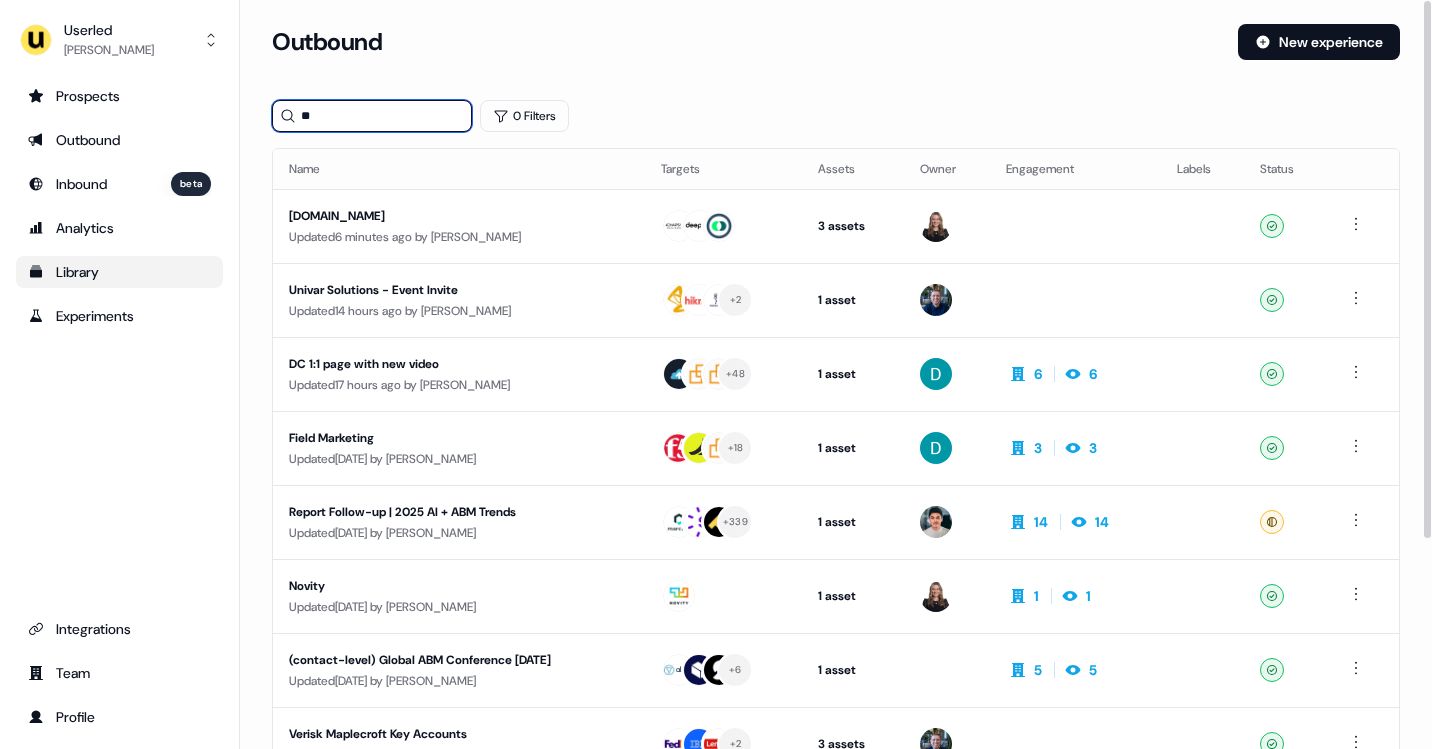type on "*" 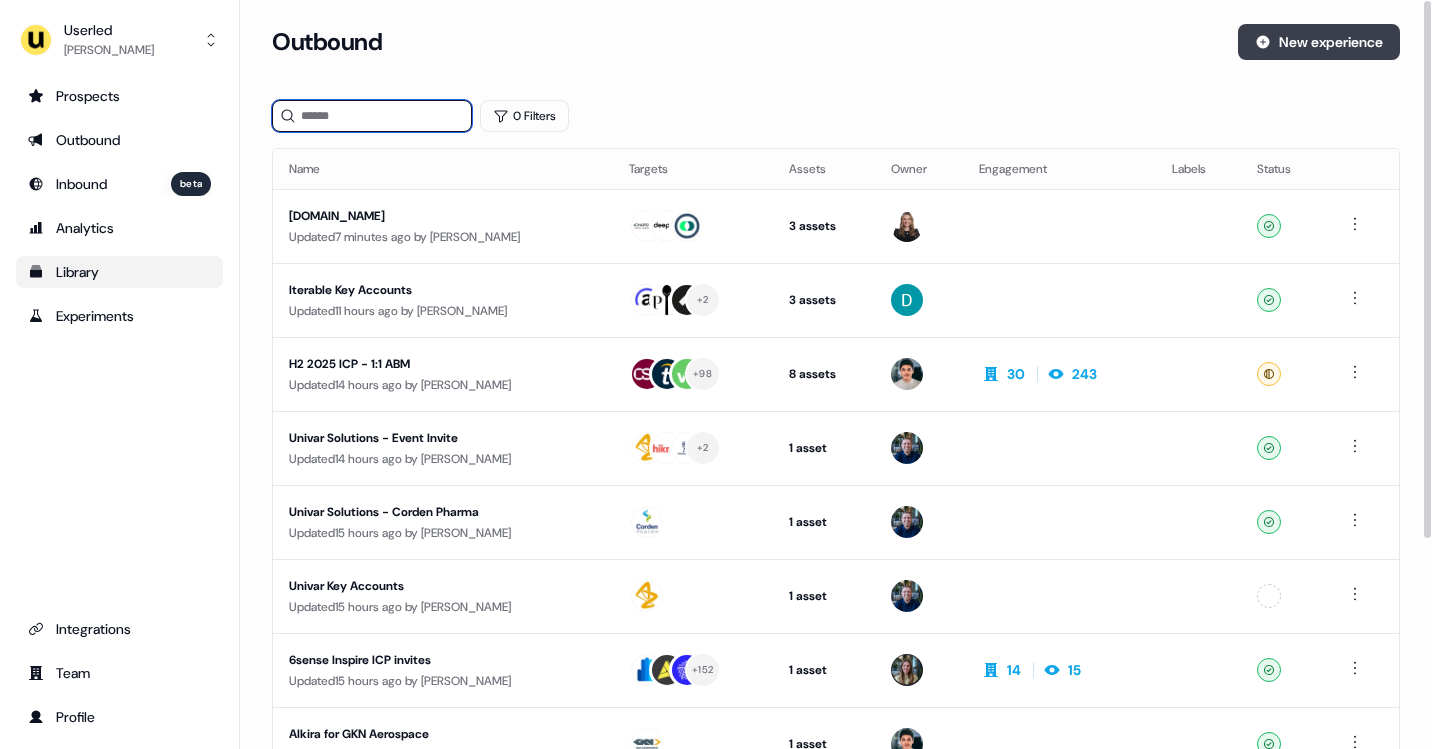 type 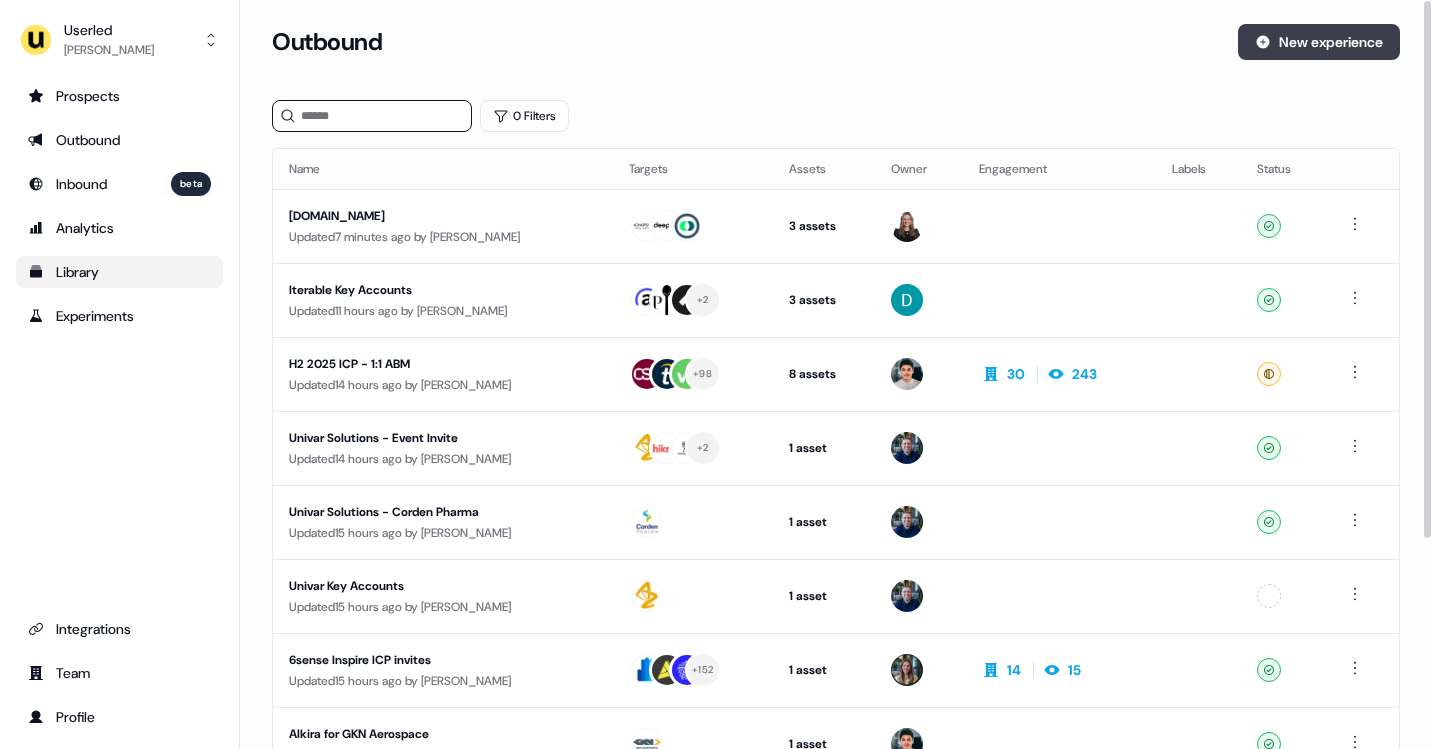 click on "New experience" at bounding box center [1319, 42] 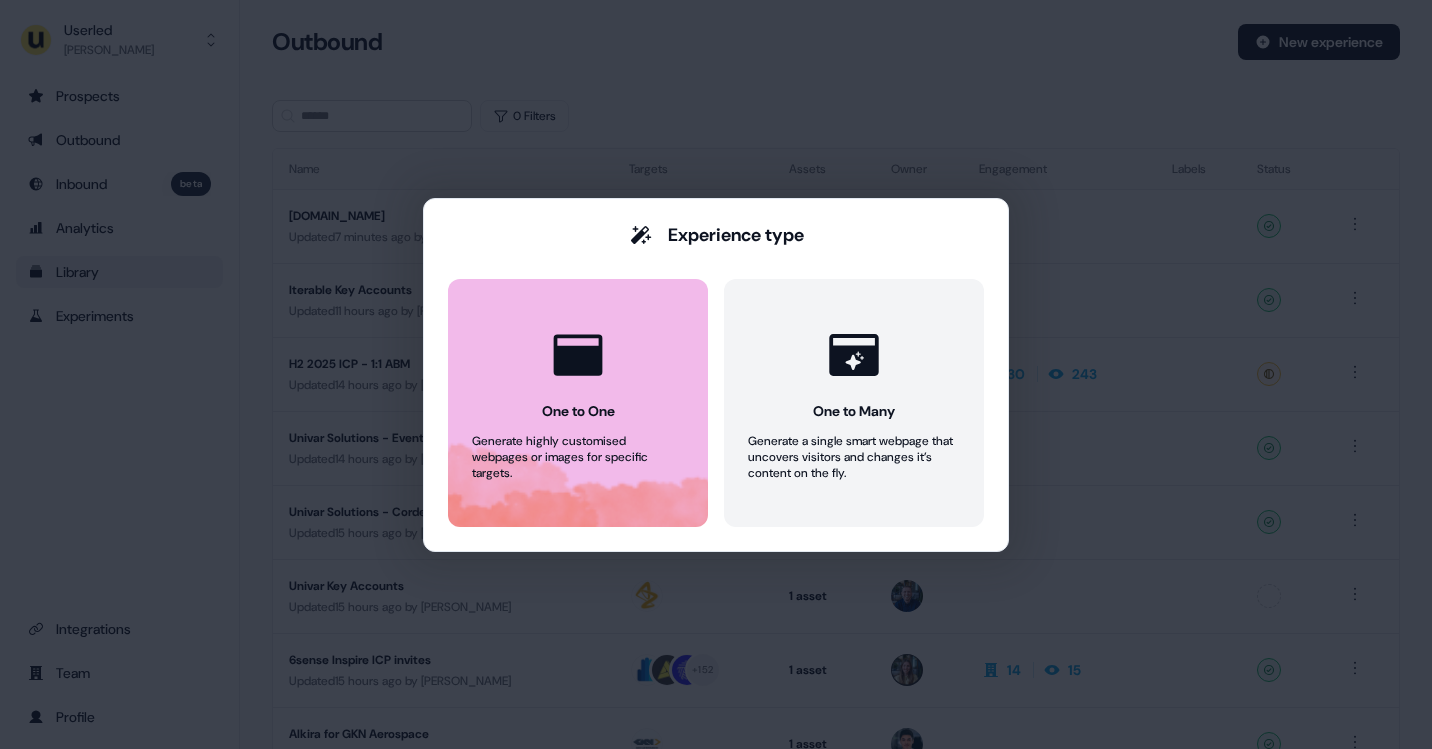 click on "One to One Generate highly customised webpages or images for specific targets." at bounding box center (578, 403) 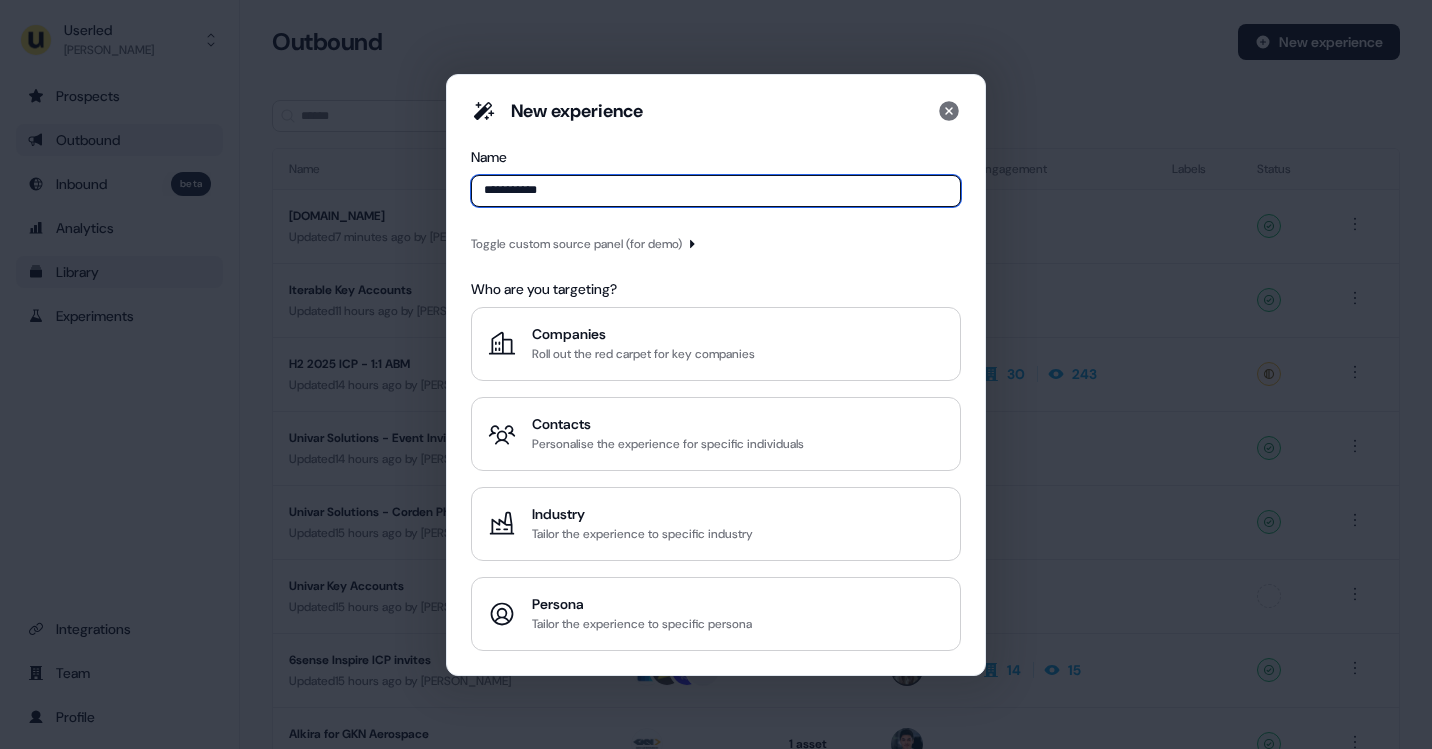 type on "**********" 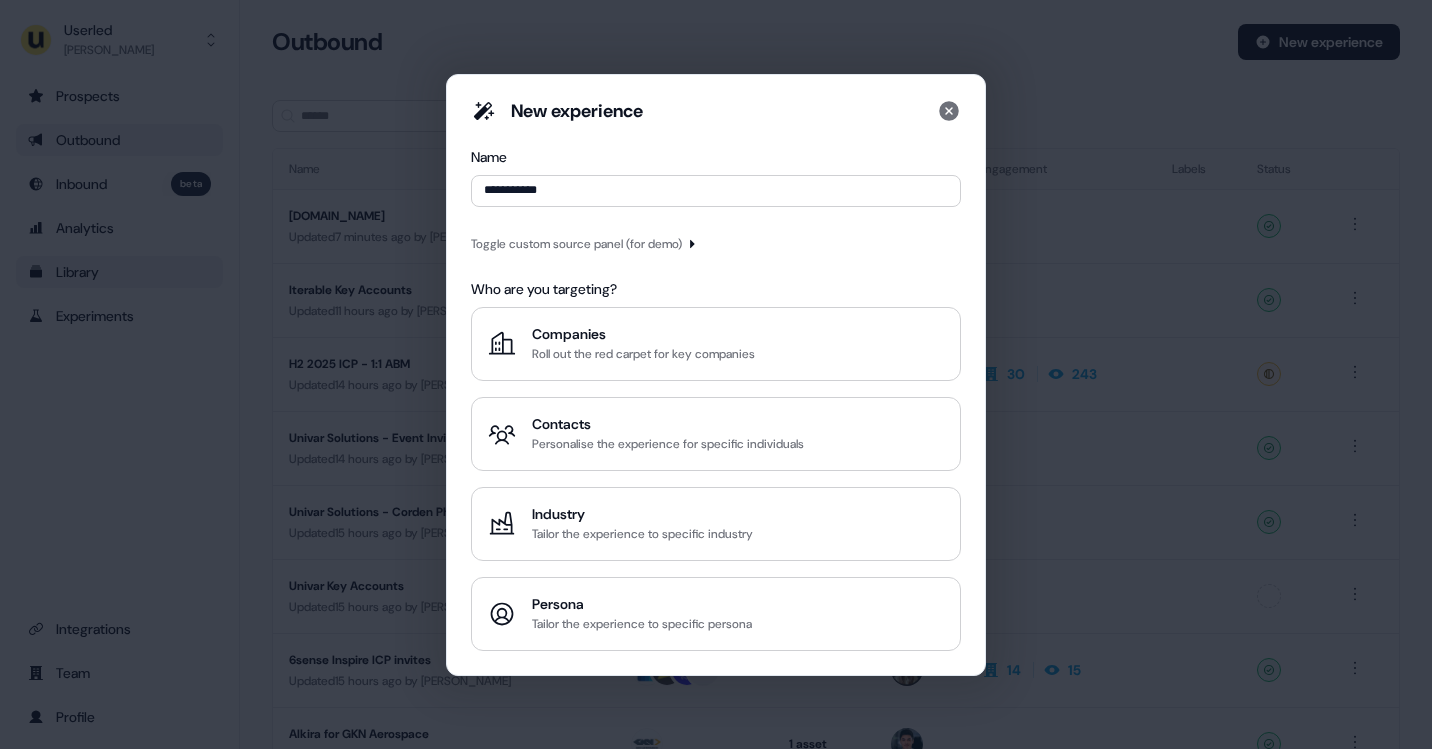 click on "Toggle custom source panel (for demo)" at bounding box center (584, 244) 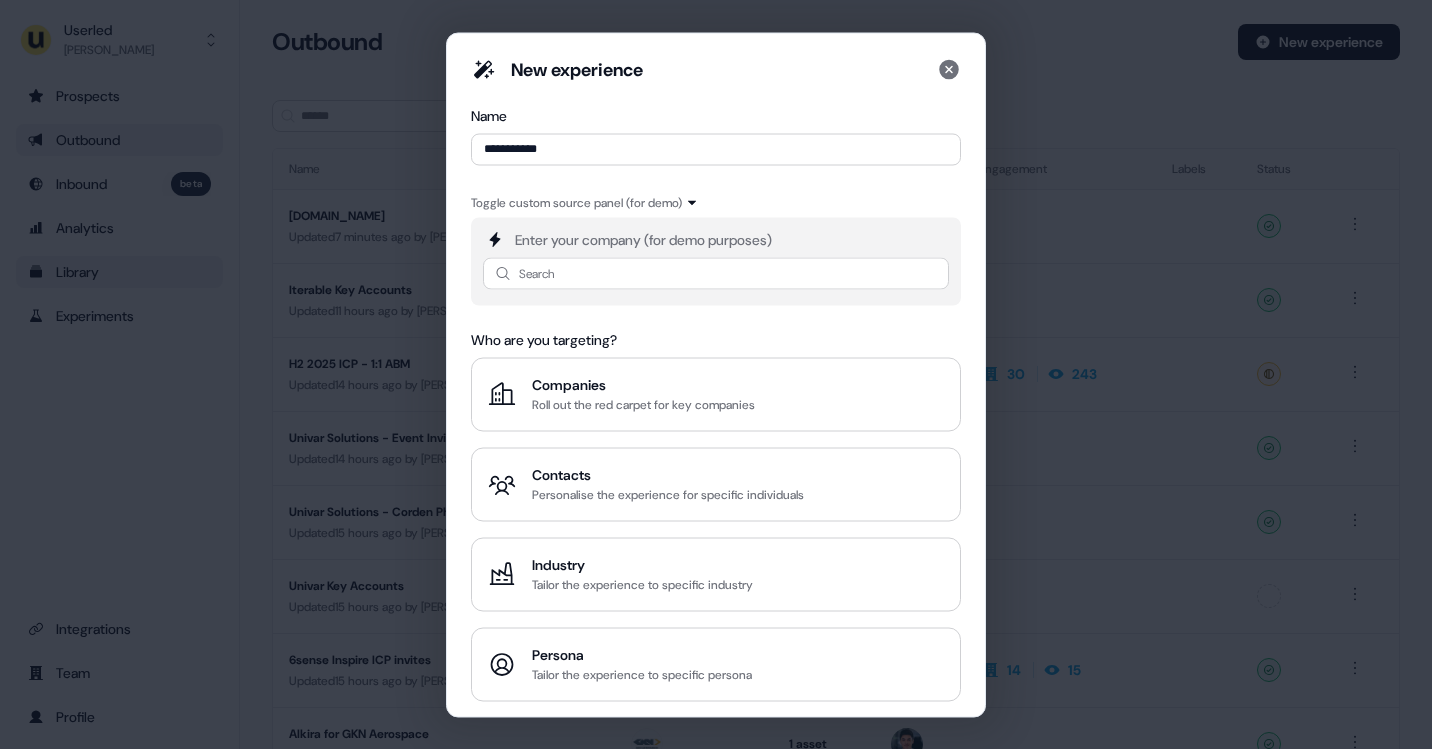 type 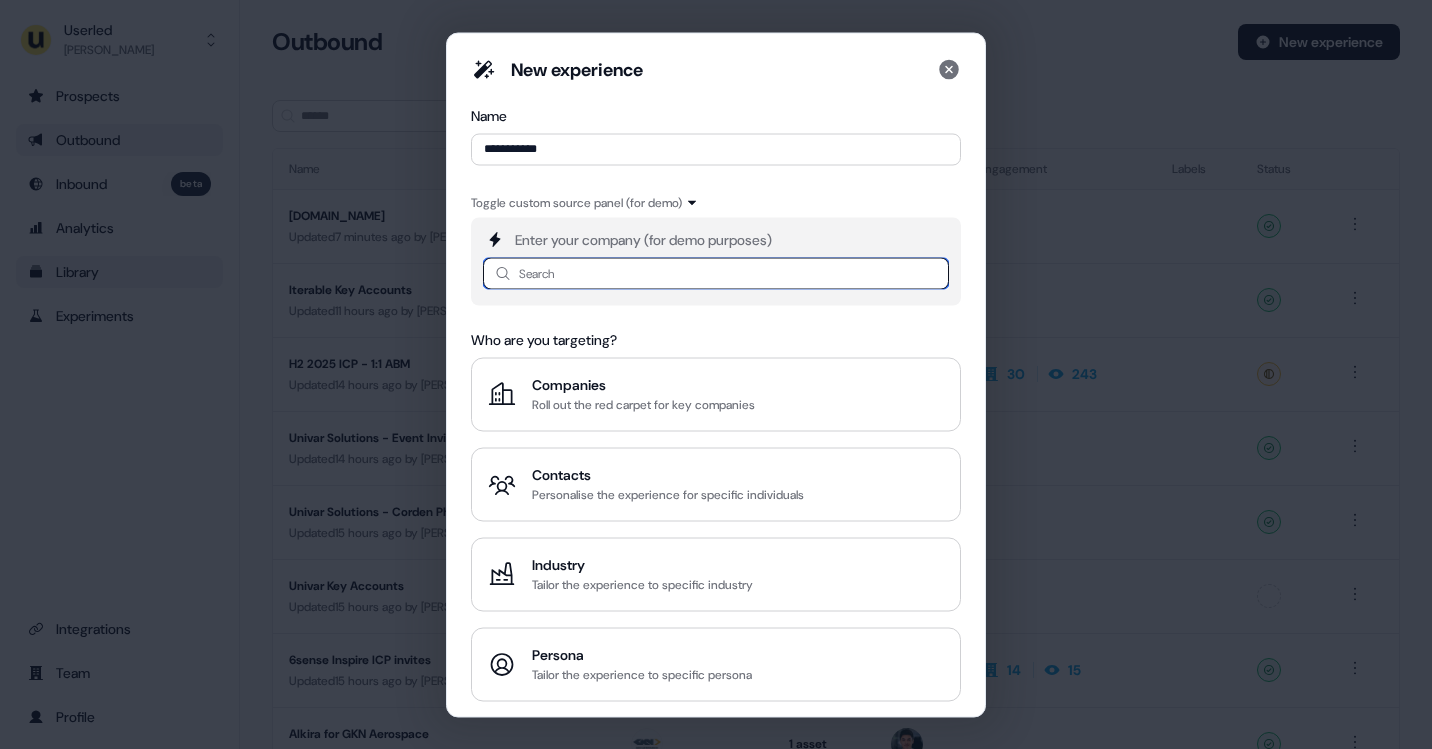 click at bounding box center [716, 273] 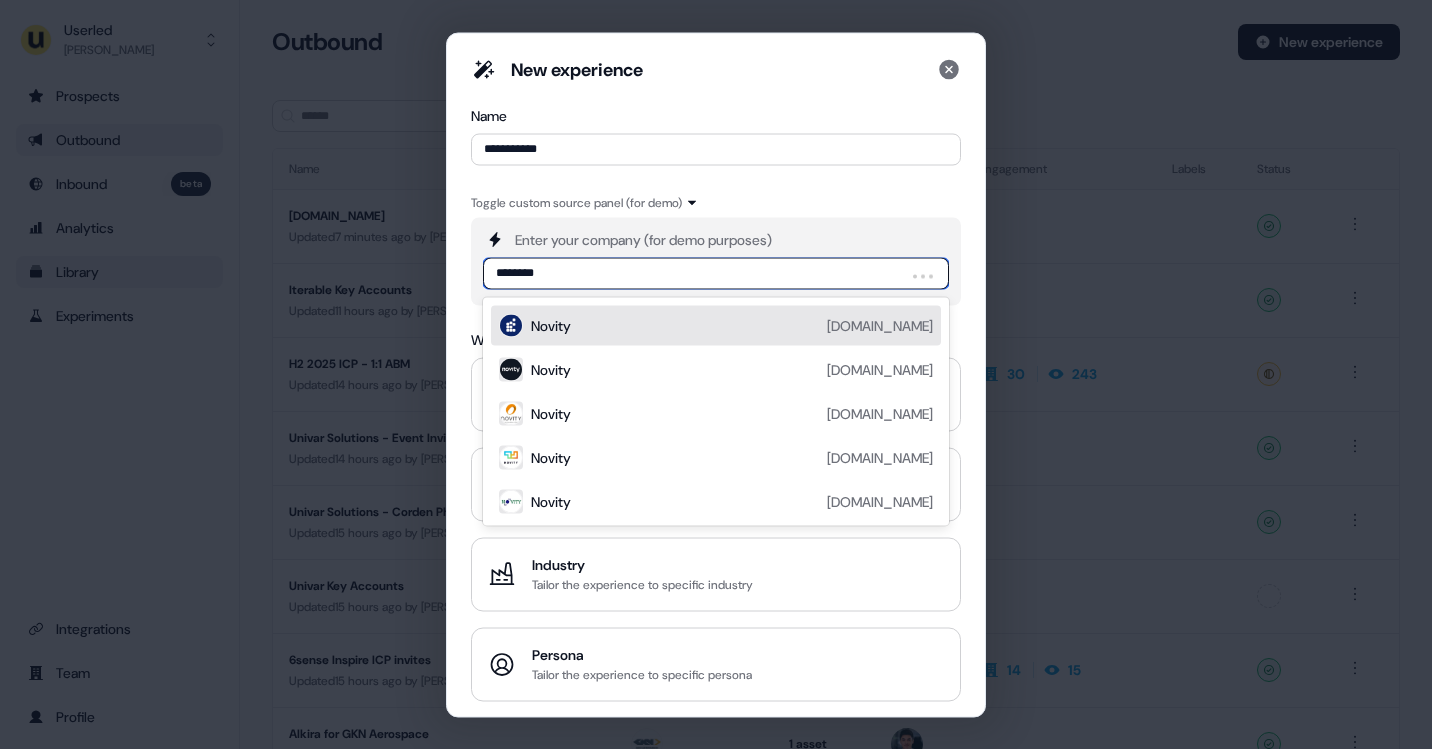 type on "*********" 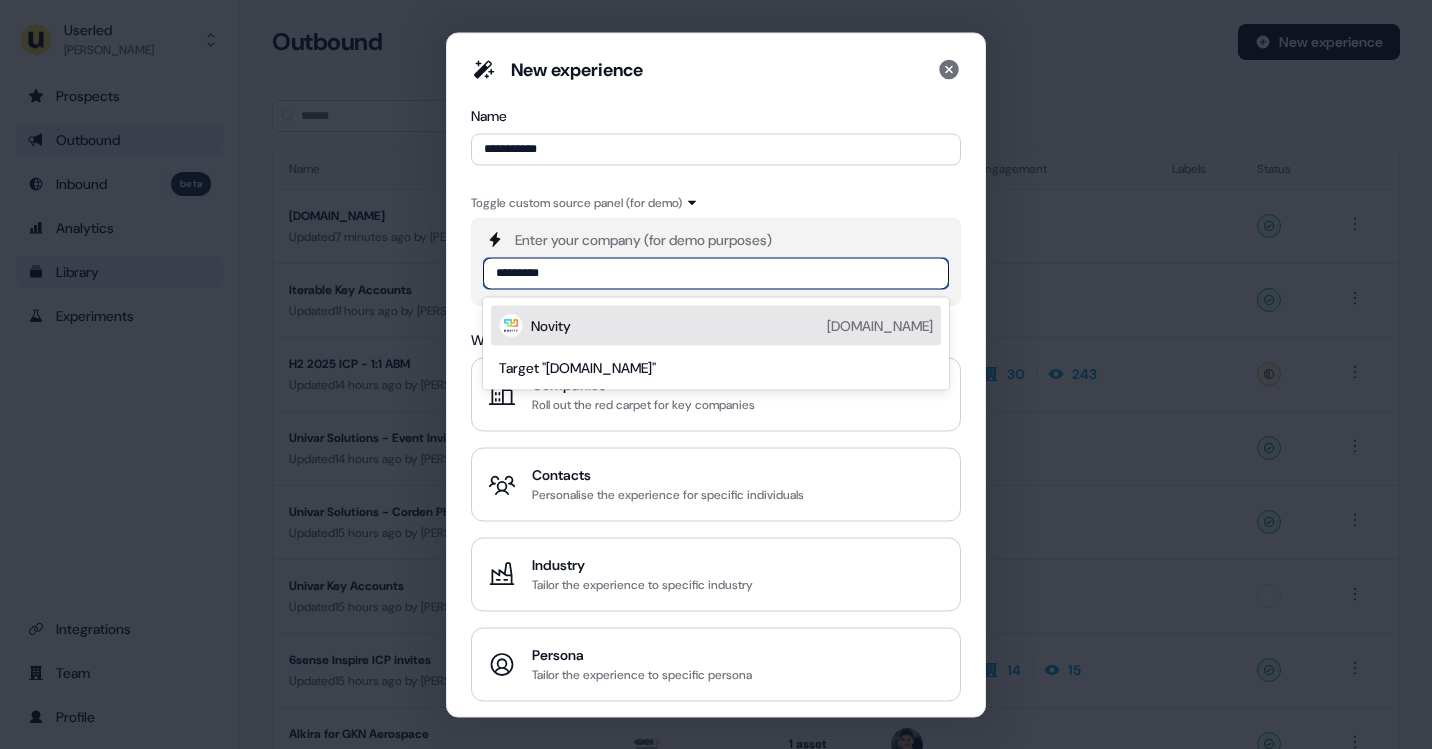 click on "Novity [DOMAIN_NAME]" at bounding box center [732, 325] 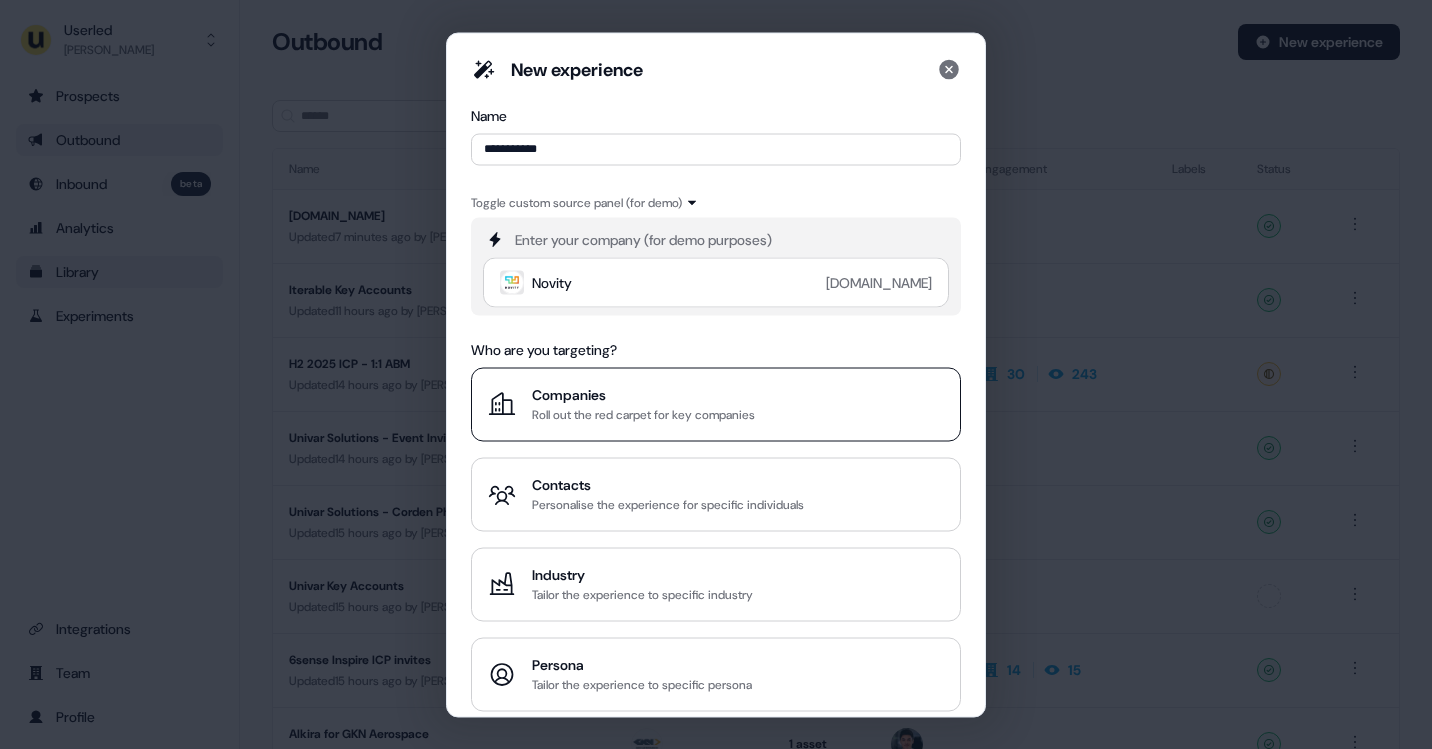 click on "Roll out the red carpet for key companies" at bounding box center (643, 414) 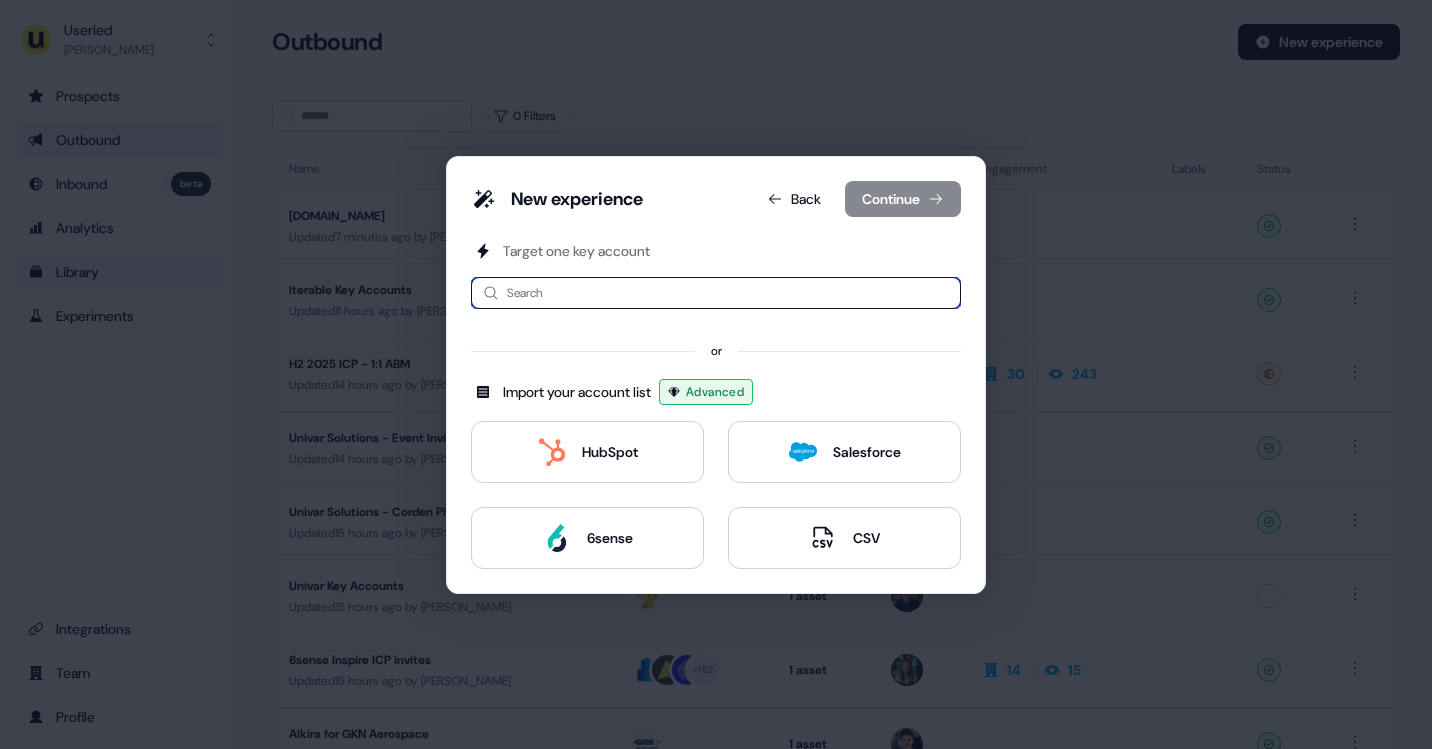click at bounding box center [716, 293] 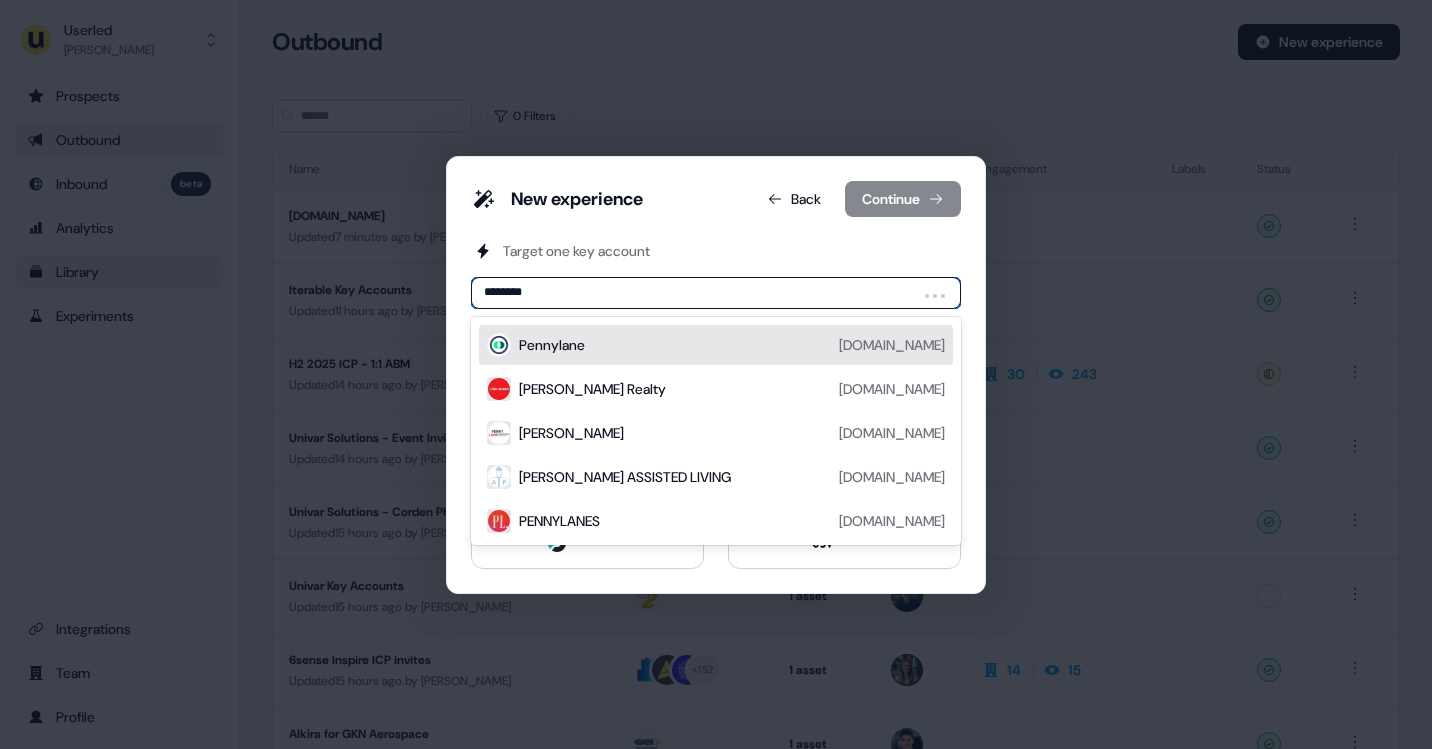 type on "*********" 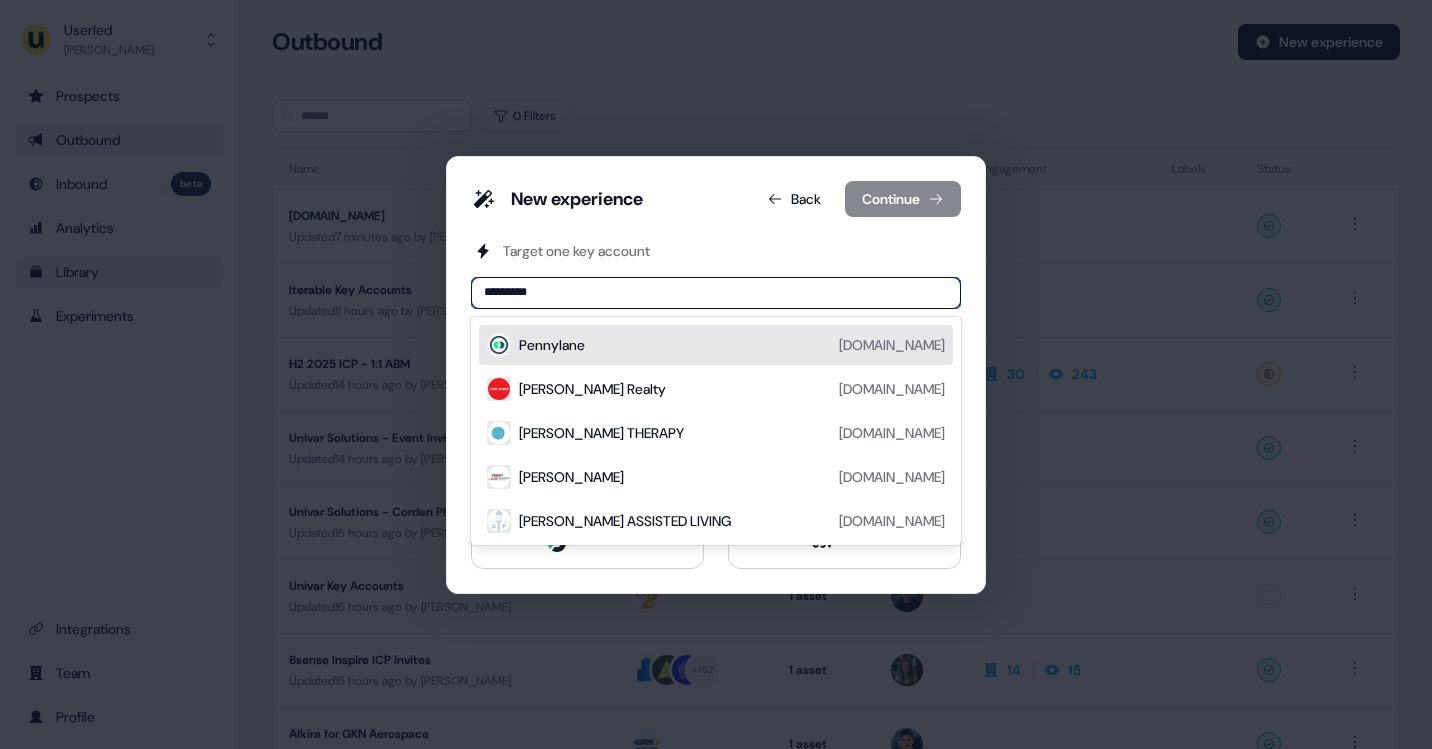 click on "Pennylane" at bounding box center (552, 345) 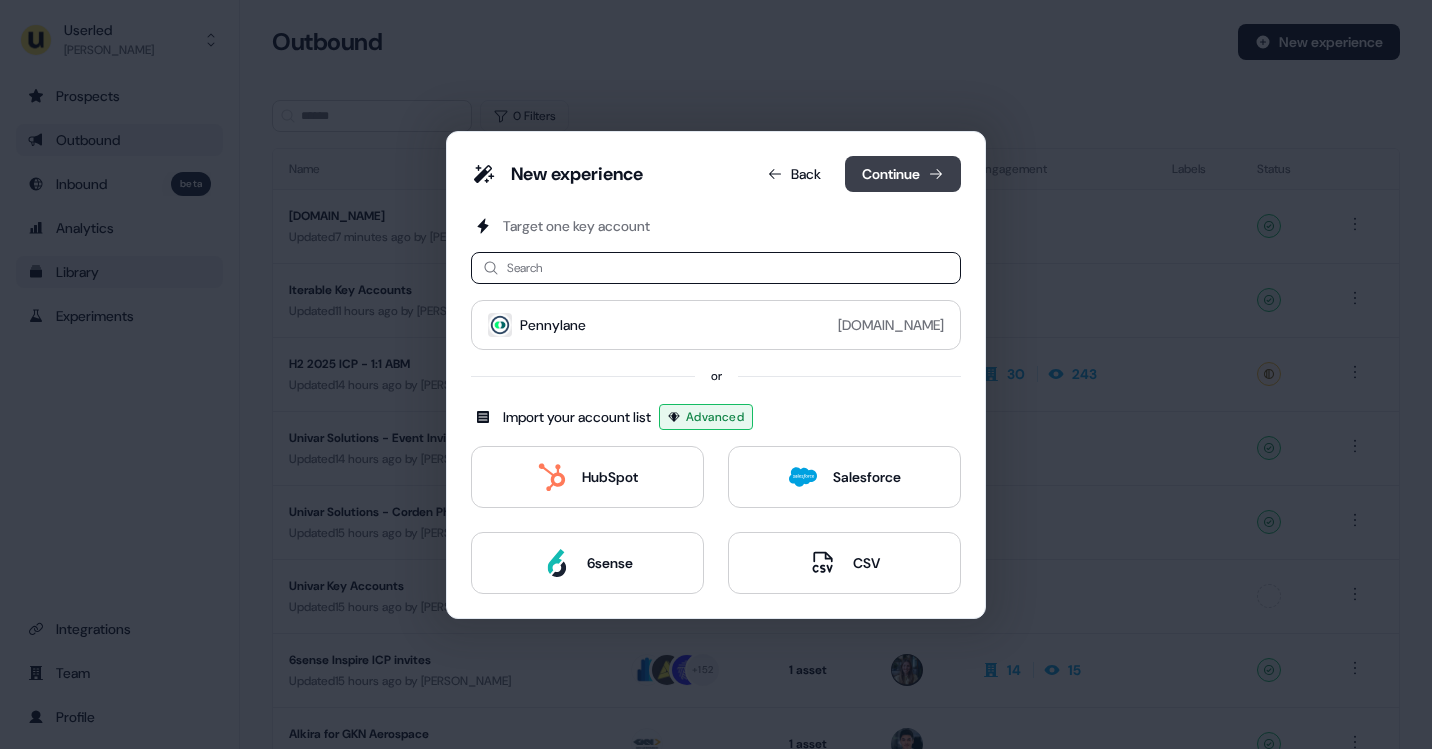 click on "Continue" at bounding box center (903, 174) 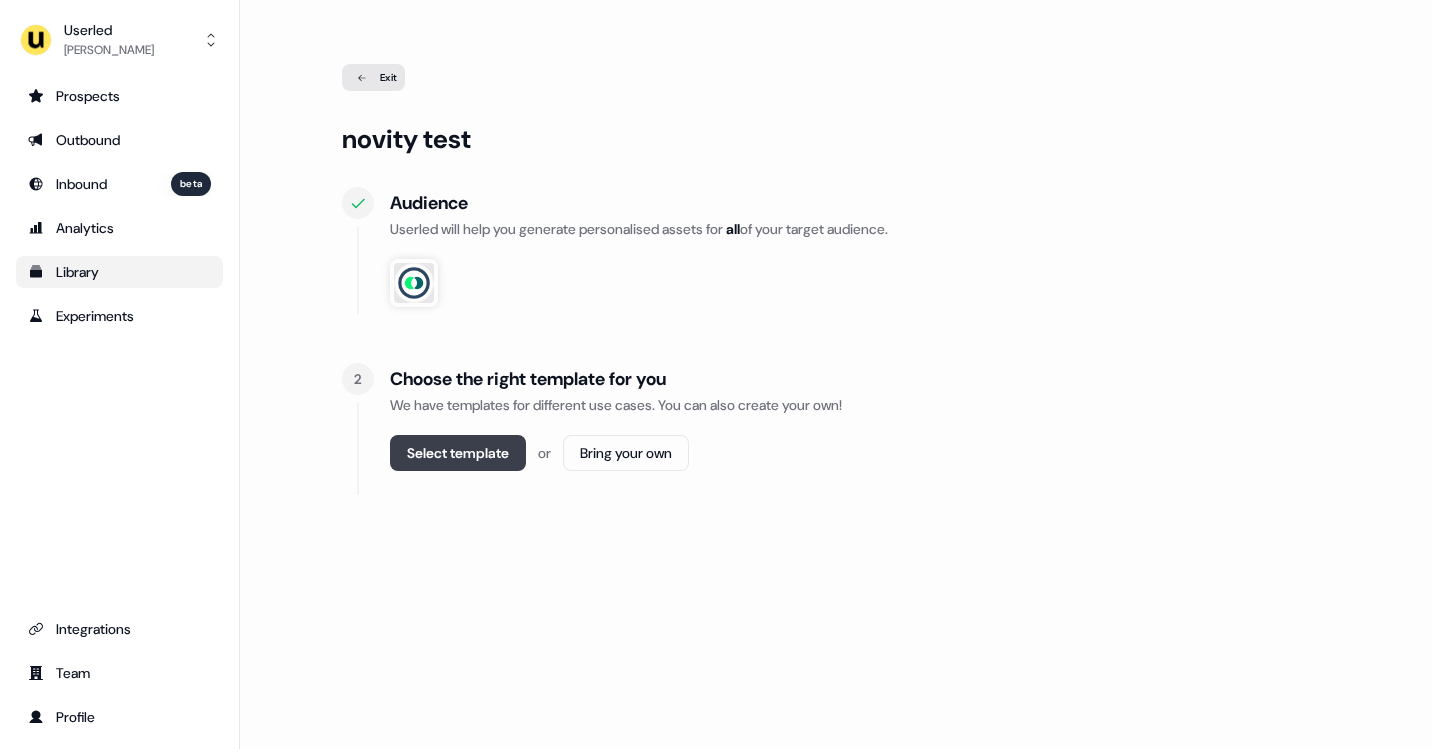 click on "Select template" at bounding box center [458, 453] 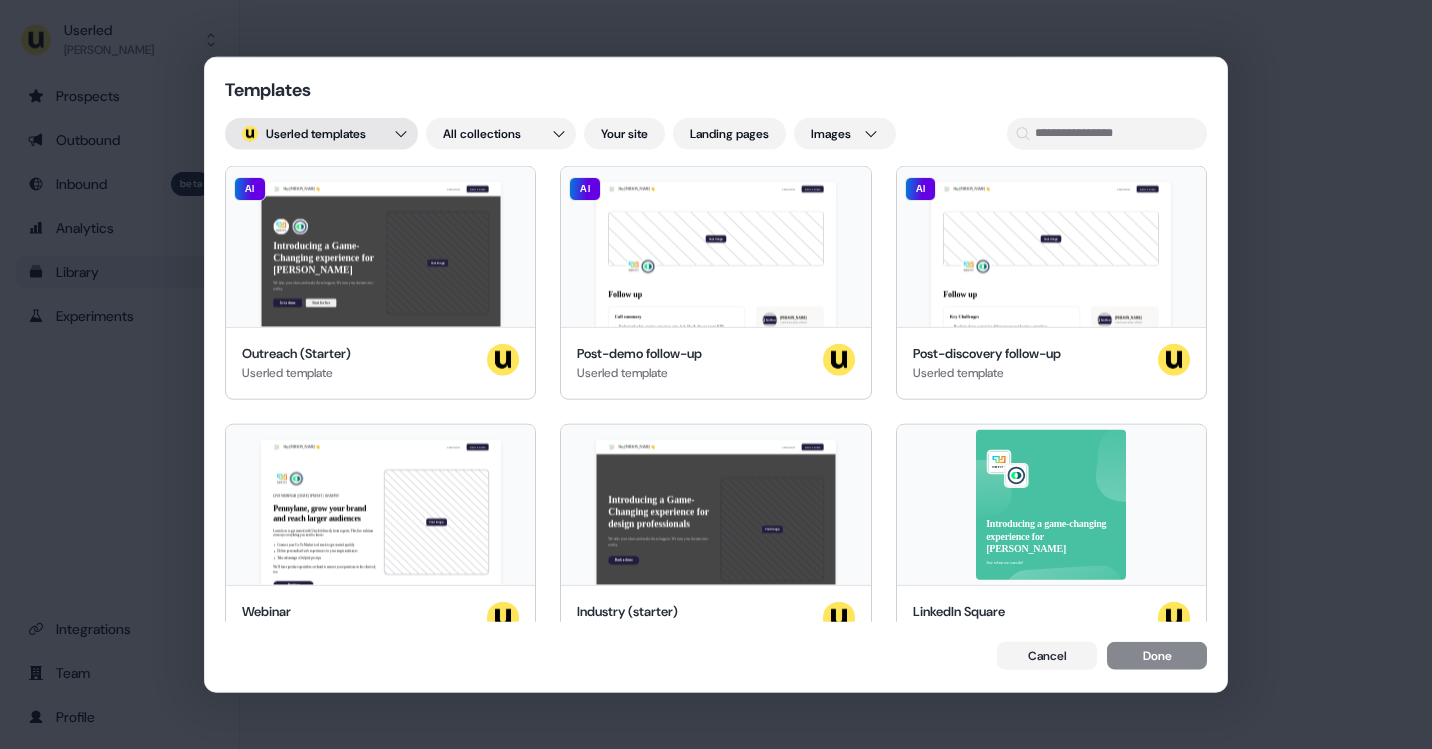 click on "Templates ; Userled   templates All collections Your site Landing pages Images Hey Pennylane 👋 Learn more Book a demo Introducing a Game-Changing experience for Pennylane We take your ideas and make them happen. We turn your dreams into reality. Get a demo Start for free Your image Pennylane, join our team of incredible partners AI Outreach (Starter) Userled template Hey Pennylane 👋 Learn more Book a demo Your image Follow up Call summary
Understand what current conversion rates look like & discuss target KPIs
3 key features will be delivered by Q2 2035. The lower priority requests will be delivered by Q3.
Next steps
45min session to discuss how to hit the ground running ie. Set up Sales landing pages & increase conversion of current Ads
Introduce Bob & Jane to 2x customers
Terms
Term: 3 month POC including 1 hr/ week onboarding sessions to hit the ground running
Pricing: £XXXX for 3 months
Not found John Doe Chief Executive Officer you@example.com +447123456789 AI Userled template" at bounding box center (716, 374) 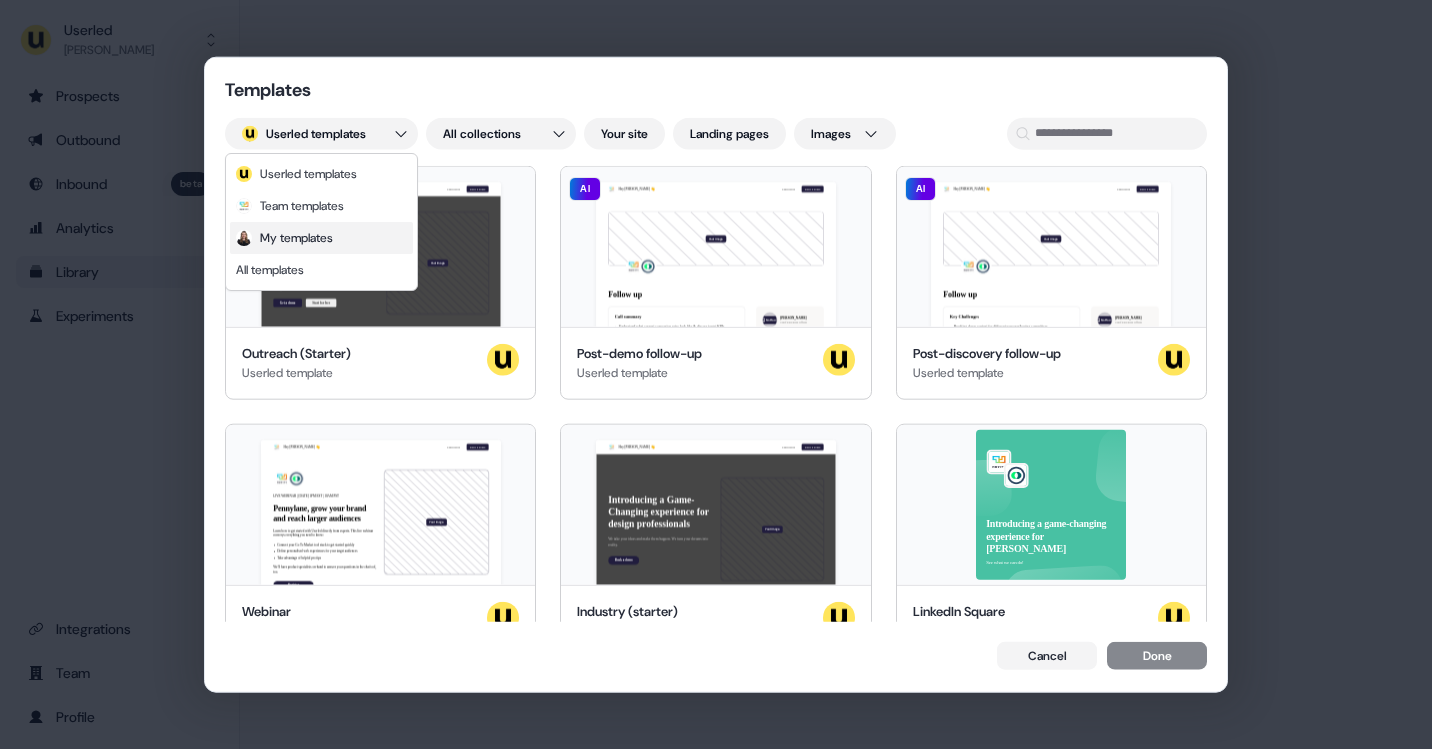click on "My templates" at bounding box center (296, 238) 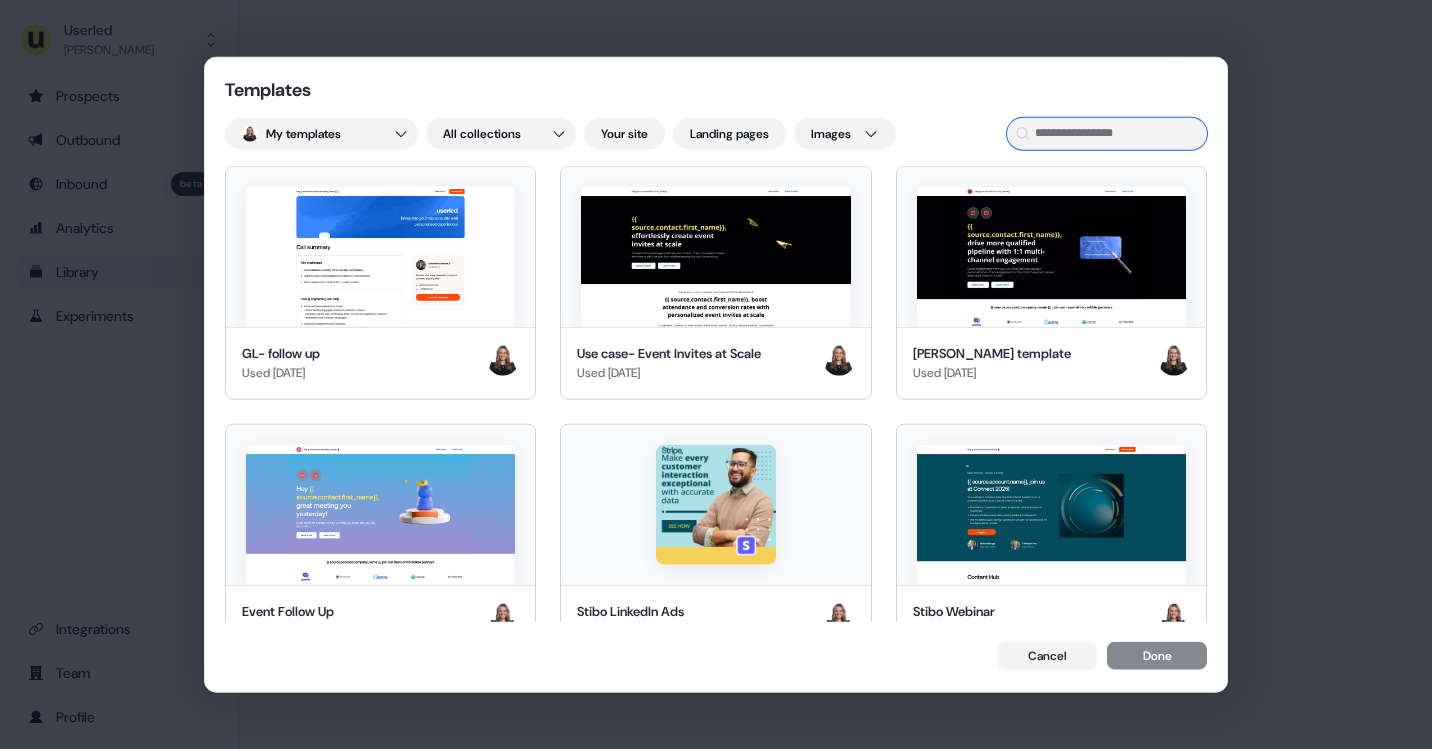 click at bounding box center [1107, 133] 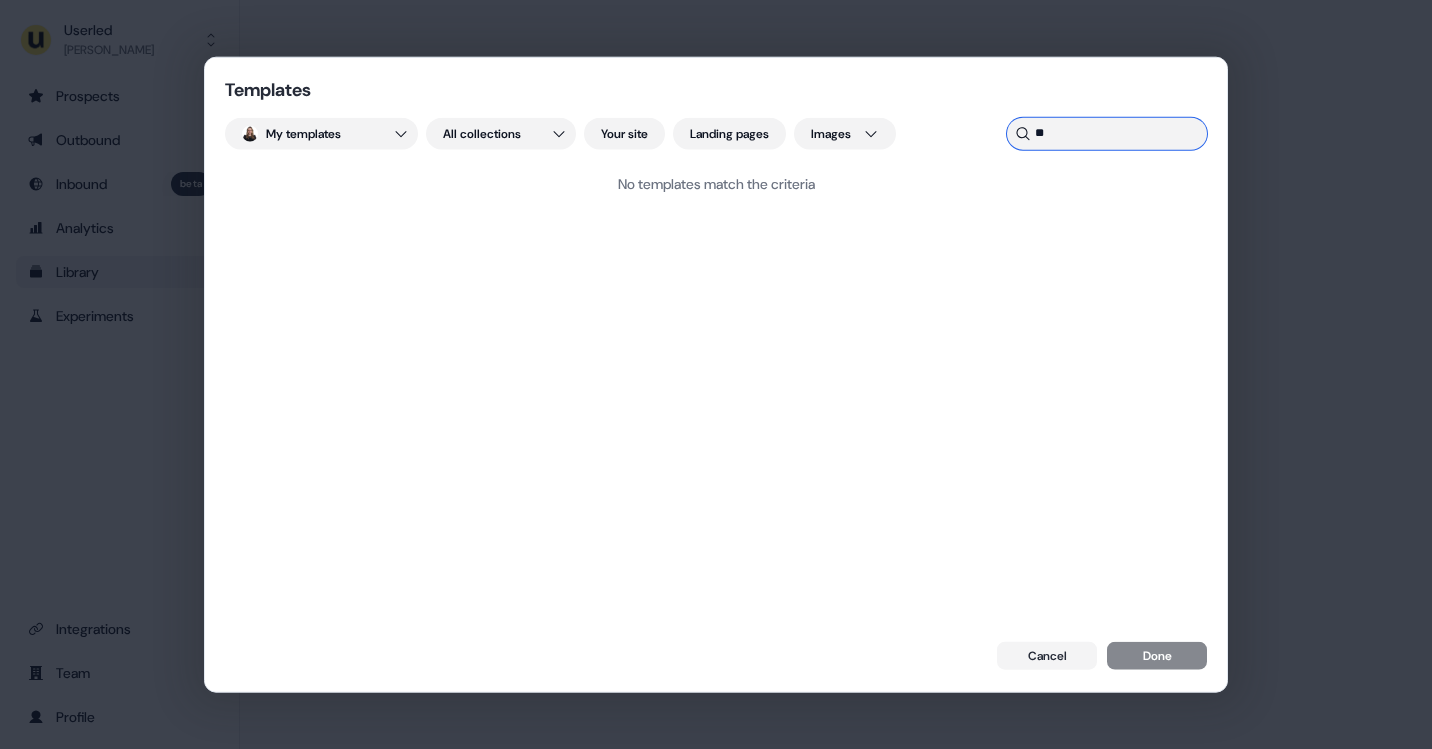 type on "*" 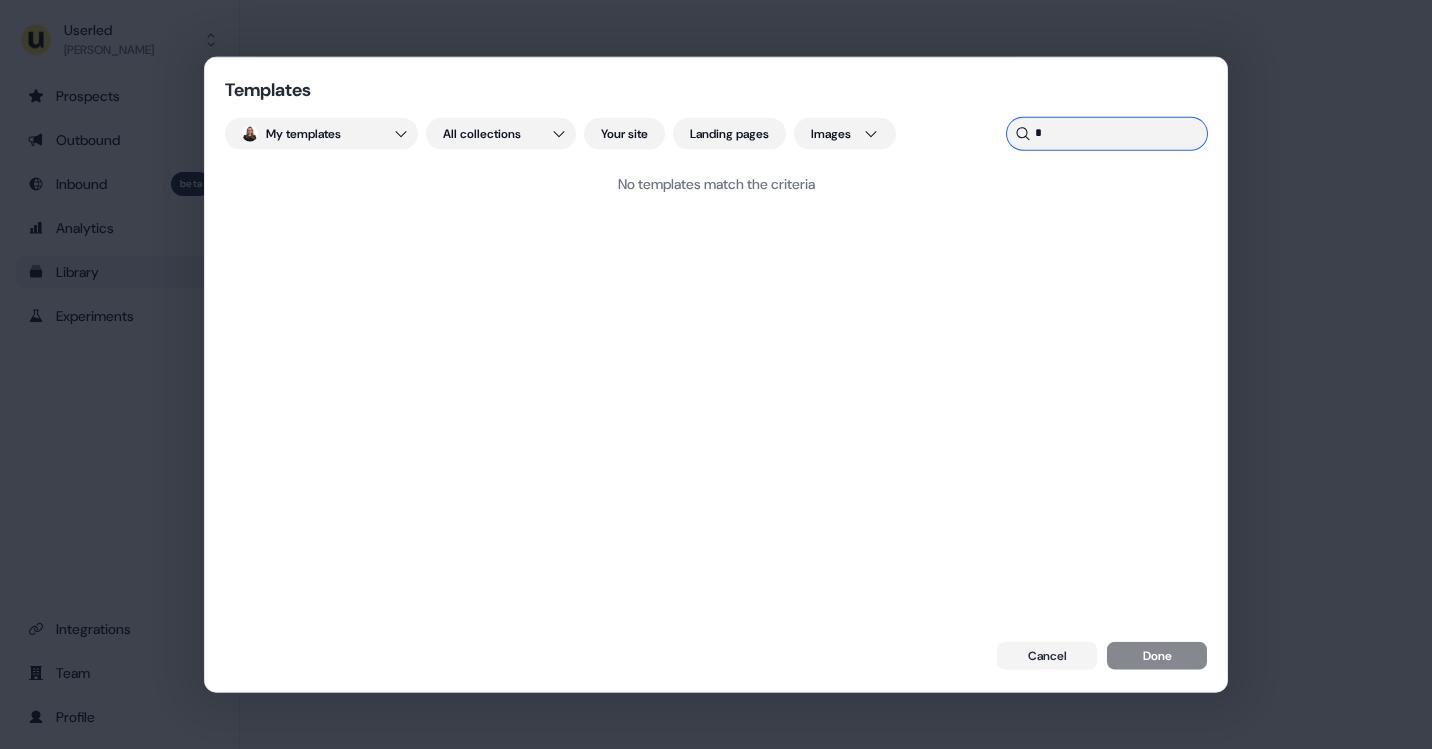 type 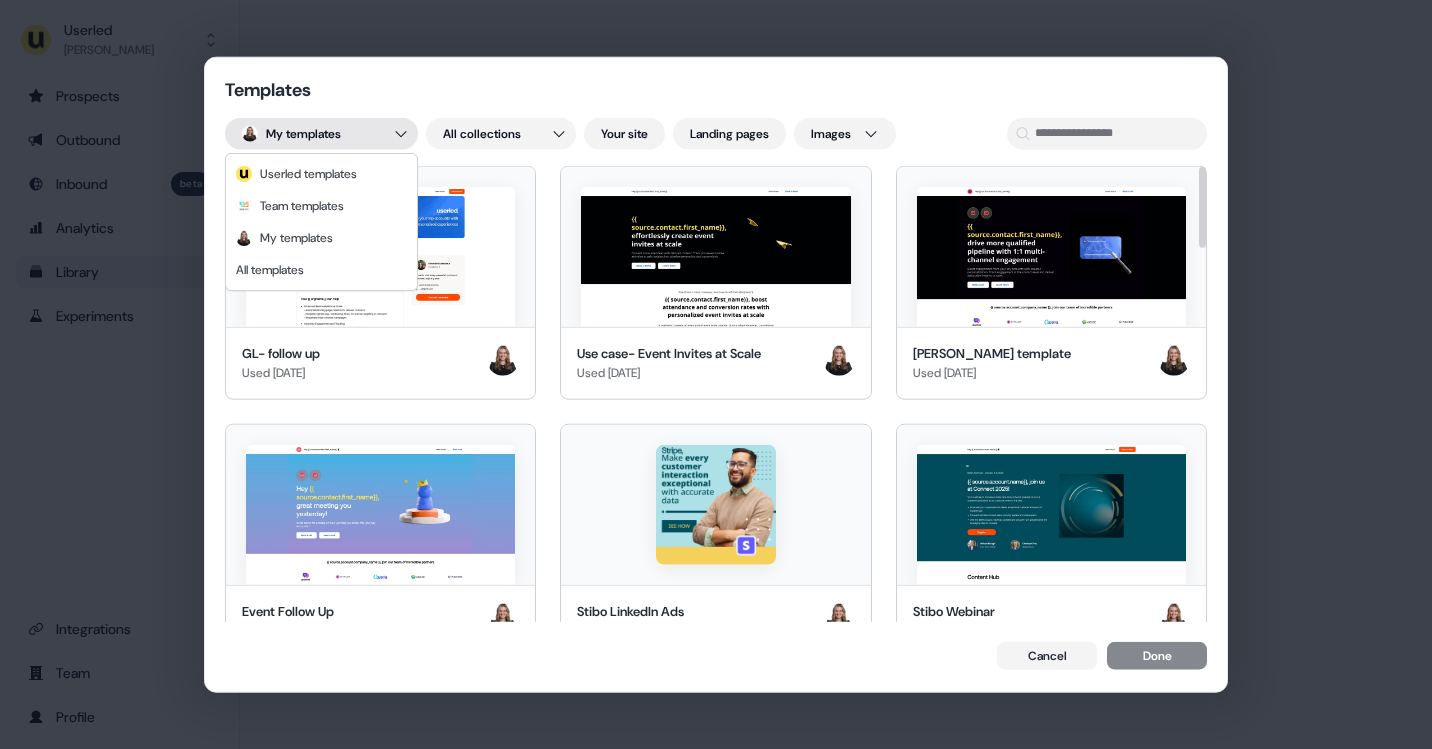 click on "Templates My   templates All collections Your site Landing pages Images GL- follow up Used 5 days ago Use case- Event Invites at Scale Used 5 days ago Genny- CS template Used 20 days ago Event Follow Up Used 21 days ago Stibo LinkedIn Ads Used 21 days ago Stibo Webinar Used 21 days ago GL-Event follow up Used 21 days ago Klajdi Created 1 month ago Naples Follow up Used 2 months ago Genny ABM Template Used 2 months ago Naples Used 2 months ago Event Invite V2 Used 2 months ago Genny Field Marketing Used 3 months ago Adyen Used 4 months ago Genny Demand Gen Template Used 4 months ago Genny- LinkedIn ads Updated 4 months ago G- Customer Stories Large Used 4 months ago JJ-CMO page v2 Used 4 months ago Kyndryl Used 4 months ago Coveo Webinar Used 6 months ago Coveo assets v2 Used 6 months ago Gong-LinkedIn Ad Used 6 months ago Gong-Webinar Template Used 6 months ago Equal Experts- Follow up Used 6 months ago Beamery Outreach  Used 6 months ago Use Case- Scaling LPs Created 7 months ago Geneviève Use Case Template" at bounding box center [716, 374] 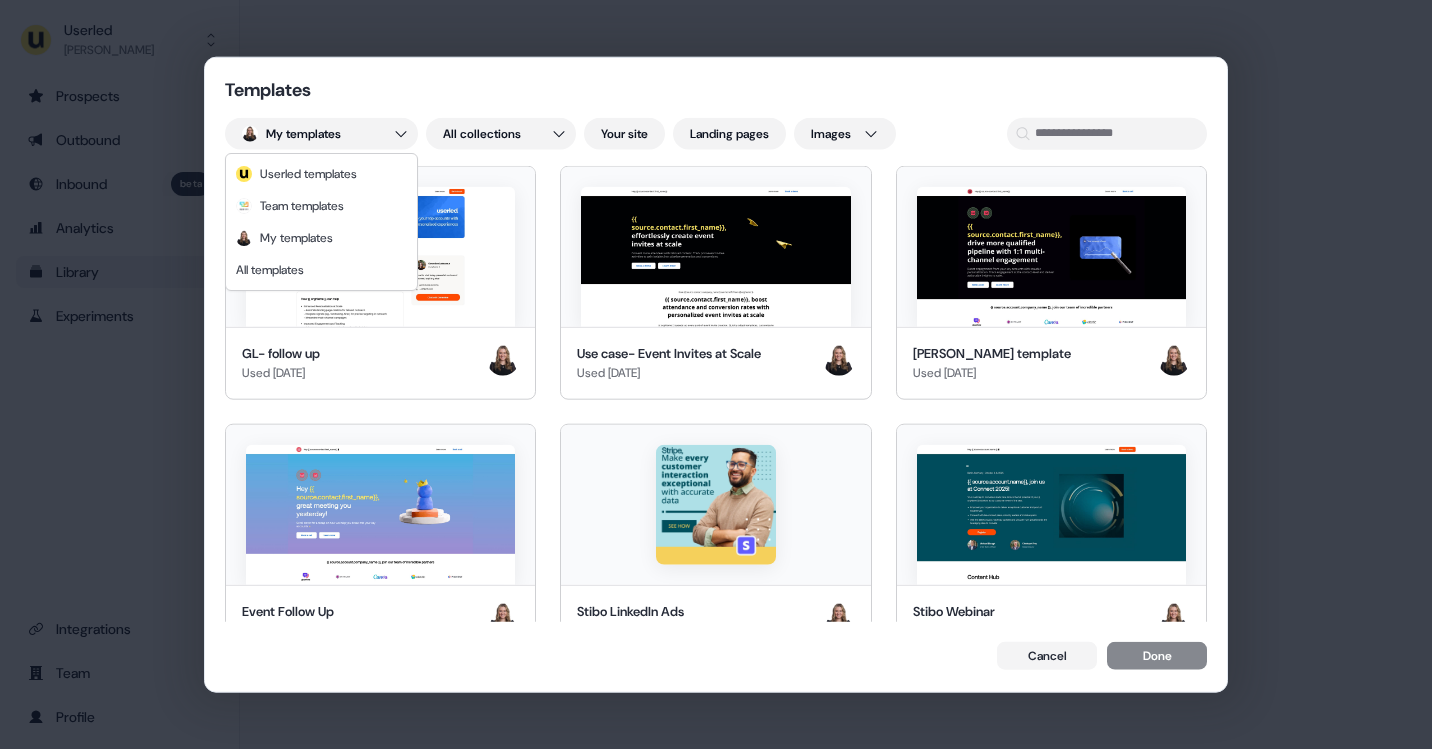 click on "Templates My   templates All collections Your site Landing pages Images GL- follow up Used 5 days ago Use case- Event Invites at Scale Used 5 days ago Genny- CS template Used 20 days ago Event Follow Up Used 21 days ago Stibo LinkedIn Ads Used 21 days ago Stibo Webinar Used 21 days ago GL-Event follow up Used 21 days ago Klajdi Created 1 month ago Naples Follow up Used 2 months ago Genny ABM Template Used 2 months ago Naples Used 2 months ago Event Invite V2 Used 2 months ago Genny Field Marketing Used 3 months ago Adyen Used 4 months ago Genny Demand Gen Template Used 4 months ago Genny- LinkedIn ads Updated 4 months ago G- Customer Stories Large Used 4 months ago JJ-CMO page v2 Used 4 months ago Kyndryl Used 4 months ago Coveo Webinar Used 6 months ago Coveo assets v2 Used 6 months ago Gong-LinkedIn Ad Used 6 months ago Gong-Webinar Template Used 6 months ago Equal Experts- Follow up Used 6 months ago Beamery Outreach  Used 6 months ago Use Case- Scaling LPs Created 7 months ago Geneviève Use Case Template" at bounding box center [716, 374] 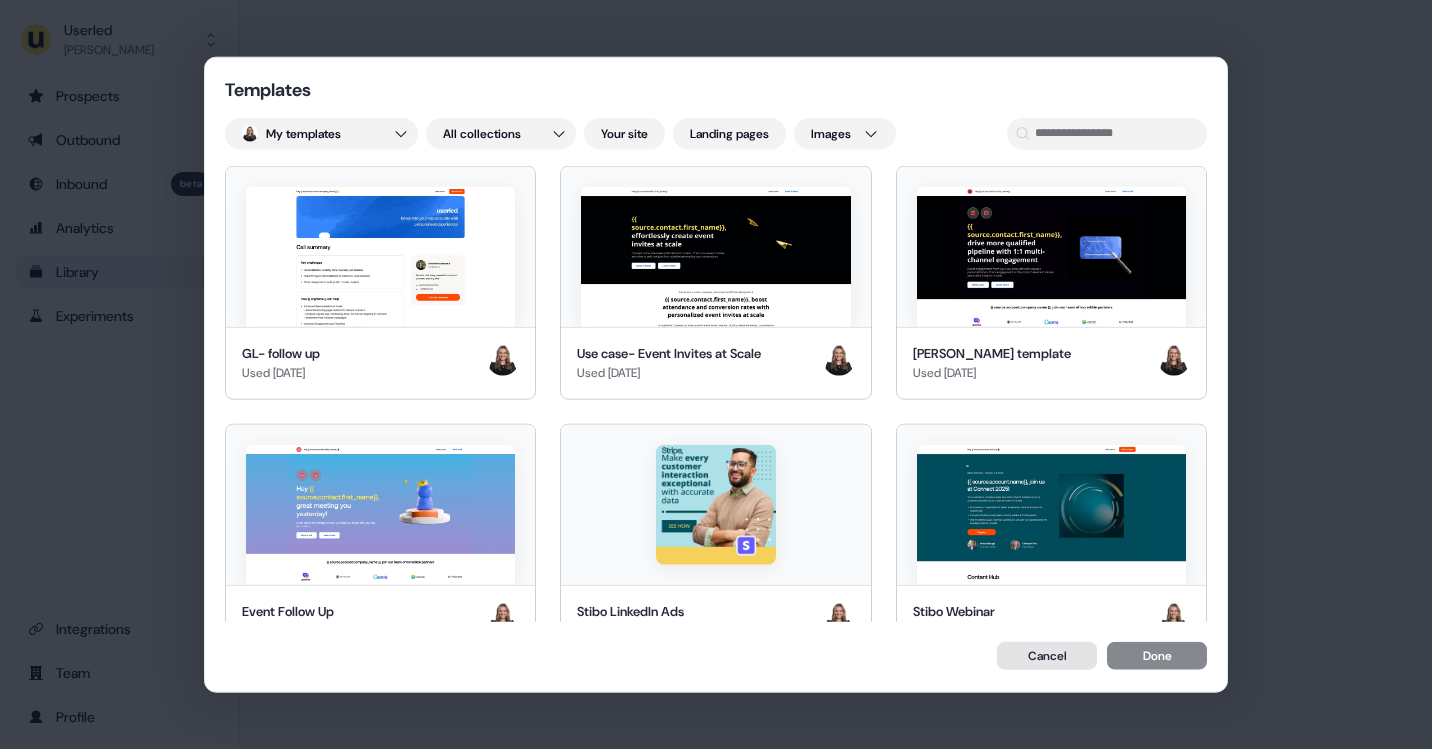 click on "Cancel" at bounding box center (1047, 656) 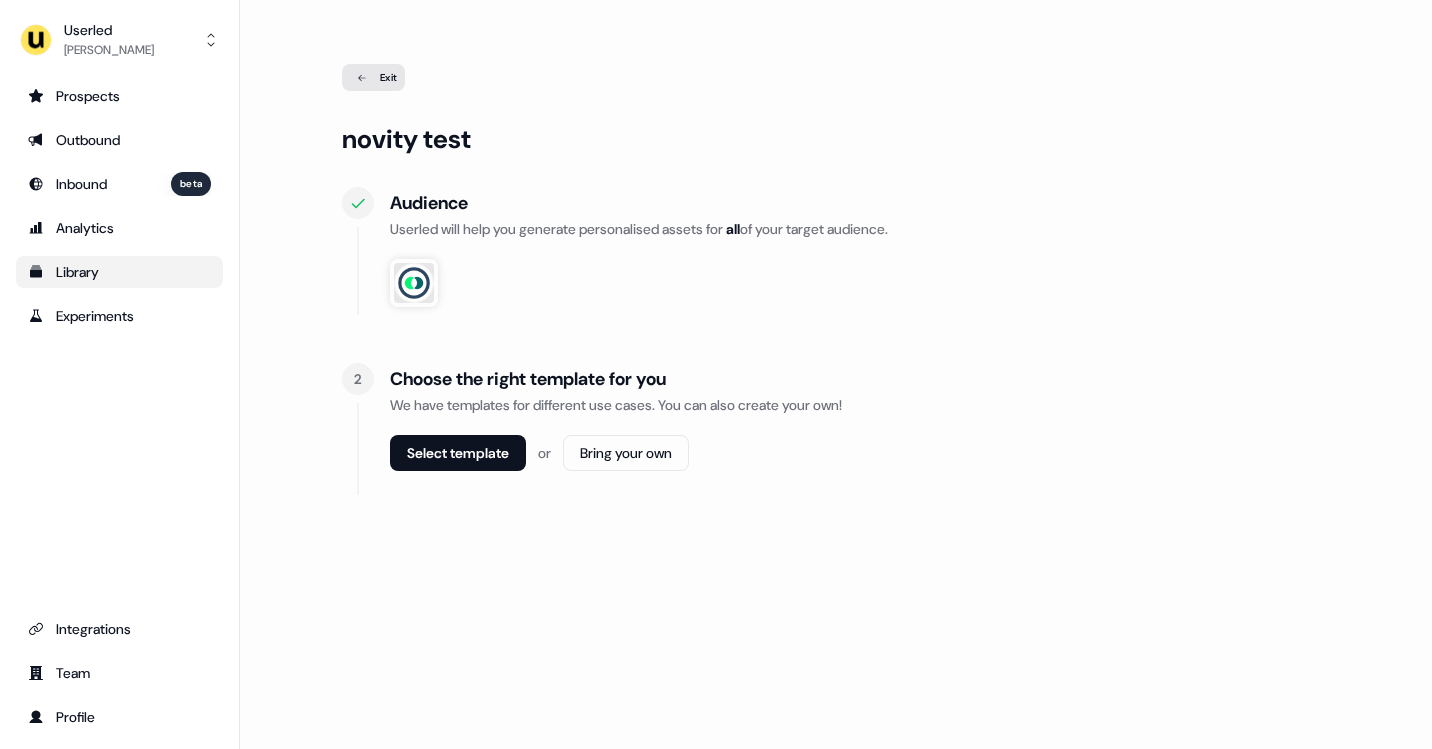 click on "Exit" at bounding box center (373, 77) 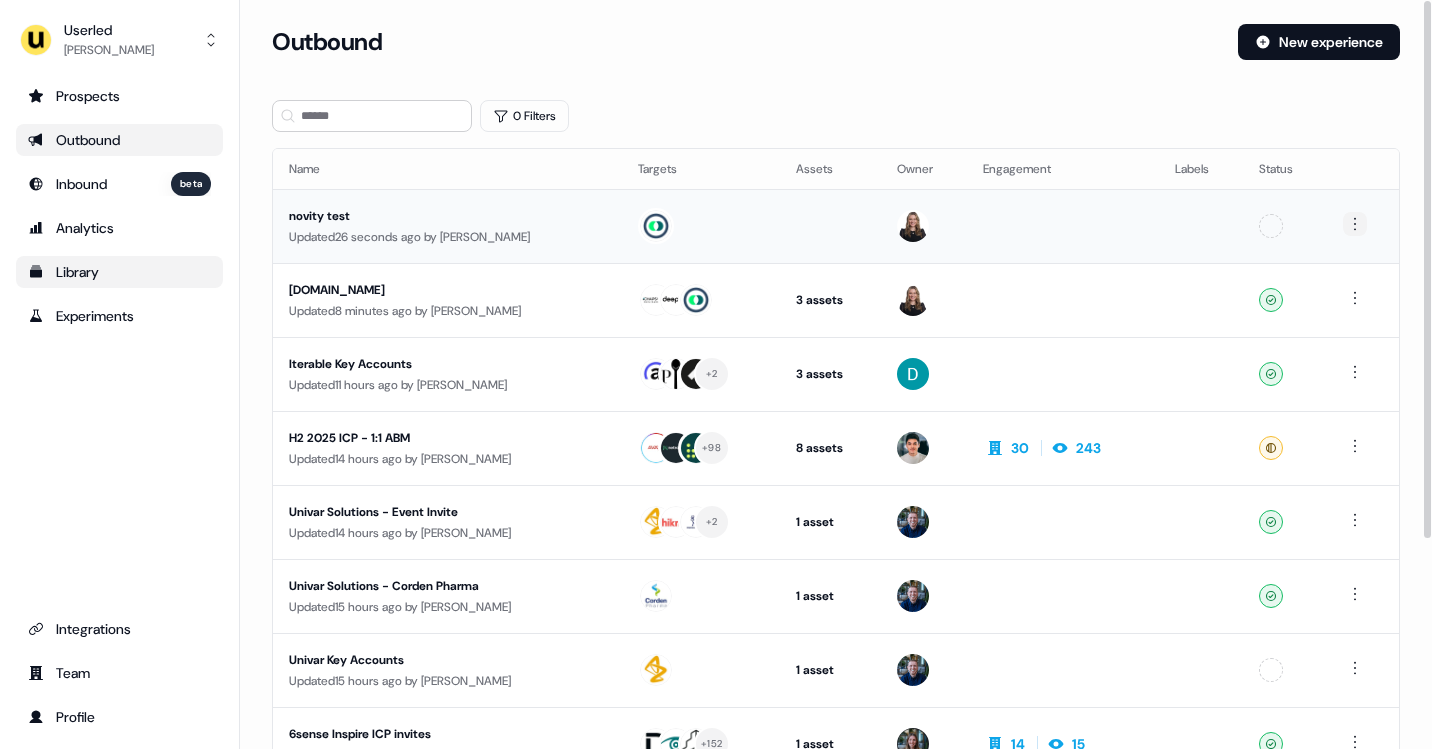 click on "For the best experience switch devices to a bigger screen. Go to Userled.io Userled Geneviève Ladouceur Prospects Outbound Inbound beta Analytics Library Experiments Integrations Team Profile Loading... Outbound New experience 0   Filters Name Targets Assets Owner Engagement Labels Status novity test Updated  26 seconds ago   by   Geneviève Ladouceur Unconfigured Novity.io Updated  8 minutes ago   by   Geneviève Ladouceur 3   assets Post-demo follow-up, Outreach (Starter), LinkedIn Square Ready Iterable Key Accounts Updated  11 hours ago   by   David Cruickshank + 2 3   assets Outreach (Starter), LinkedIn Square, Webinar Ready H2 2025 ICP - 1:1 ABM Updated  14 hours ago   by   Vincent Plassard + 98 8   assets Outreach (Starter), LinkedIn Square, Outreach (Starter), Outreach (Starter), LinkedIn Square, LinkedIn Square, LinkedIn Square, LinkedIn Square 30 243 Ready Univar Solutions - Event Invite  Updated  14 hours ago   by   James Johnson + 2 1   asset Webinar Ready Univar Solutions - Corden Pharma" at bounding box center [716, 374] 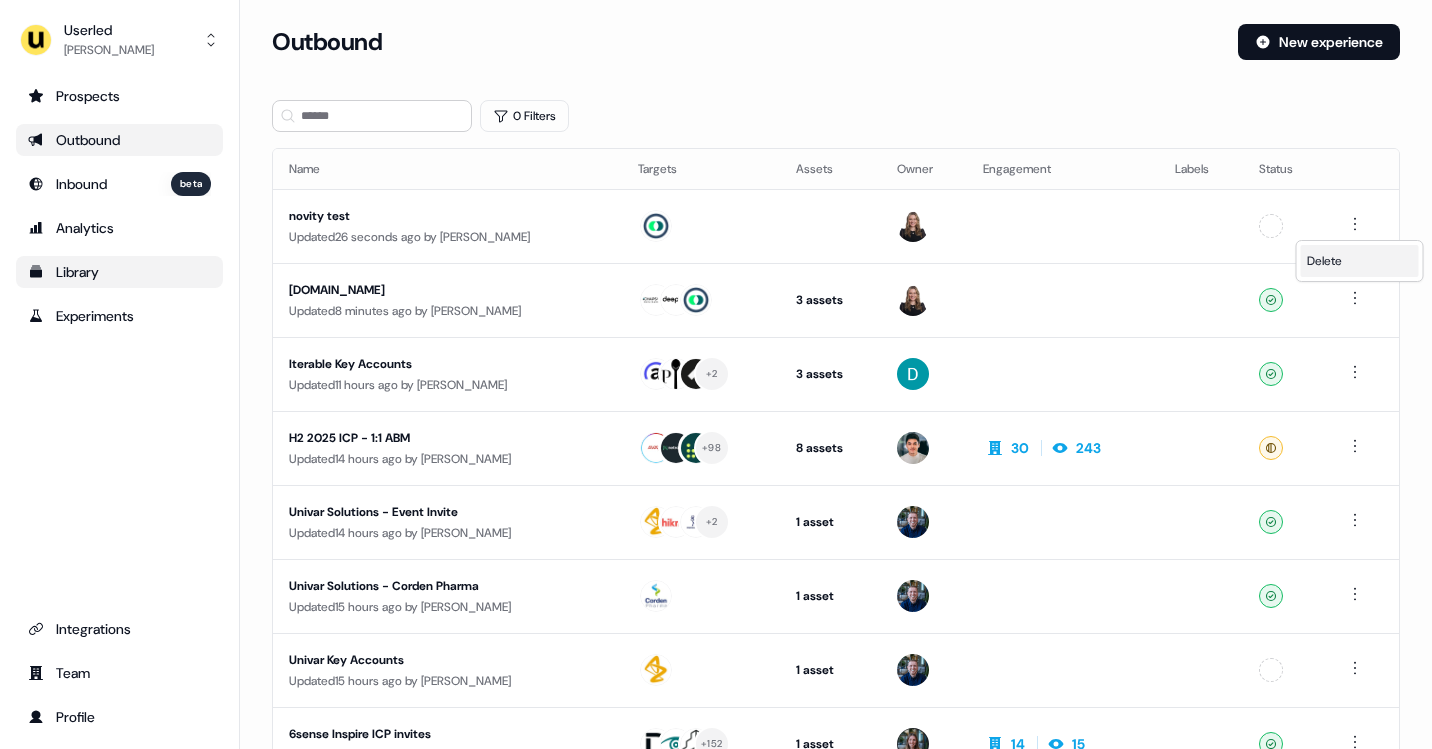 click on "Delete" at bounding box center [1360, 261] 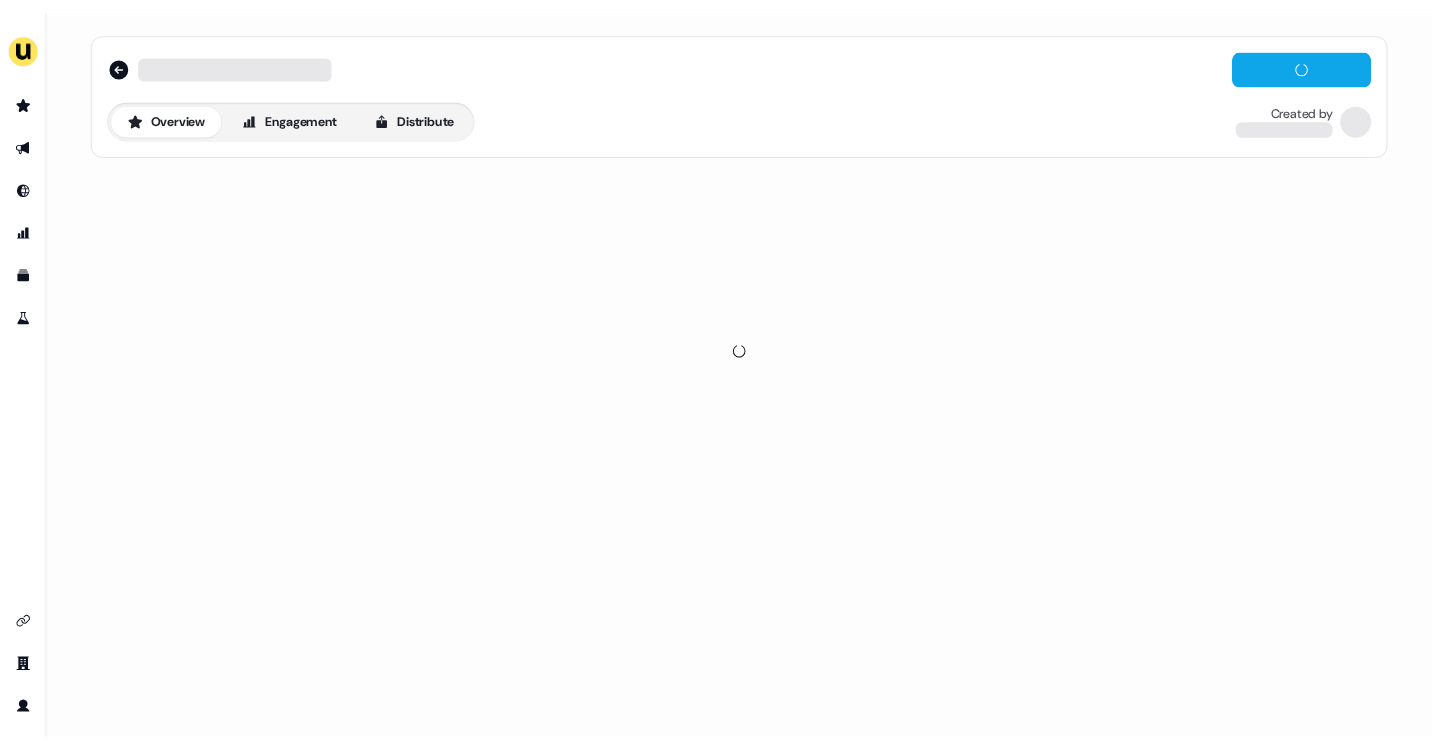 scroll, scrollTop: 0, scrollLeft: 0, axis: both 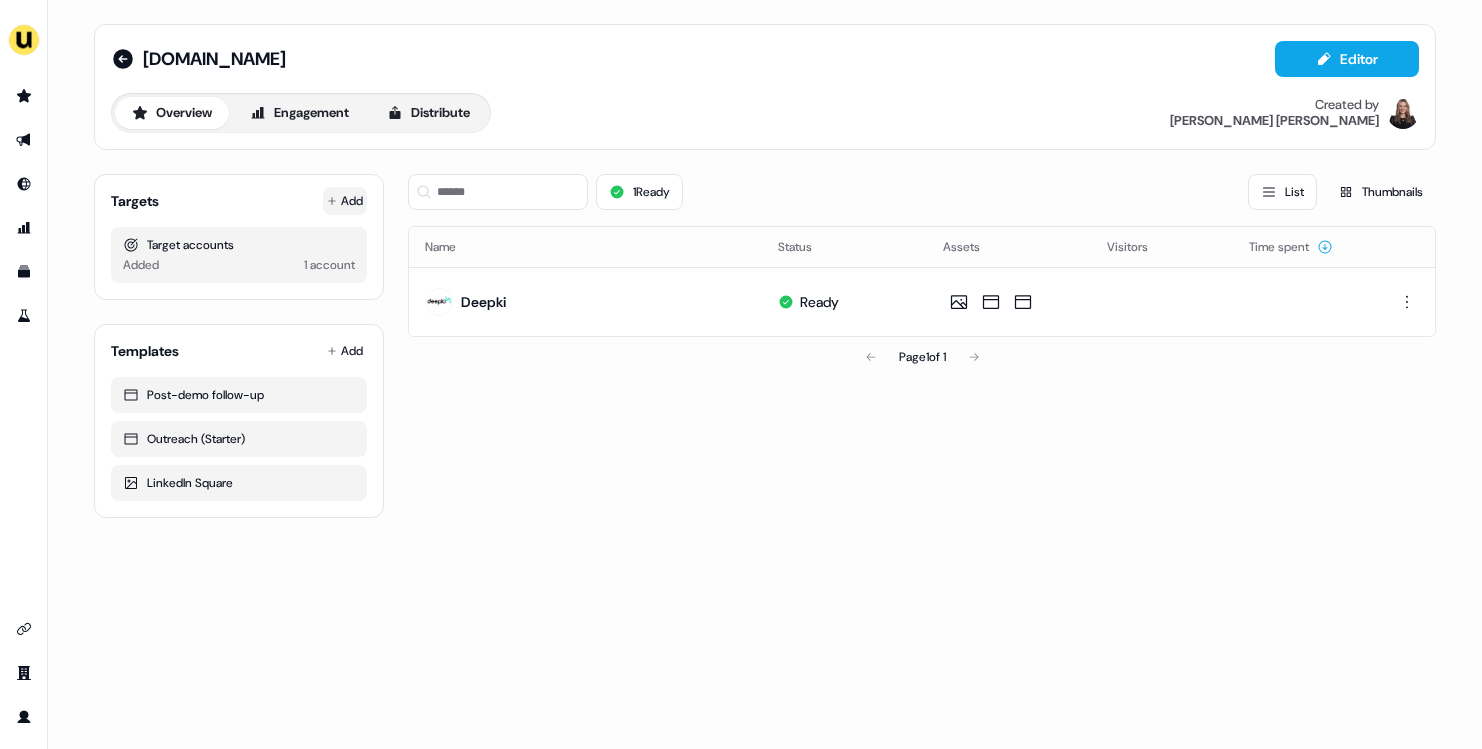 click on "Add" at bounding box center [345, 201] 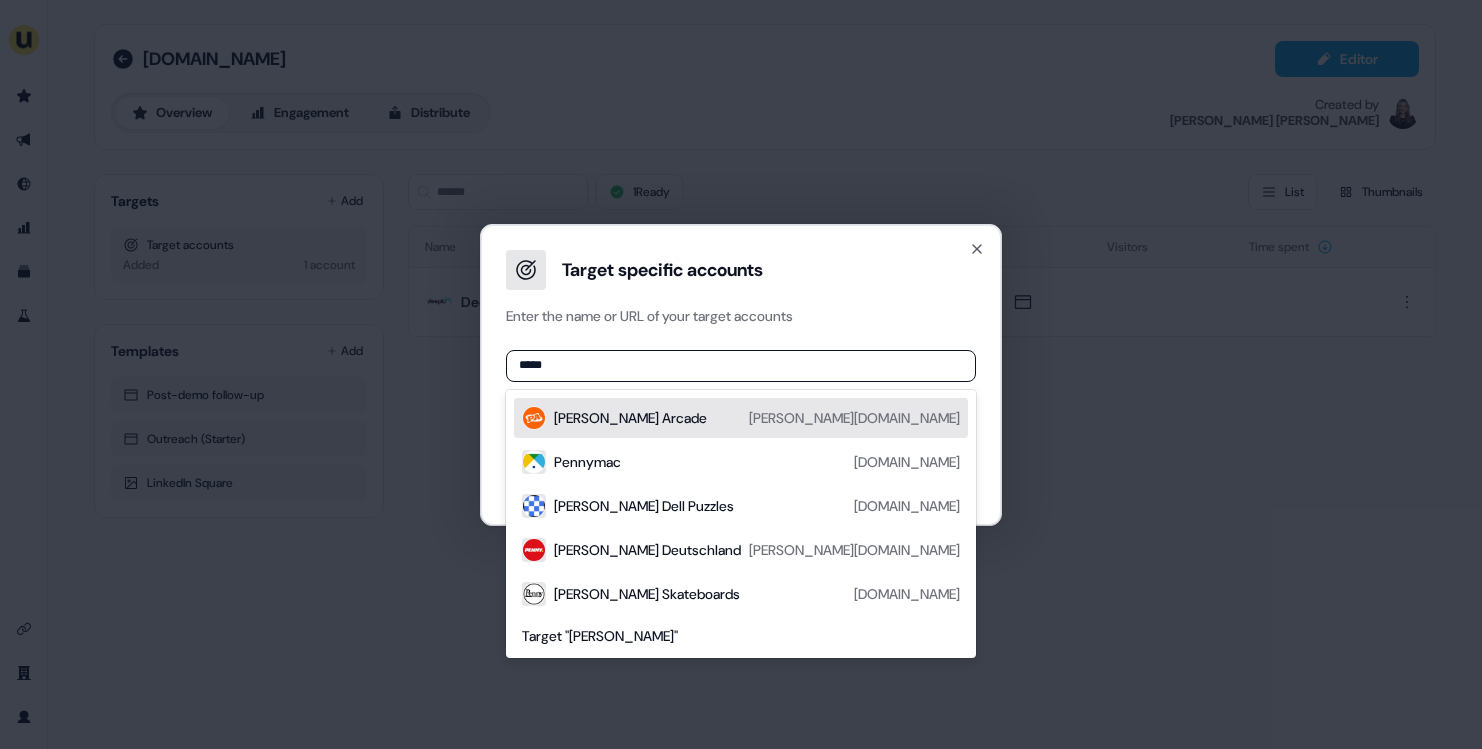 type on "******" 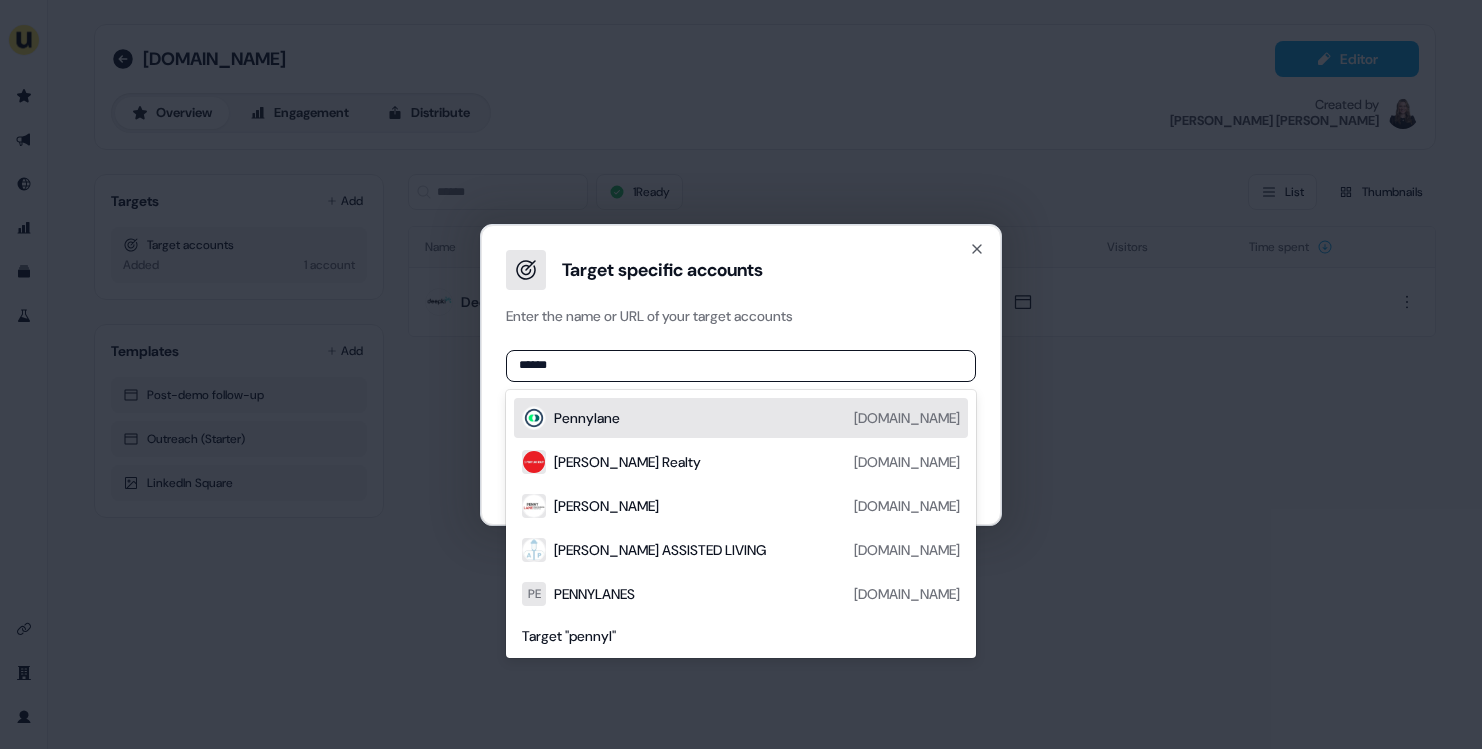 click on "Pennylane pennylane.com" at bounding box center (757, 418) 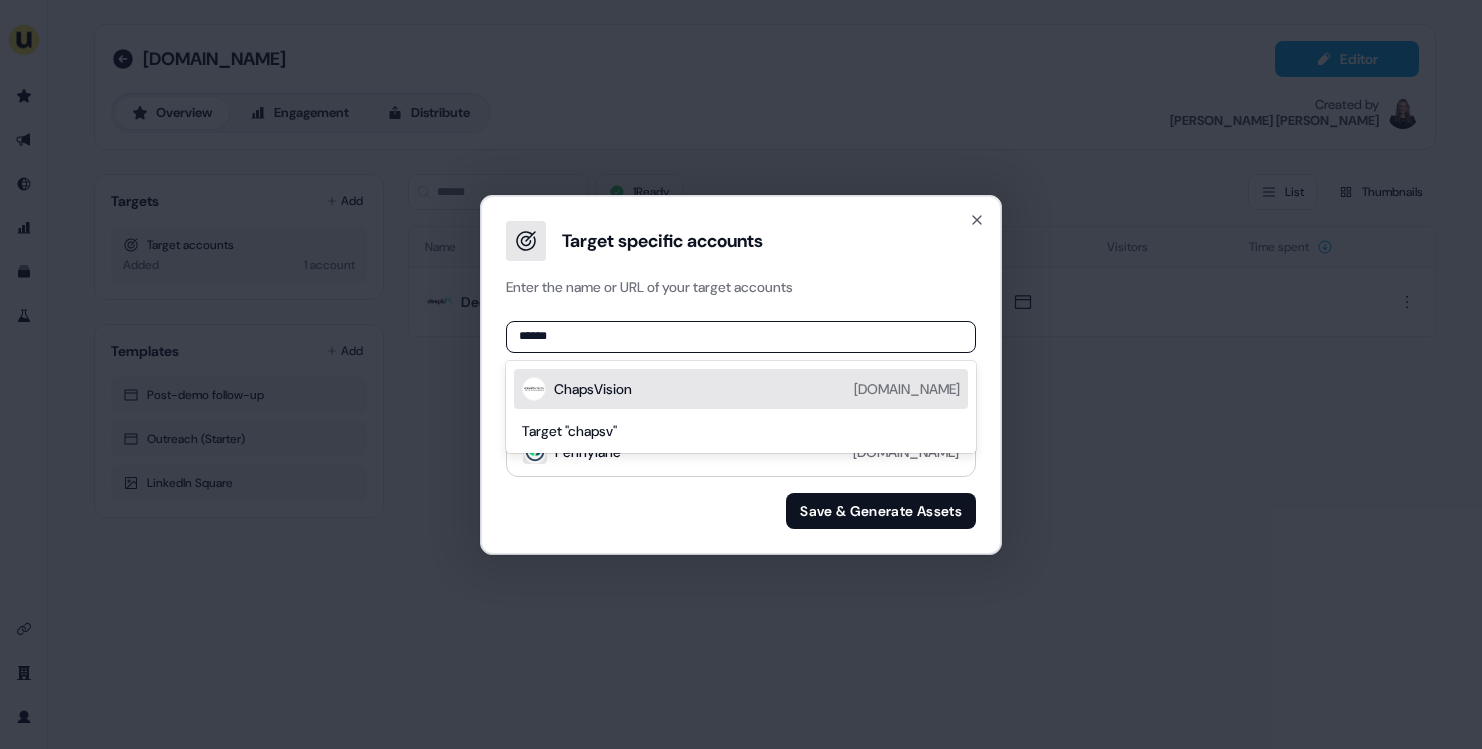type on "*******" 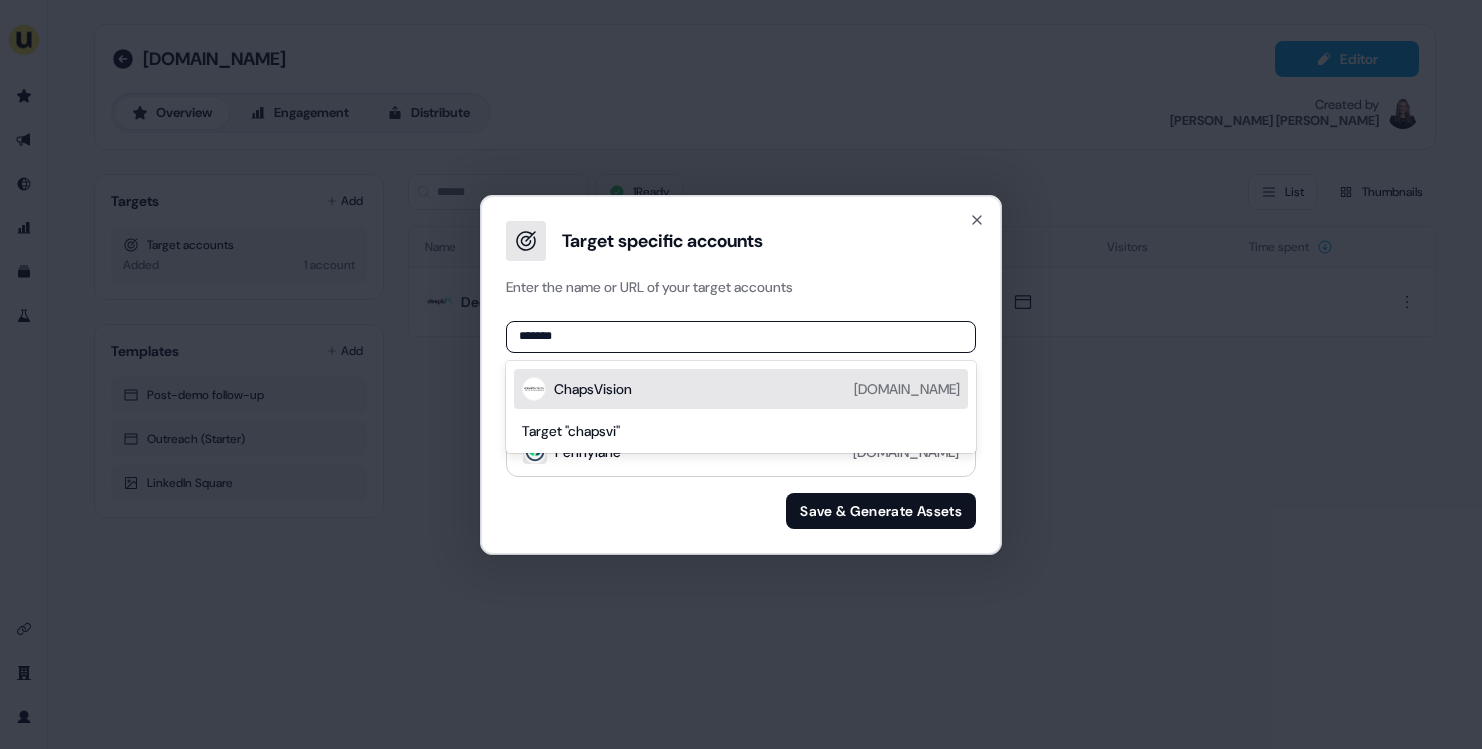 click on "ChapsVision" at bounding box center (593, 389) 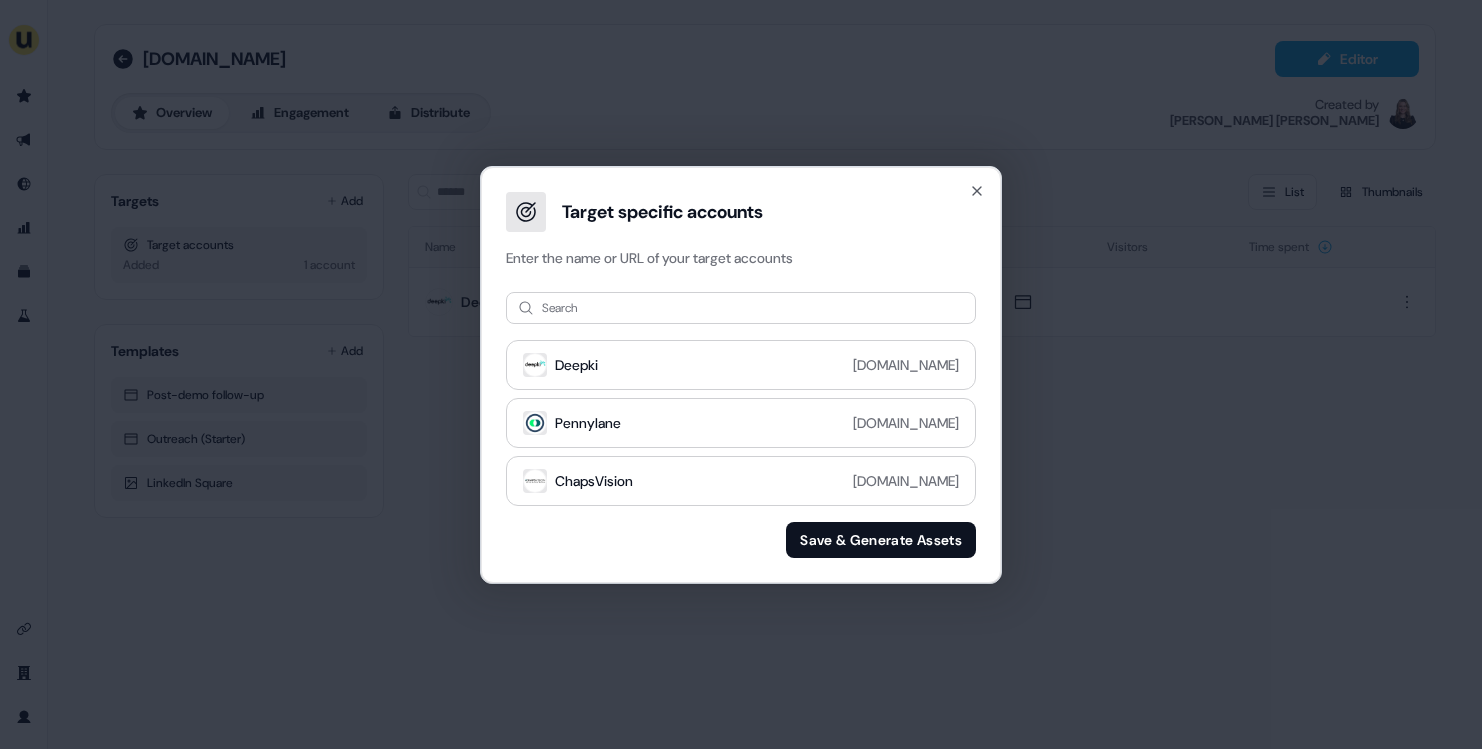 click on "Save & Generate Assets" at bounding box center [881, 540] 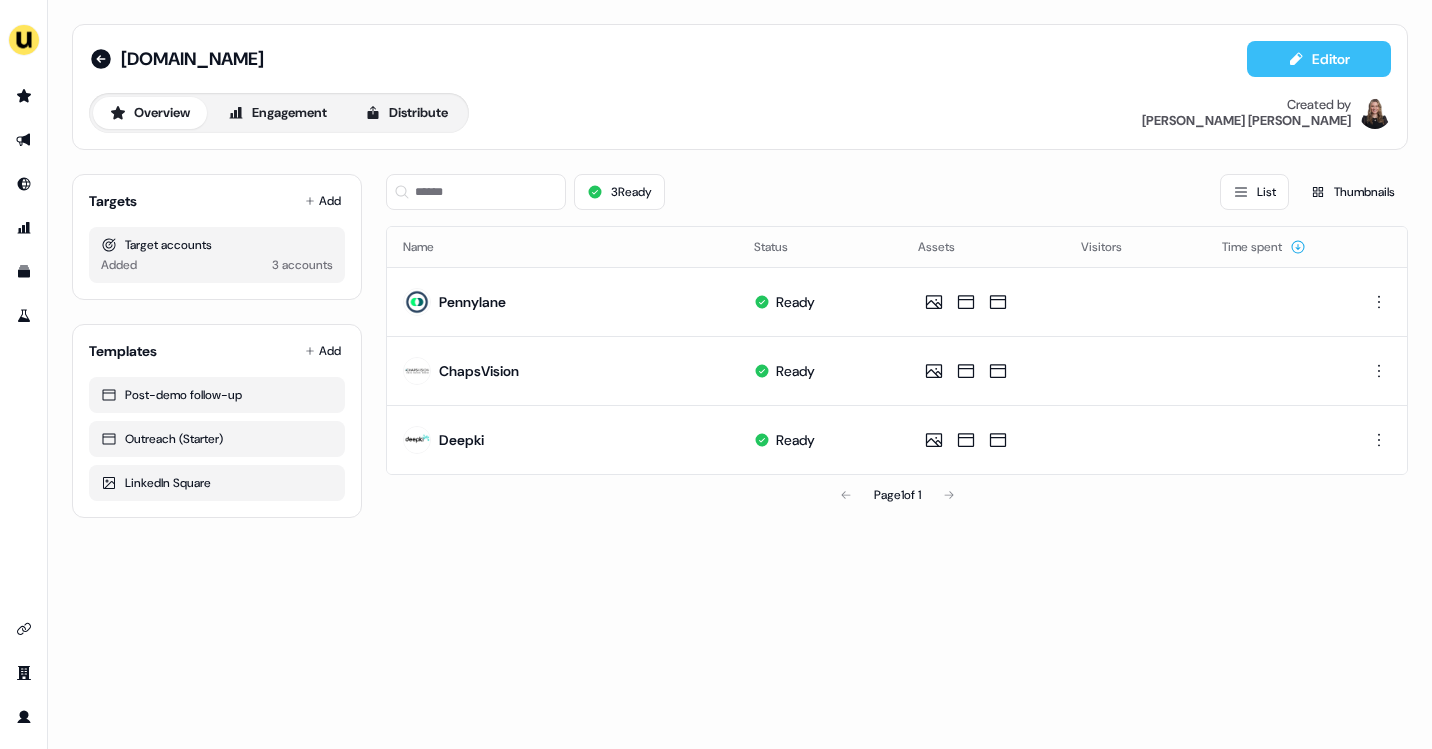 click on "Editor" at bounding box center (1319, 59) 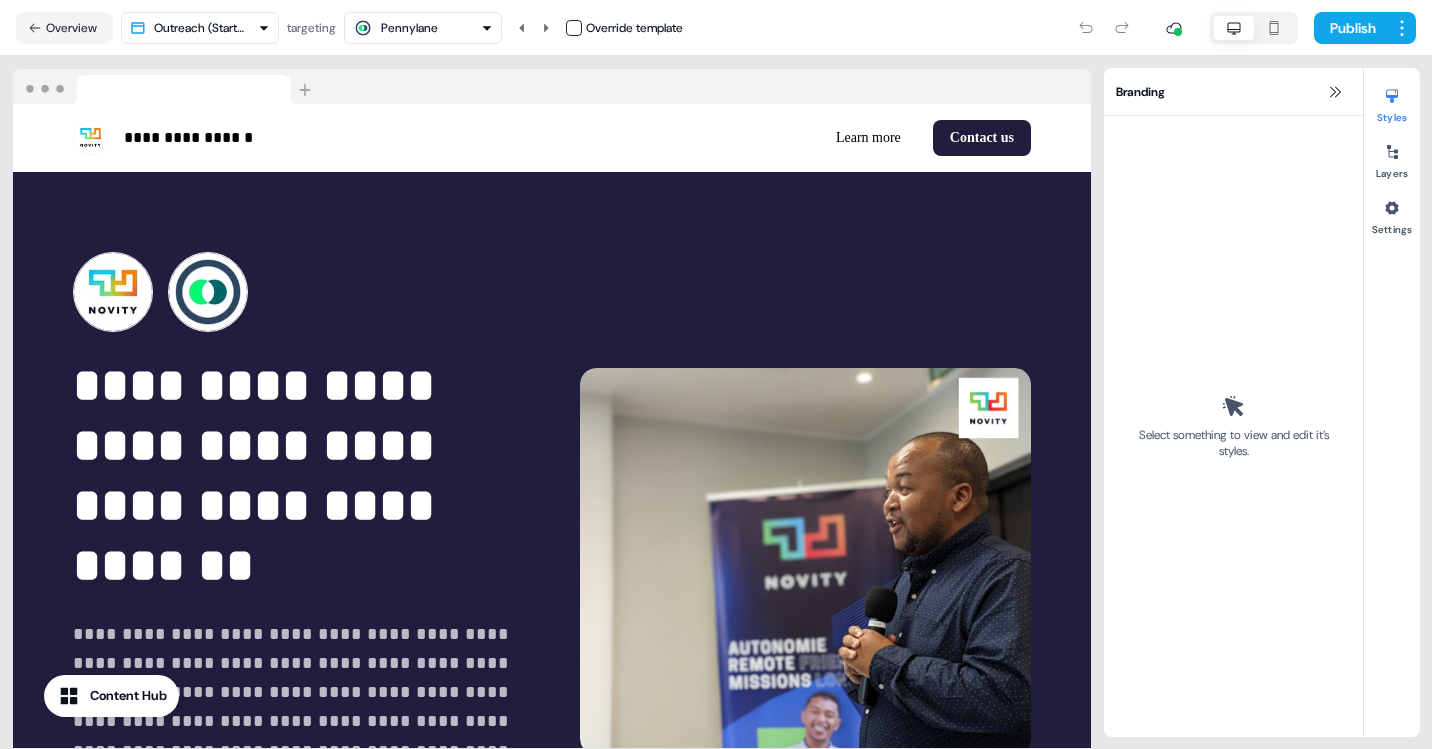 click on "Pennylane" at bounding box center (409, 28) 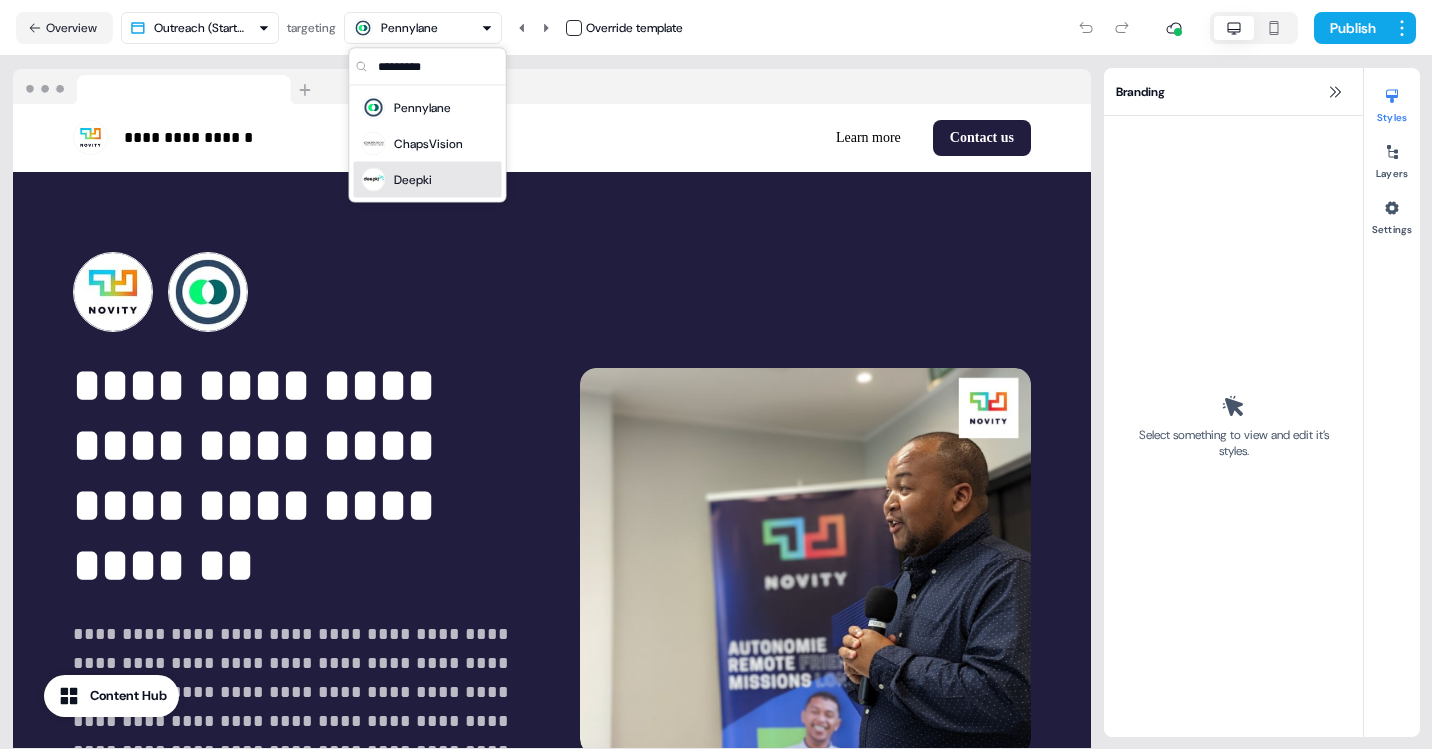 click on "Deepki" at bounding box center [413, 180] 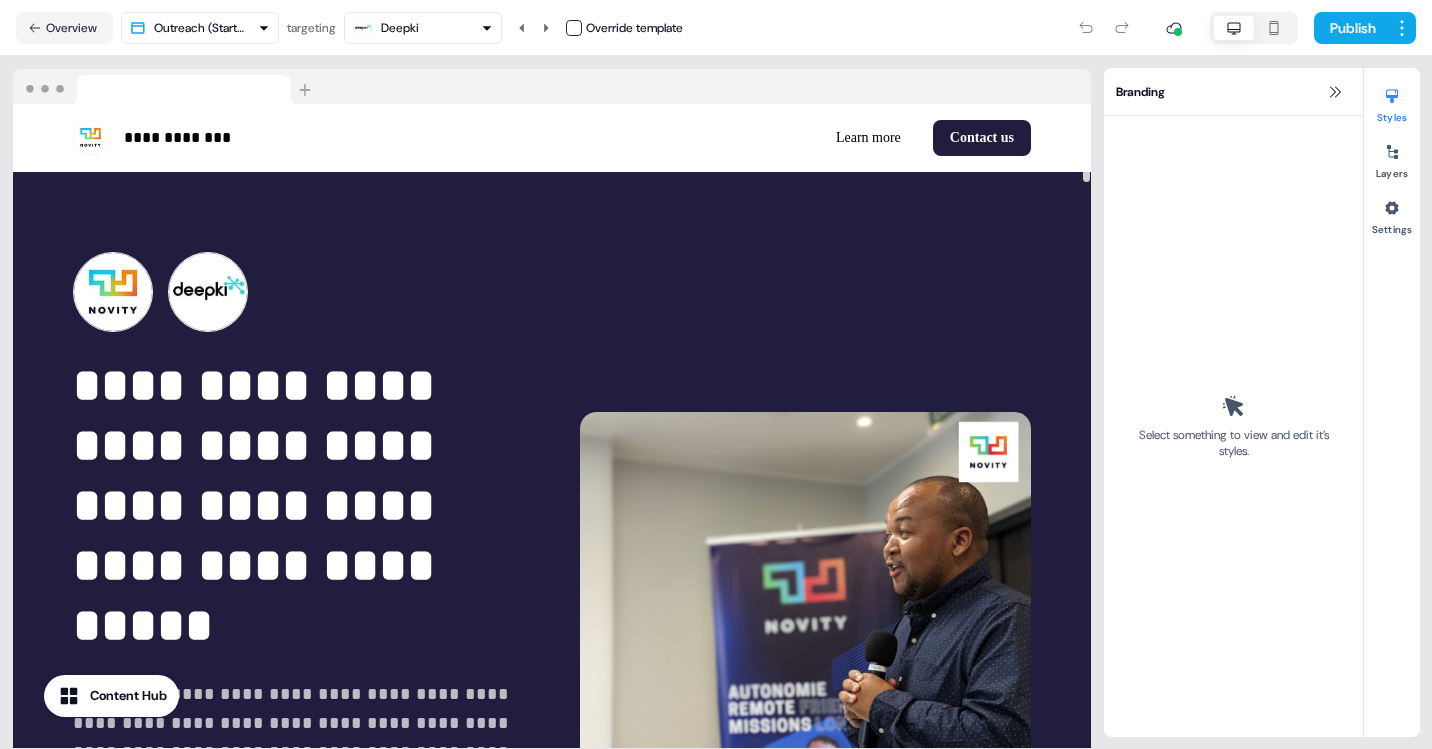 click on "Deepki" at bounding box center (423, 28) 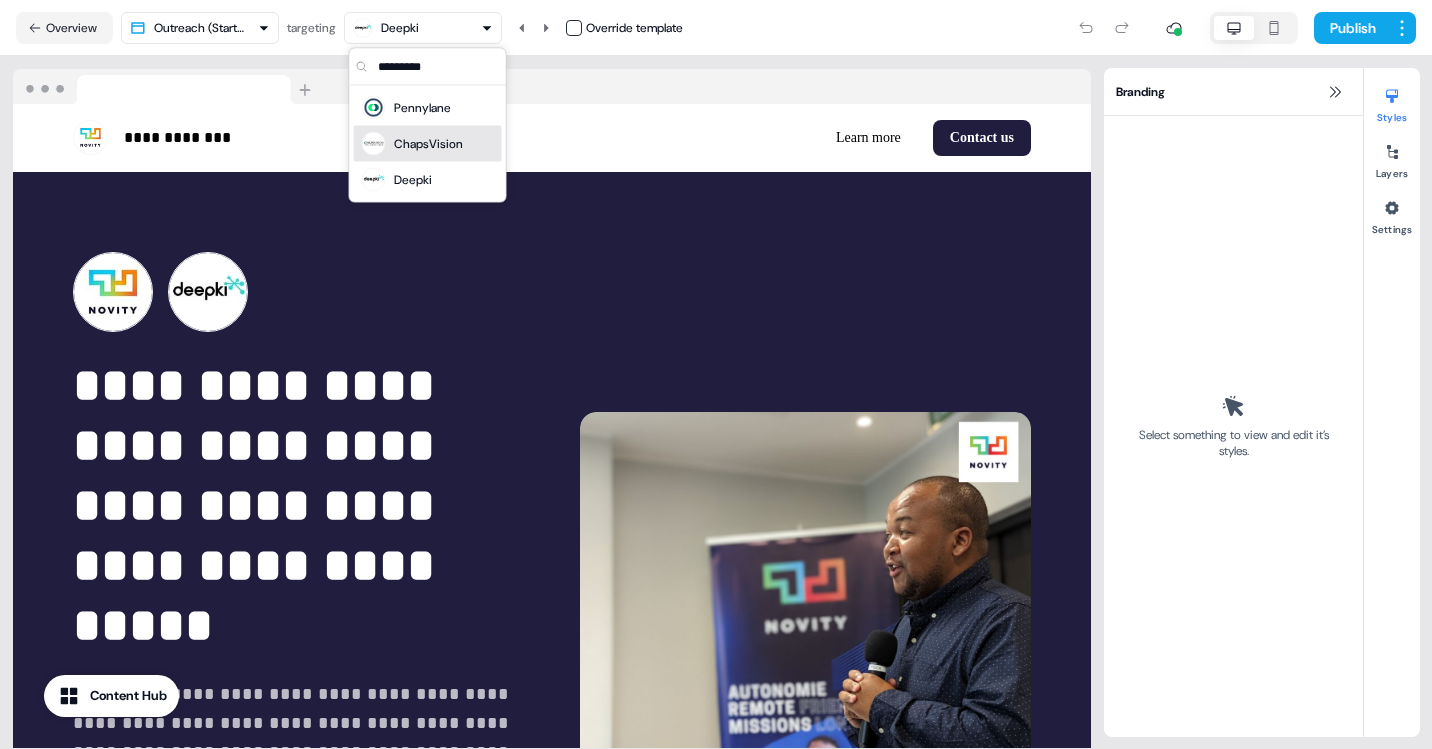 click on "ChapsVision" at bounding box center [412, 144] 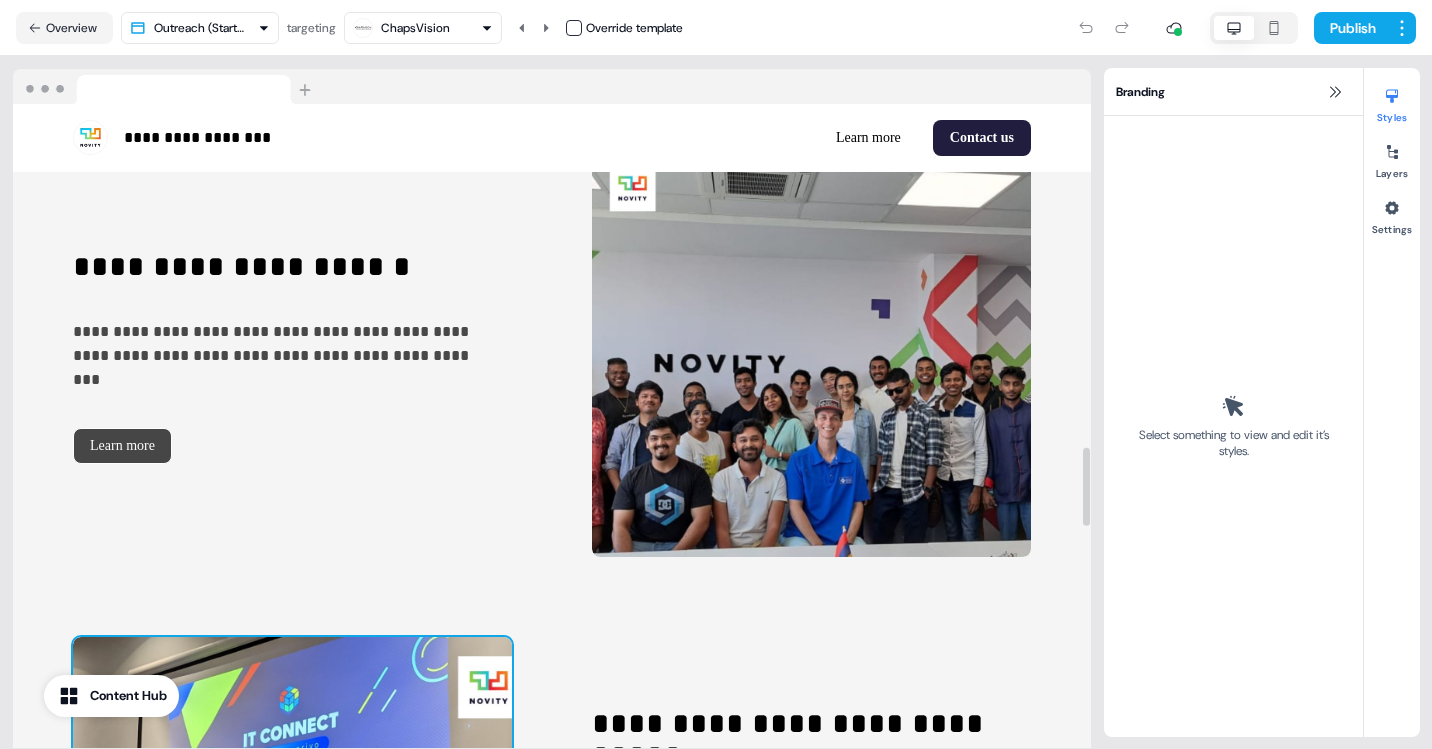 scroll, scrollTop: 2798, scrollLeft: 0, axis: vertical 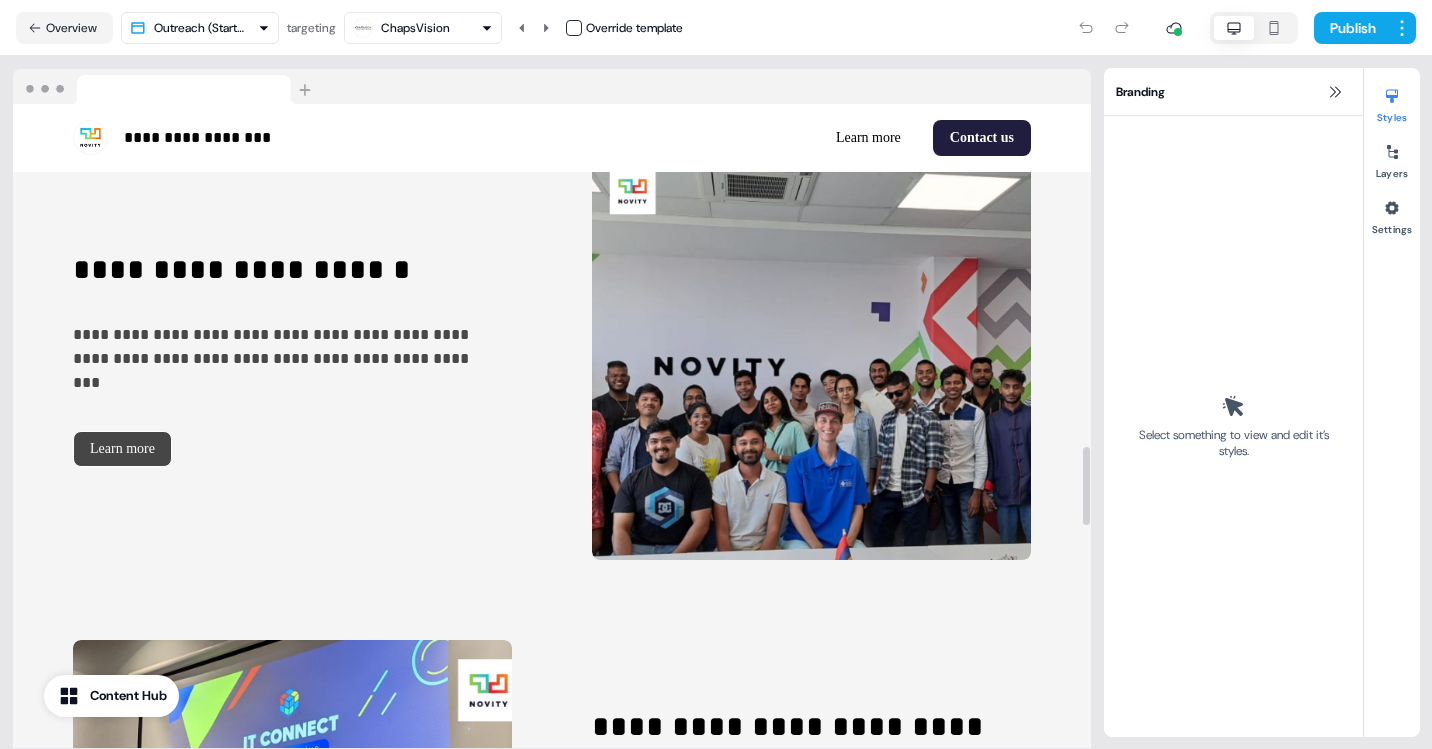 click on "ChapsVision" at bounding box center [415, 28] 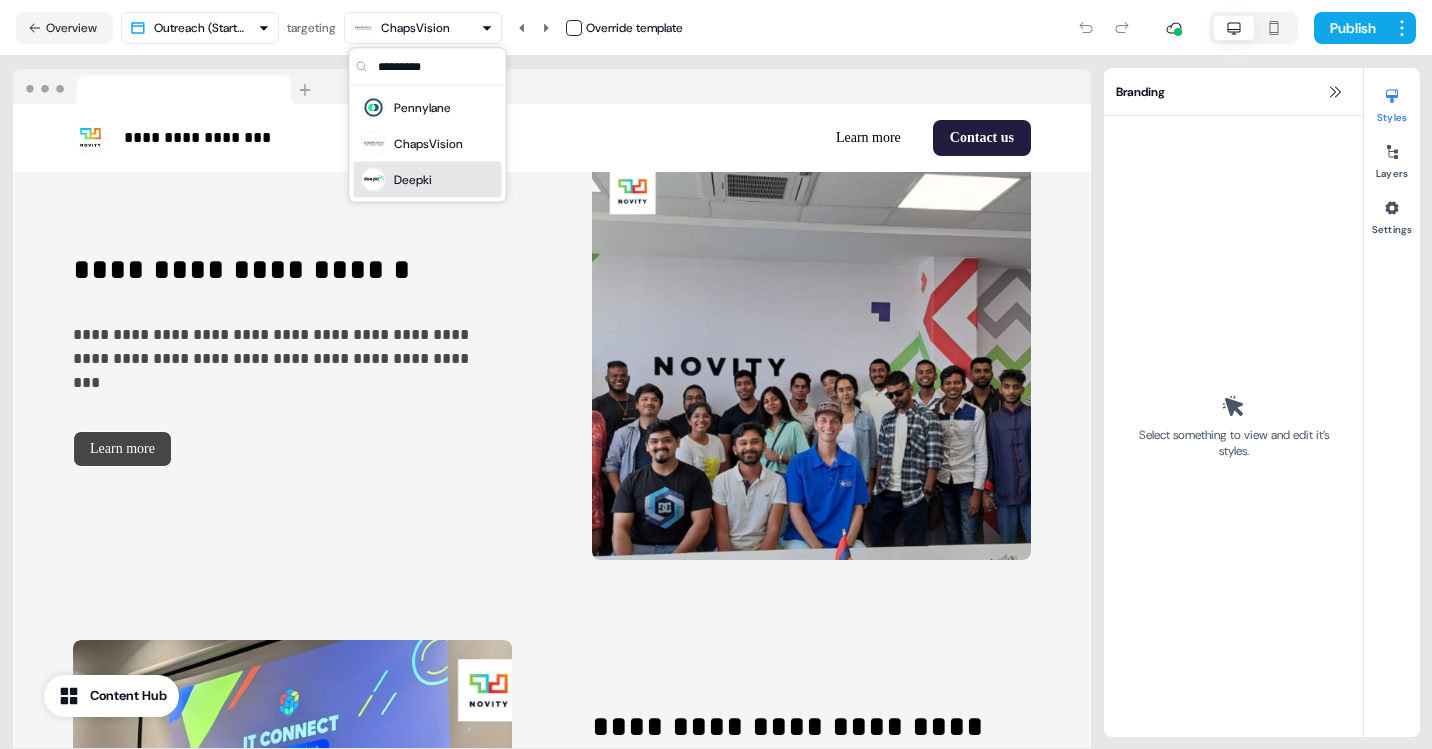 click on "Deepki" at bounding box center [428, 180] 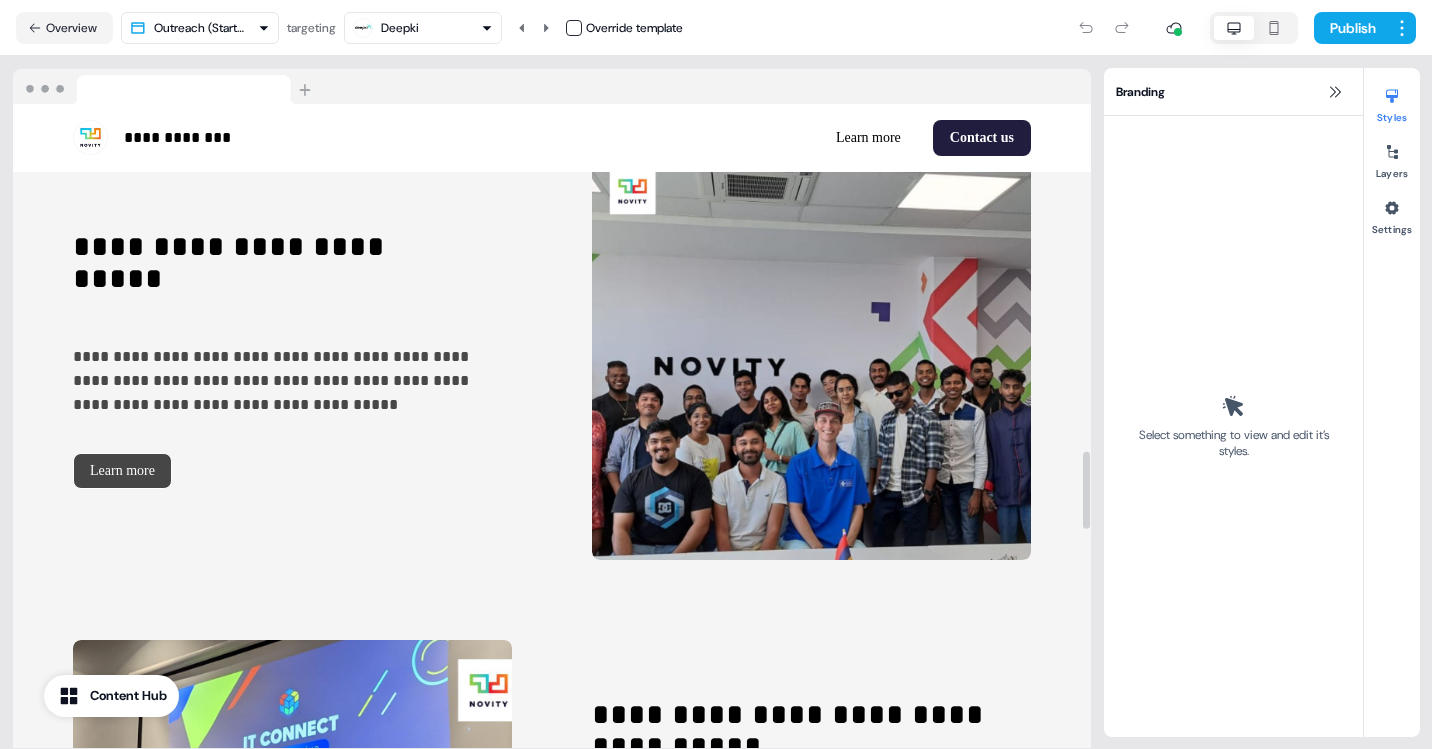 click on "Deepki" at bounding box center [423, 28] 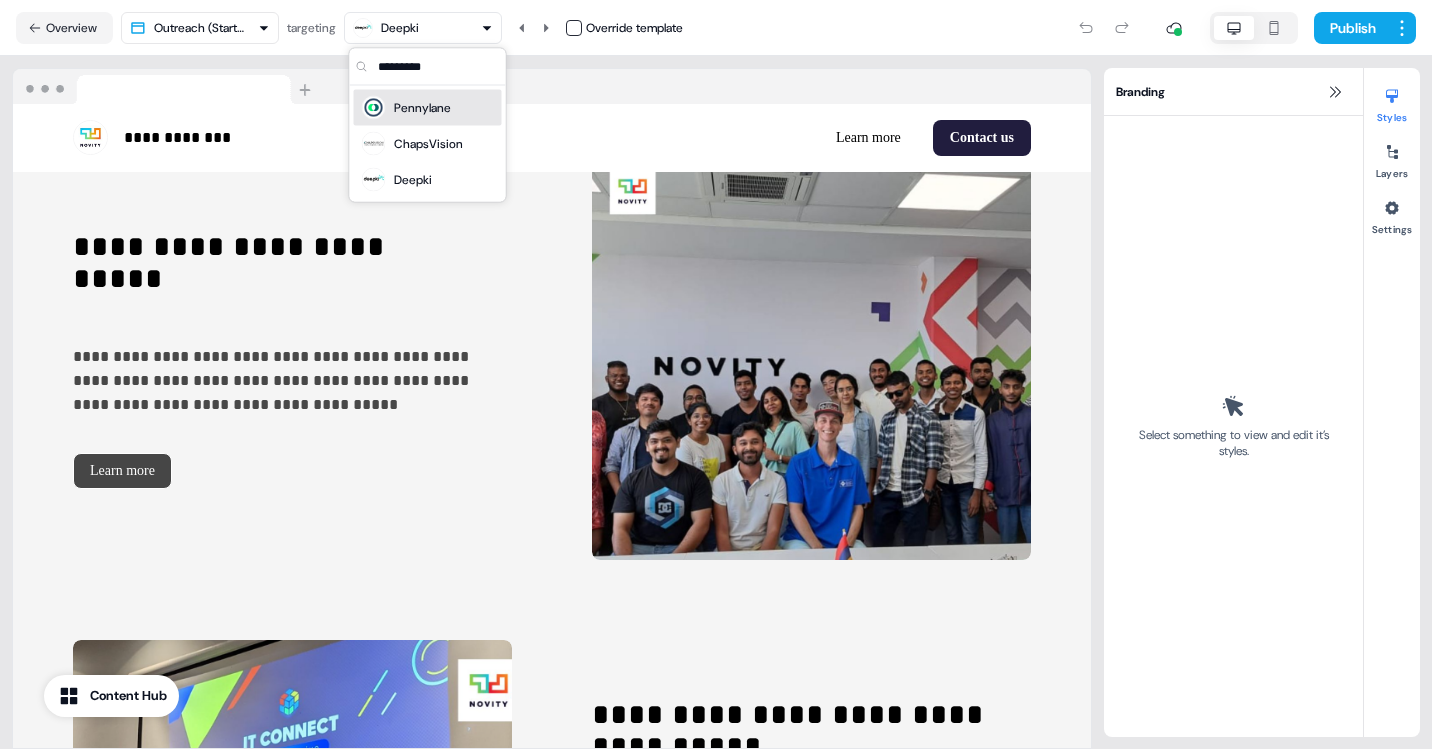 click on "Pennylane" at bounding box center [422, 108] 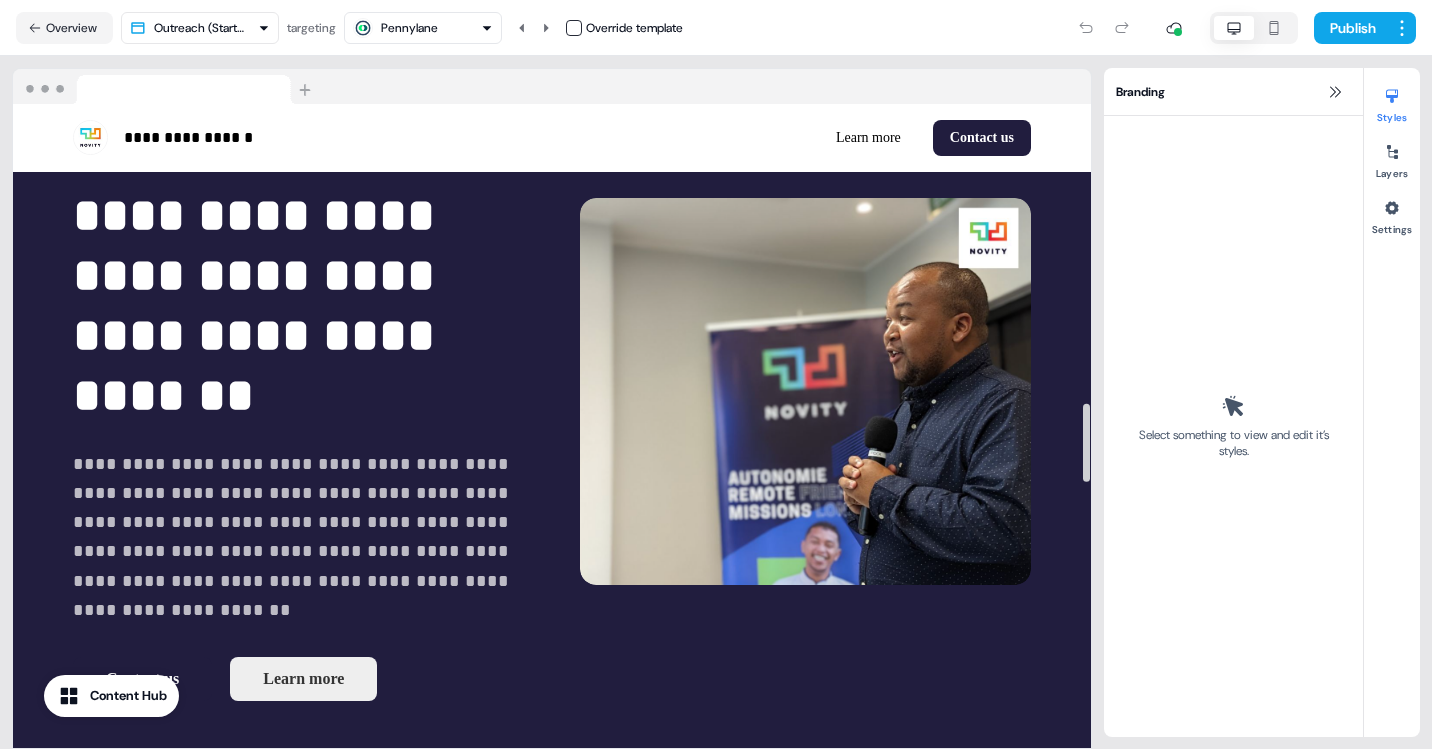 scroll, scrollTop: 0, scrollLeft: 0, axis: both 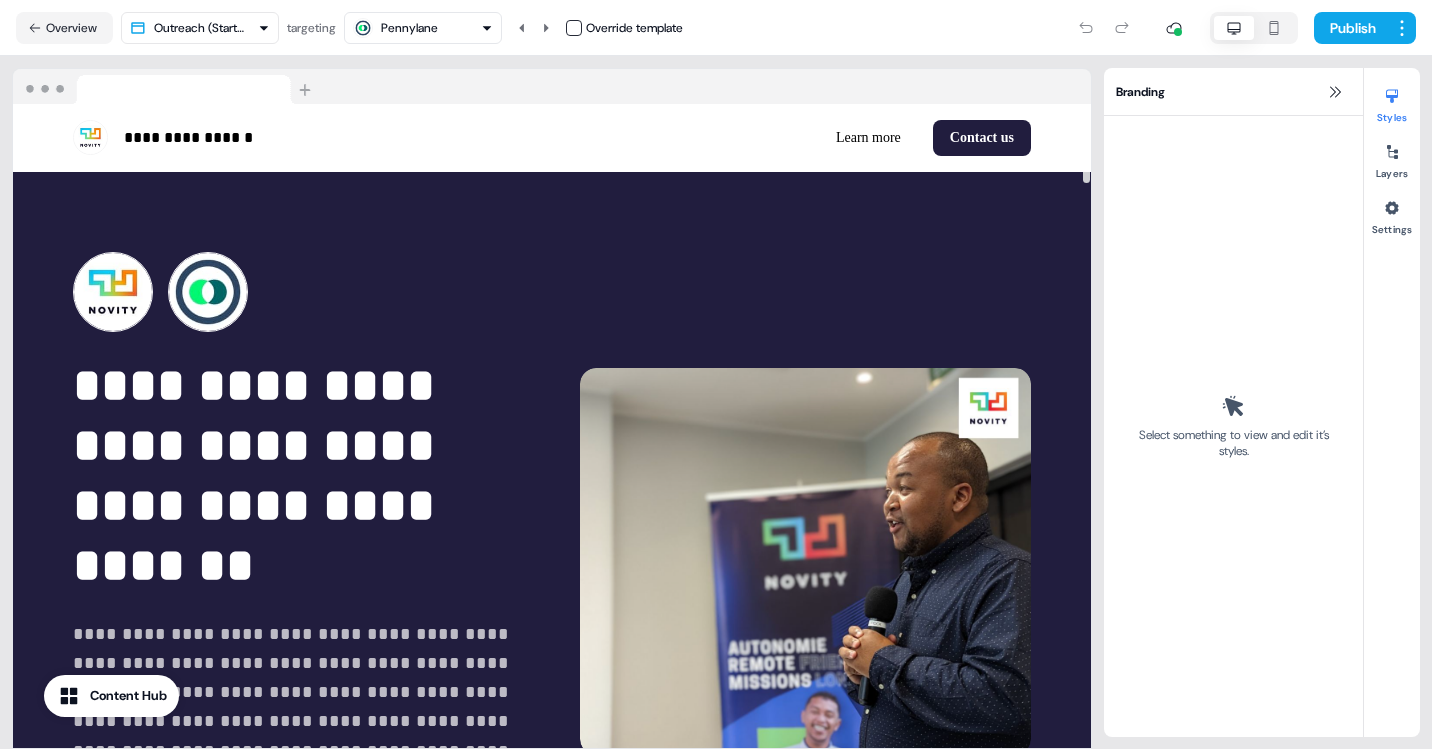 click on "Pennylane" at bounding box center (423, 28) 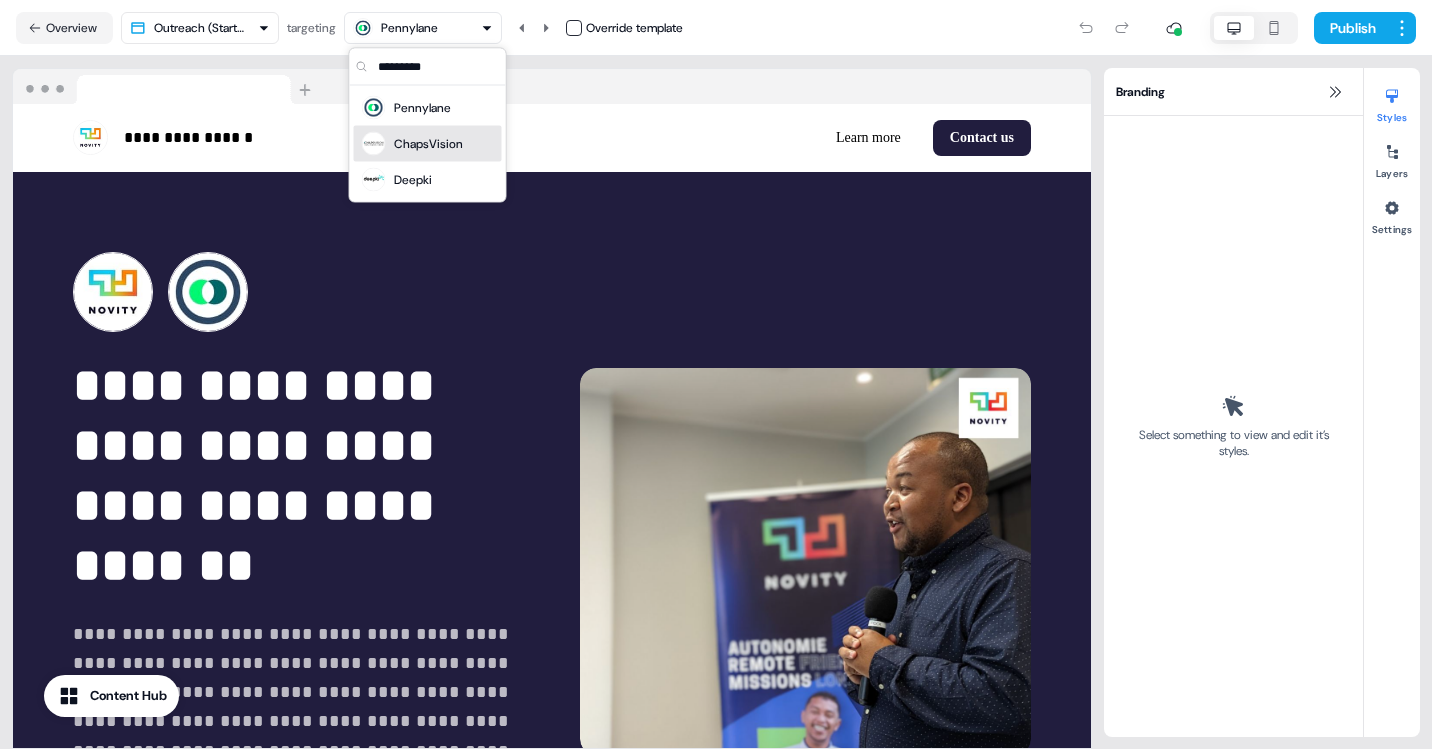 click on "ChapsVision" at bounding box center [428, 144] 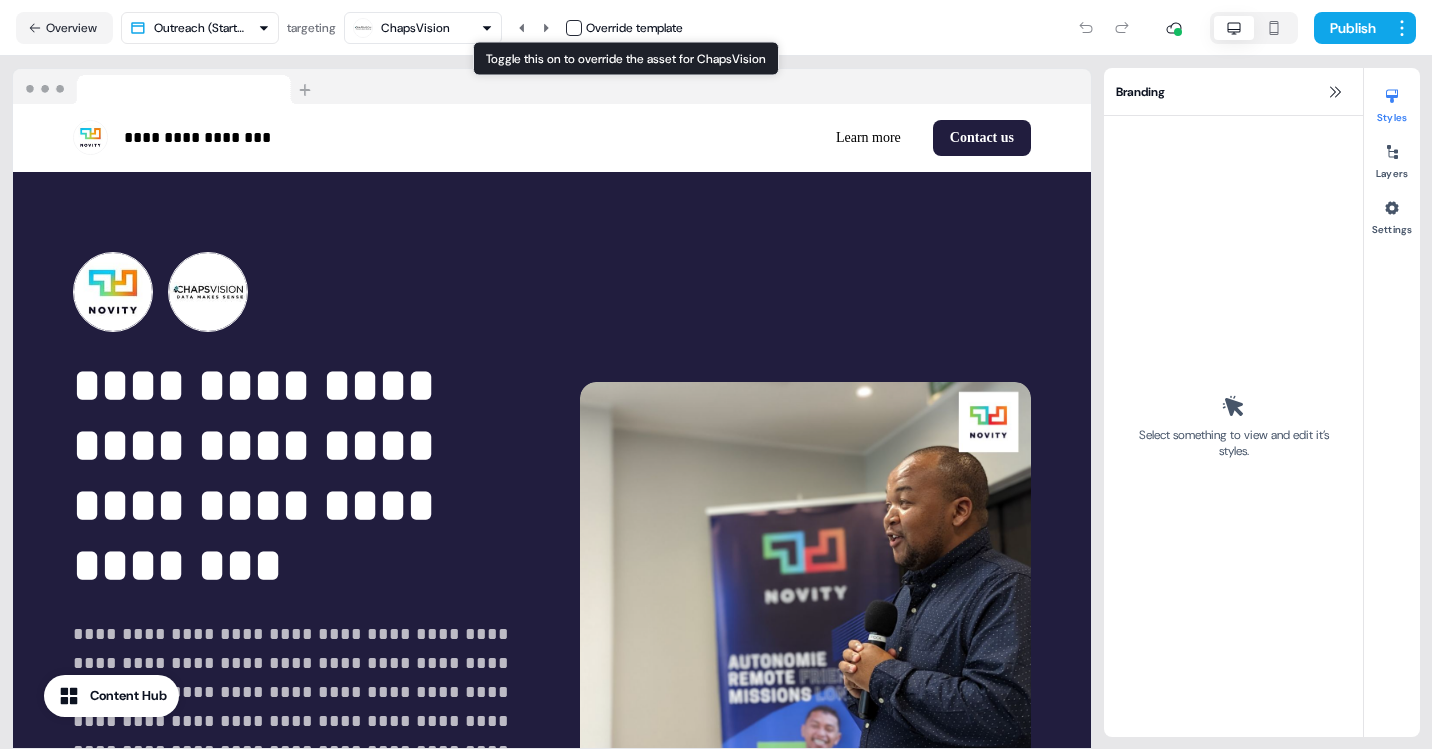 click at bounding box center (574, 28) 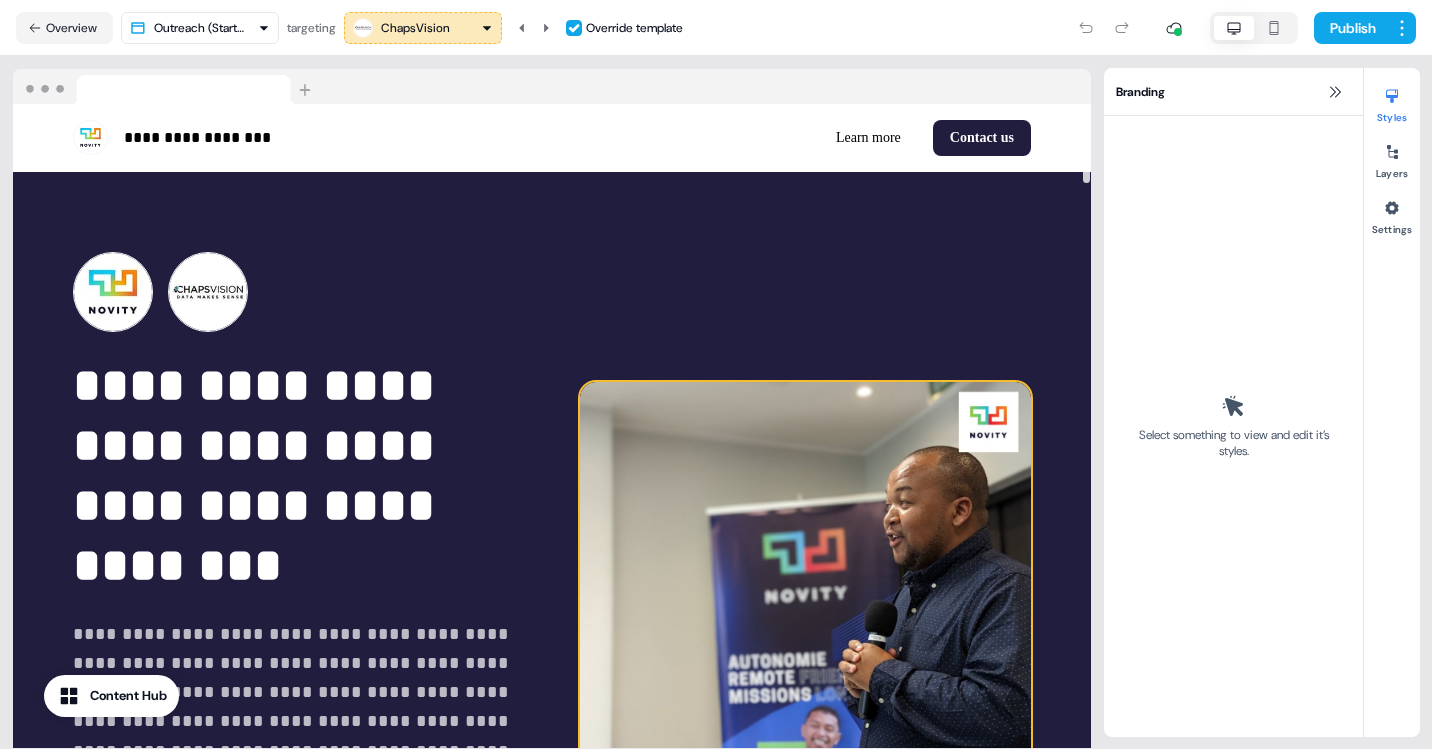click at bounding box center (805, 575) 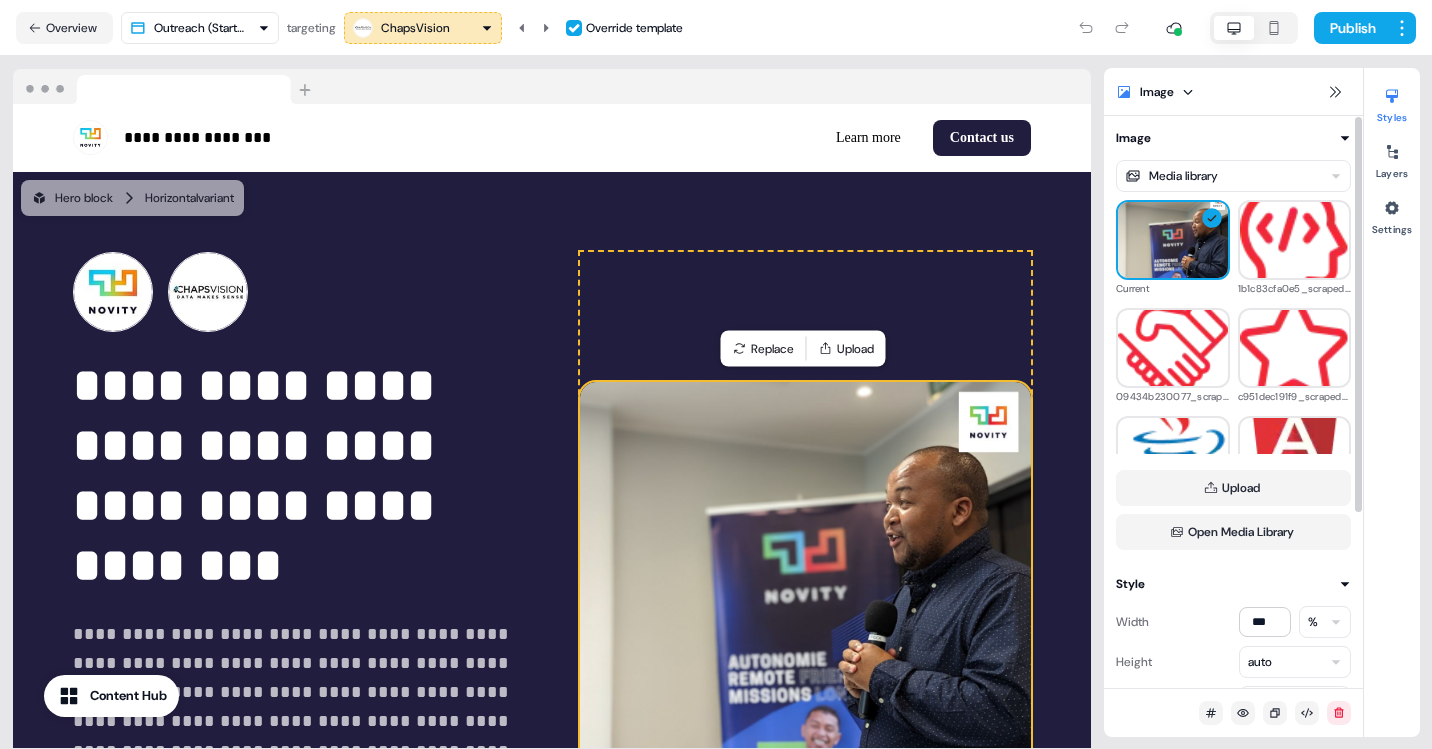 click on "**********" at bounding box center (716, 374) 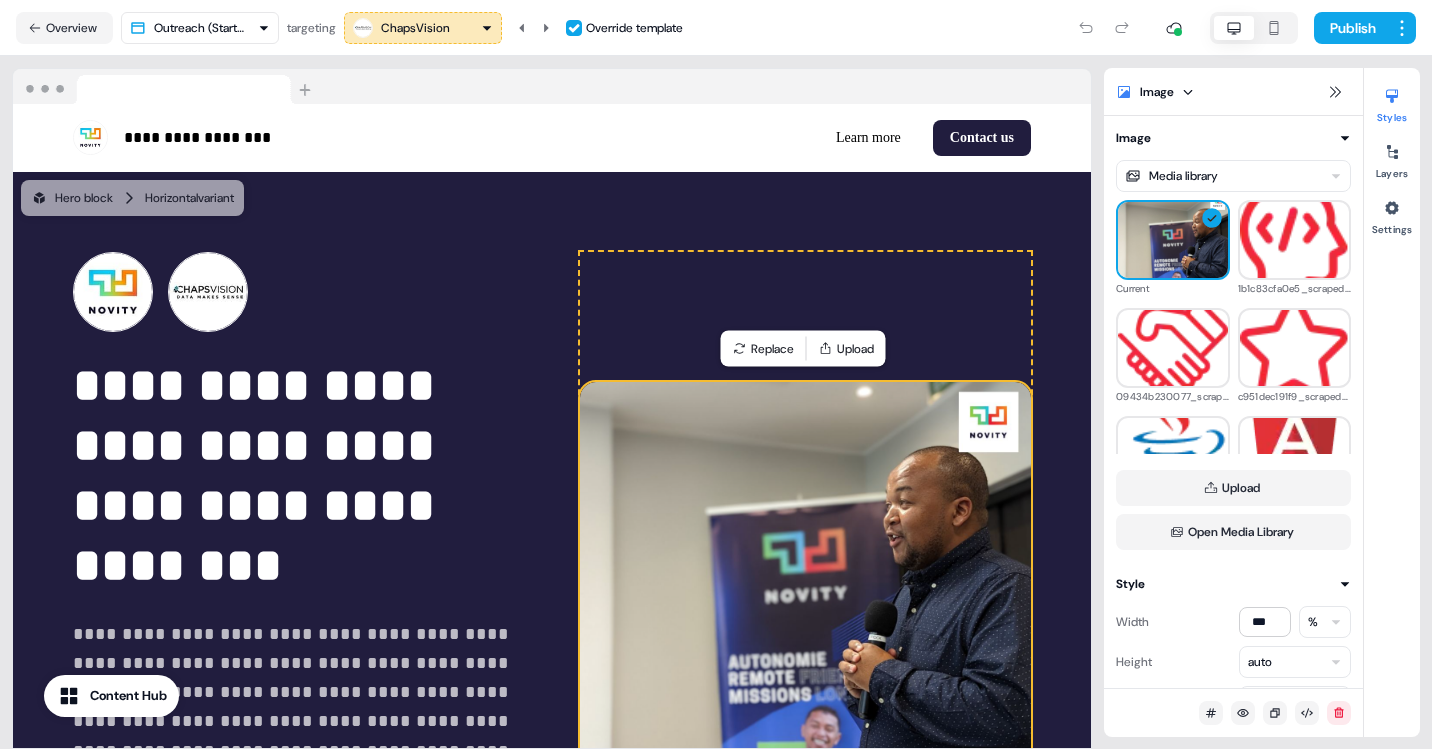 click on "**********" at bounding box center [716, 374] 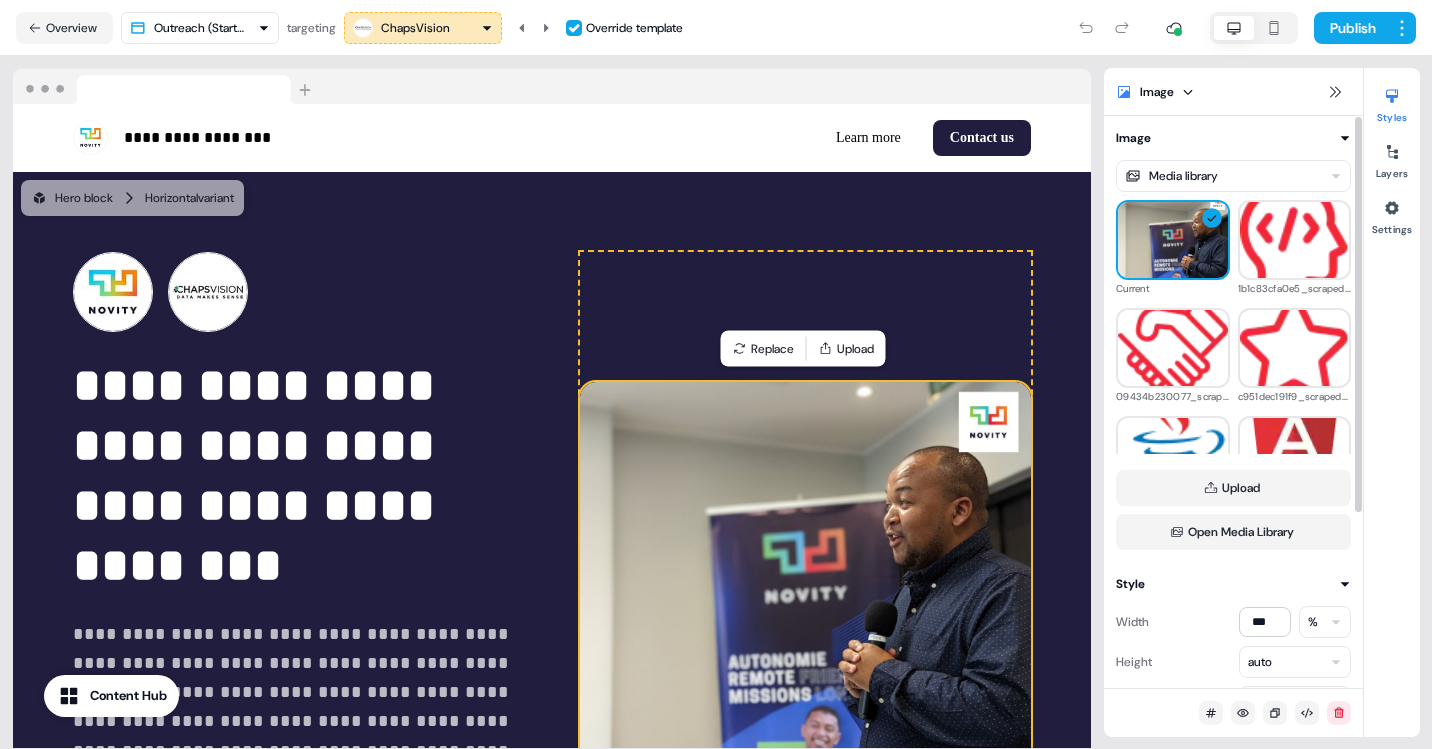 click on "Upload" at bounding box center [1233, 488] 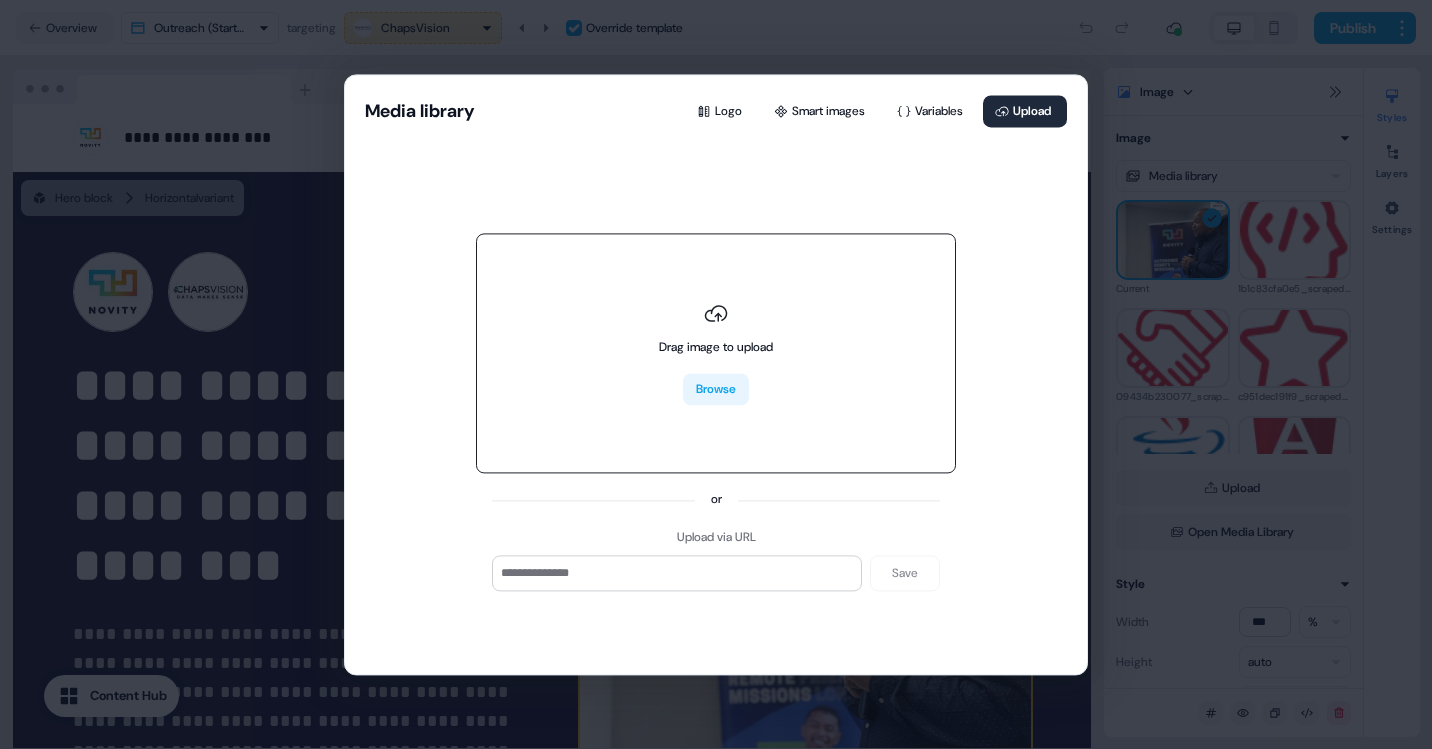 click on "Browse" at bounding box center [716, 390] 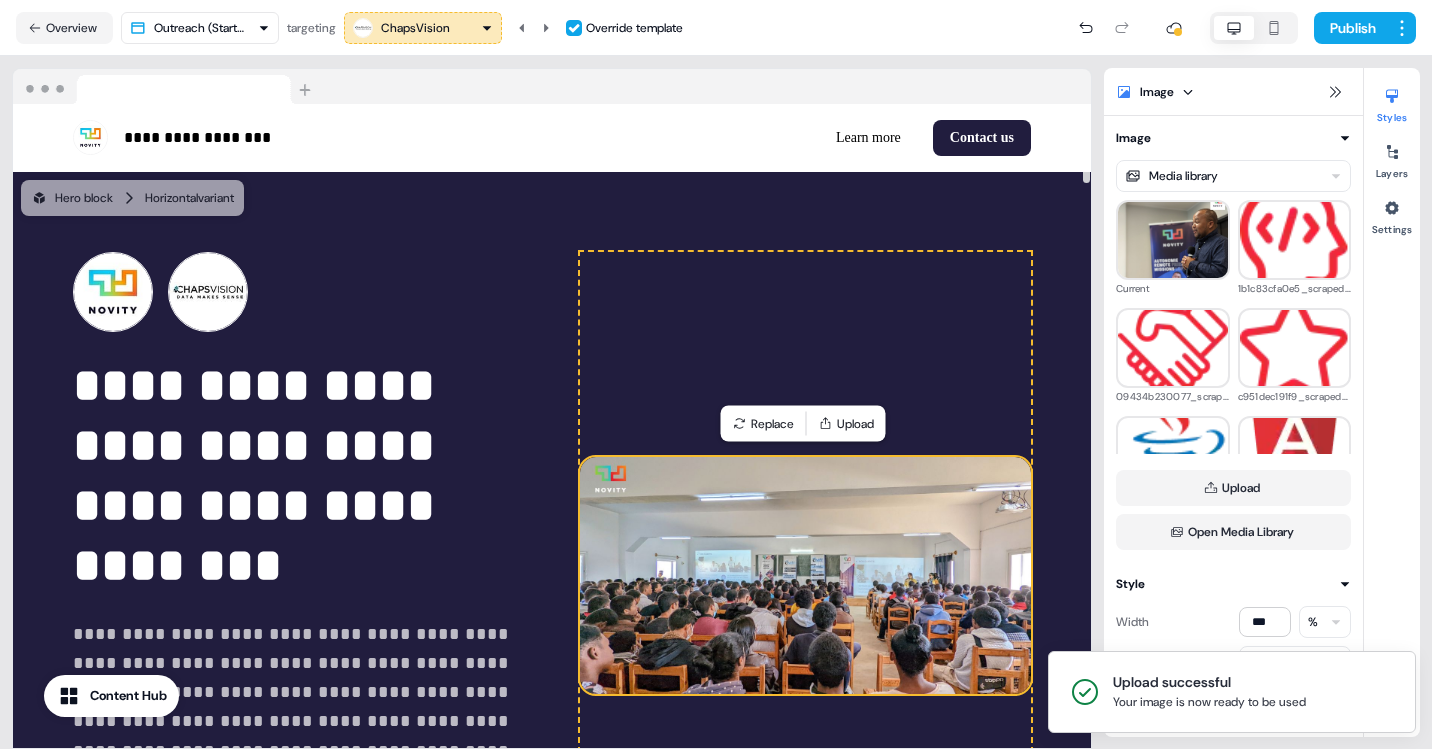 click on "**********" at bounding box center [552, 576] 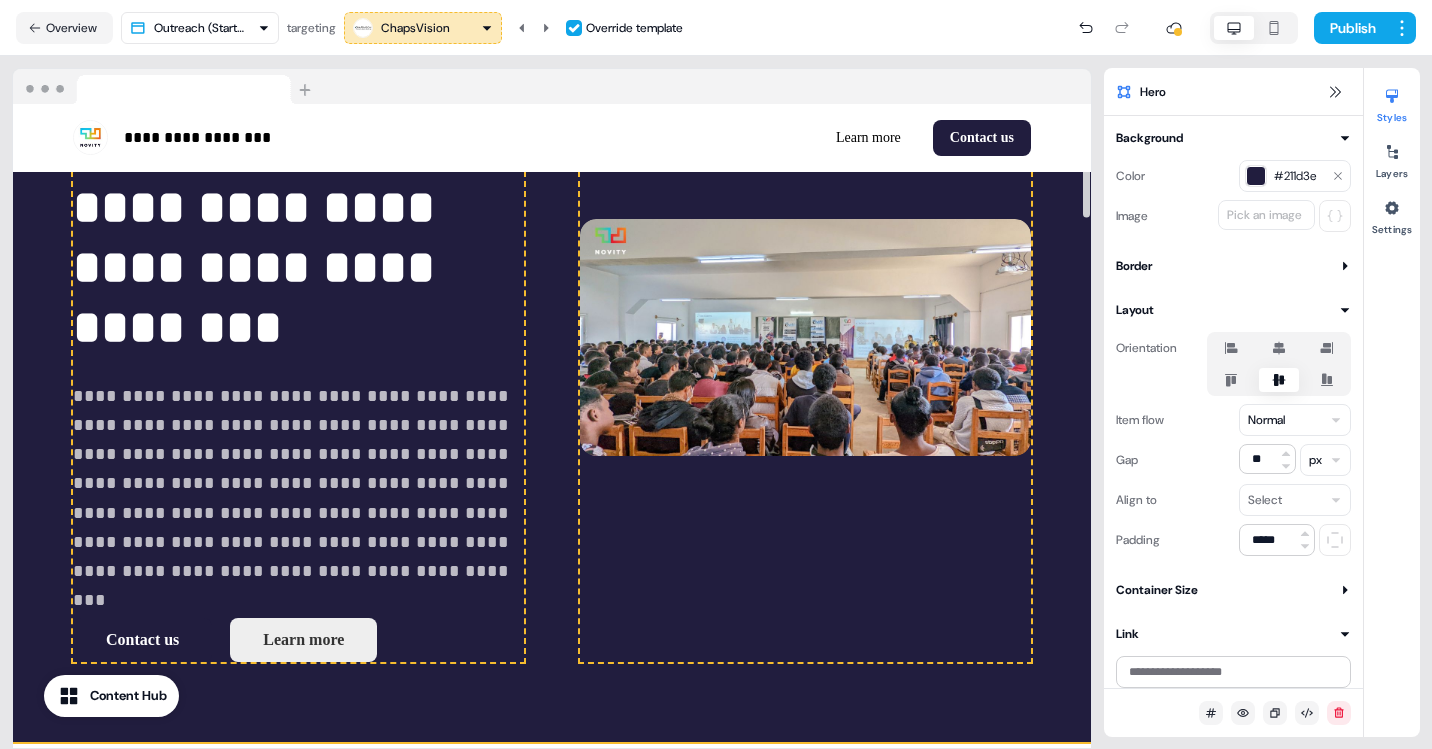 scroll, scrollTop: 208, scrollLeft: 0, axis: vertical 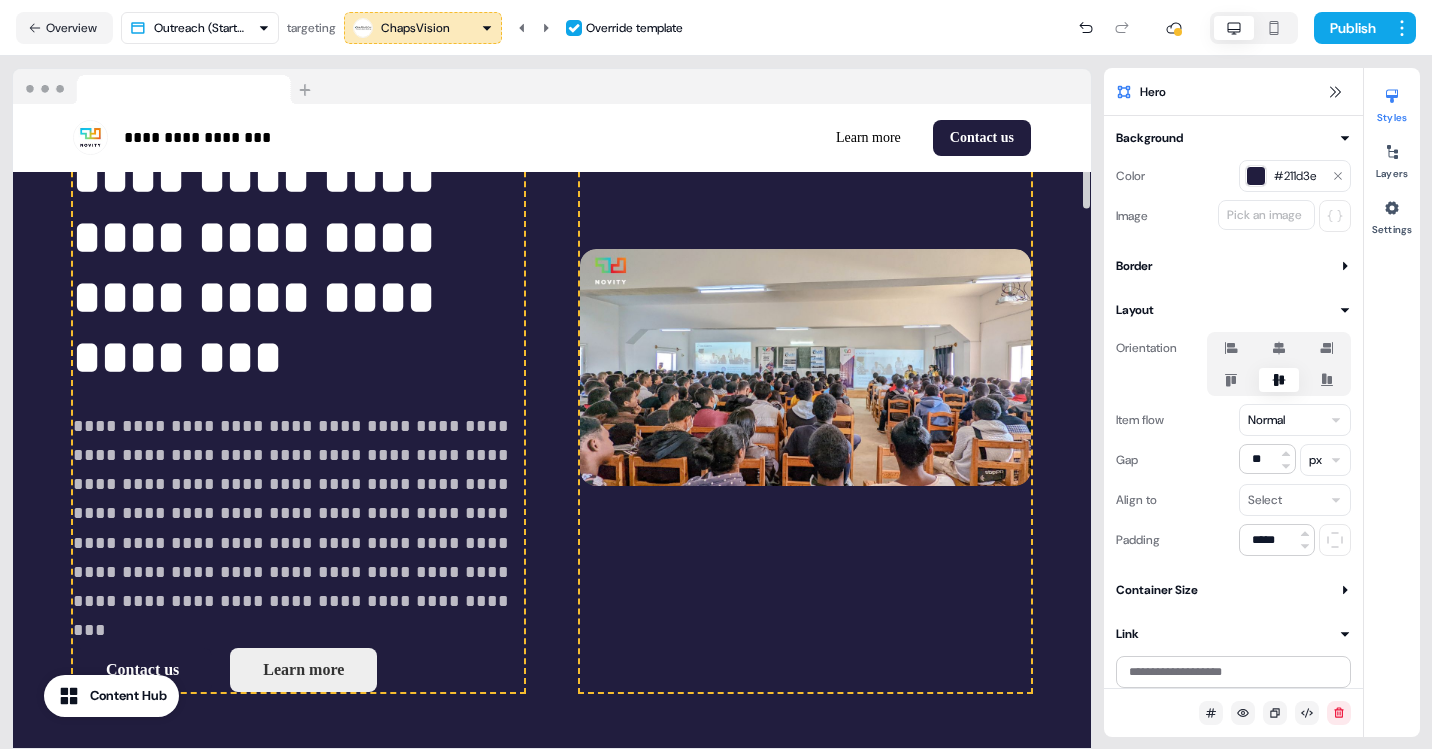 click on "**********" at bounding box center [552, 368] 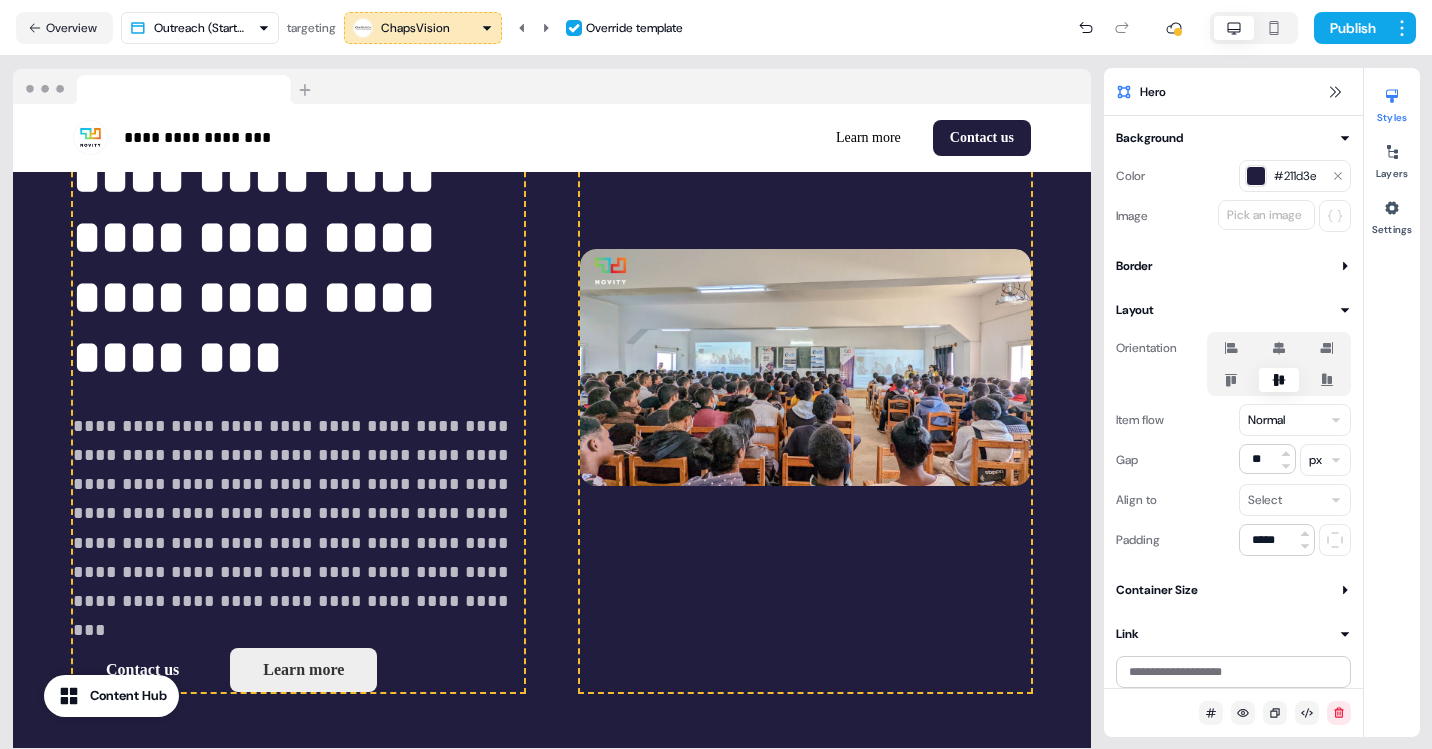 click on "ChapsVision" at bounding box center [423, 28] 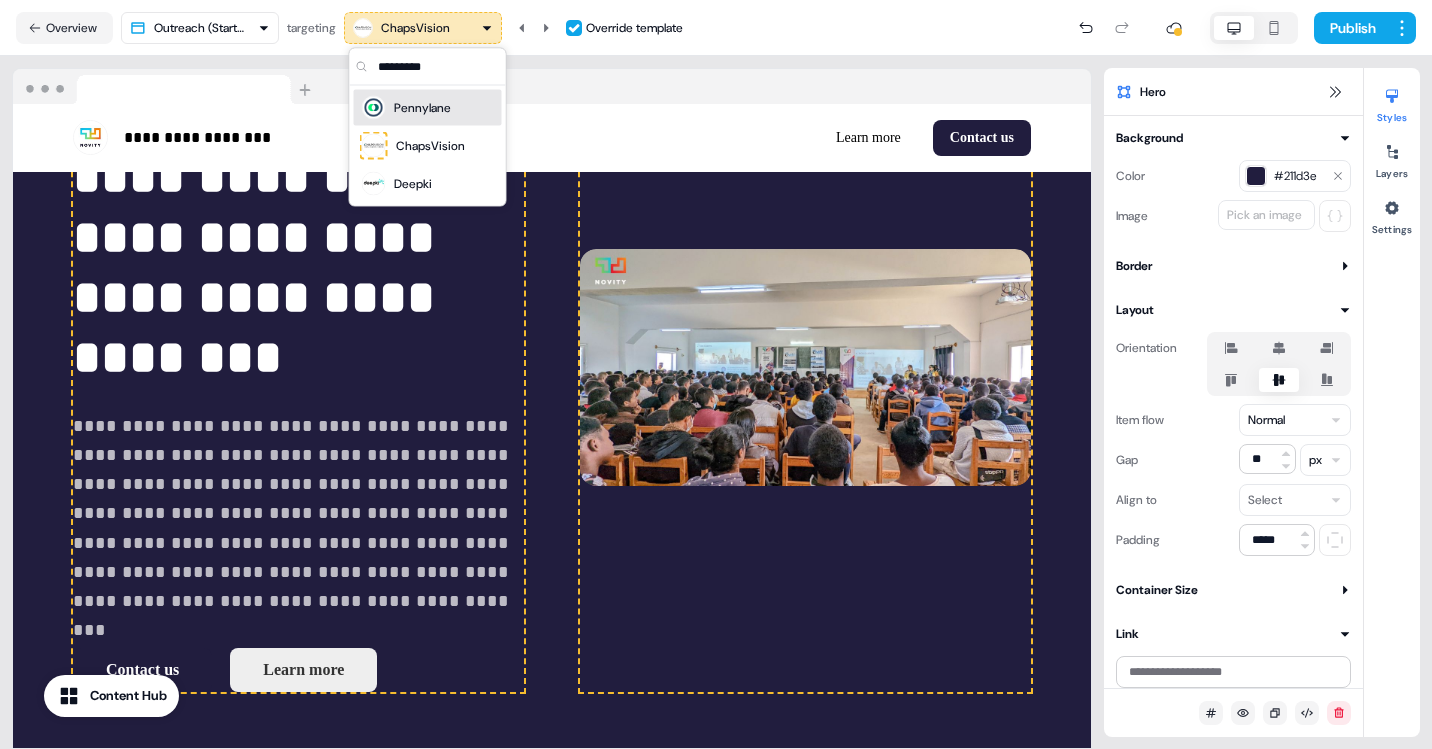 click on "Pennylane" at bounding box center (422, 108) 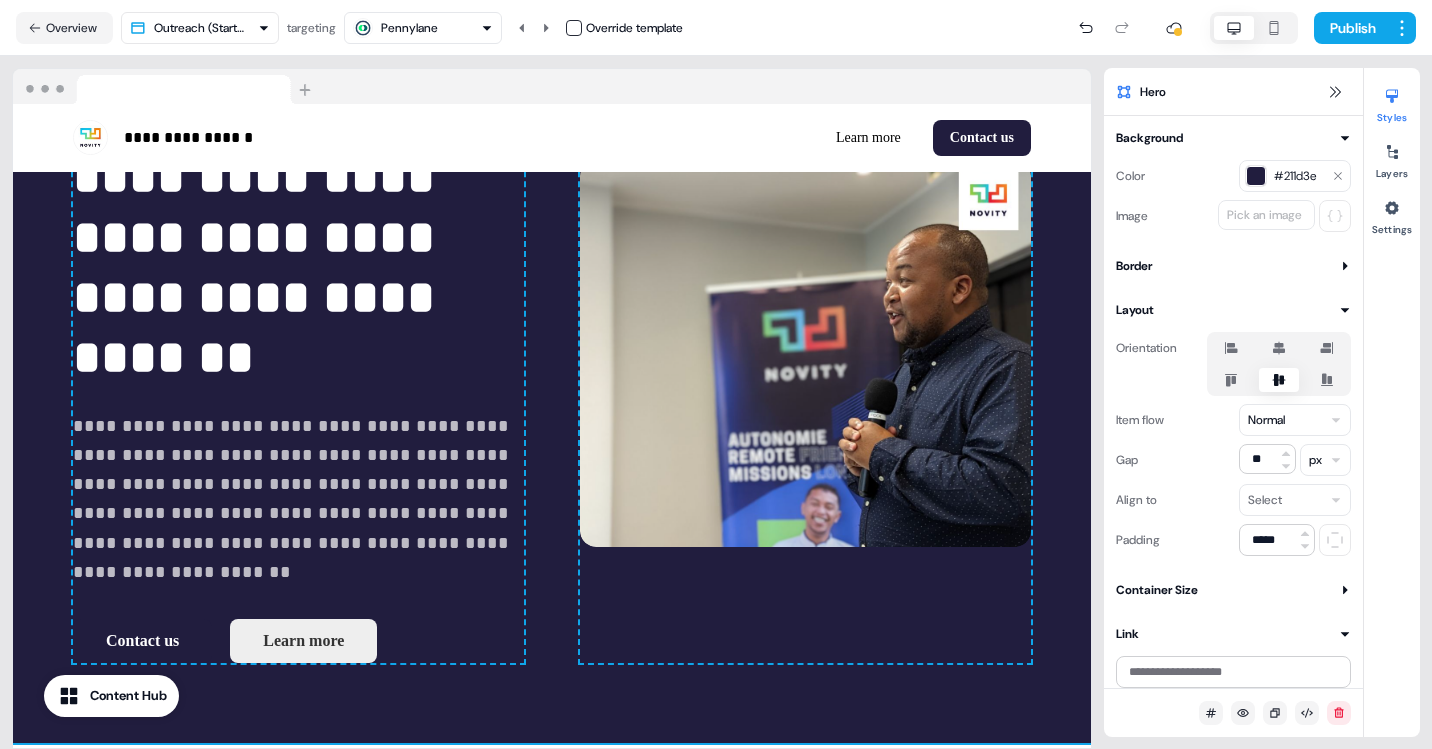 click on "Pennylane" at bounding box center (409, 28) 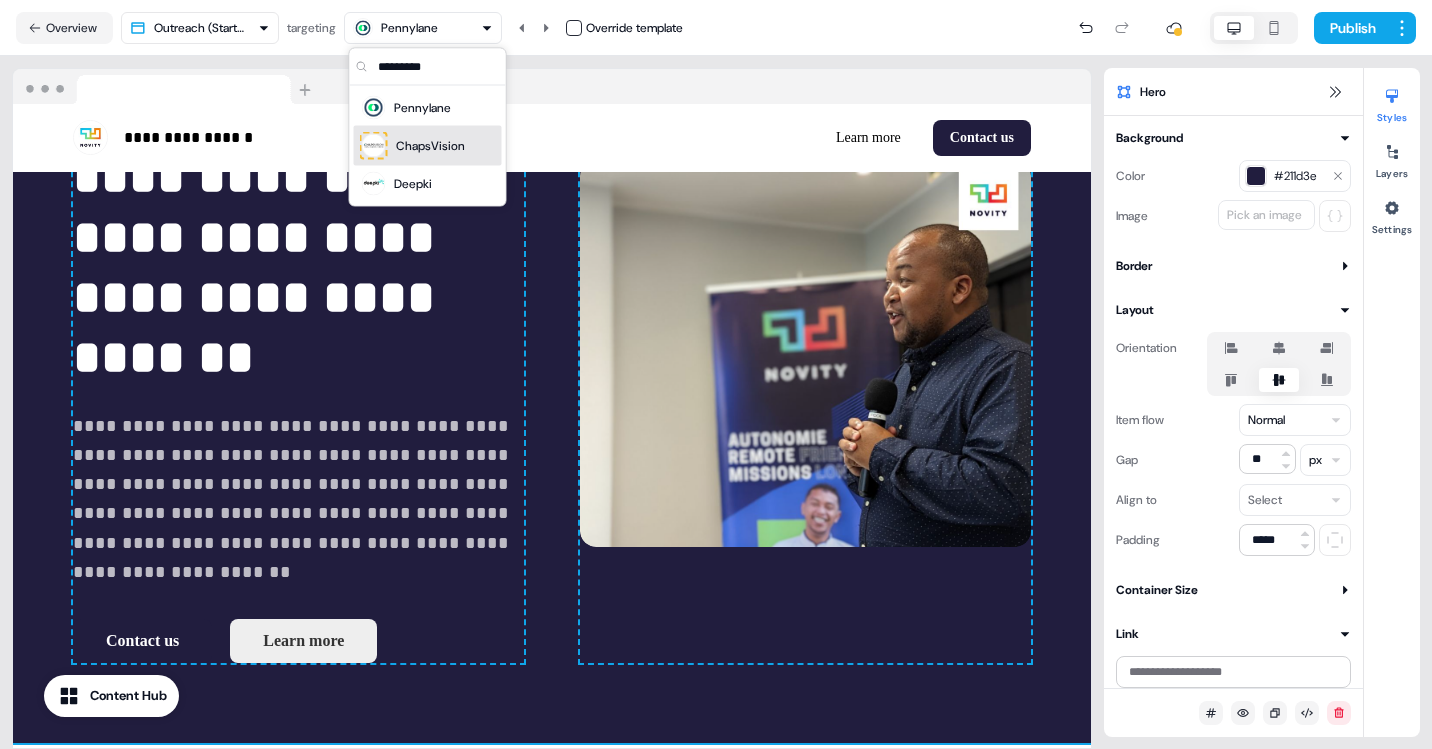 click on "ChapsVision" at bounding box center (430, 146) 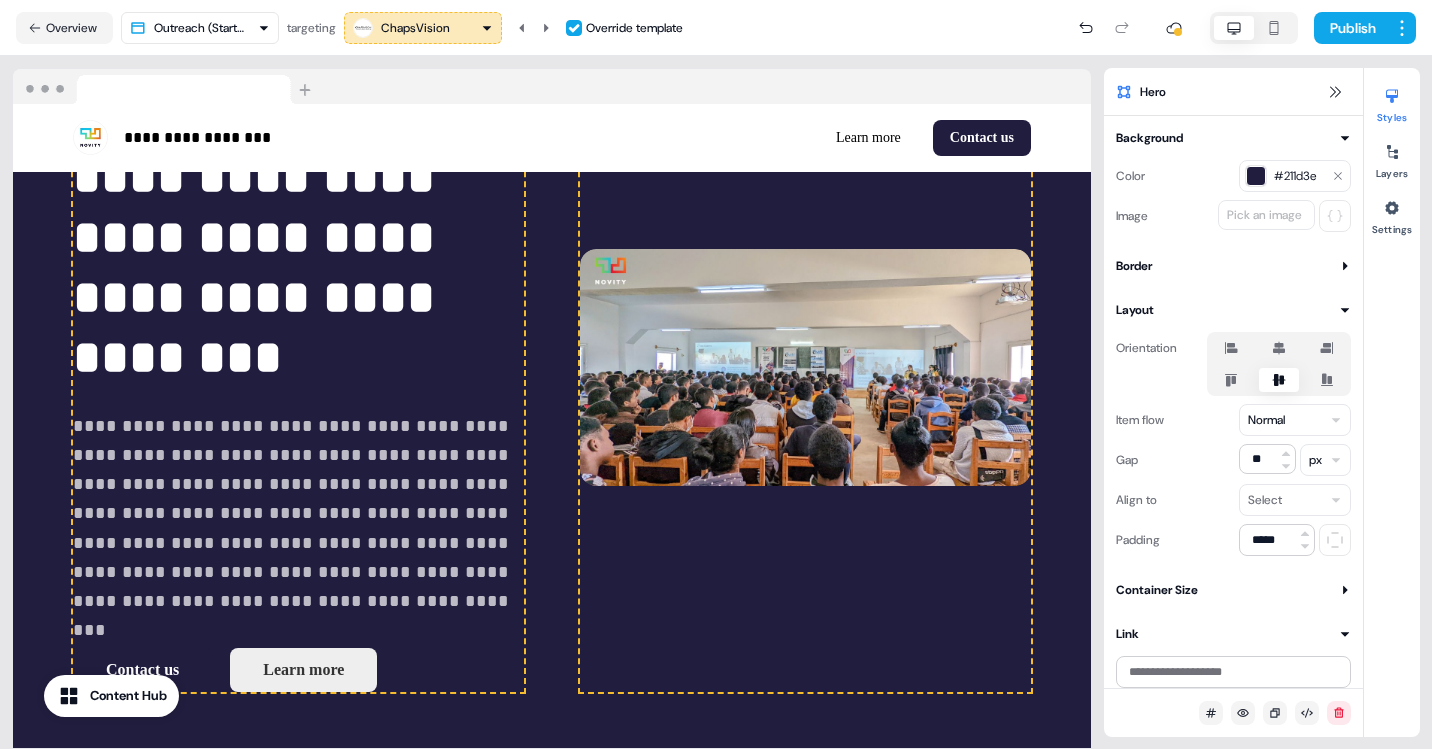 click on "ChapsVision" at bounding box center [415, 28] 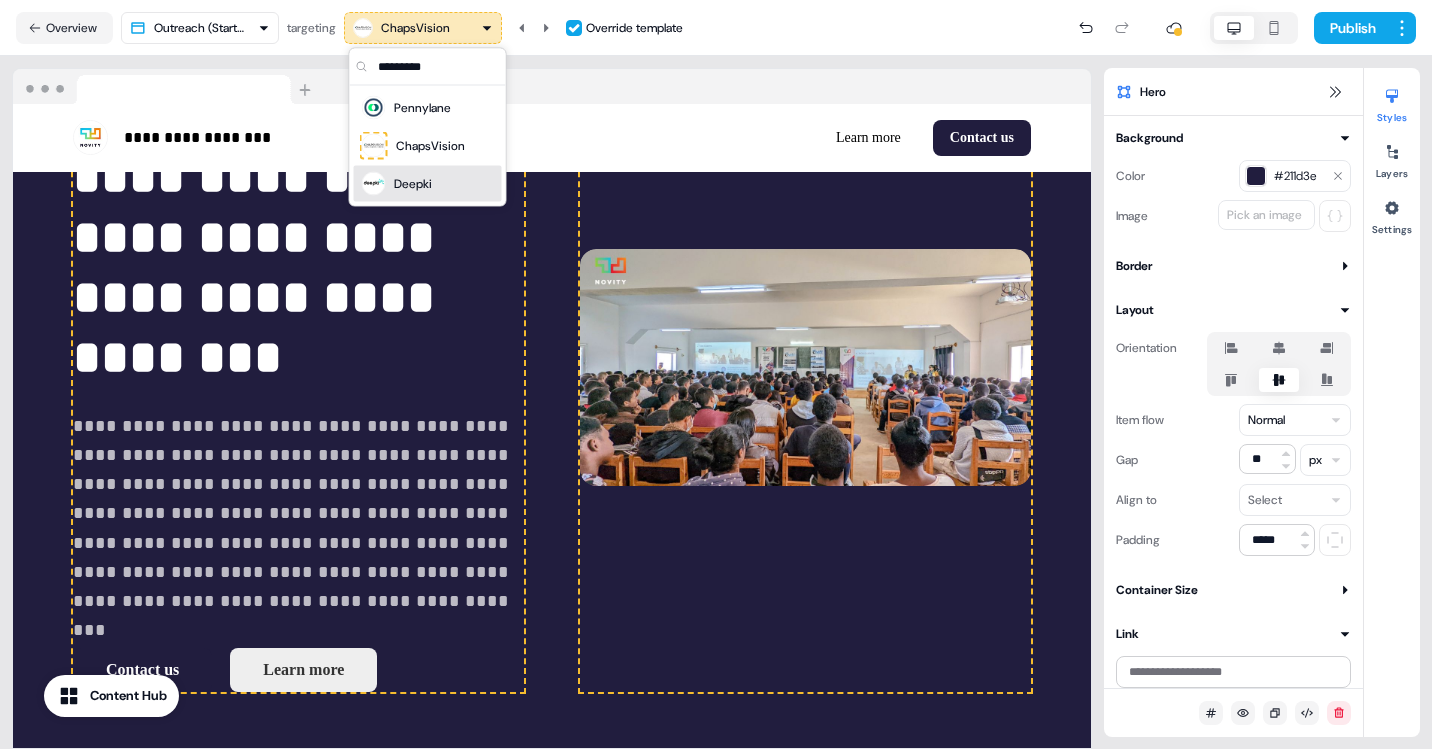 click on "Deepki" at bounding box center (428, 184) 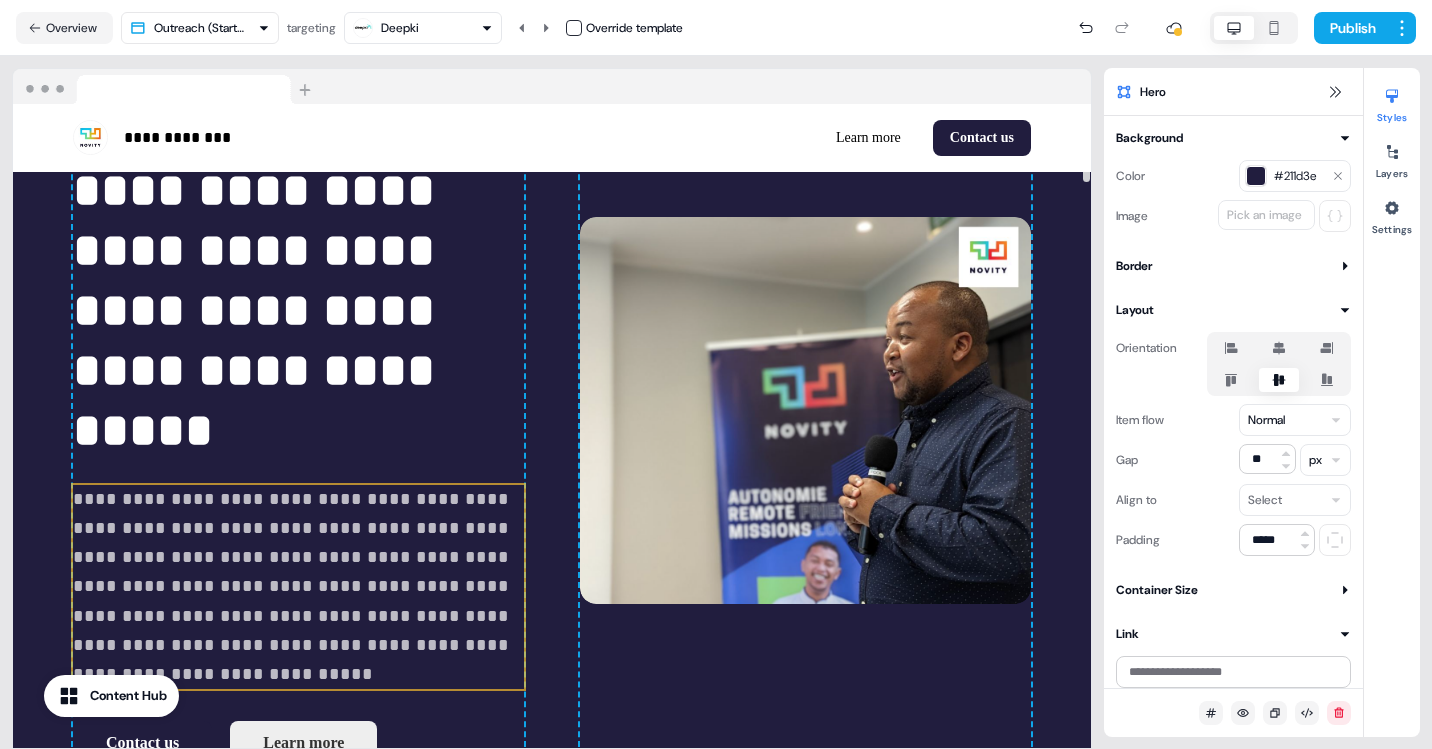 scroll, scrollTop: 0, scrollLeft: 0, axis: both 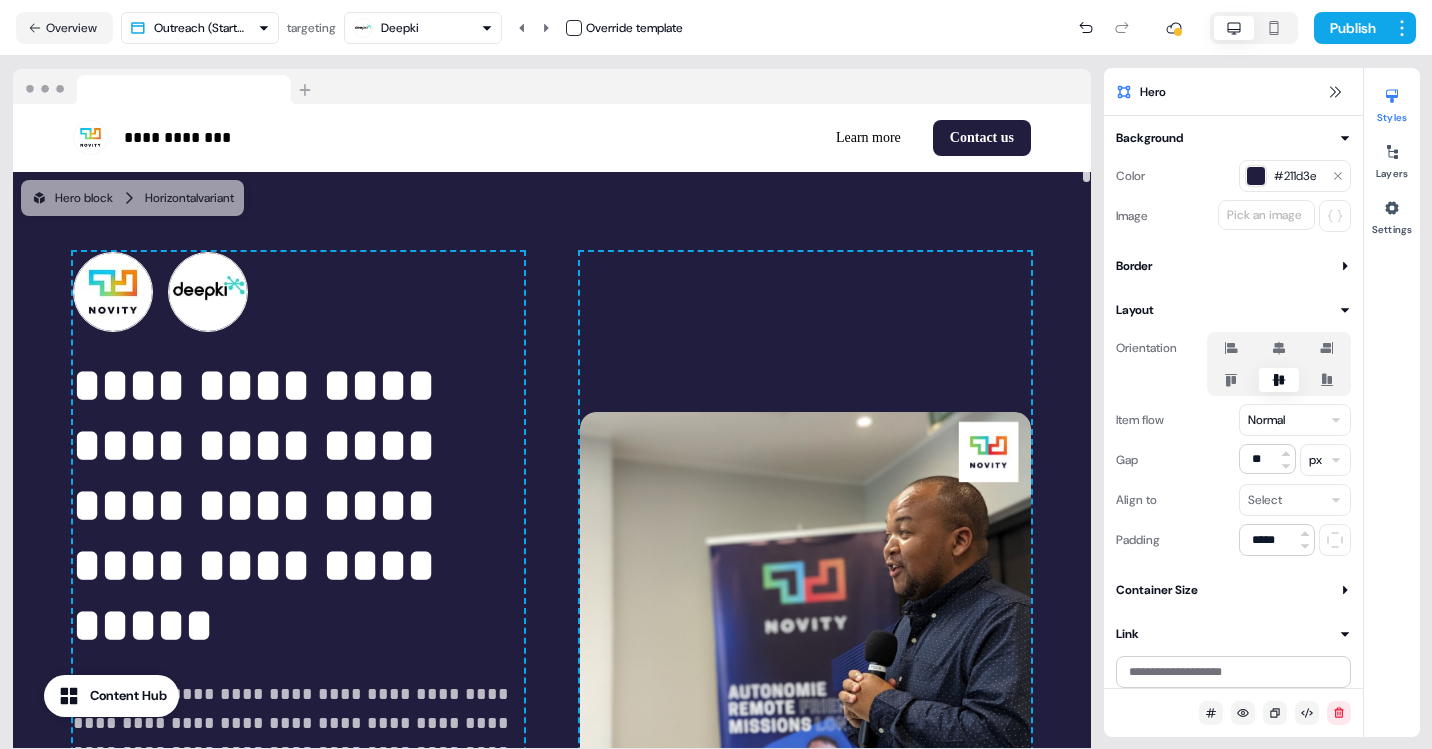 click on "Deepki" at bounding box center [423, 28] 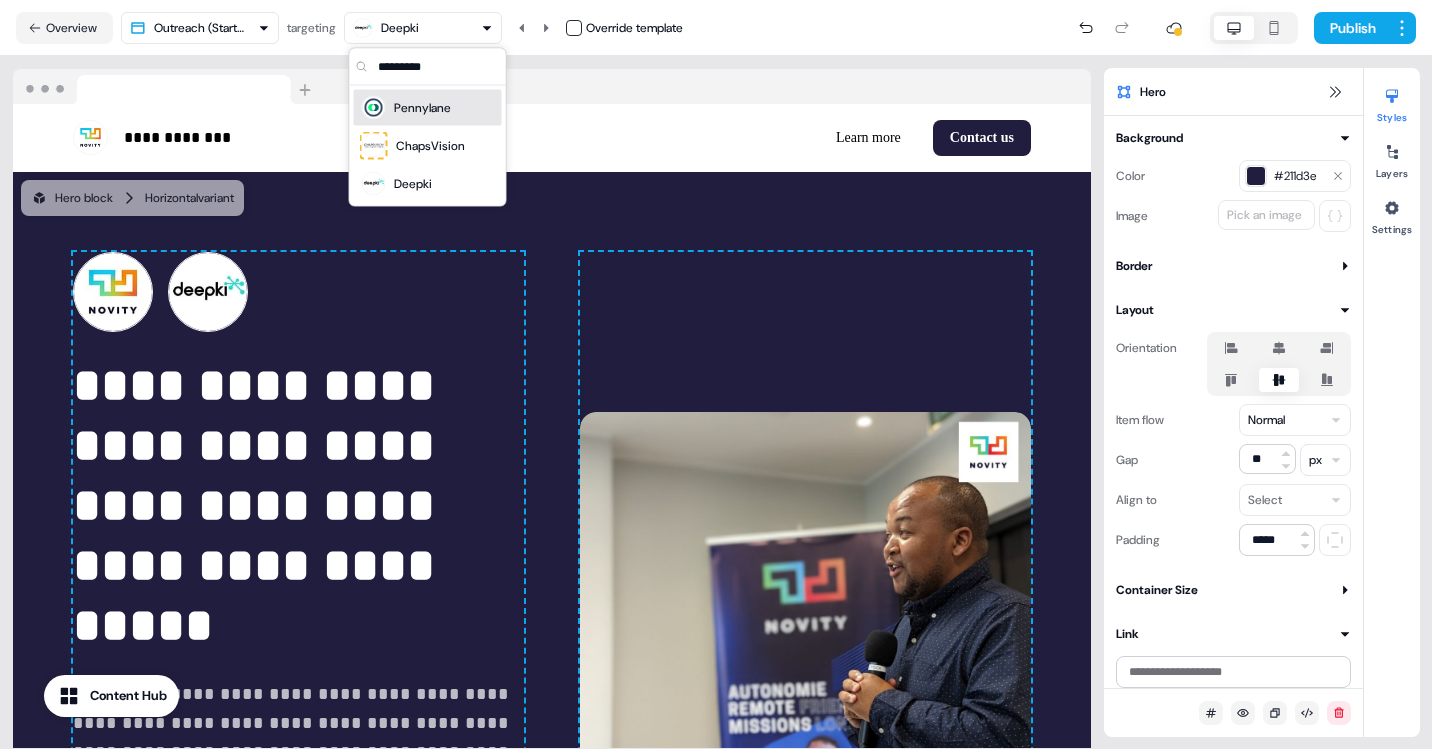 click on "Pennylane" at bounding box center (422, 108) 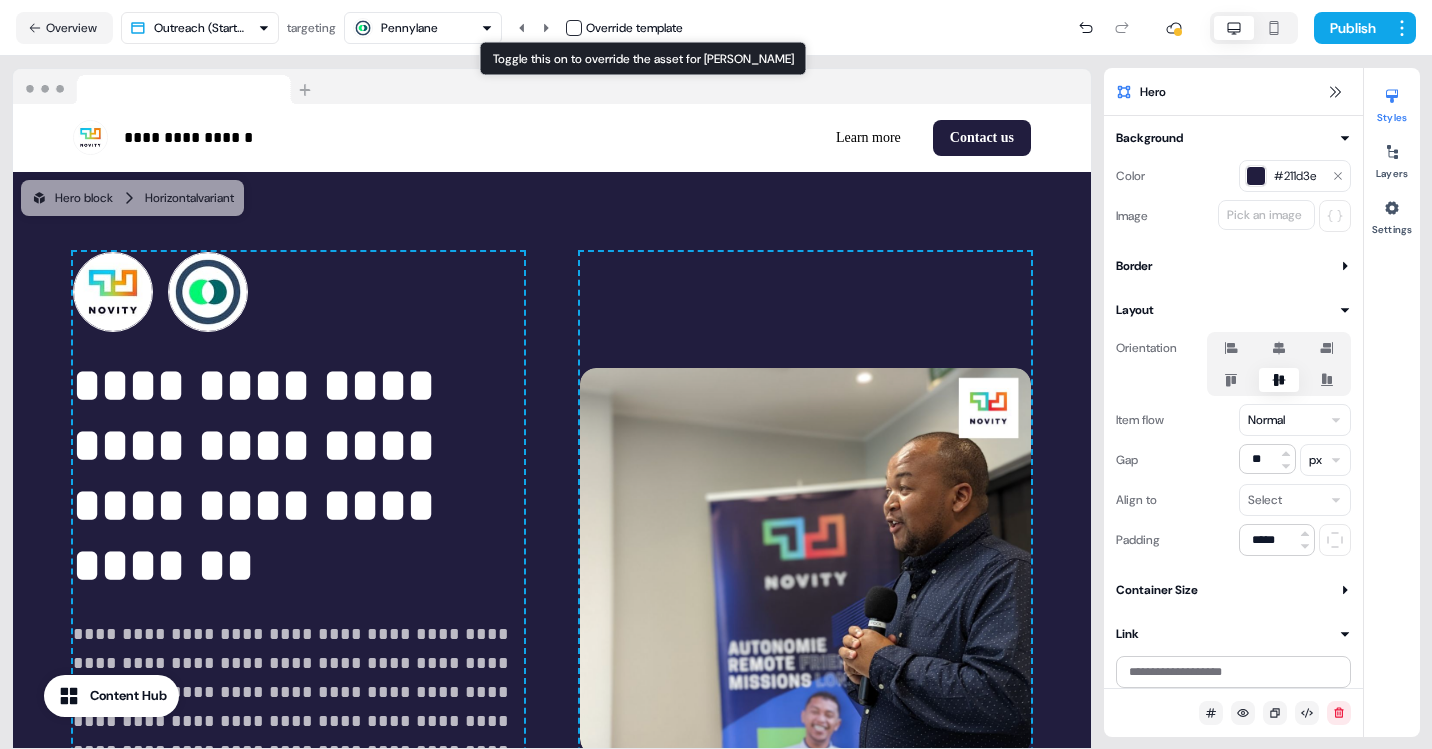 click at bounding box center (574, 28) 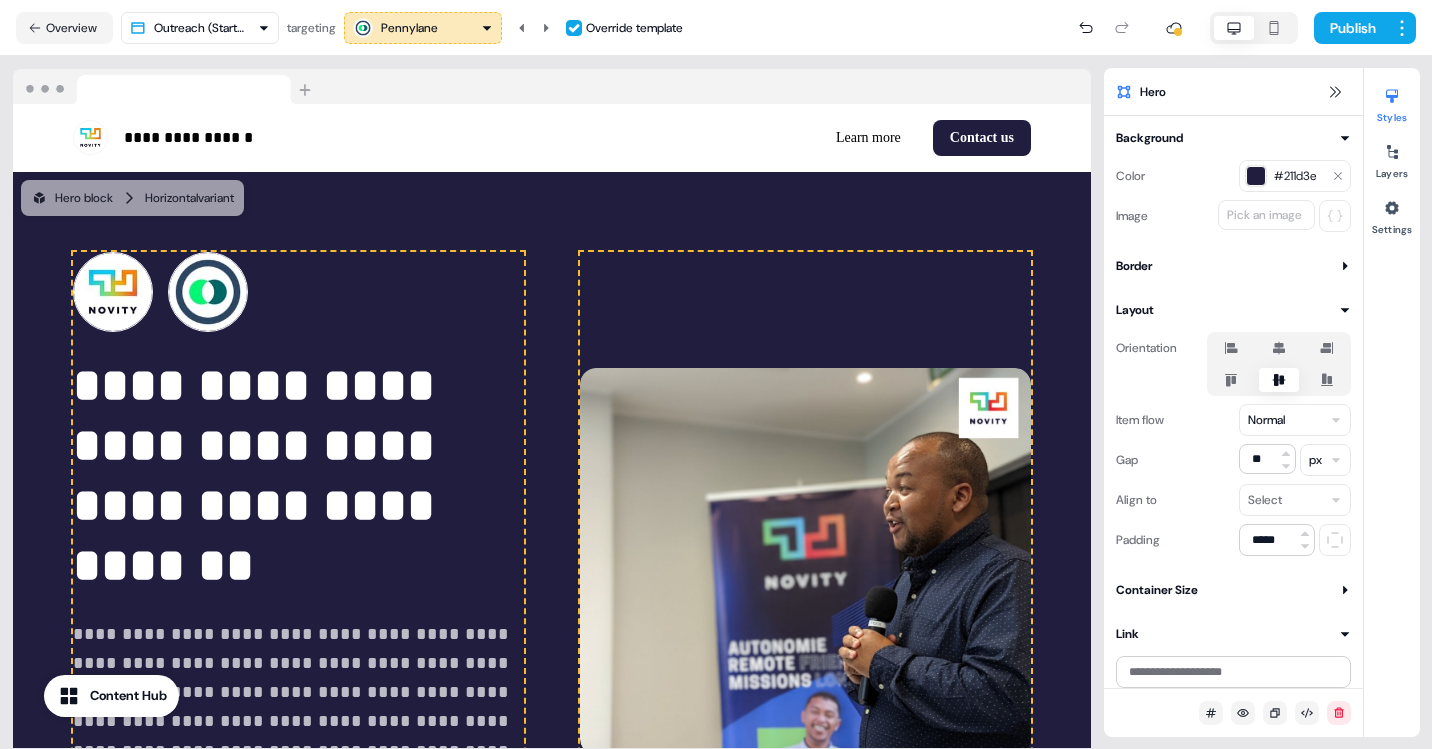 click on "Pennylane" at bounding box center [423, 28] 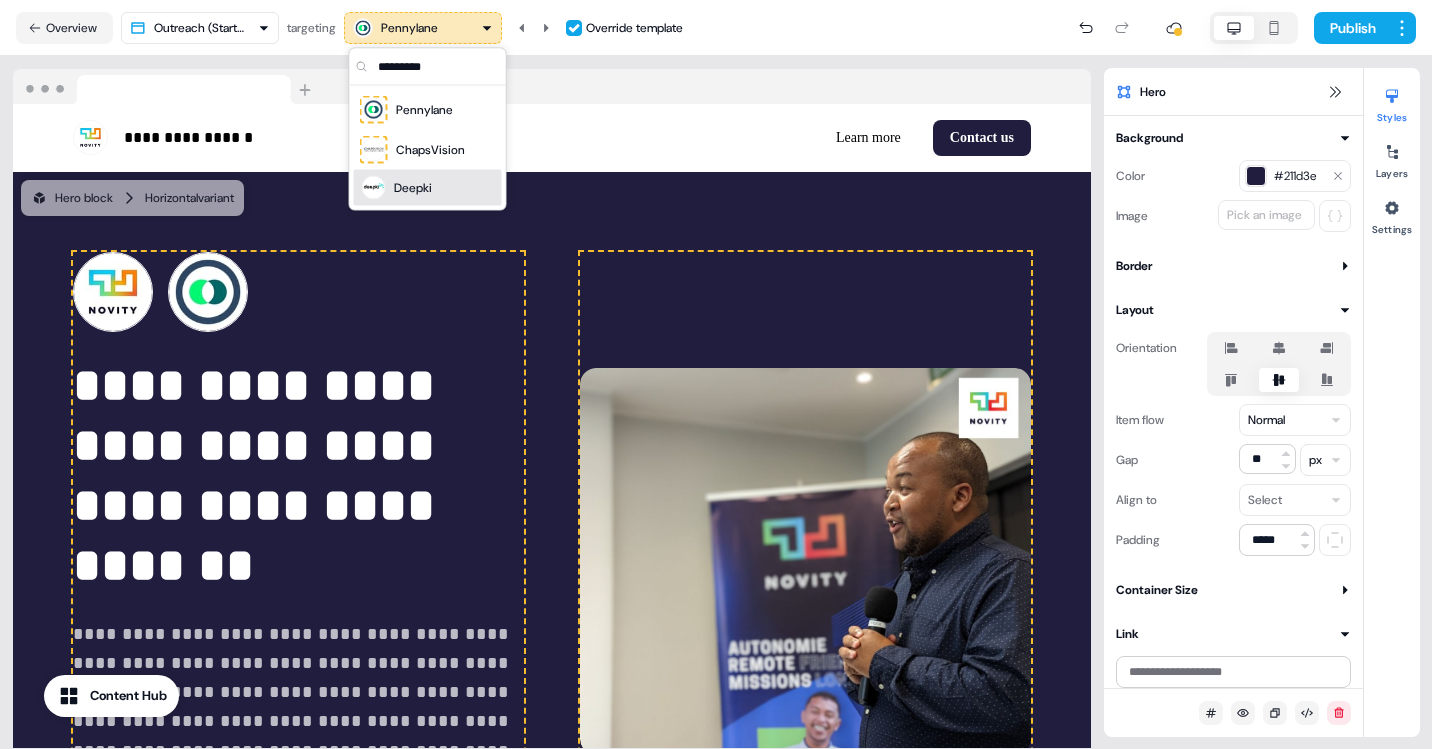 click on "Deepki" at bounding box center [428, 188] 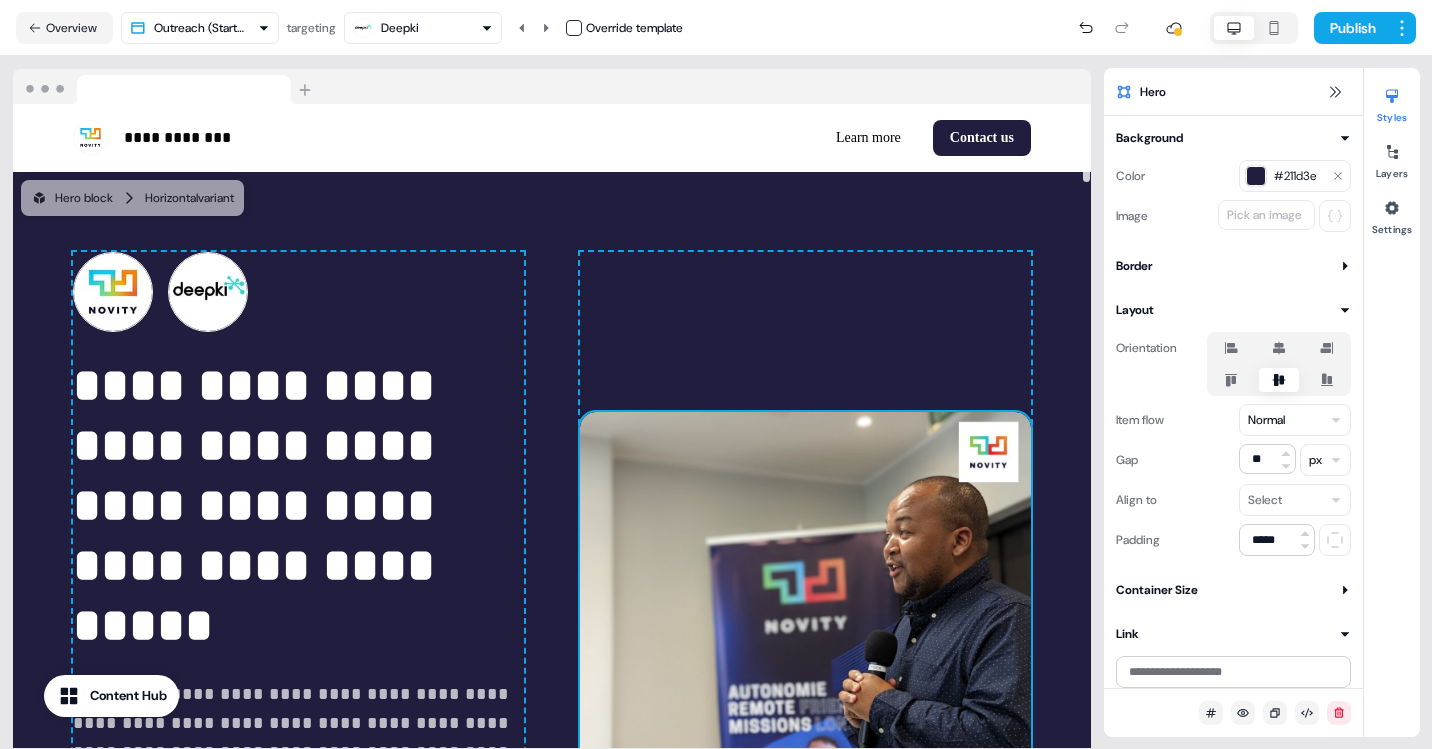 click at bounding box center [805, 605] 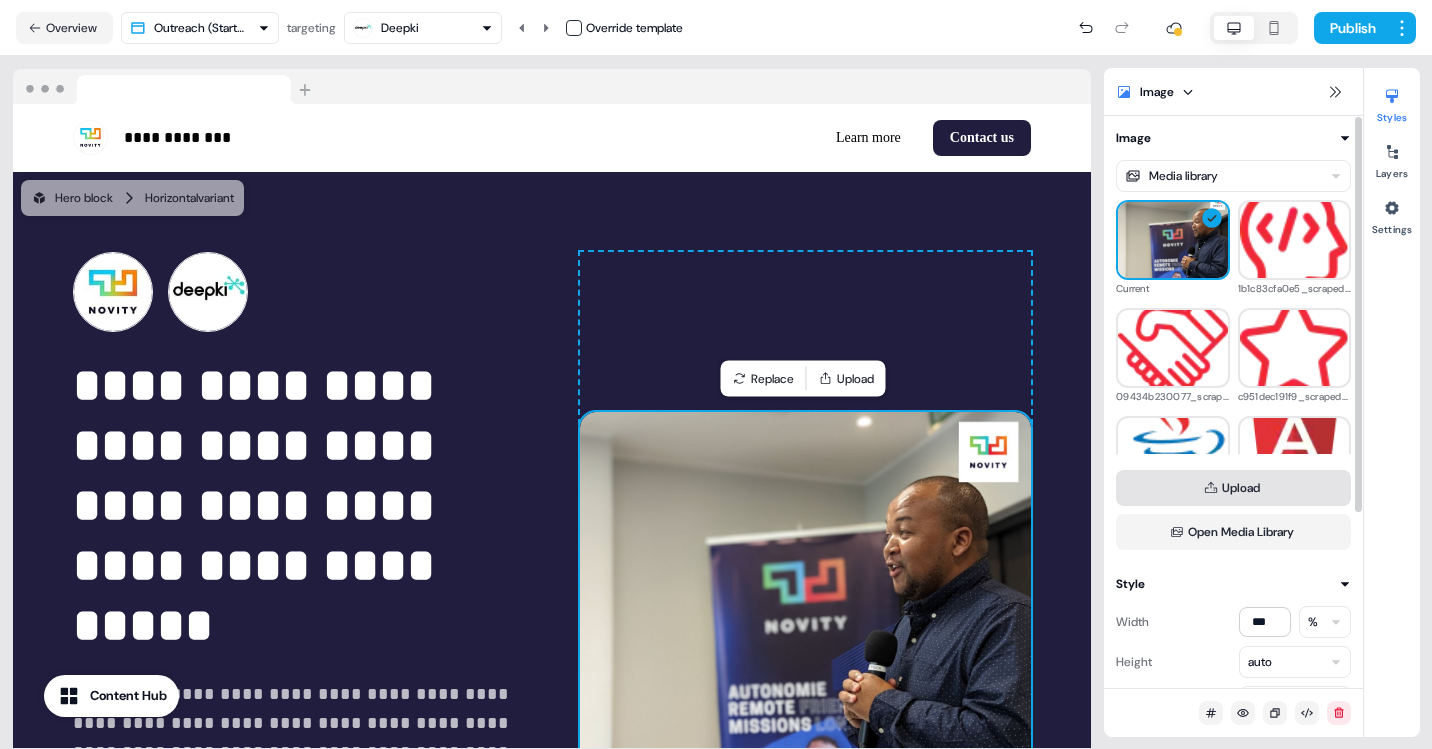 click on "Upload" at bounding box center (1233, 488) 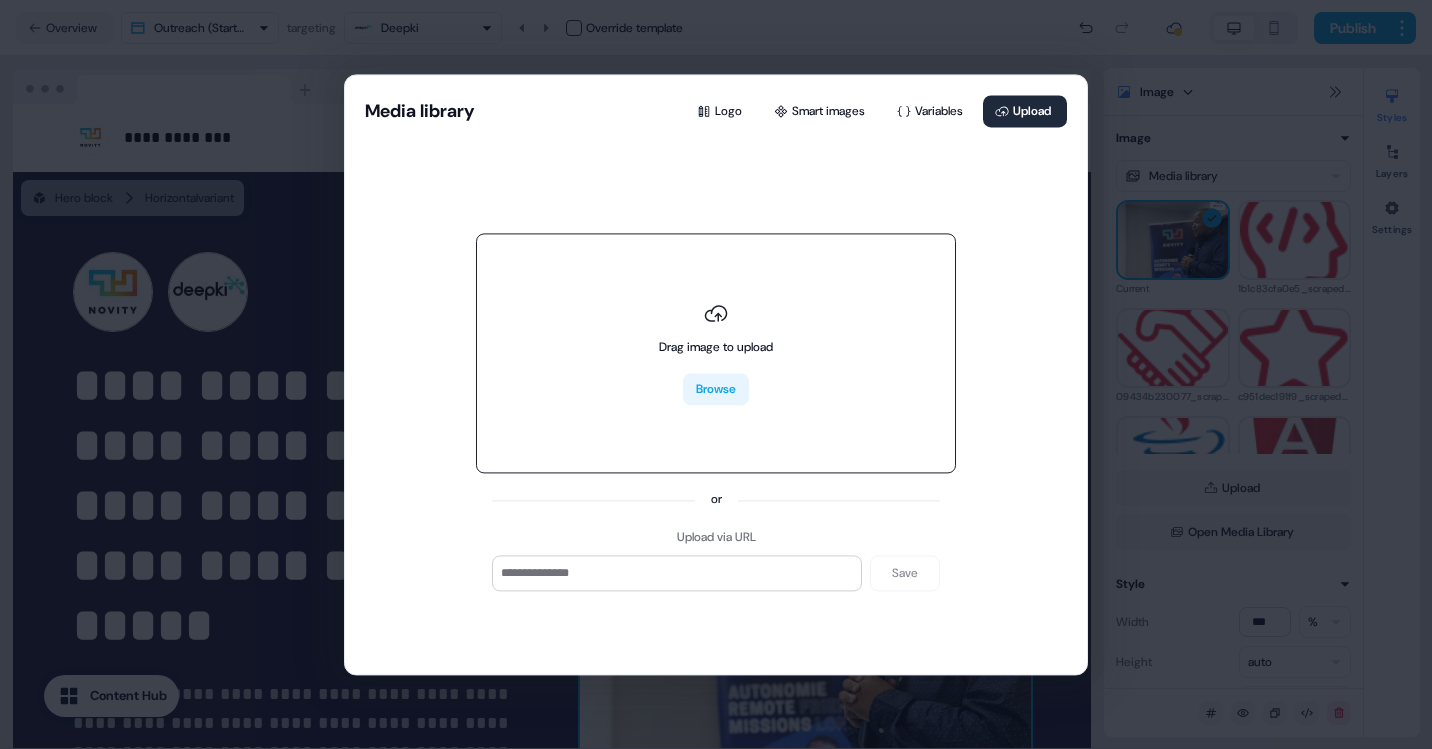 click on "Browse" at bounding box center [716, 390] 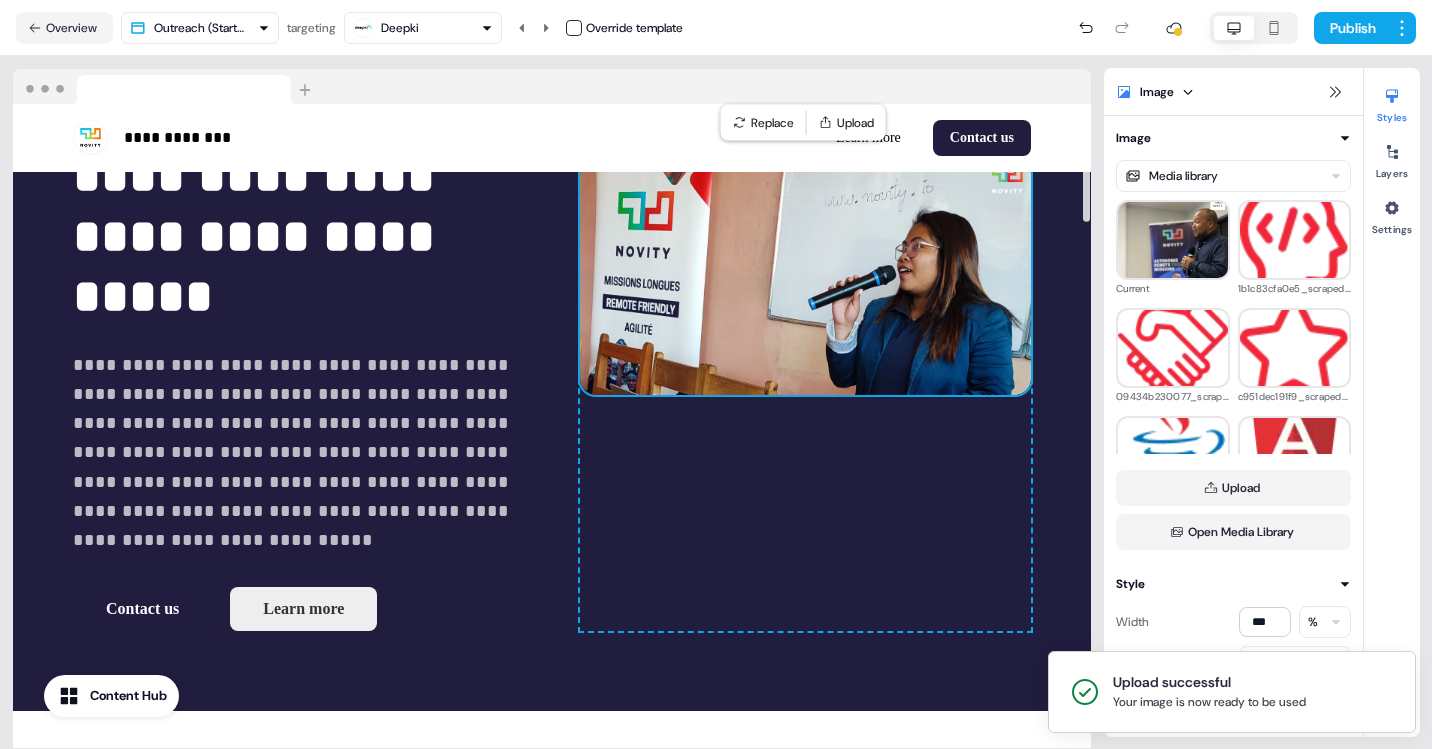 scroll, scrollTop: 331, scrollLeft: 0, axis: vertical 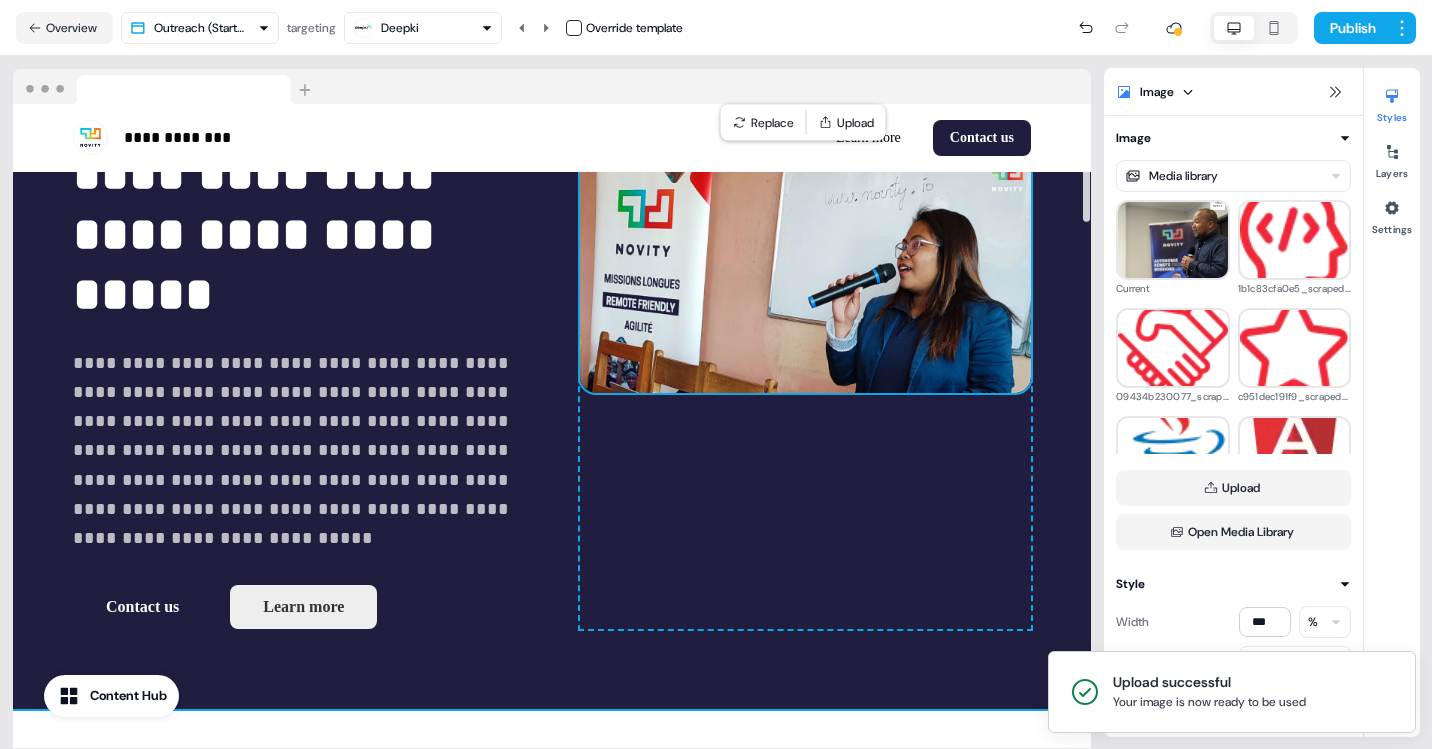 click on "**********" at bounding box center (552, 275) 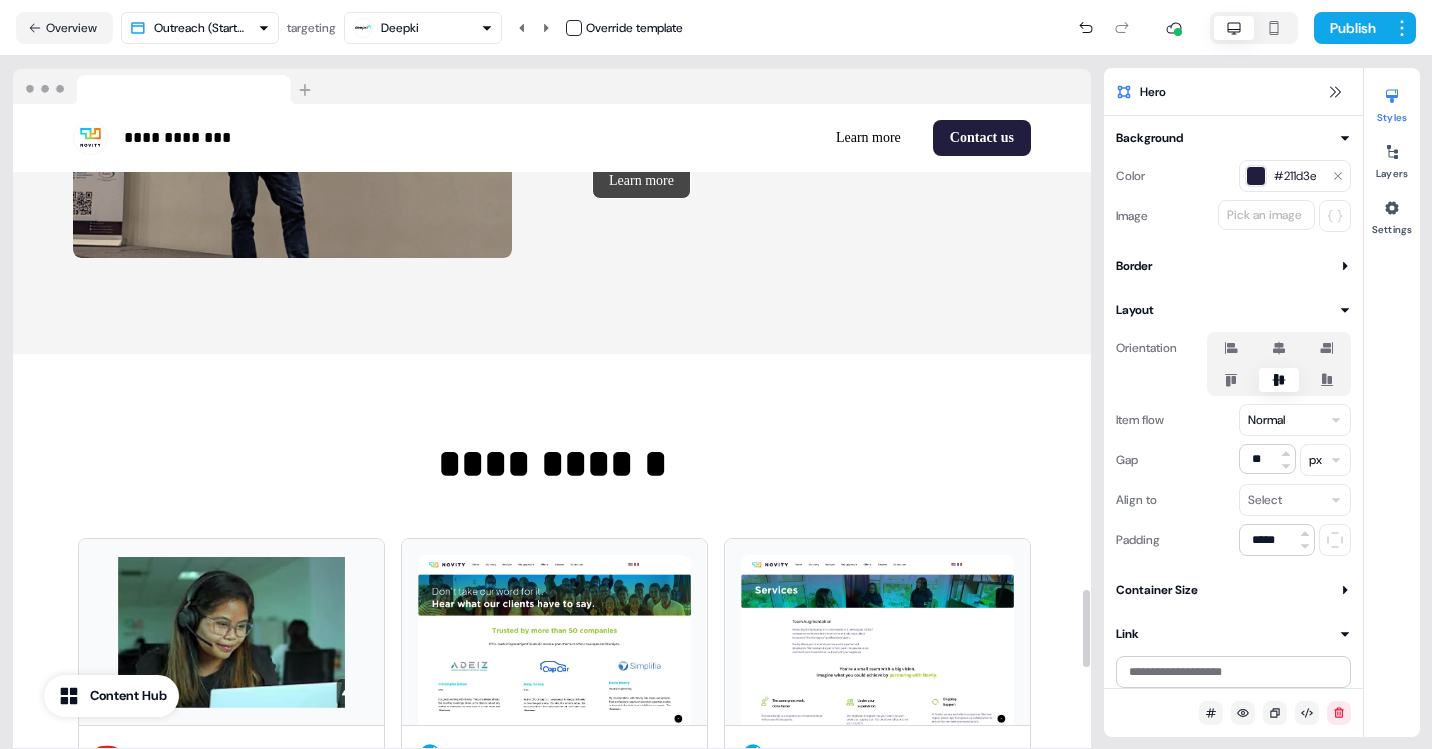 scroll, scrollTop: 3630, scrollLeft: 0, axis: vertical 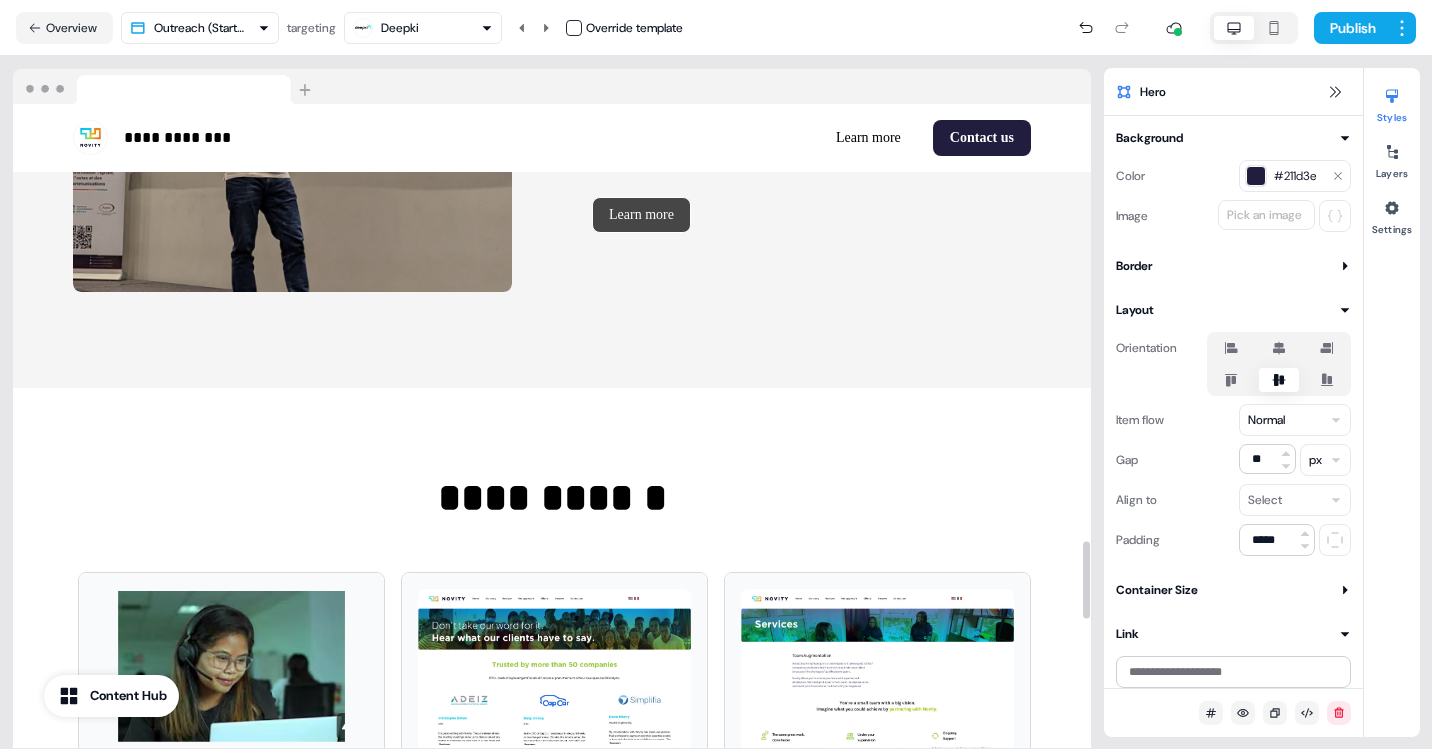 click on "Deepki" at bounding box center [423, 28] 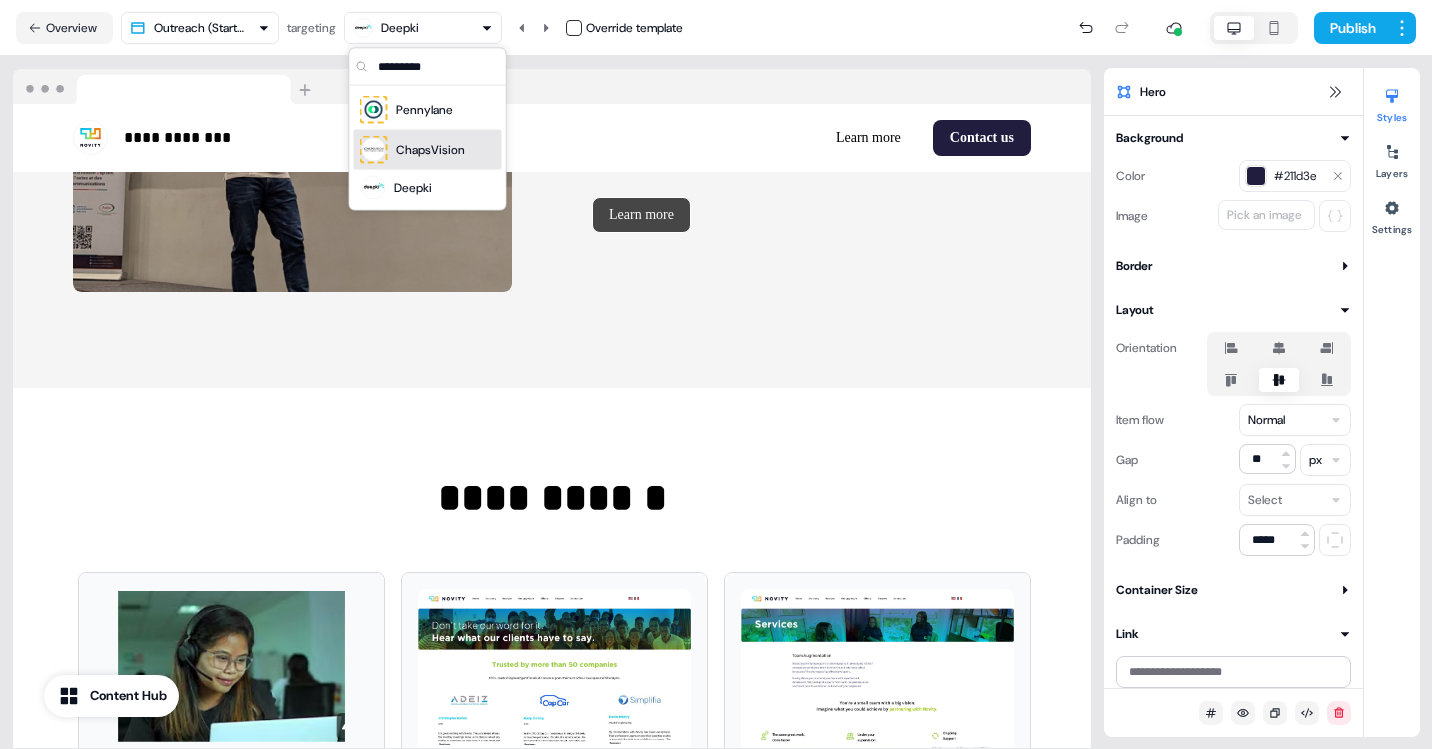 click on "ChapsVision" at bounding box center (430, 150) 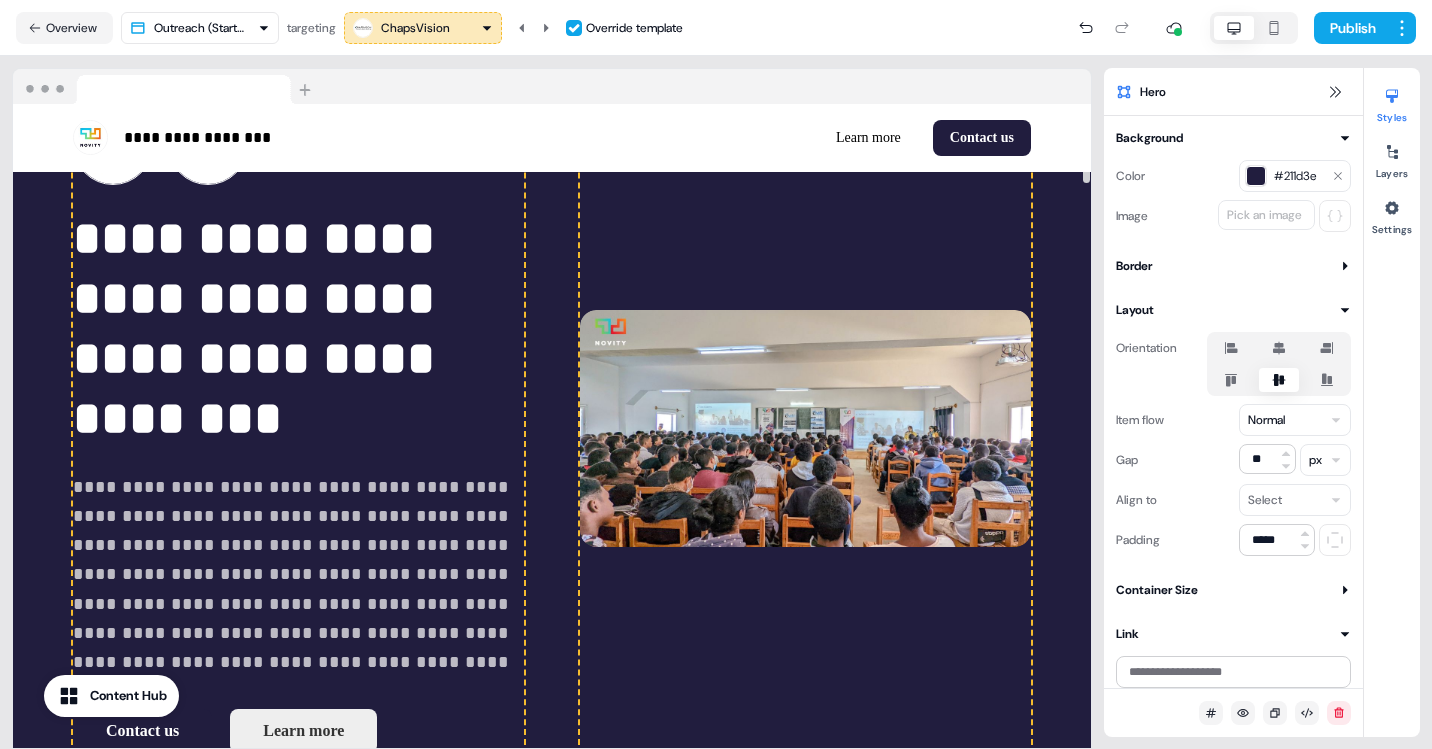 scroll, scrollTop: 0, scrollLeft: 0, axis: both 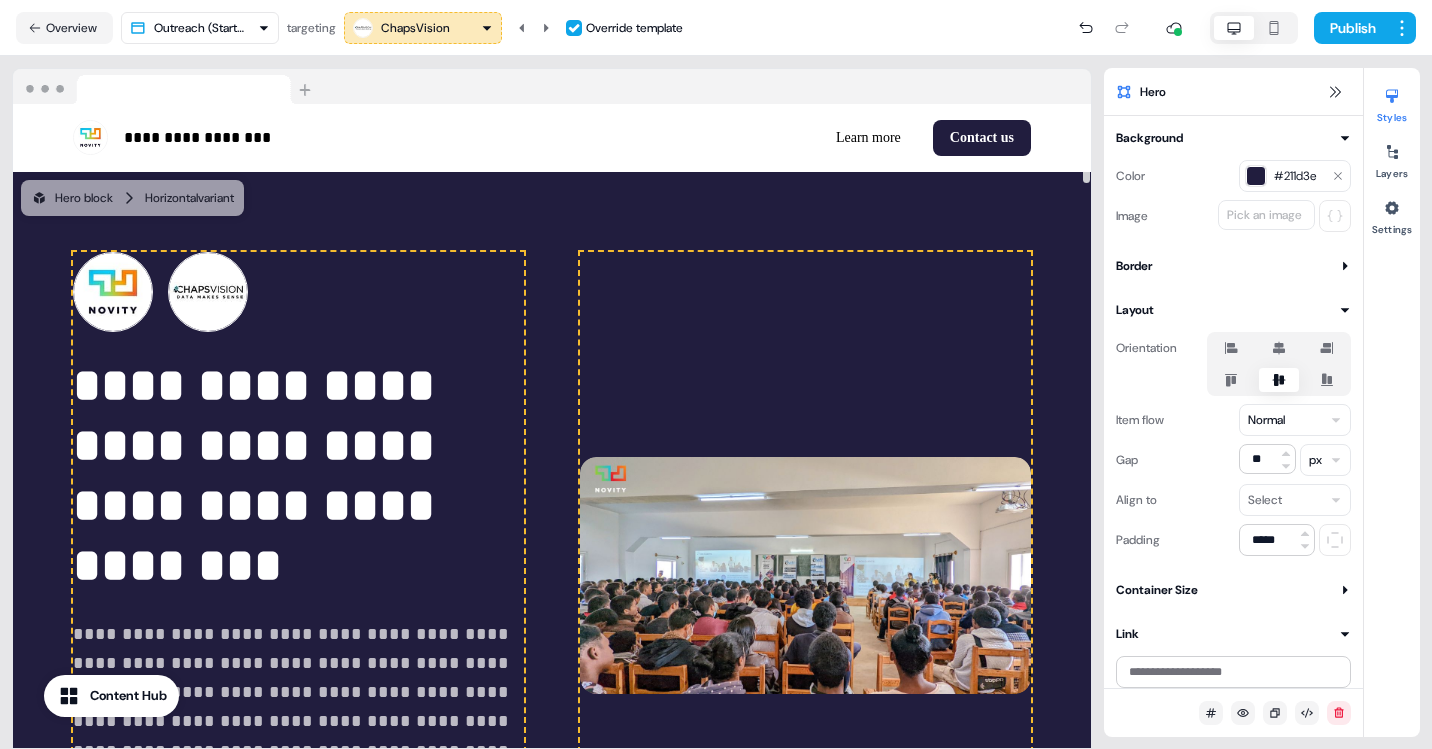 click on "ChapsVision" at bounding box center (415, 28) 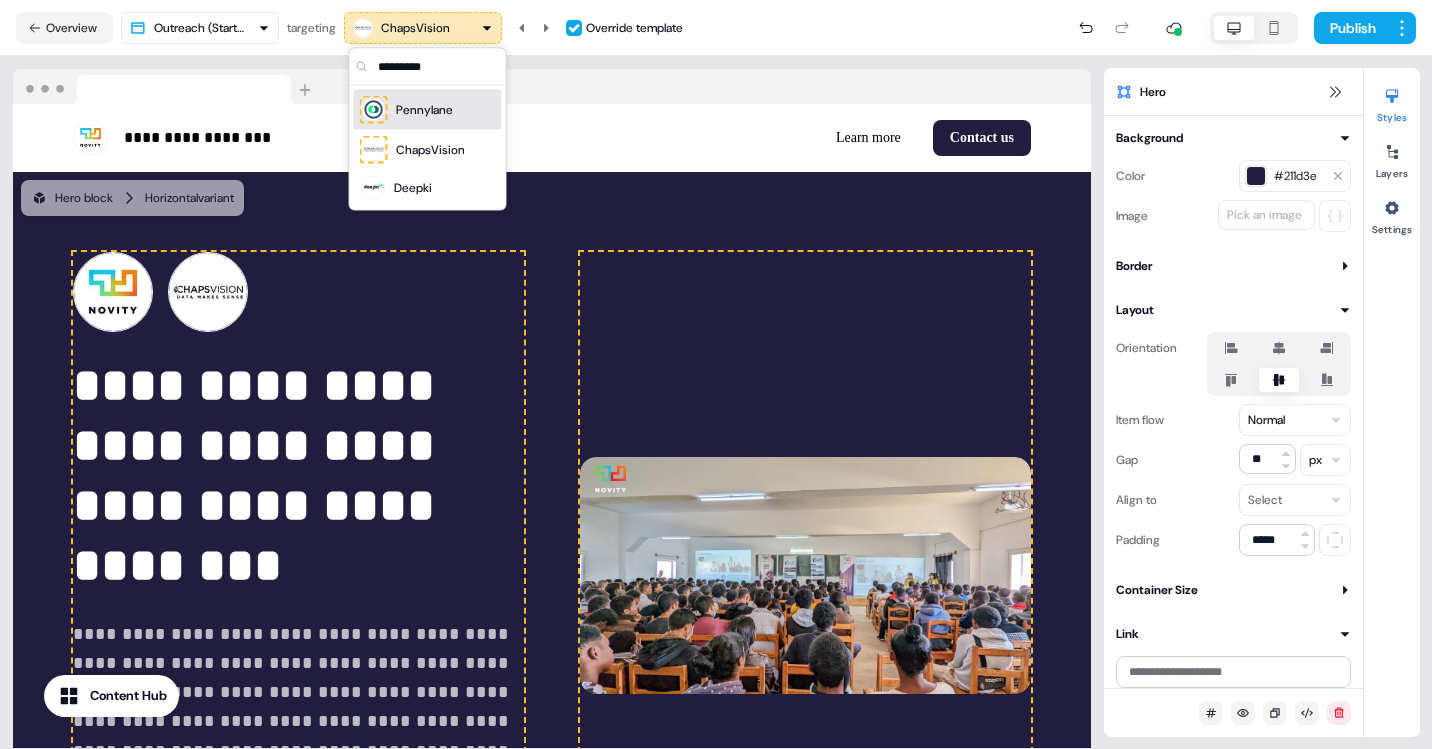 click on "Pennylane" at bounding box center (424, 110) 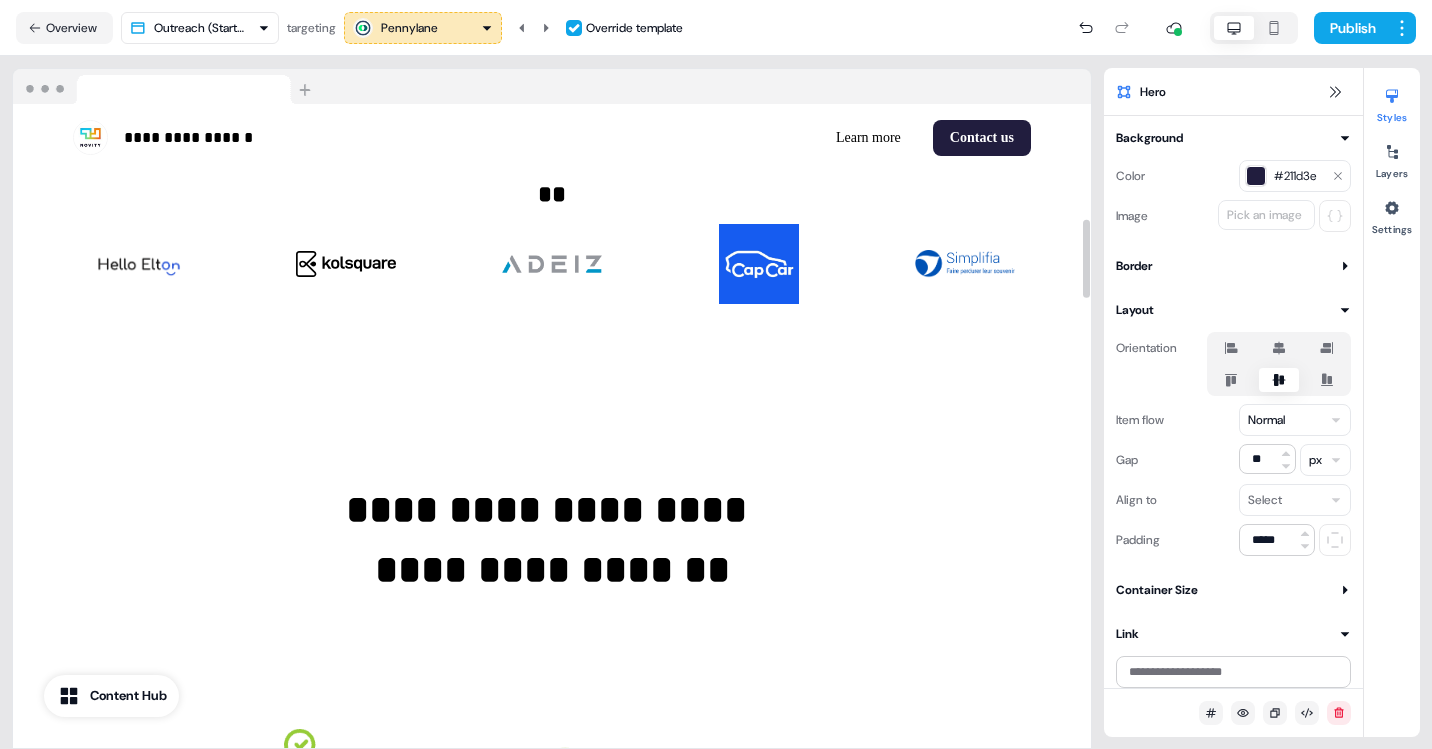 scroll, scrollTop: 0, scrollLeft: 0, axis: both 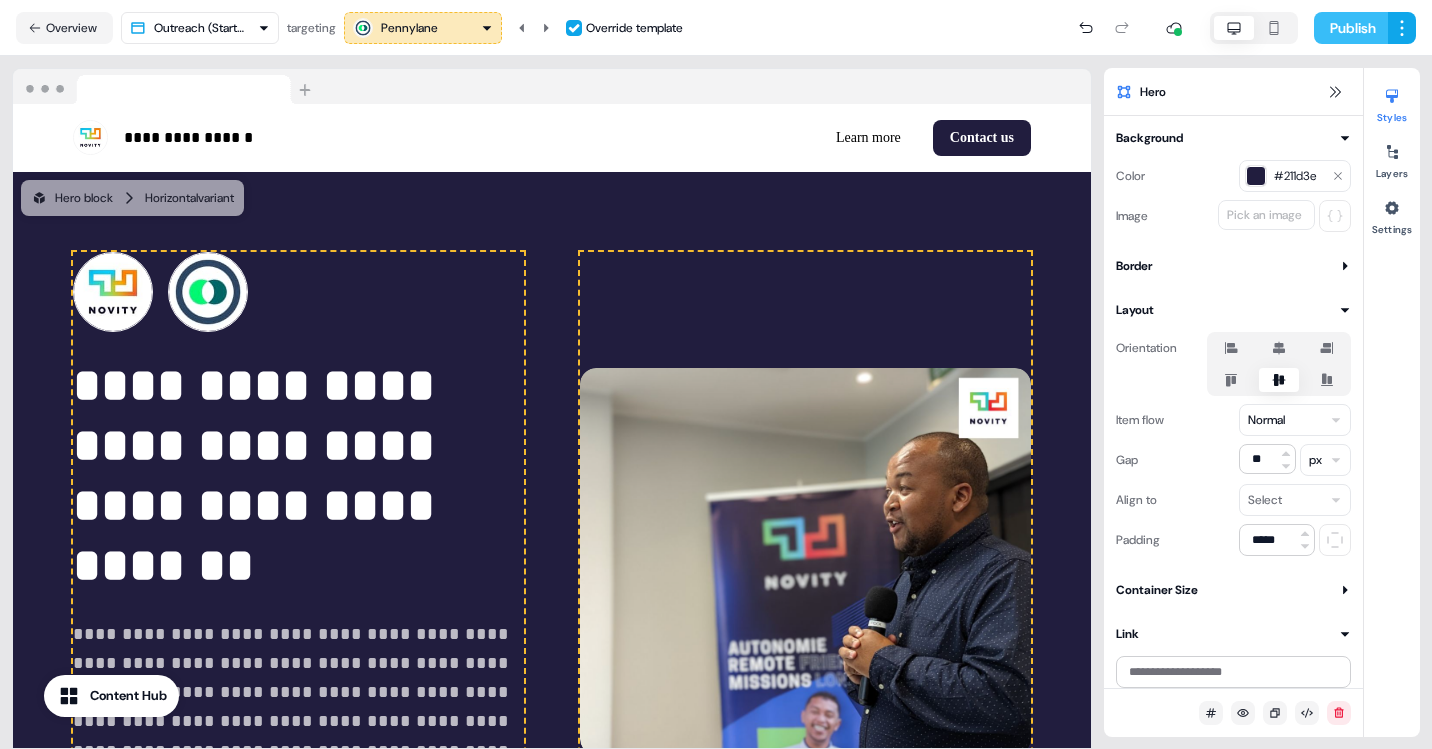 click on "Publish" at bounding box center (1351, 28) 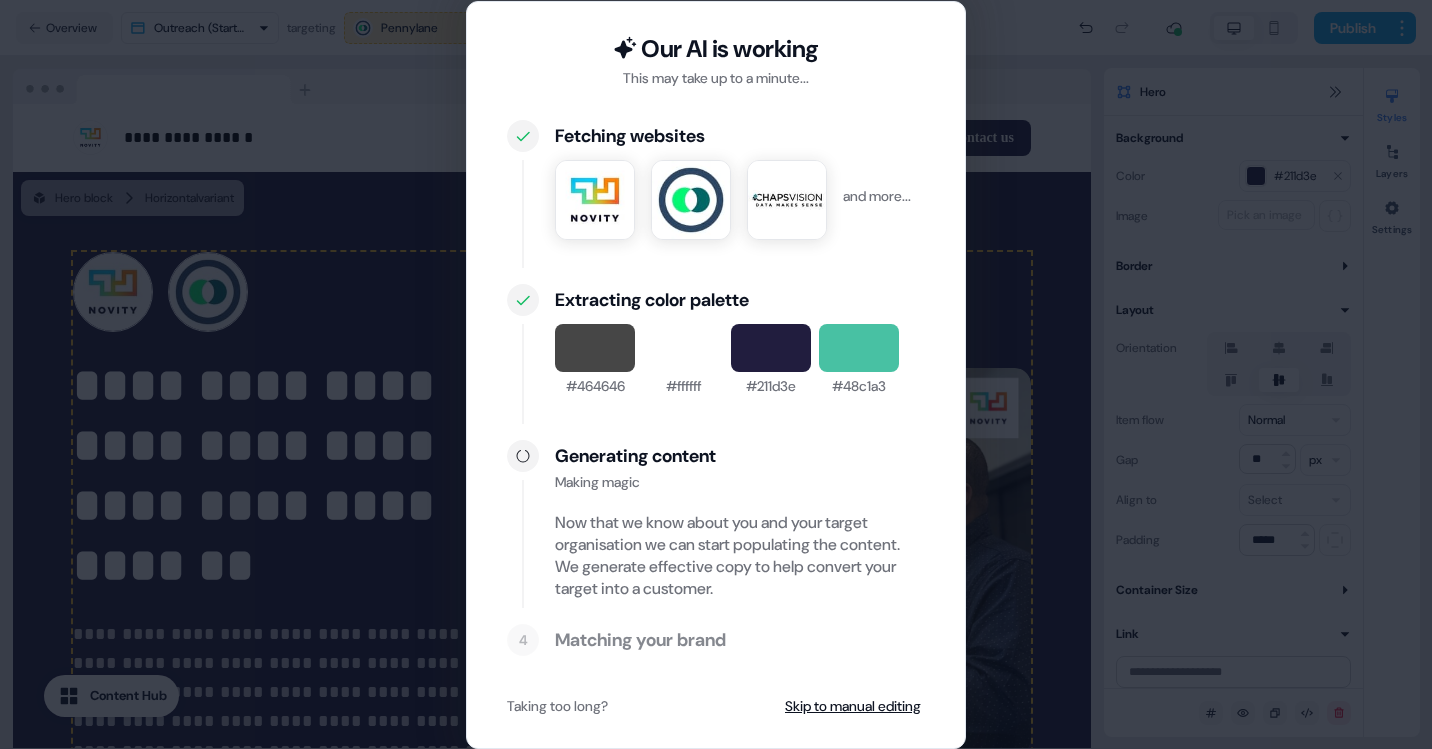 click on "Our AI is working This may take up to a minute... Fetching websites  and more... Extracting color palette #464646 #ffffff #211d3e #48c1a3 Generating content Making magic Now that we know about you and your target organisation we can start populating the content. We generate effective copy to help convert your target into a customer. 4 Matching your brand Taking too long? Skip to manual editing" at bounding box center (716, 374) 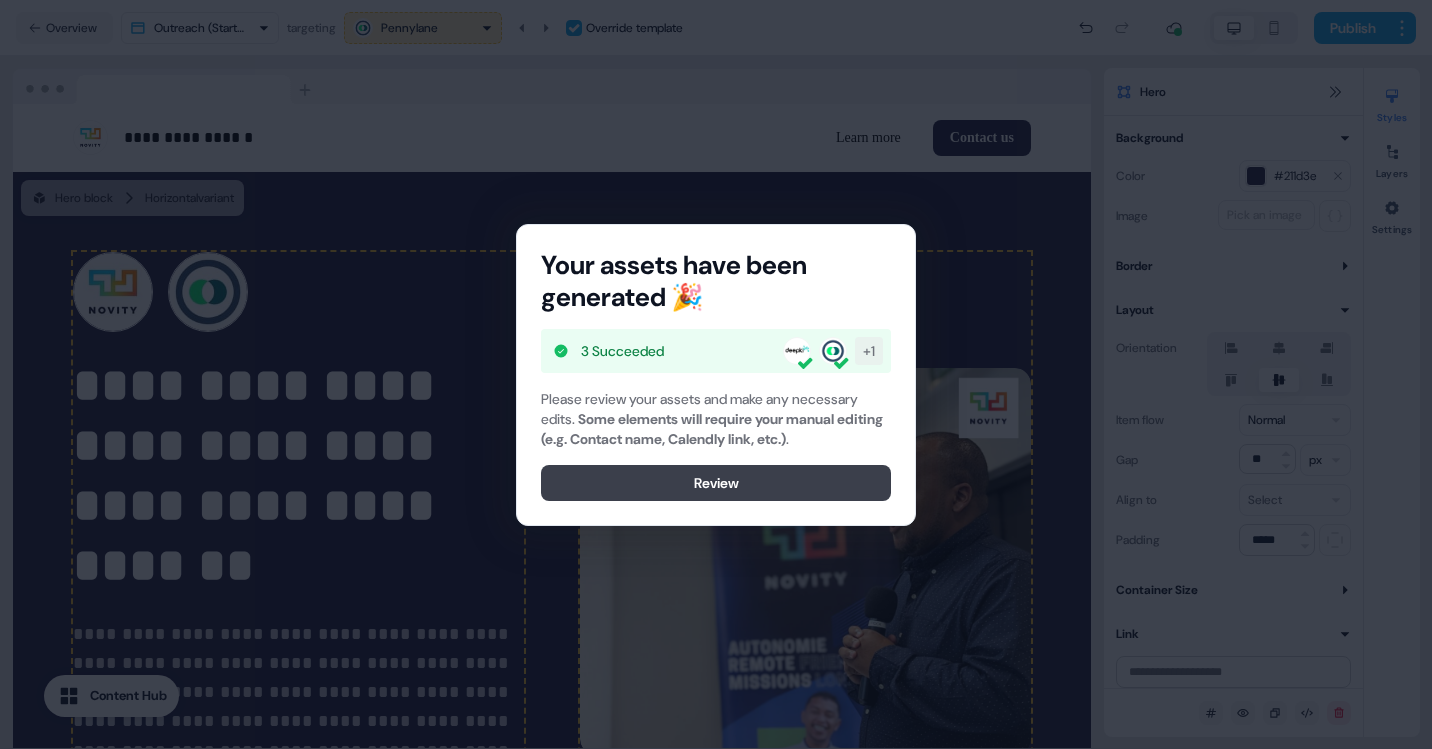 click on "Review" at bounding box center (716, 483) 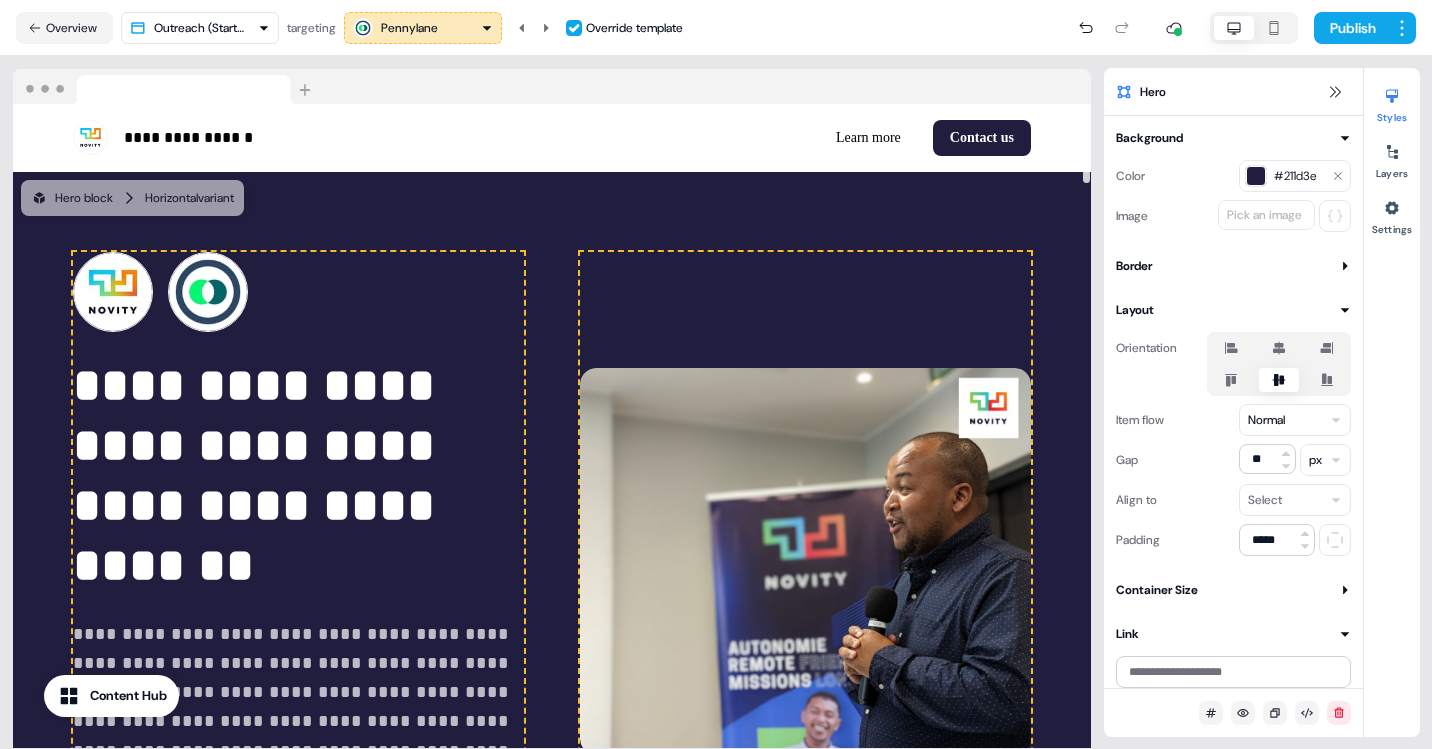 click on "Pennylane" at bounding box center [409, 28] 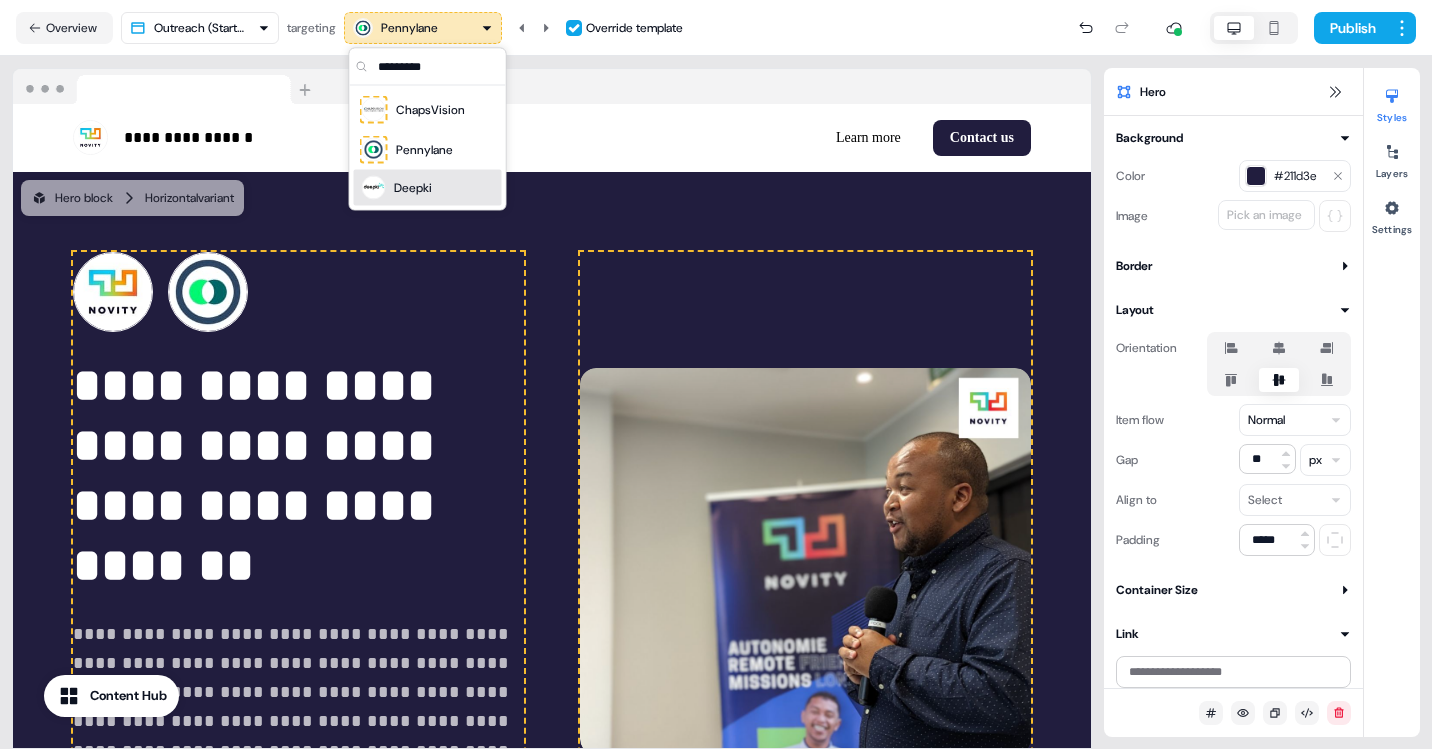 click on "Deepki" at bounding box center [413, 188] 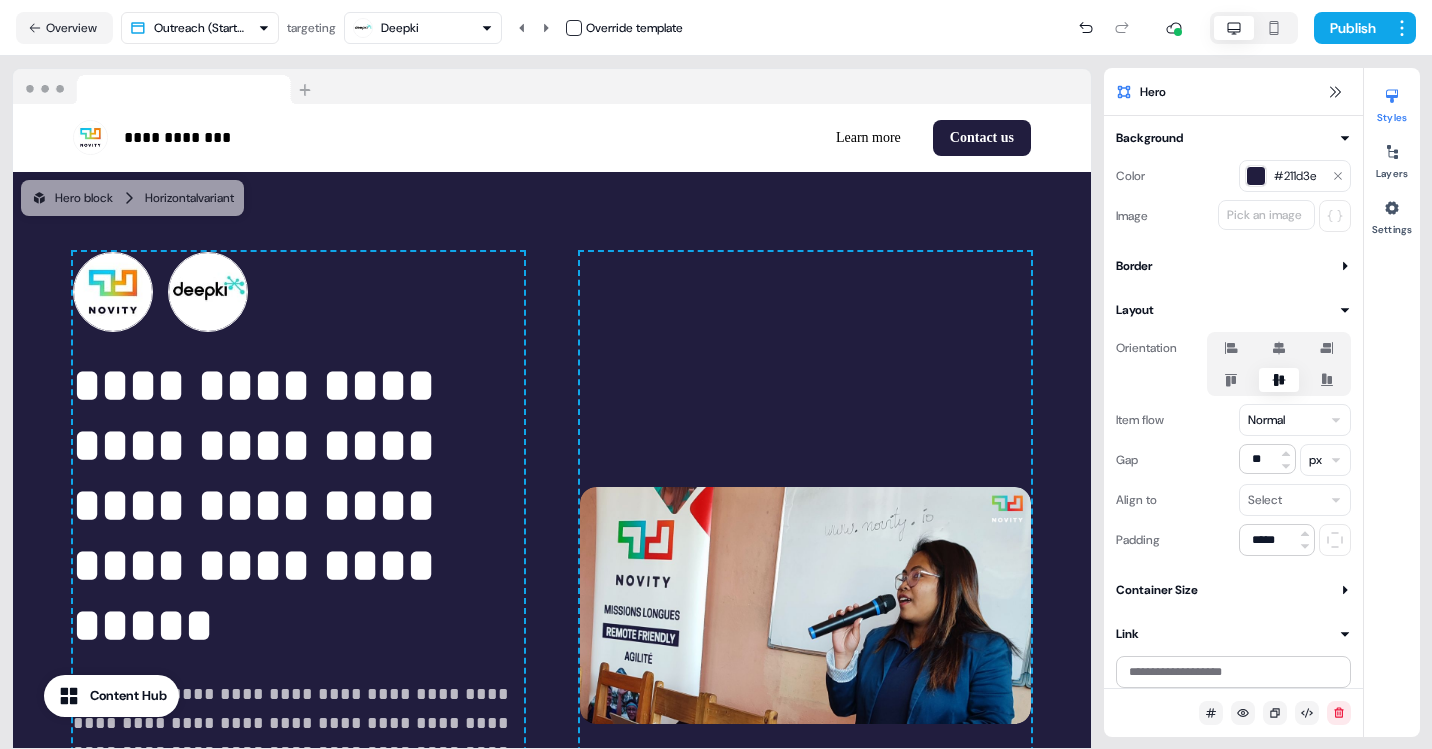 click on "Deepki" at bounding box center [423, 28] 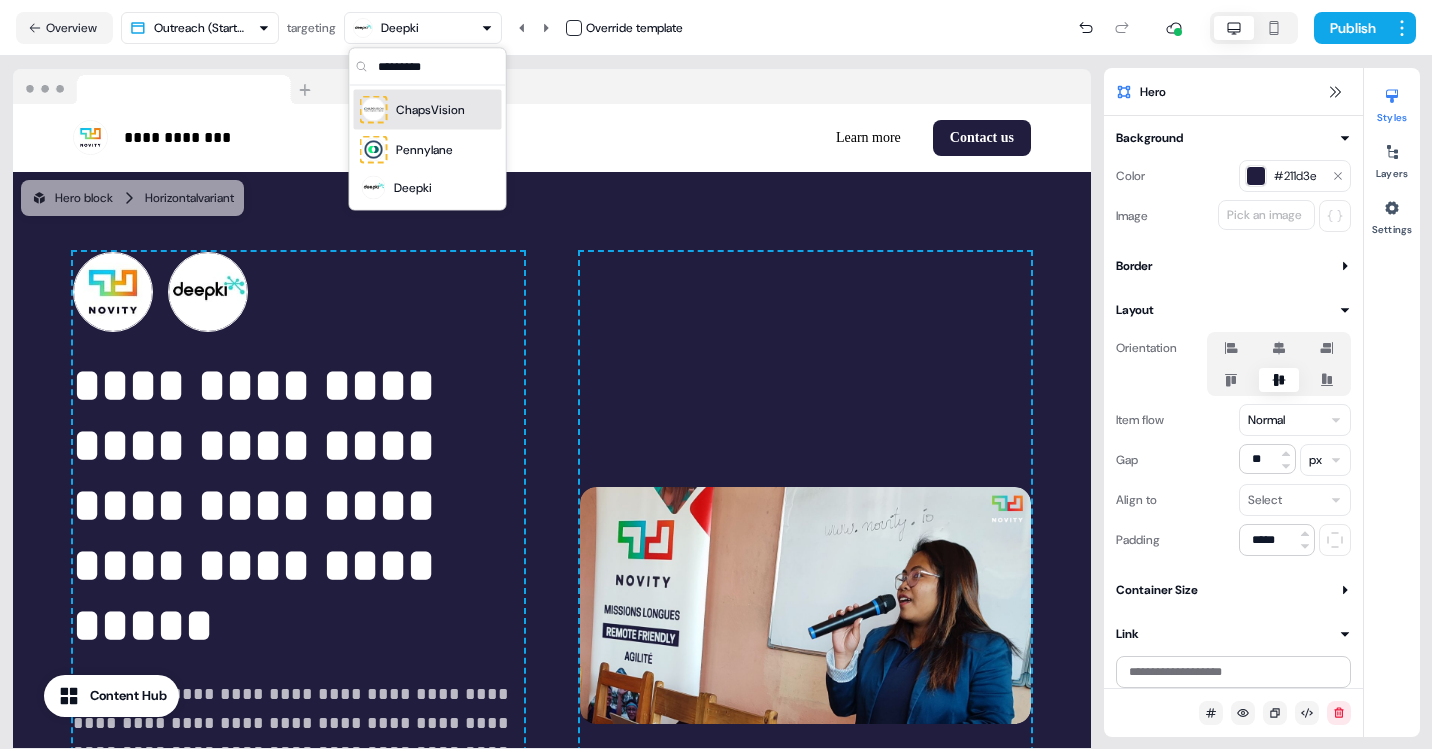 click on "ChapsVision" at bounding box center [430, 110] 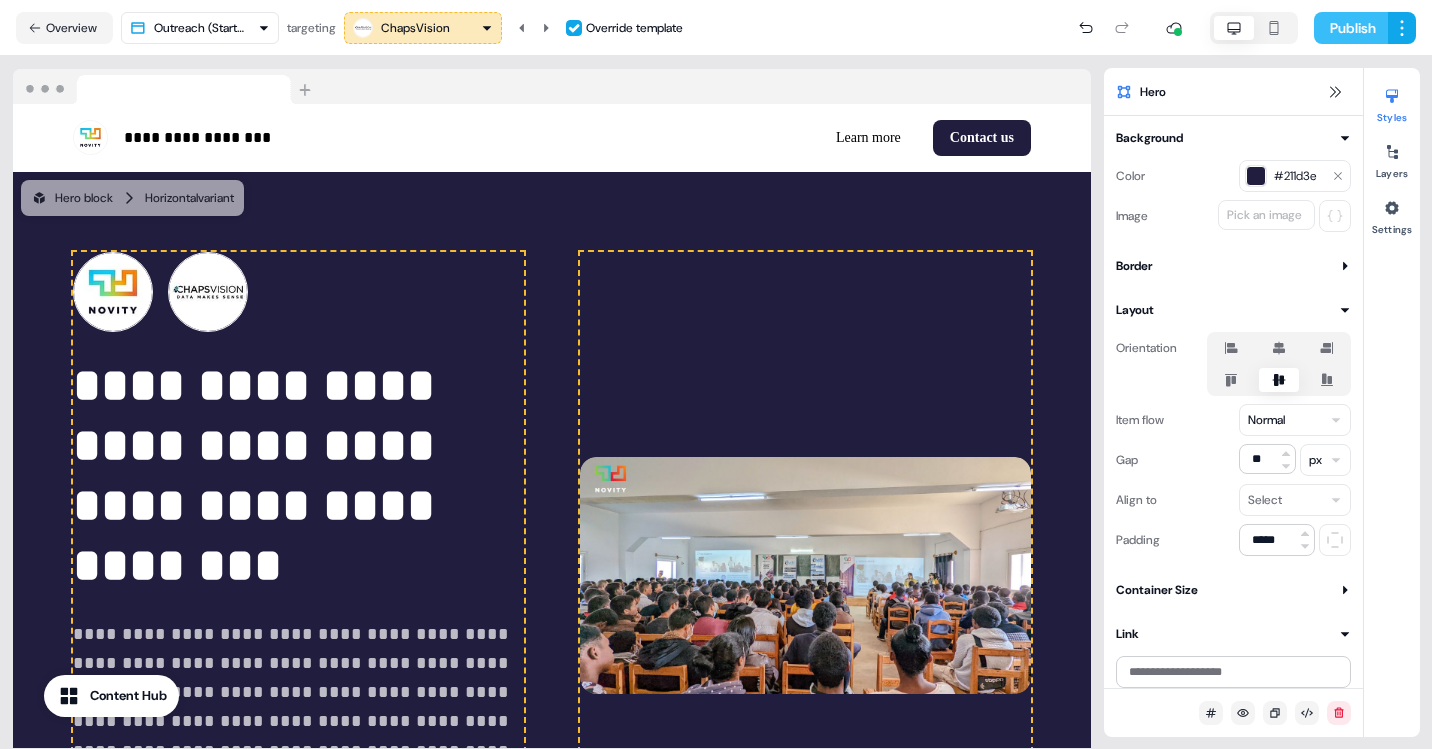 click on "Publish" at bounding box center [1351, 28] 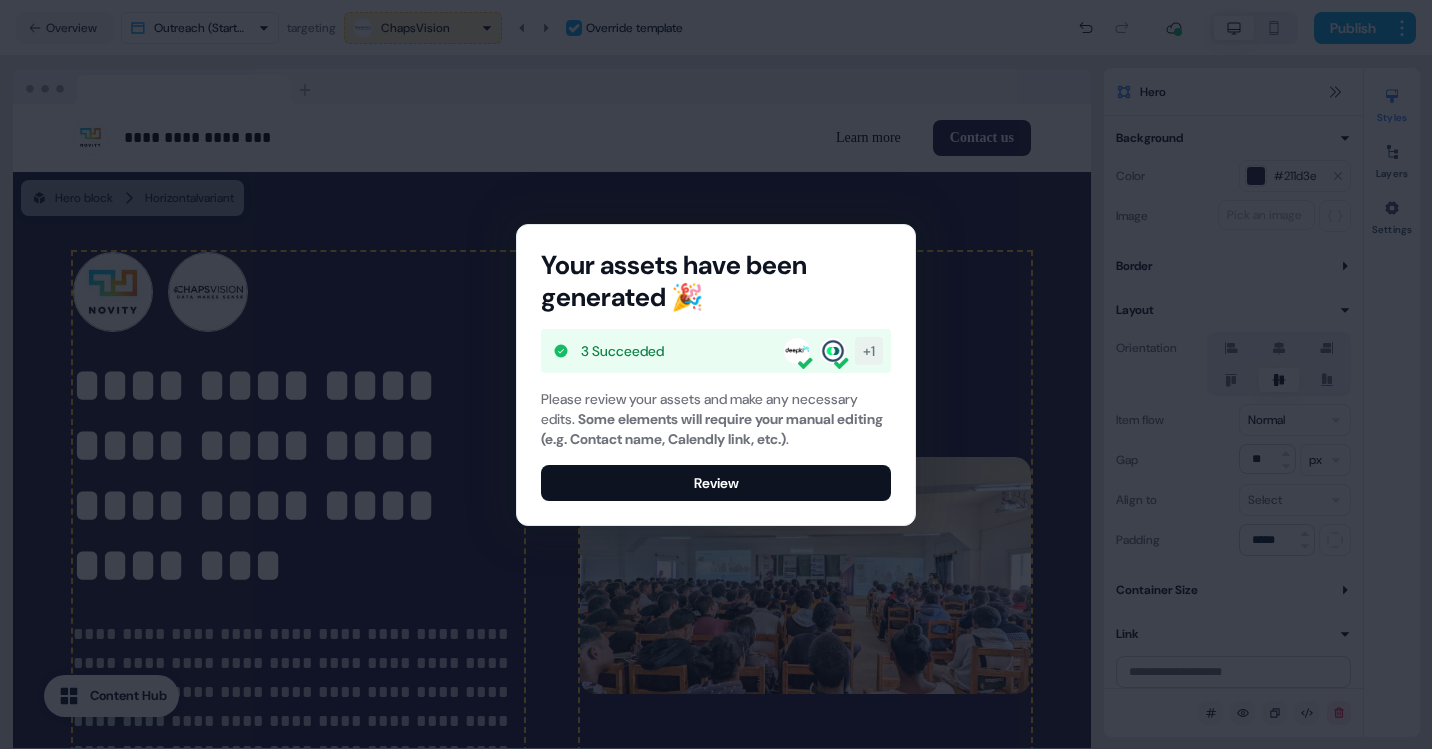 click on "Your assets have been generated 🎉 3   Succeeded + 1 Please review your assets and make any necessary edits.   Some elements will require your manual editing (e.g. Contact name, Calendly link, etc.) . Review" at bounding box center (716, 374) 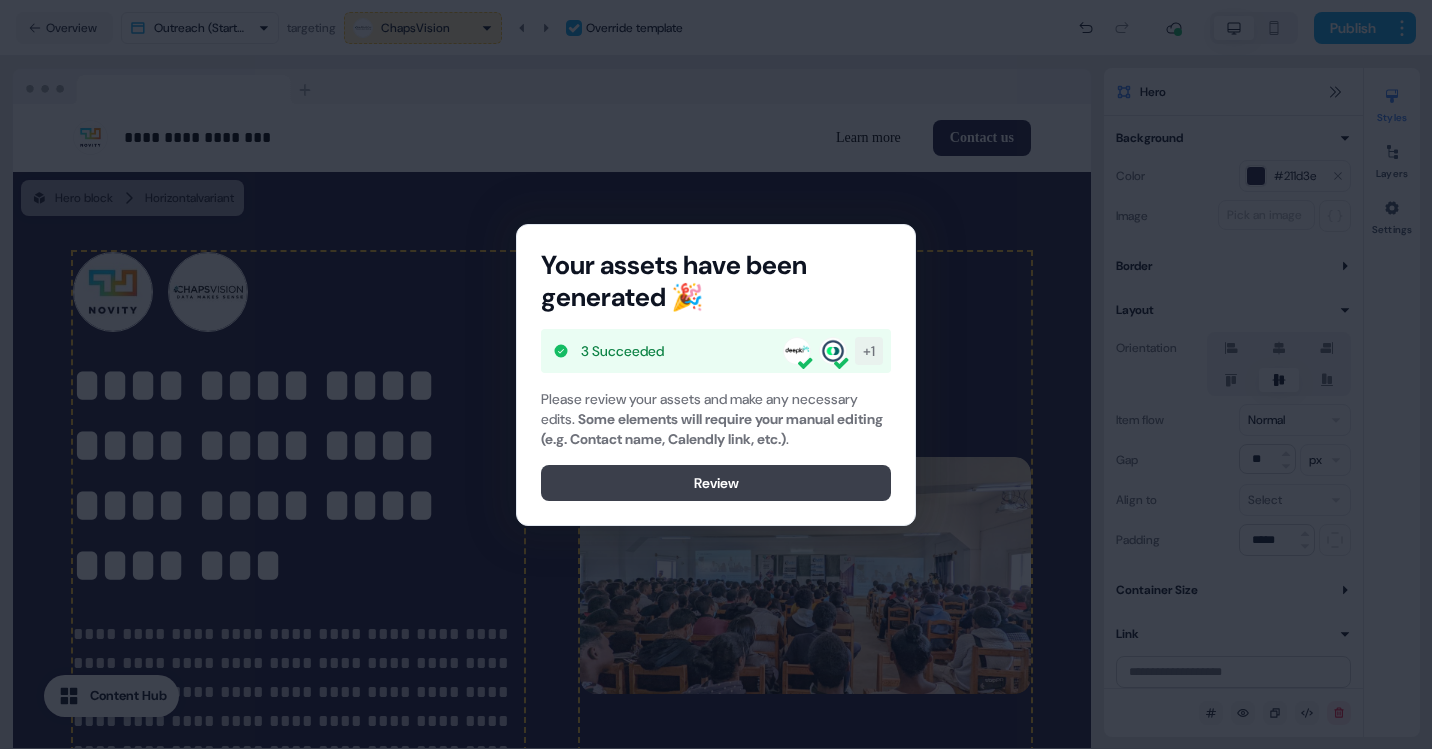 click on "Review" at bounding box center [716, 483] 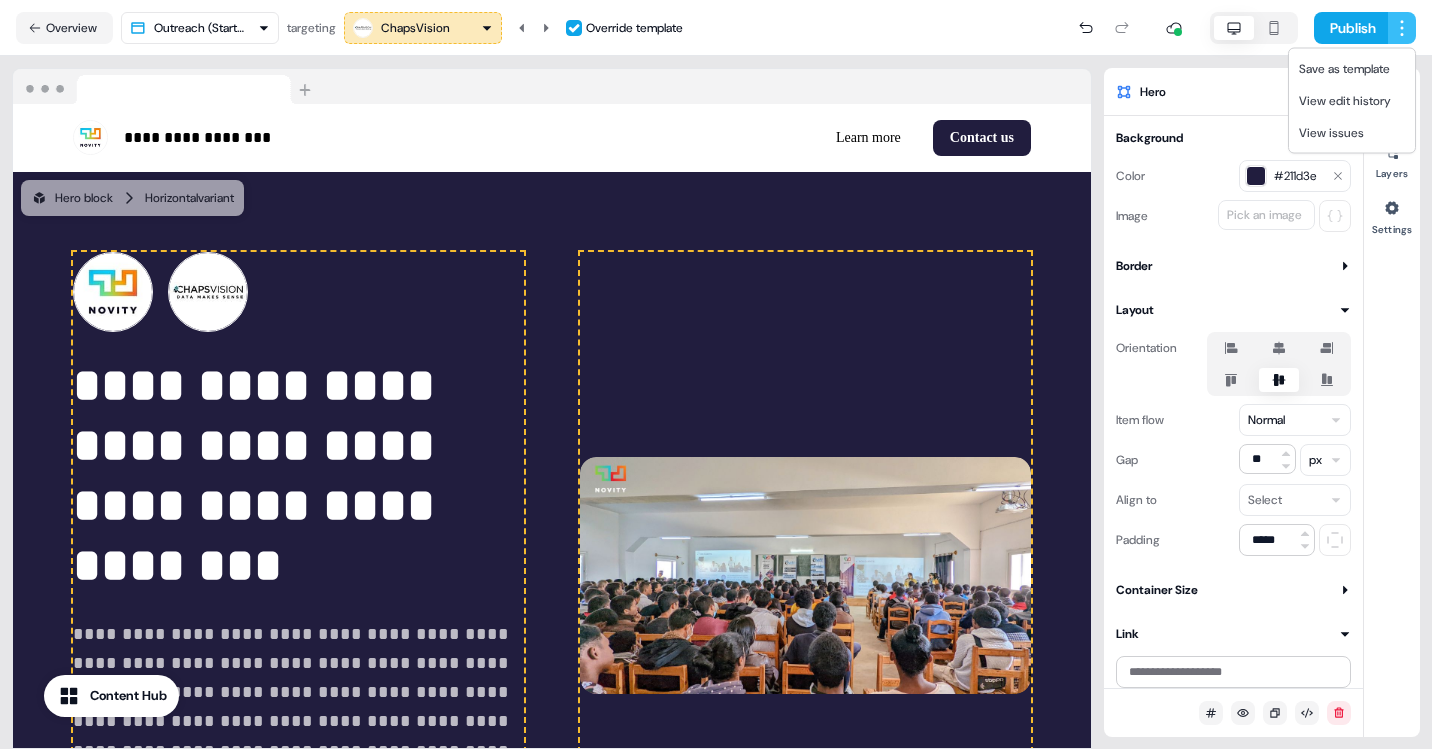 click on "**********" at bounding box center [716, 374] 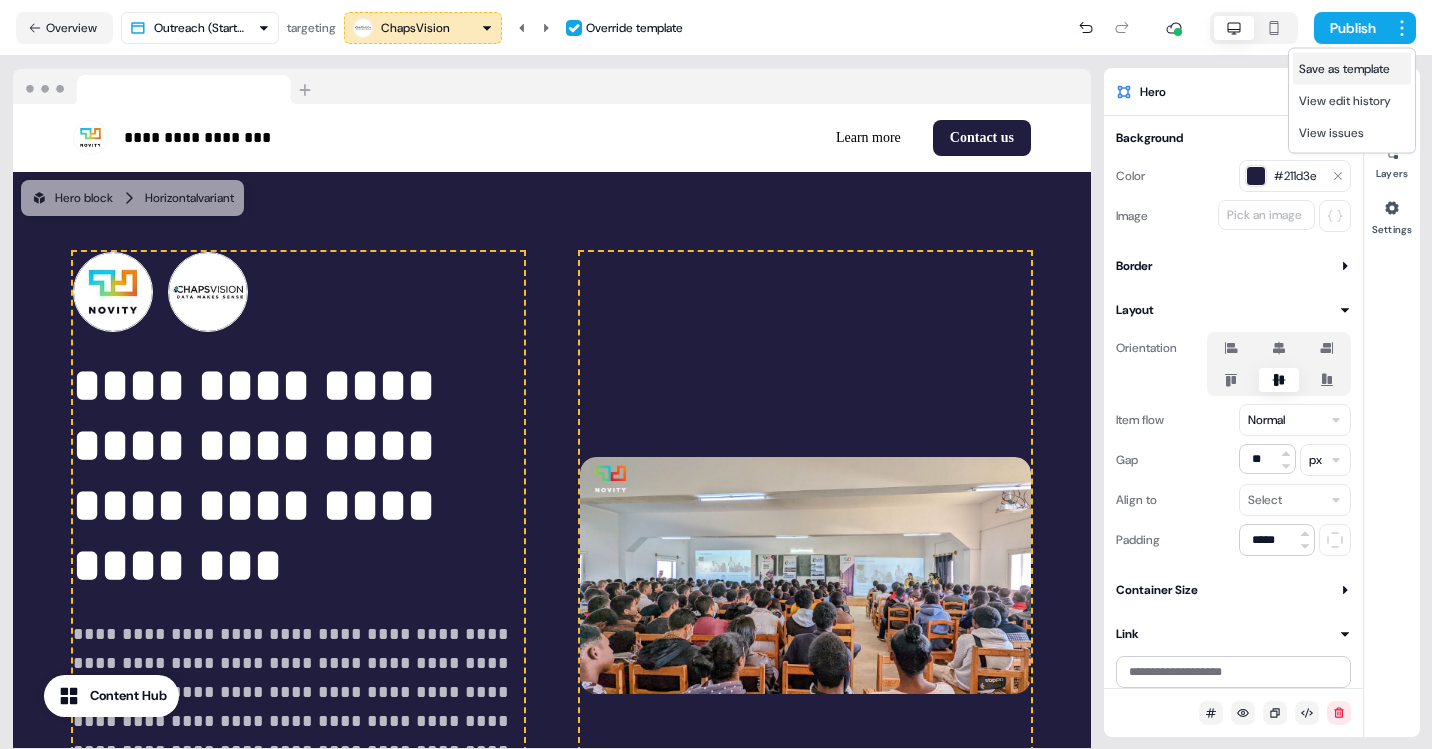 click on "Save as template" at bounding box center [1344, 69] 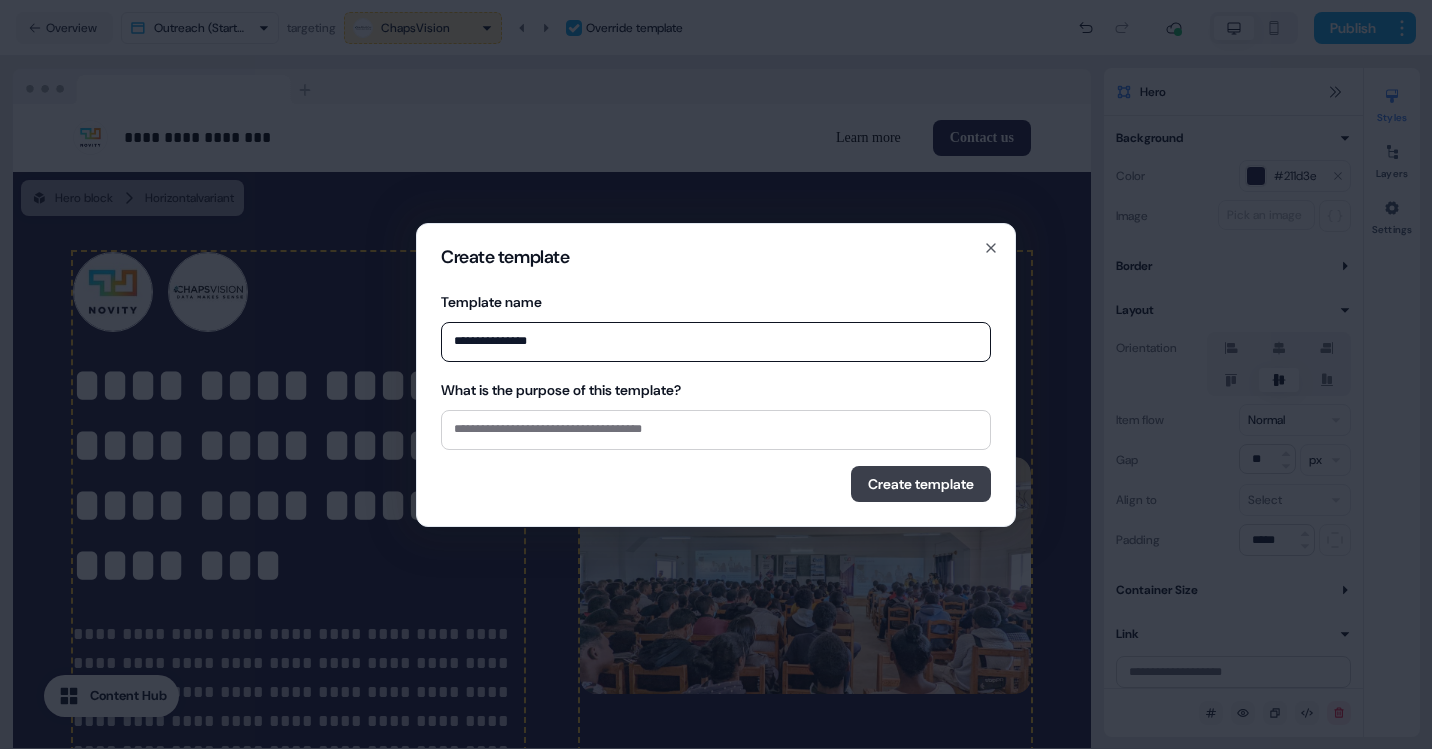 type on "**********" 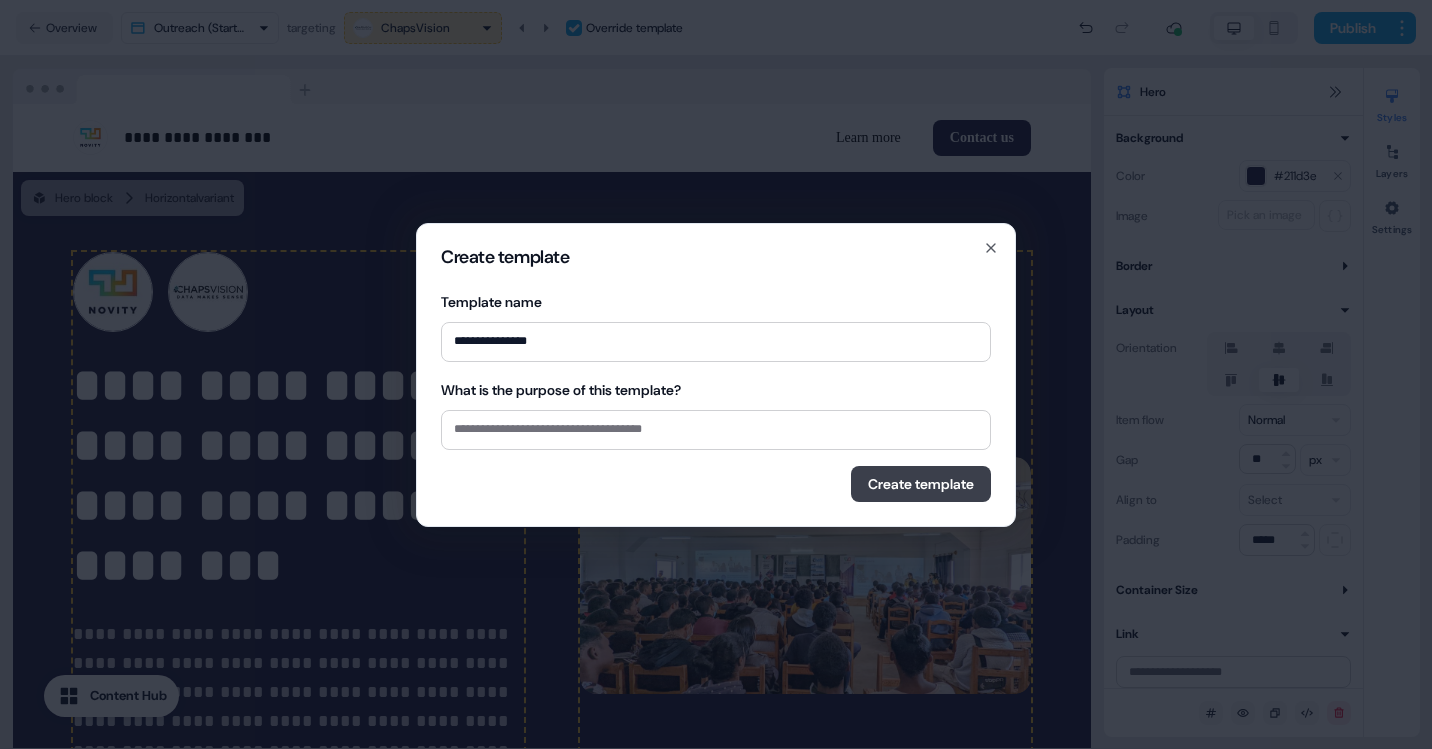 click on "Create template" at bounding box center (921, 484) 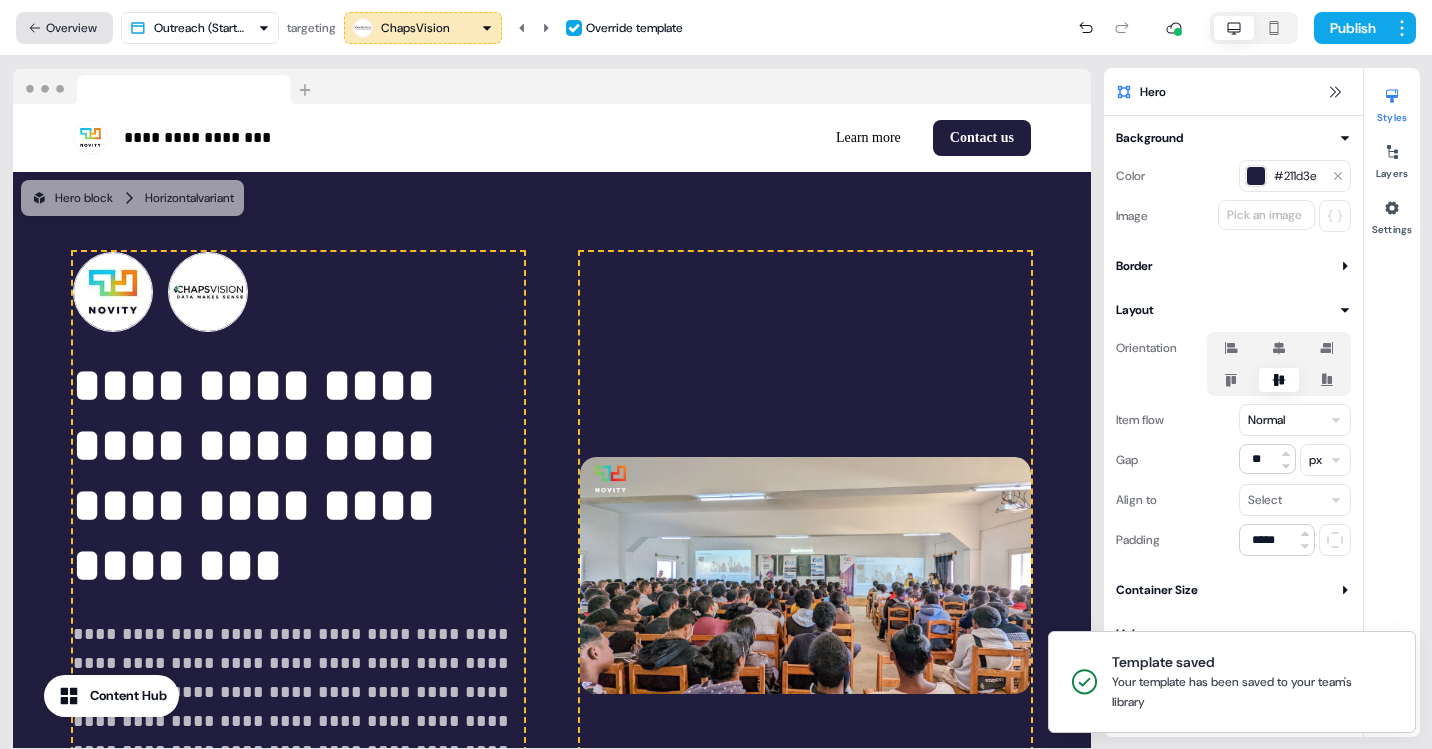 click on "Overview" at bounding box center [64, 28] 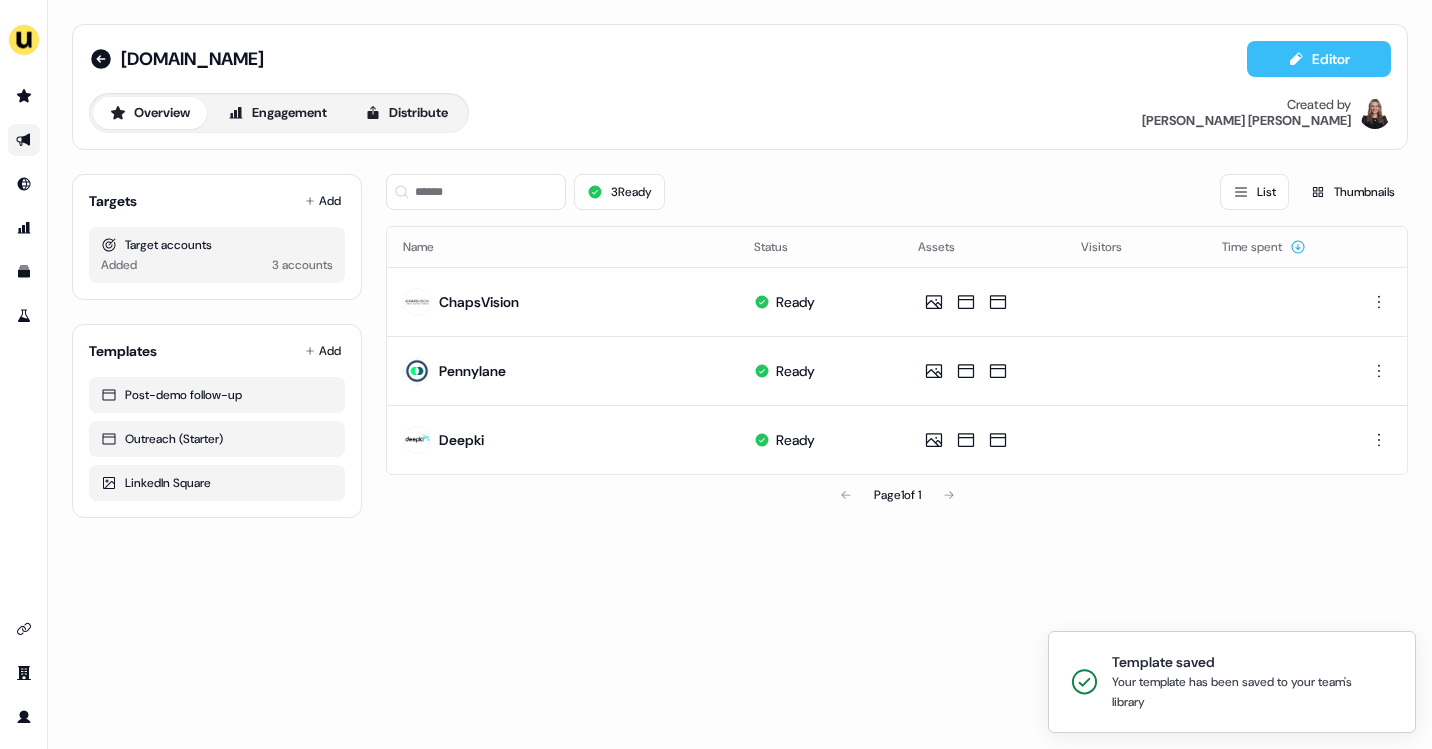 click on "Editor" at bounding box center [1319, 59] 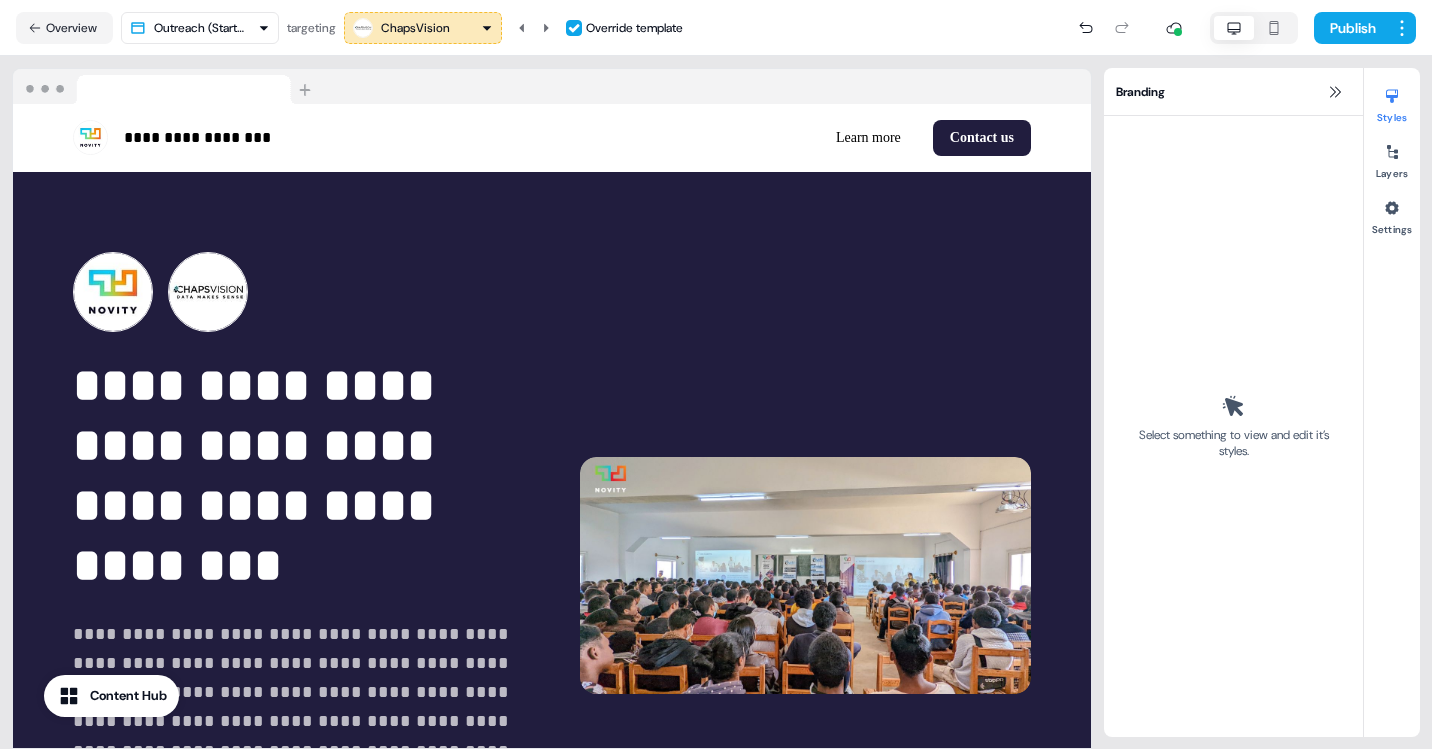 click on "ChapsVision" at bounding box center (415, 28) 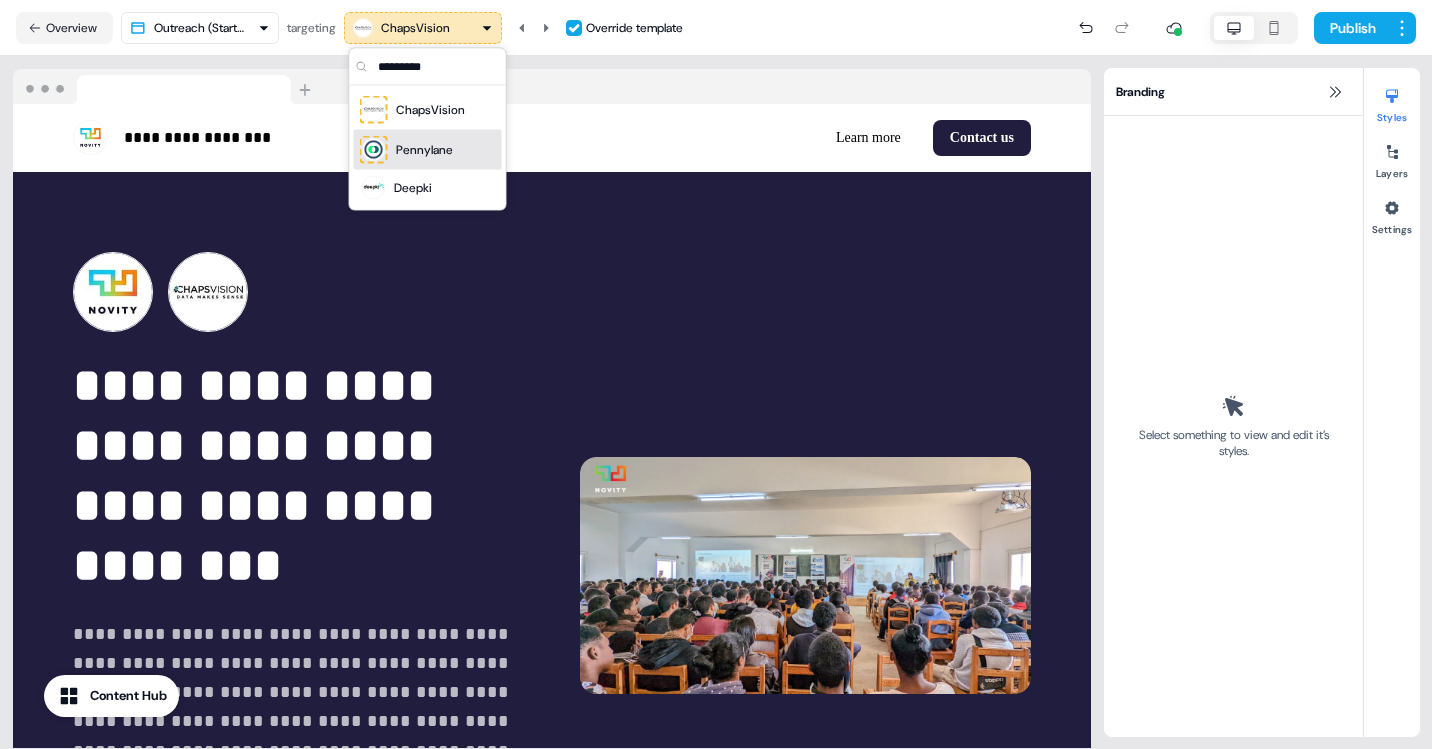 click on "Pennylane" at bounding box center (407, 150) 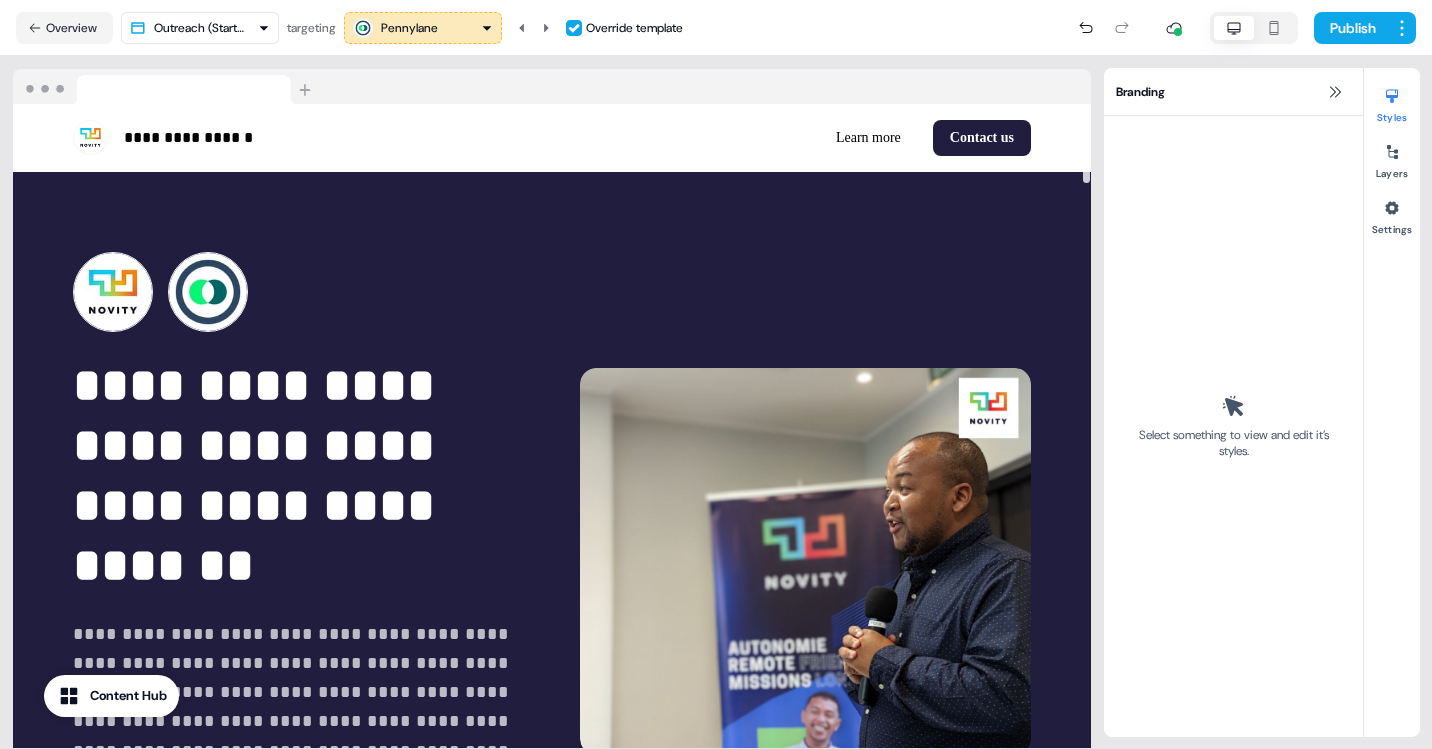 click on "Pennylane" at bounding box center [423, 28] 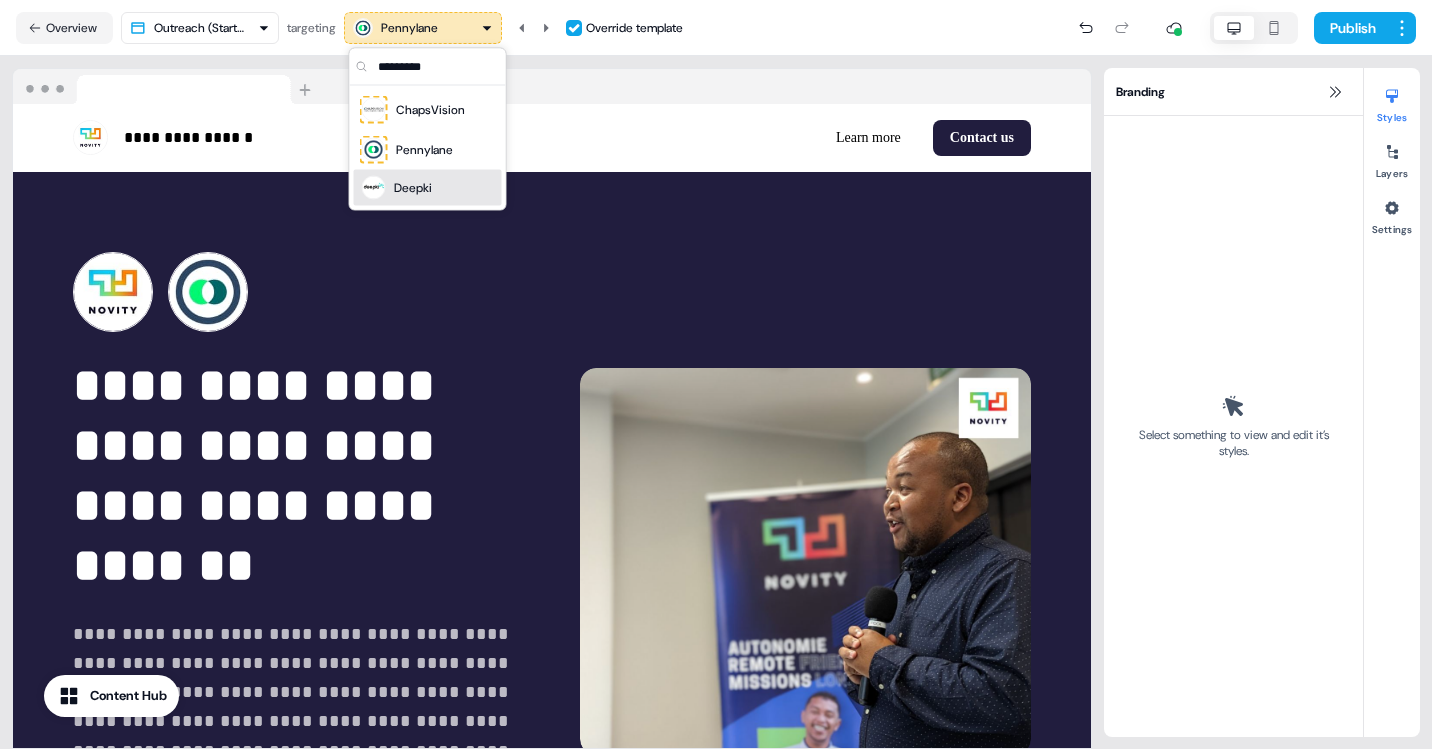 click on "Deepki" at bounding box center (428, 188) 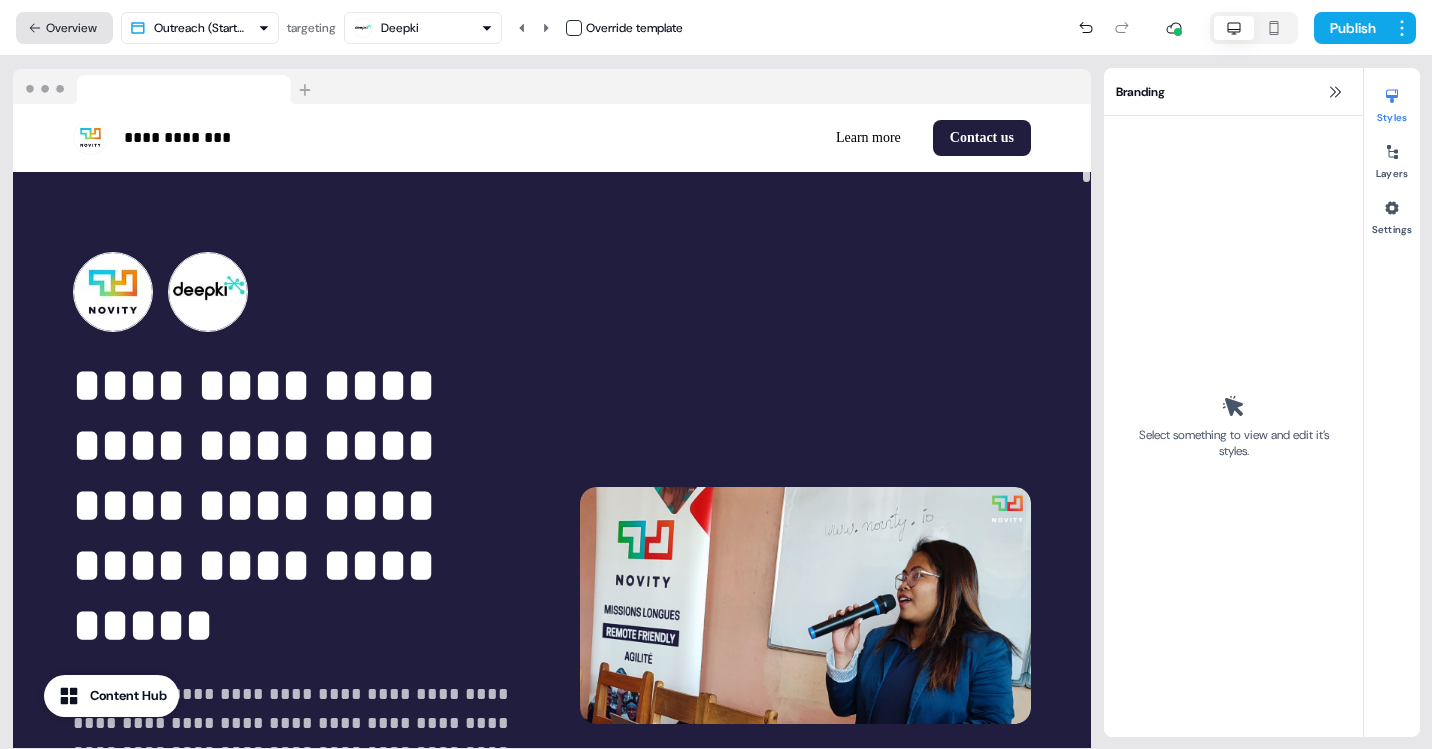 click on "Overview" at bounding box center (64, 28) 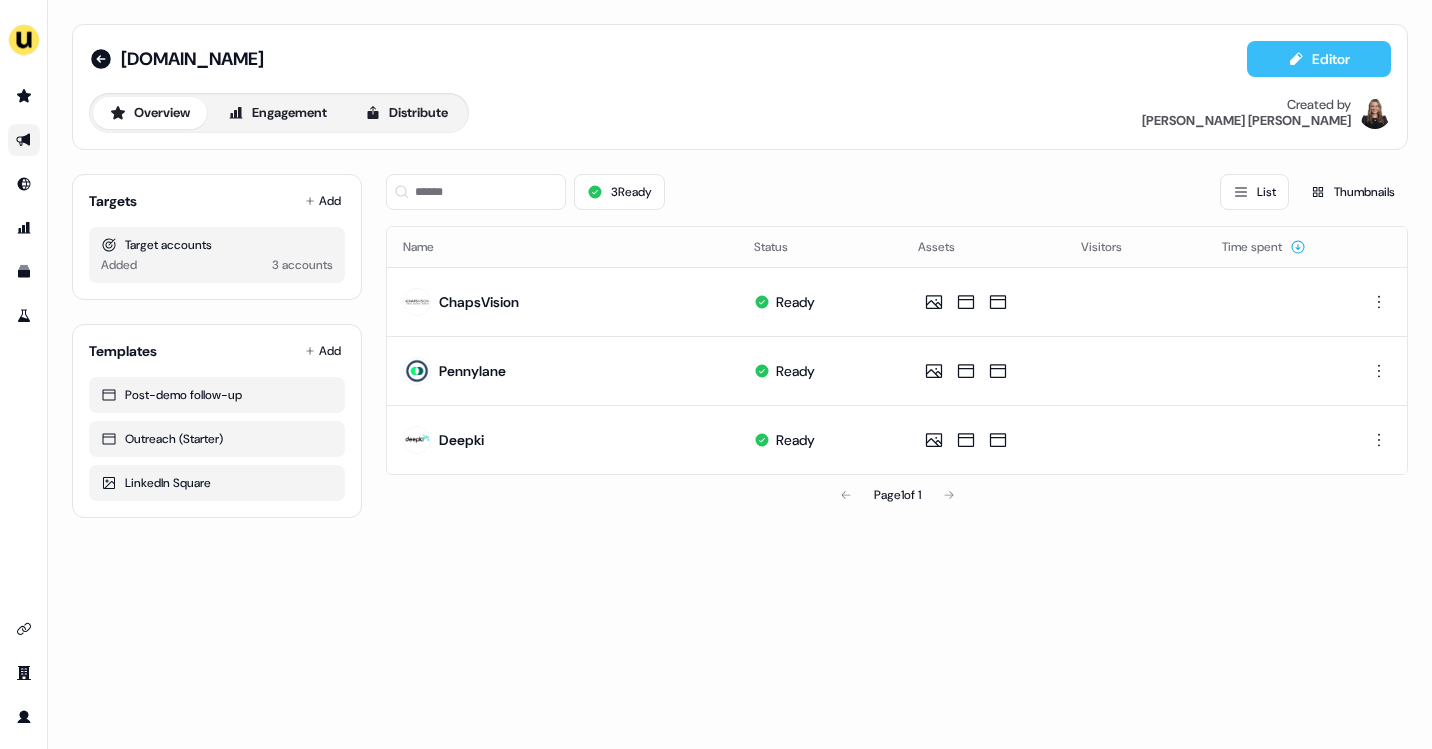 click 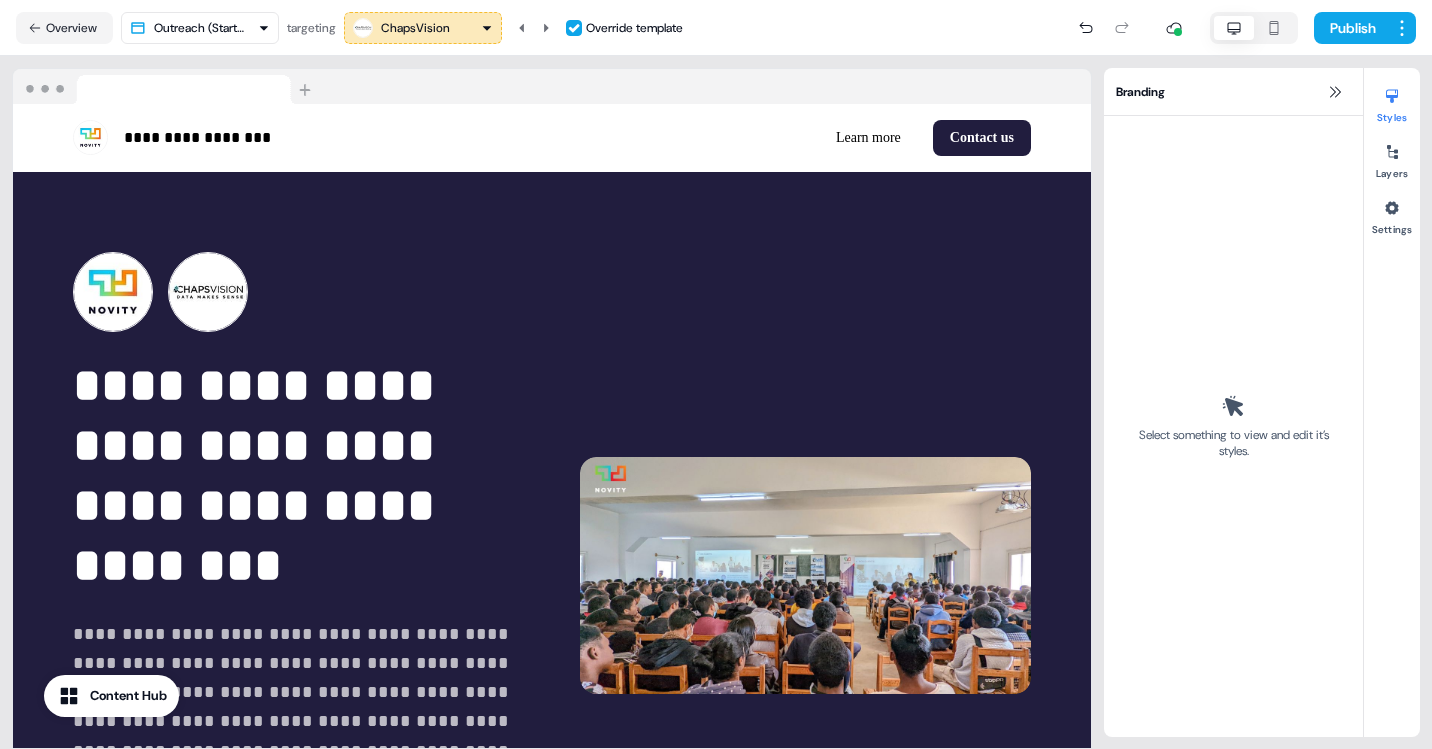 click on "**********" at bounding box center [716, 374] 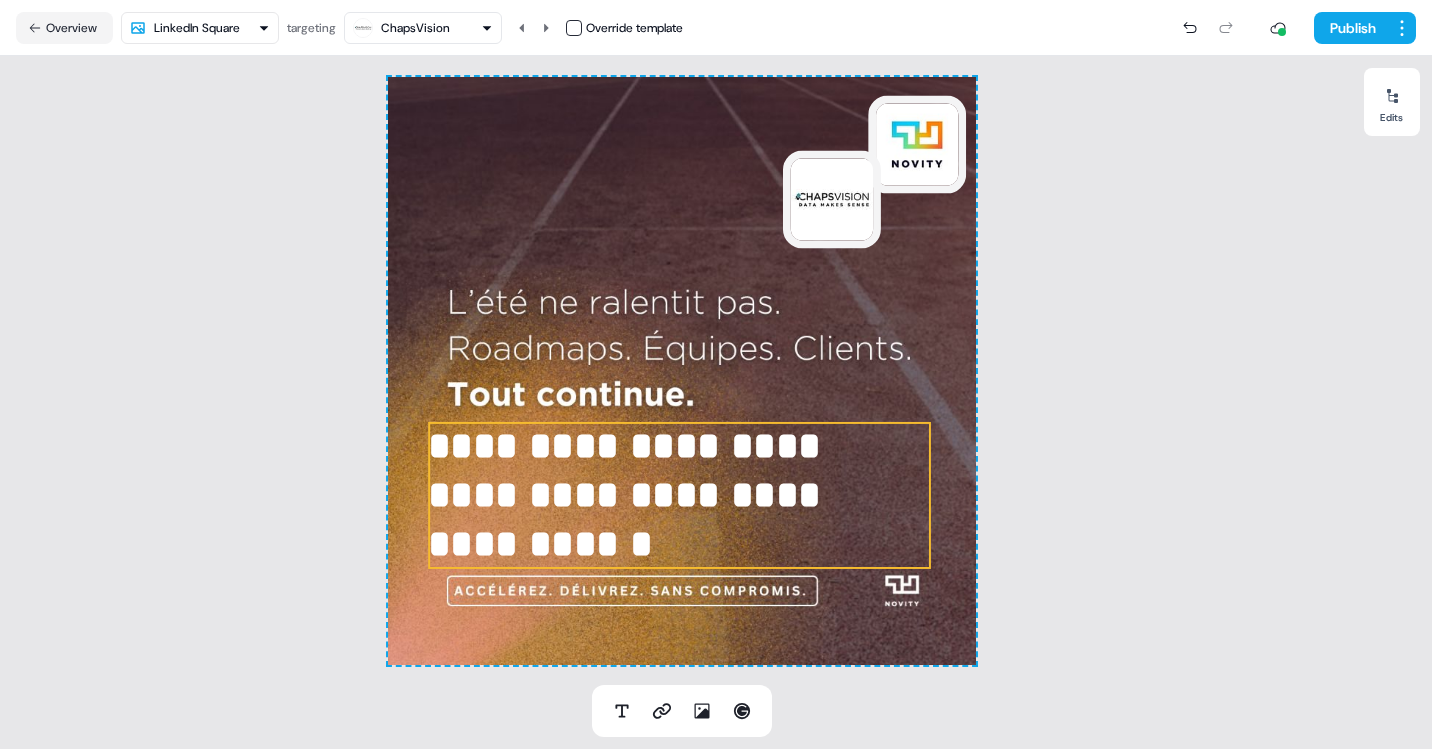 click on "**********" at bounding box center (679, 494) 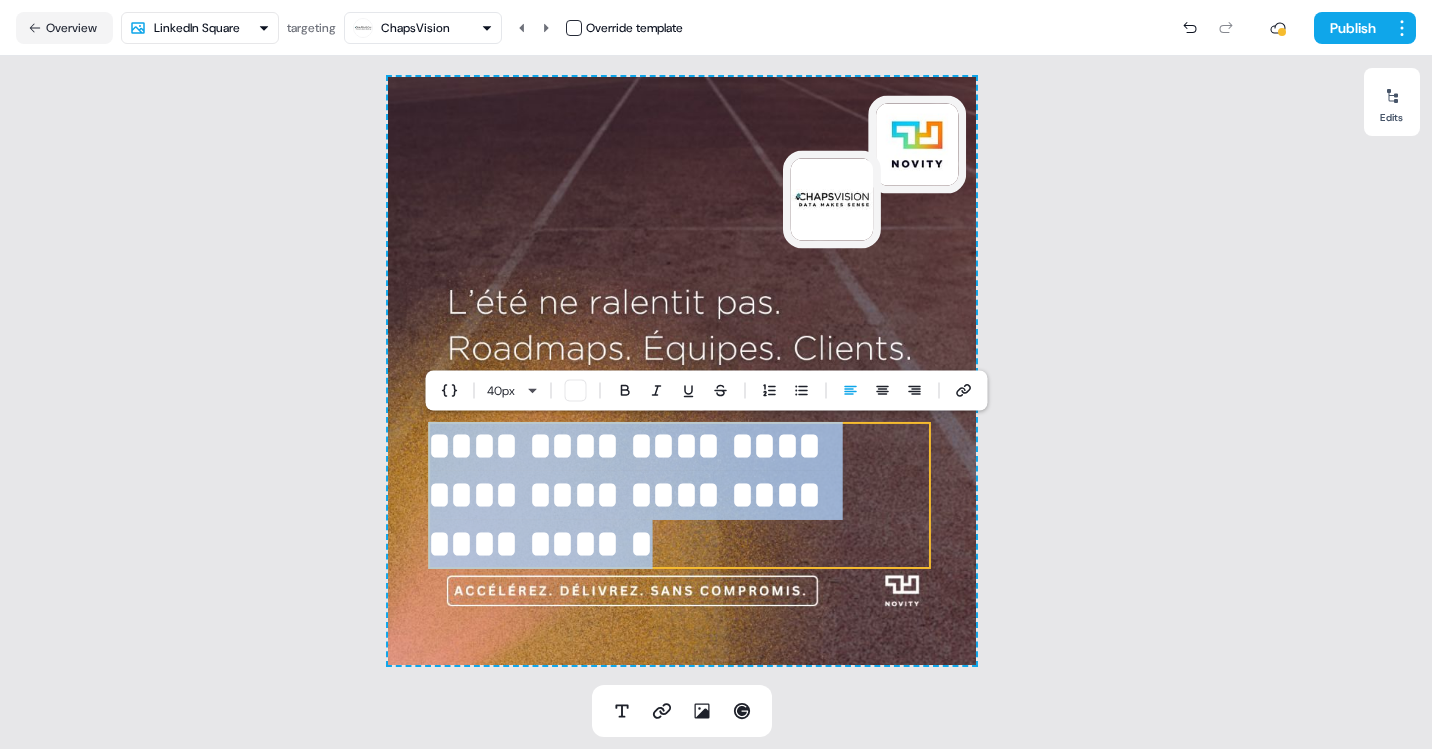 click on "**********" at bounding box center (679, 494) 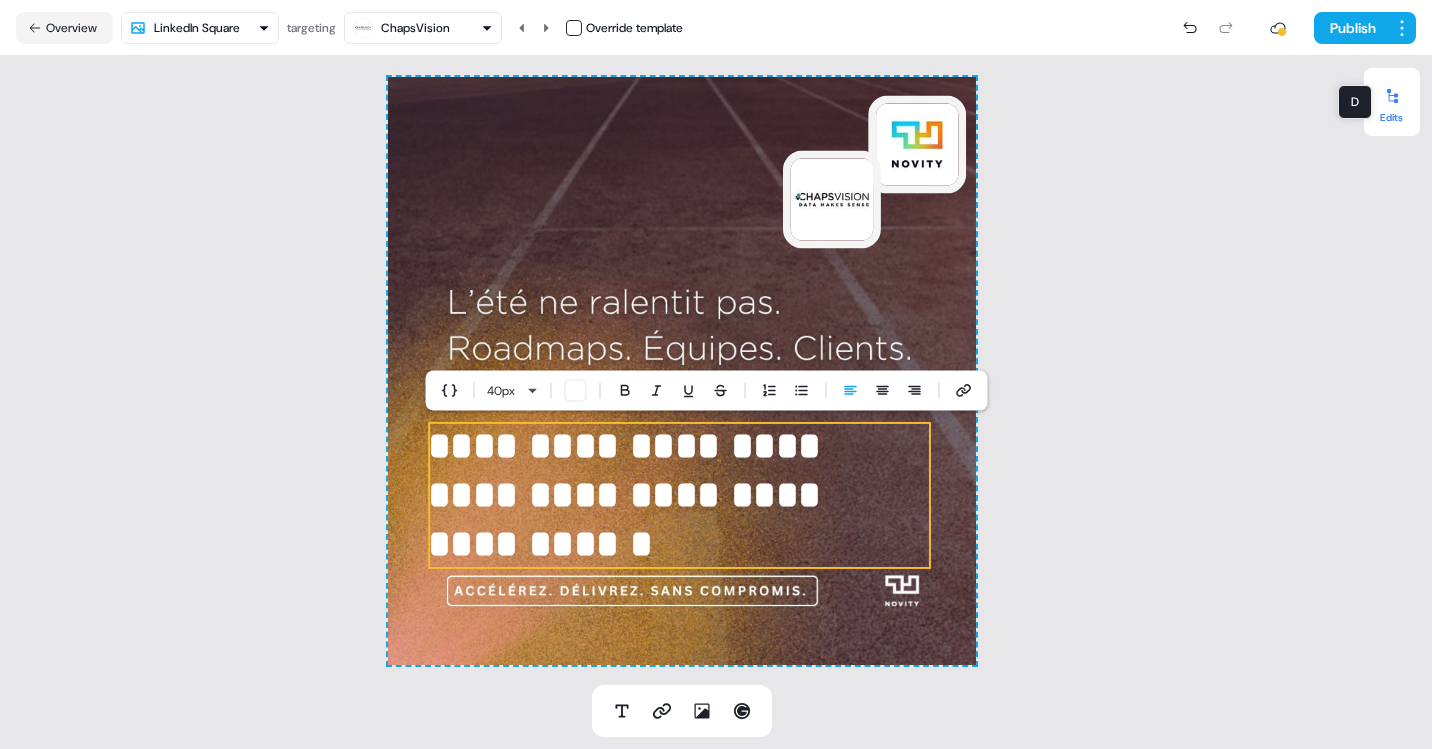 click at bounding box center (1392, 96) 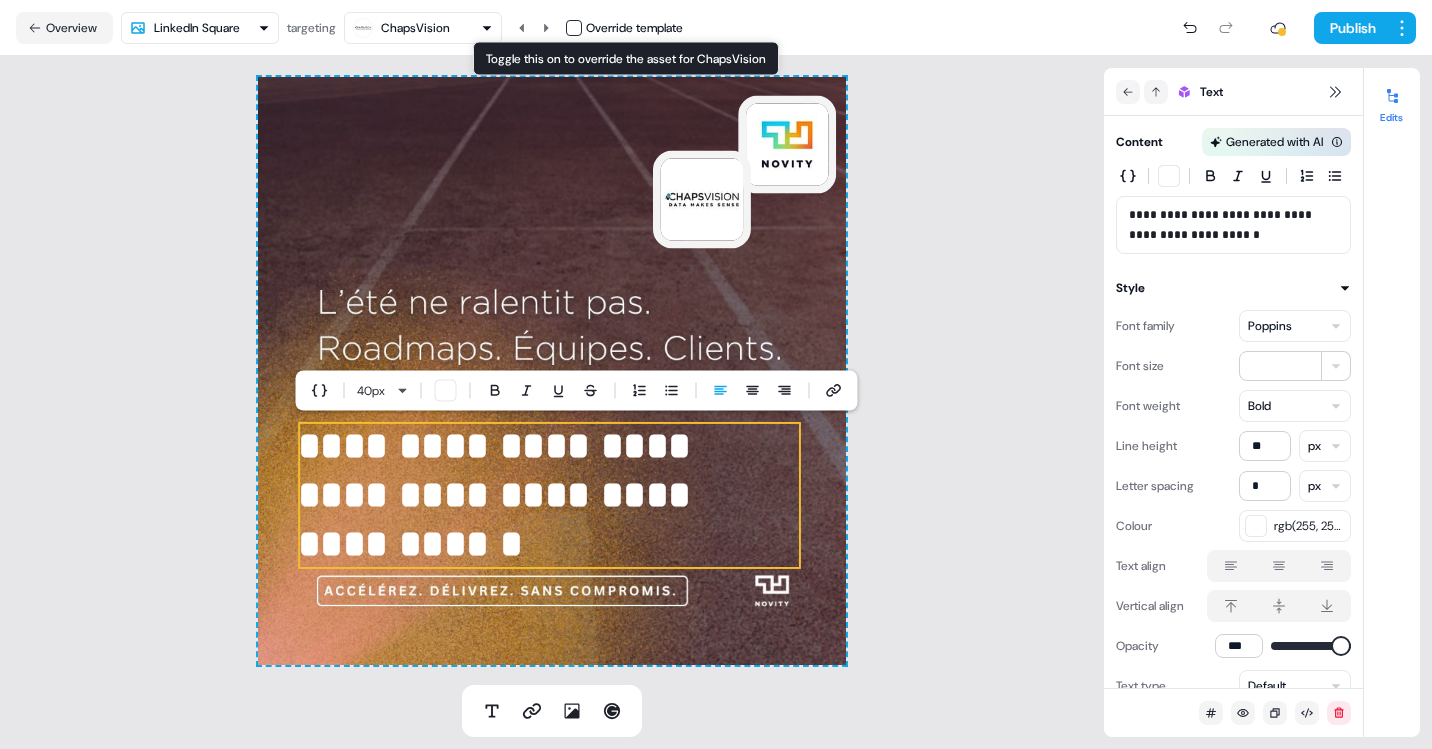 click at bounding box center (574, 28) 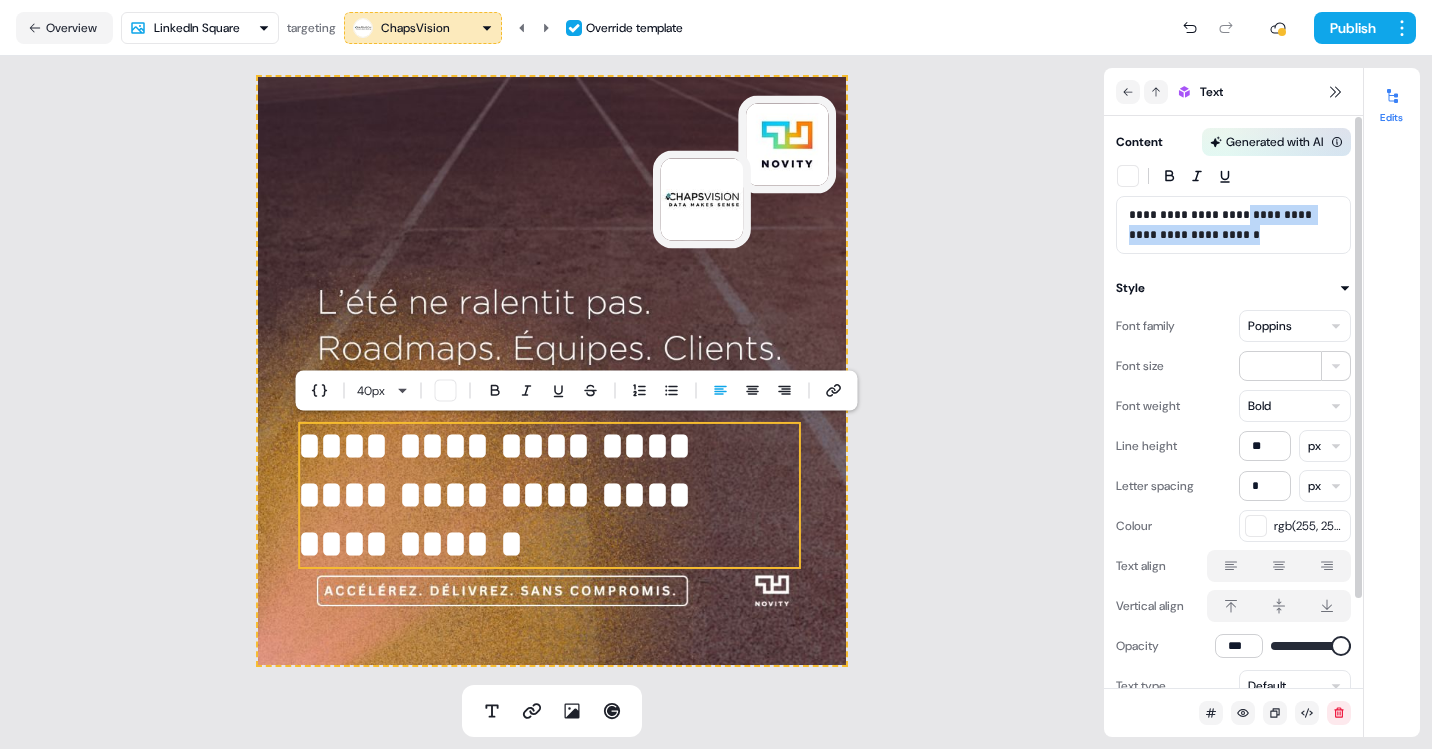 drag, startPoint x: 1242, startPoint y: 238, endPoint x: 1252, endPoint y: 214, distance: 26 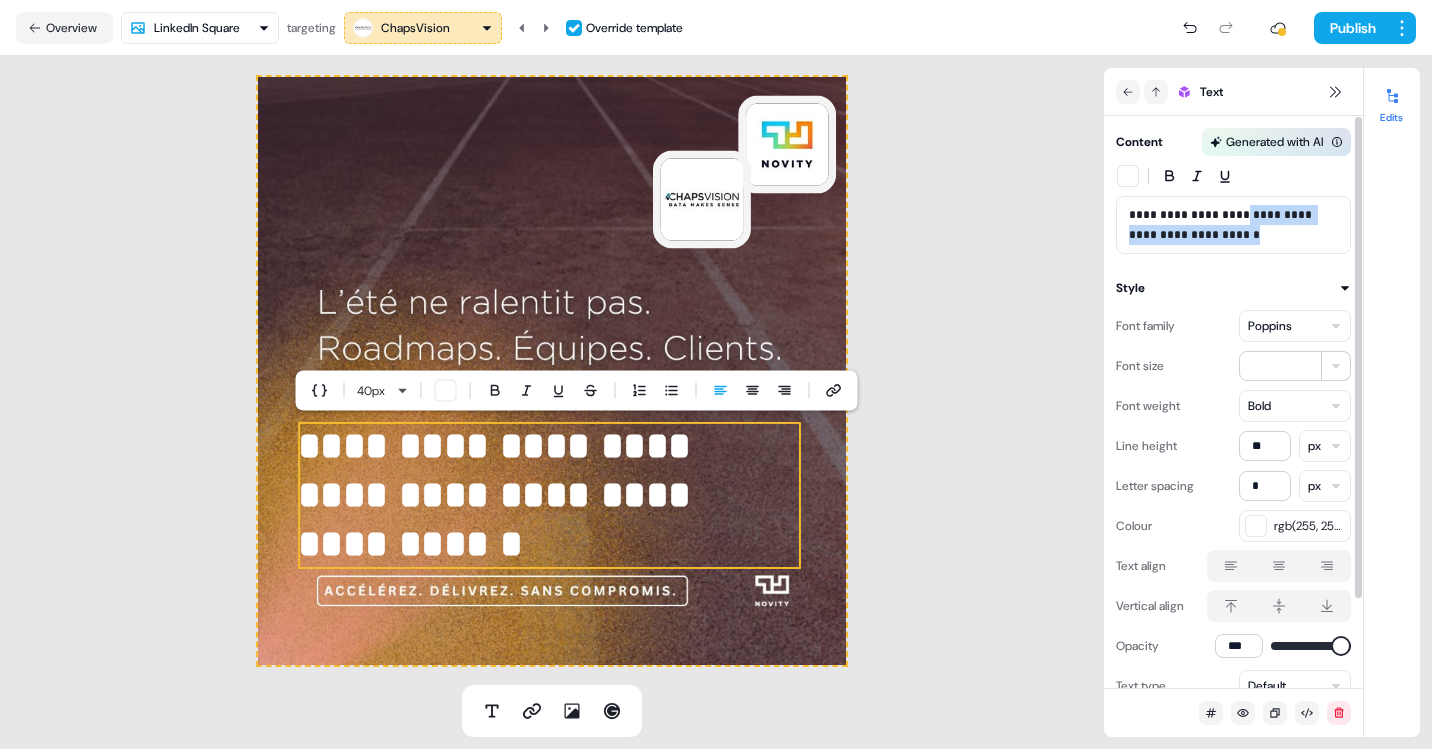 click on "**********" at bounding box center [1233, 225] 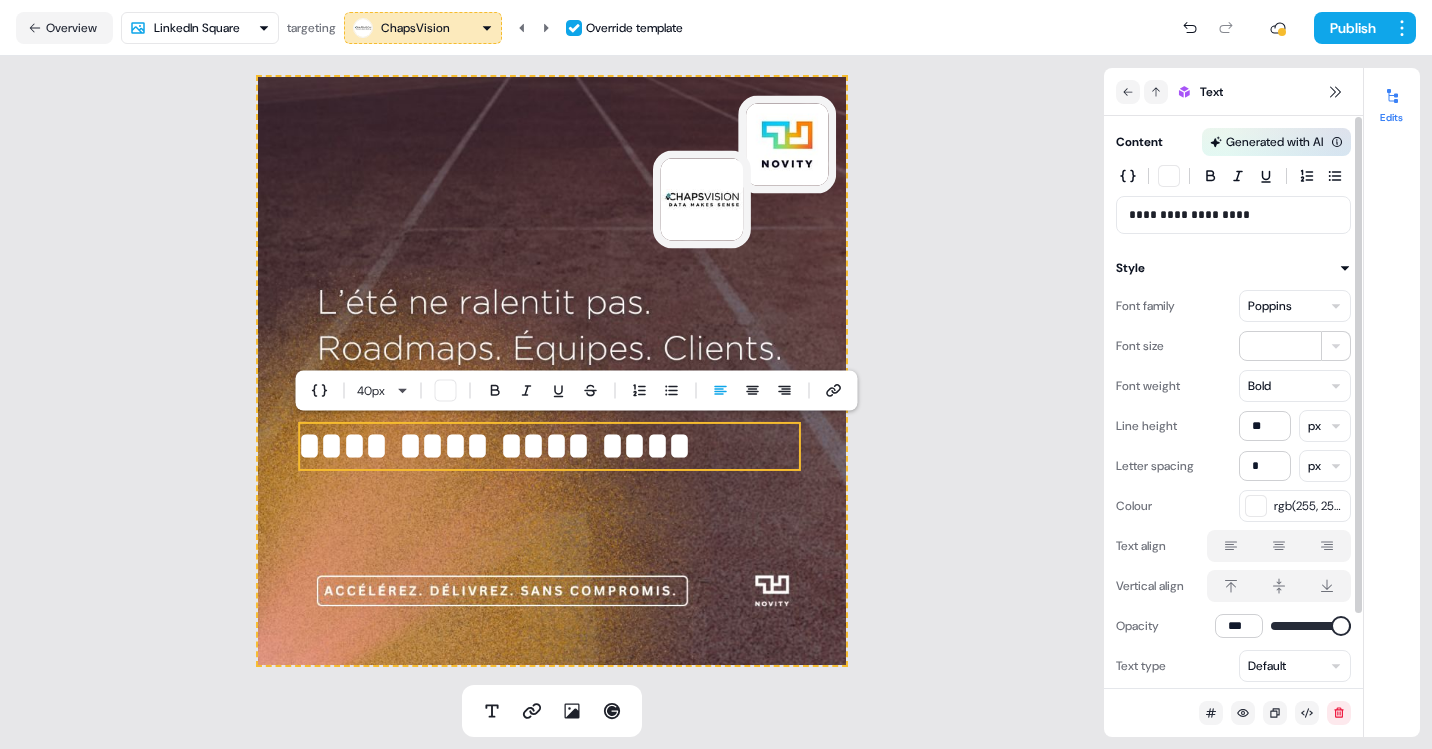 type 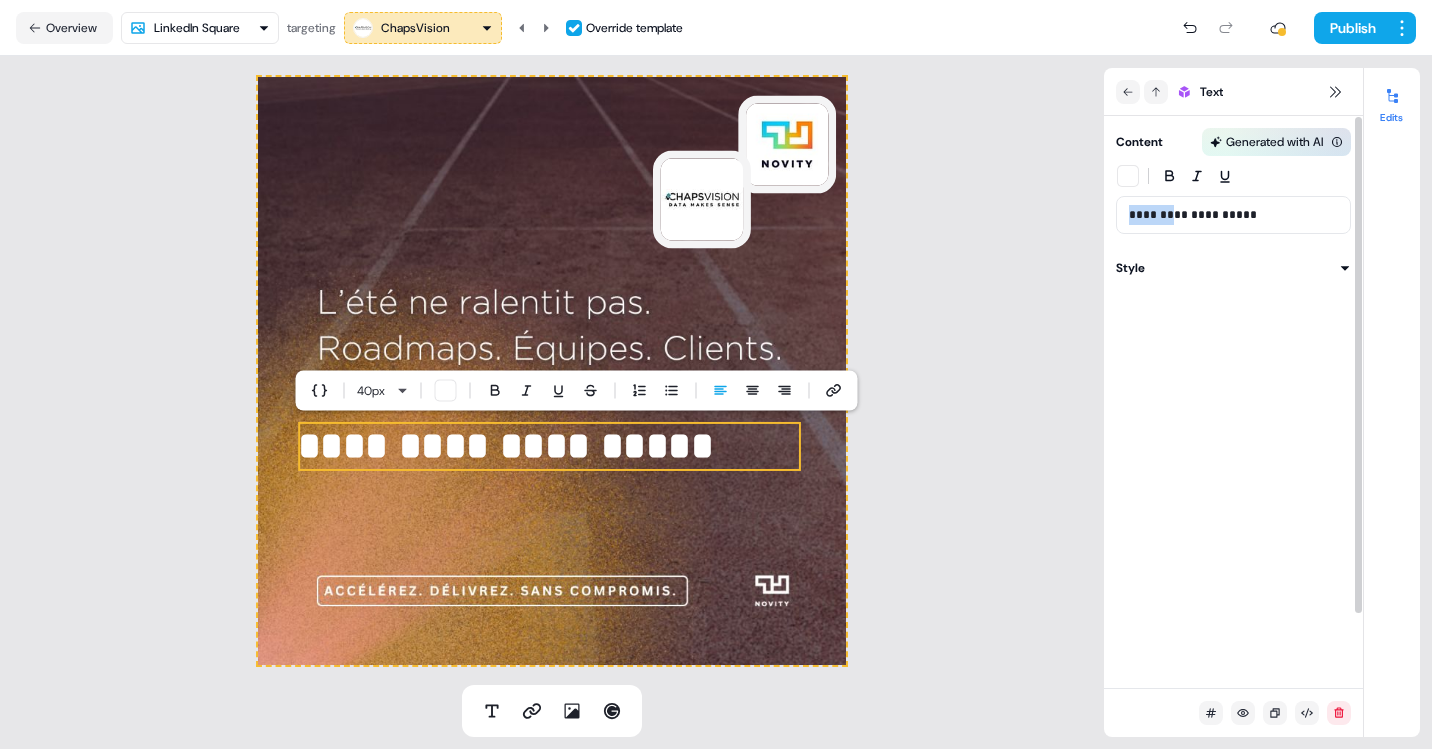 drag, startPoint x: 1179, startPoint y: 216, endPoint x: 1099, endPoint y: 215, distance: 80.00625 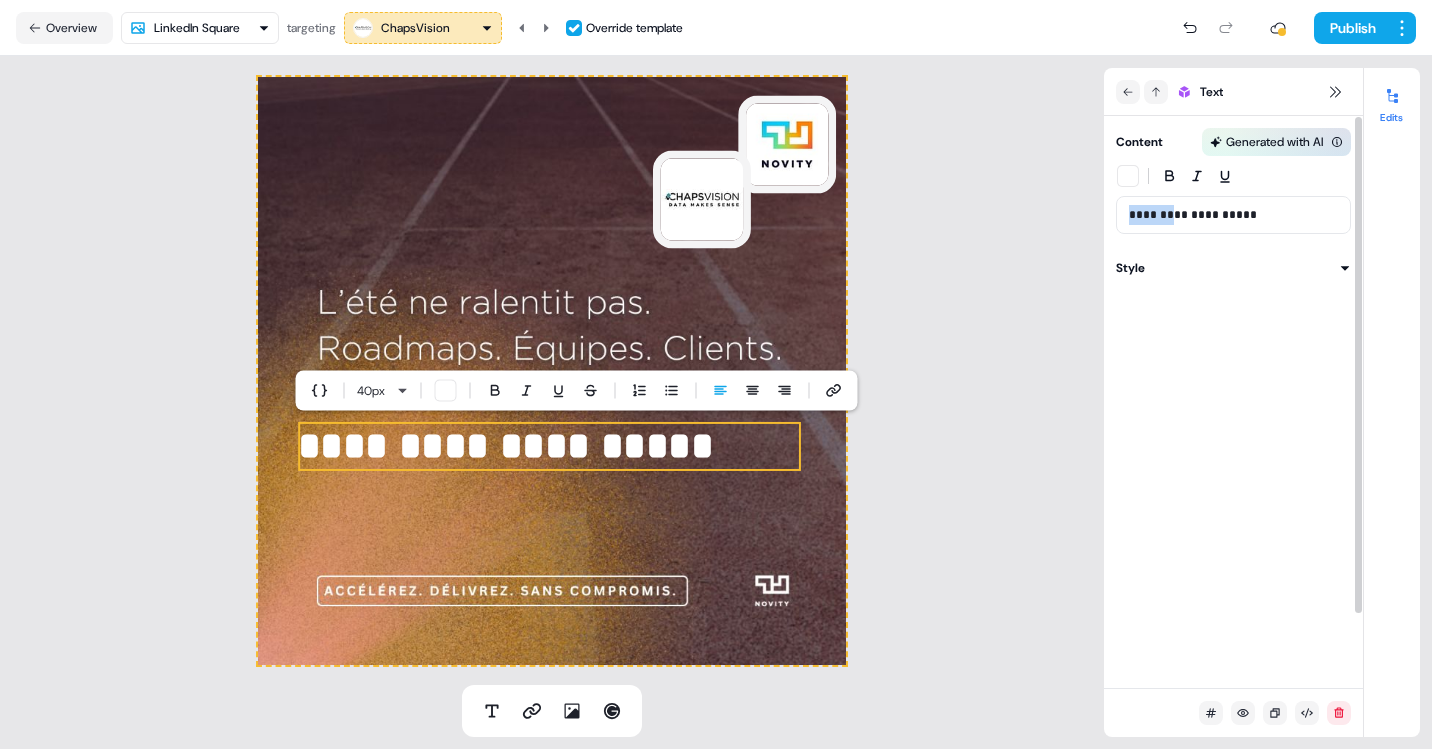 click on "**********" at bounding box center [716, 402] 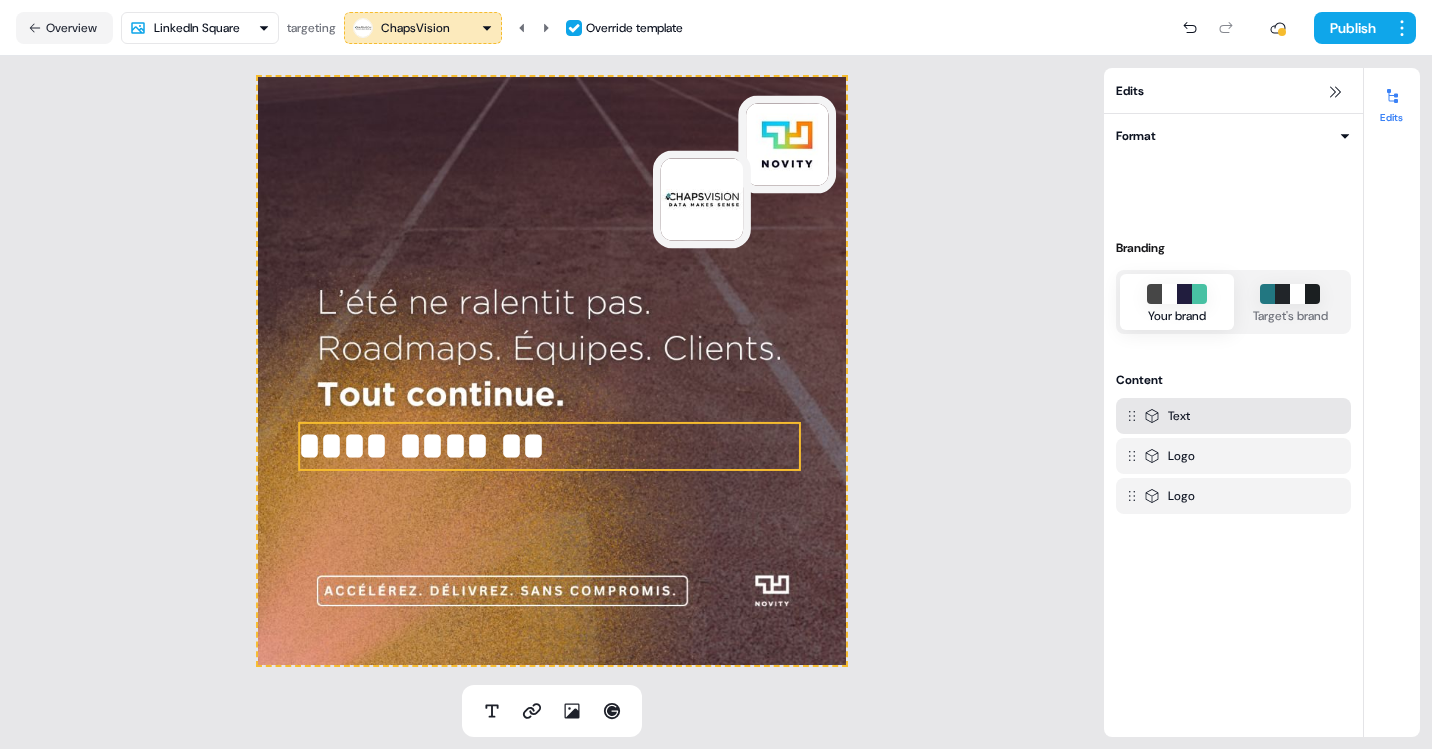 click on "**********" at bounding box center (549, 445) 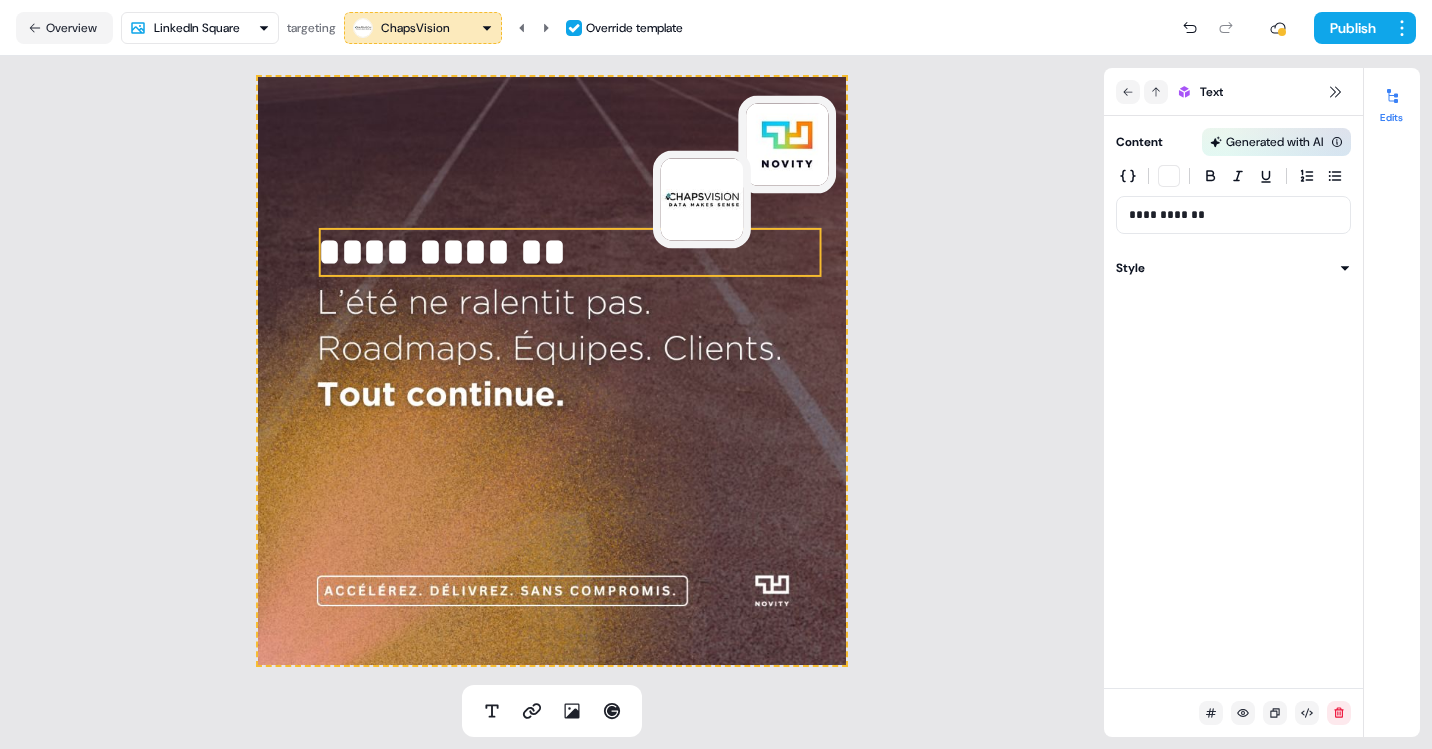click on "**********" at bounding box center [552, 370] 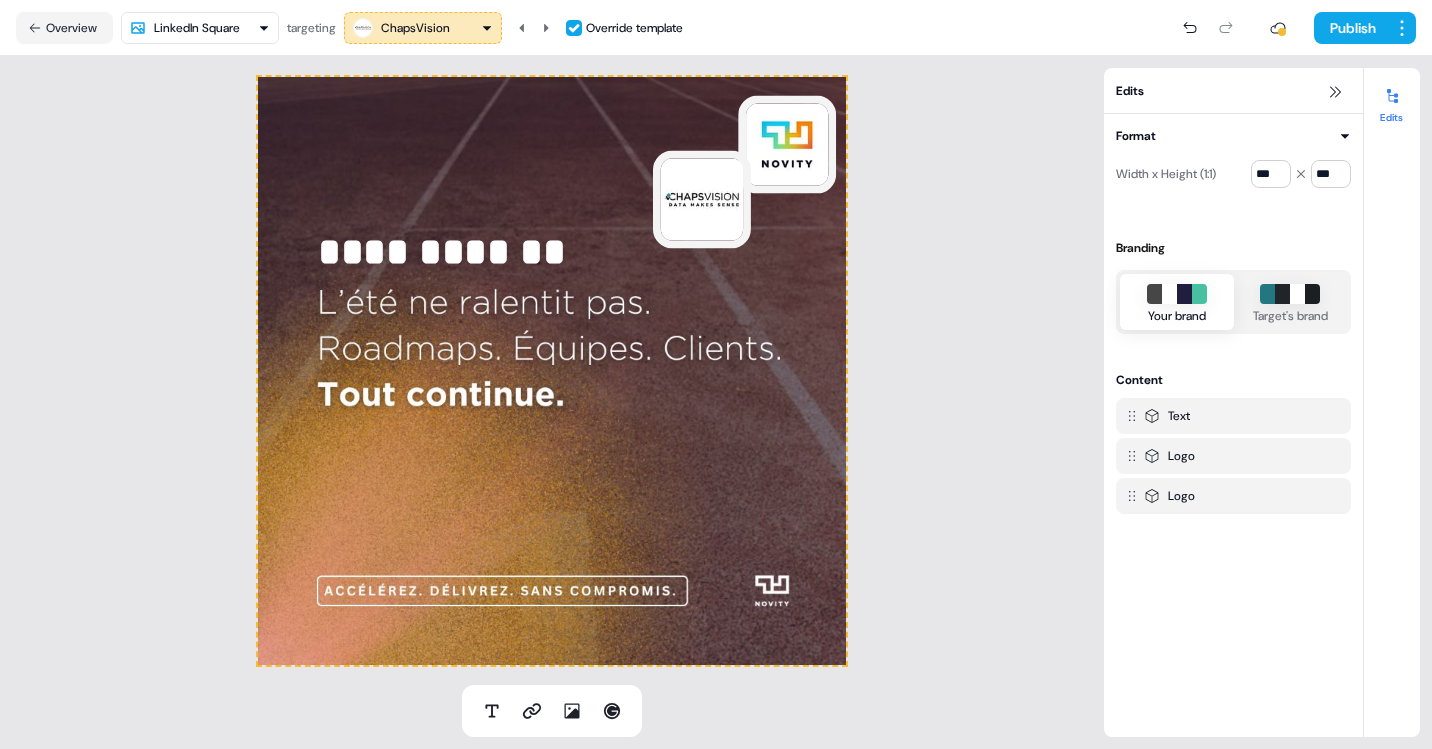 click on "ChapsVision" at bounding box center [415, 28] 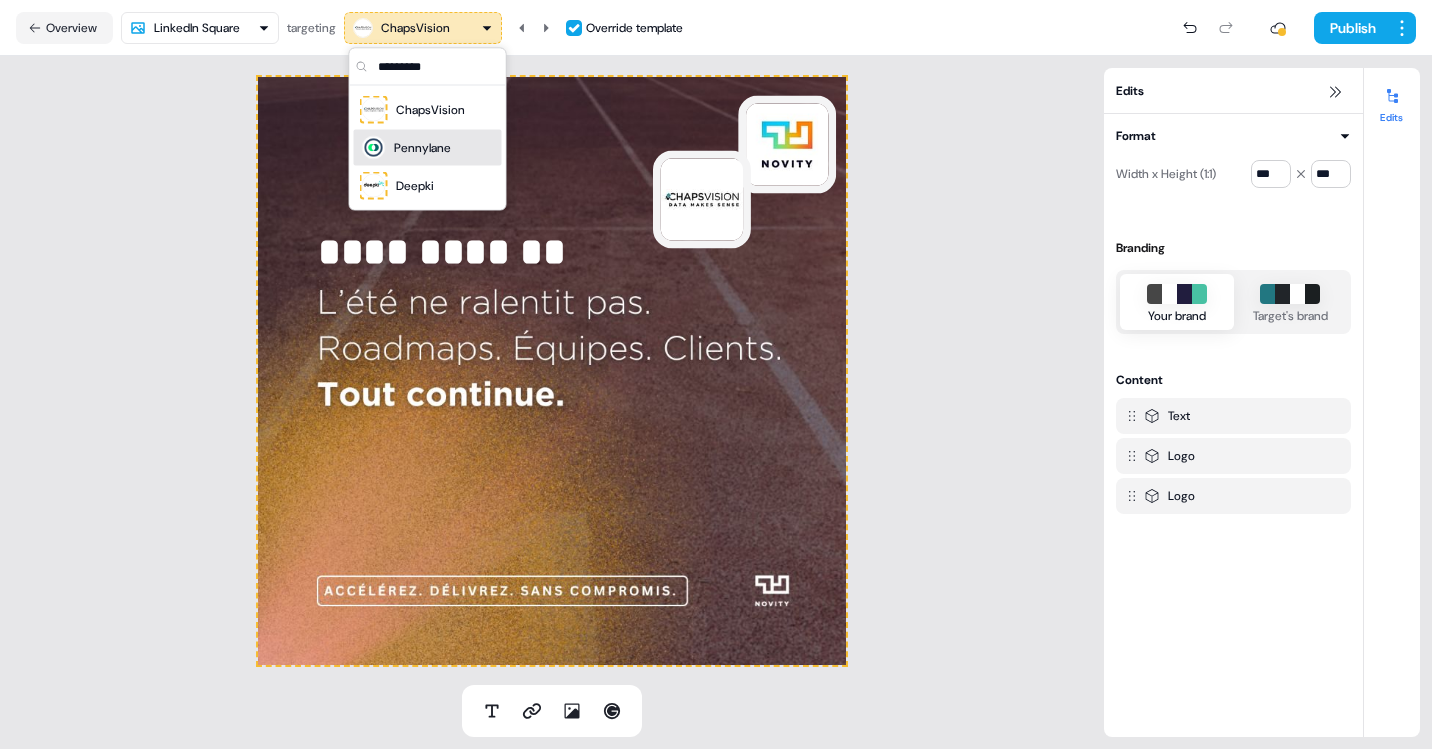 click on "Pennylane" at bounding box center (422, 148) 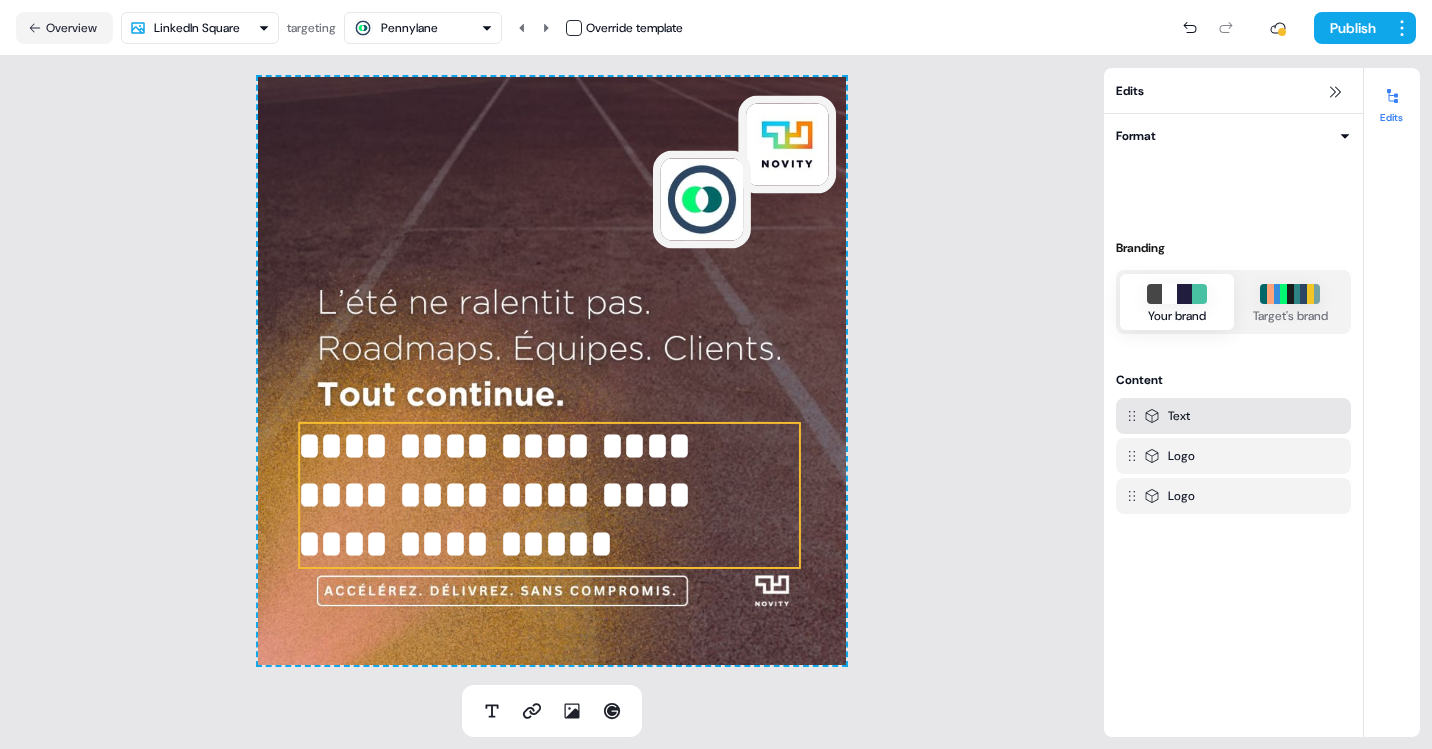 click on "**********" at bounding box center [549, 494] 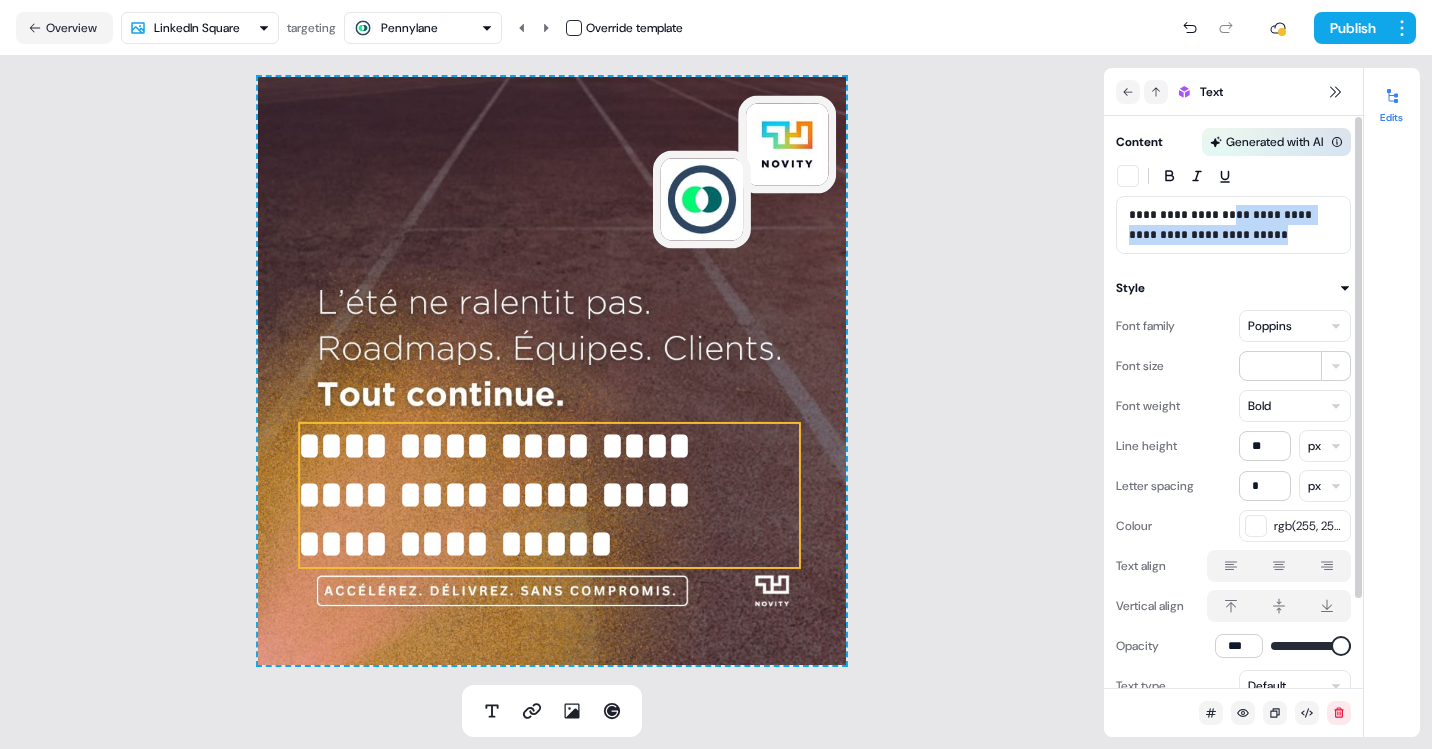 drag, startPoint x: 1258, startPoint y: 234, endPoint x: 1227, endPoint y: 216, distance: 35.846897 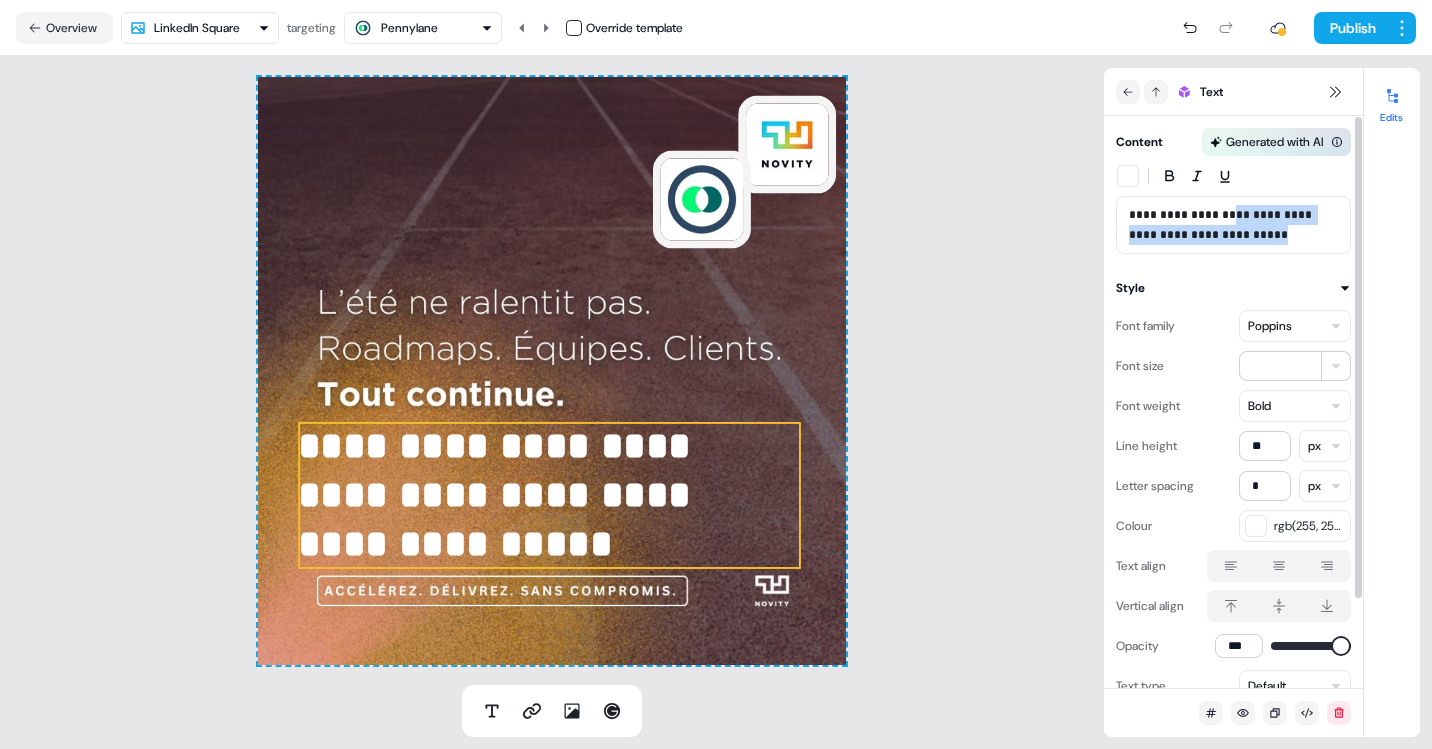 click on "**********" at bounding box center (1233, 225) 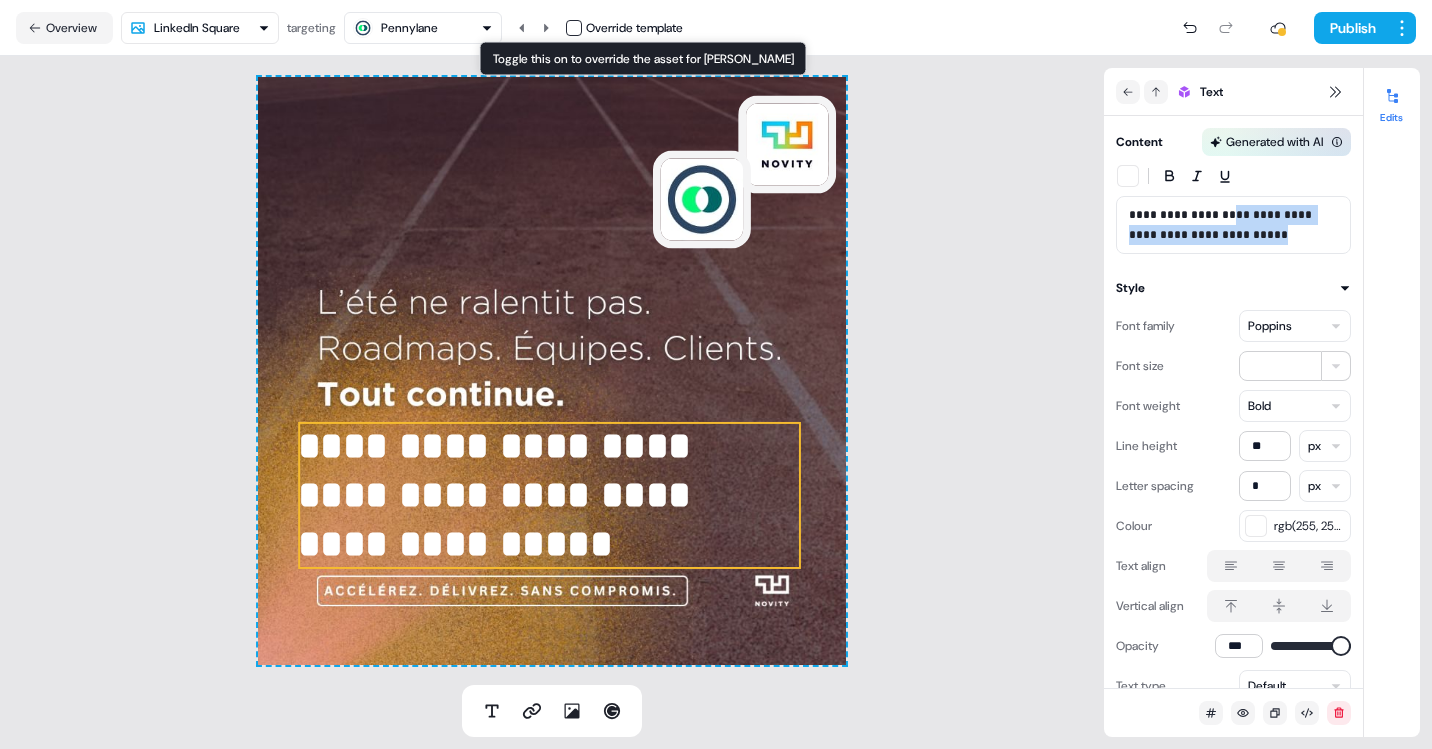 click at bounding box center (574, 28) 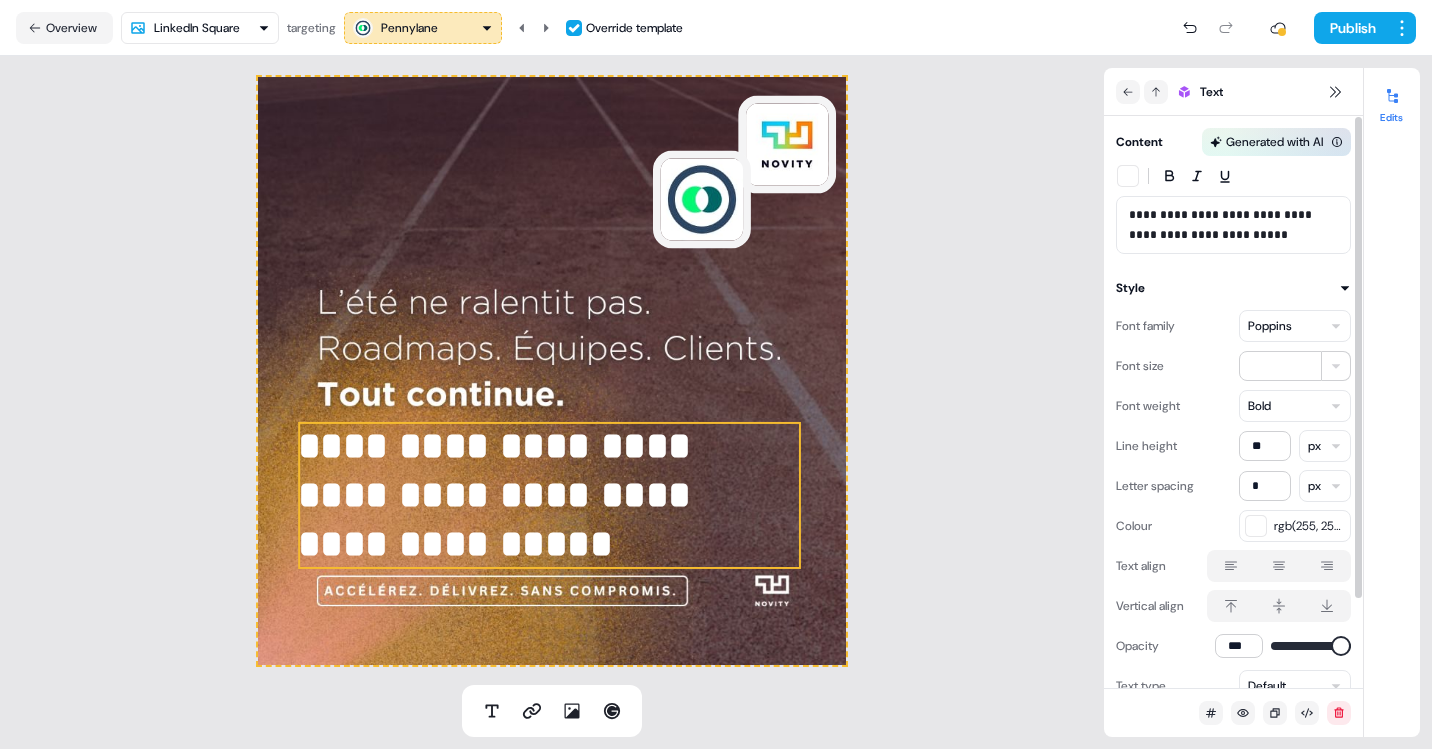click on "**********" at bounding box center (1233, 225) 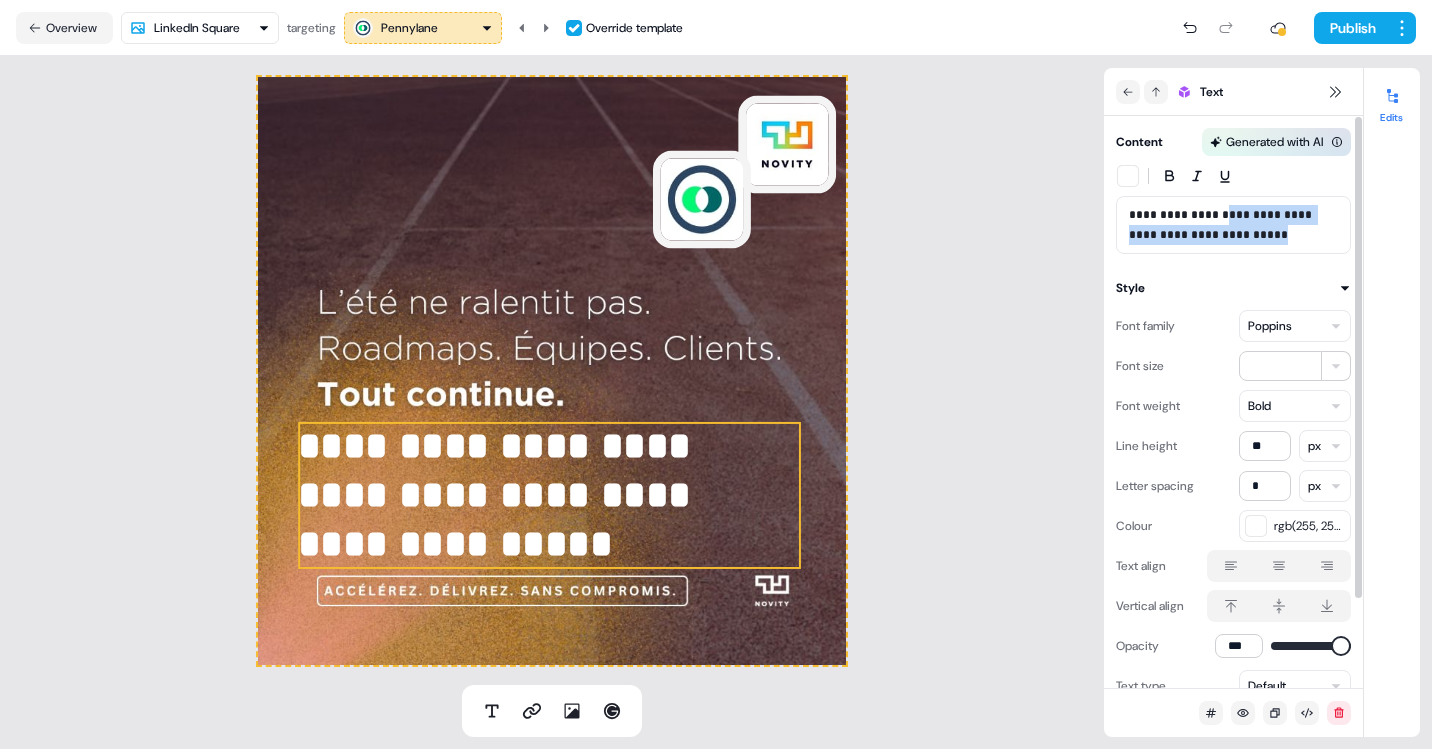 drag, startPoint x: 1253, startPoint y: 233, endPoint x: 1224, endPoint y: 211, distance: 36.40055 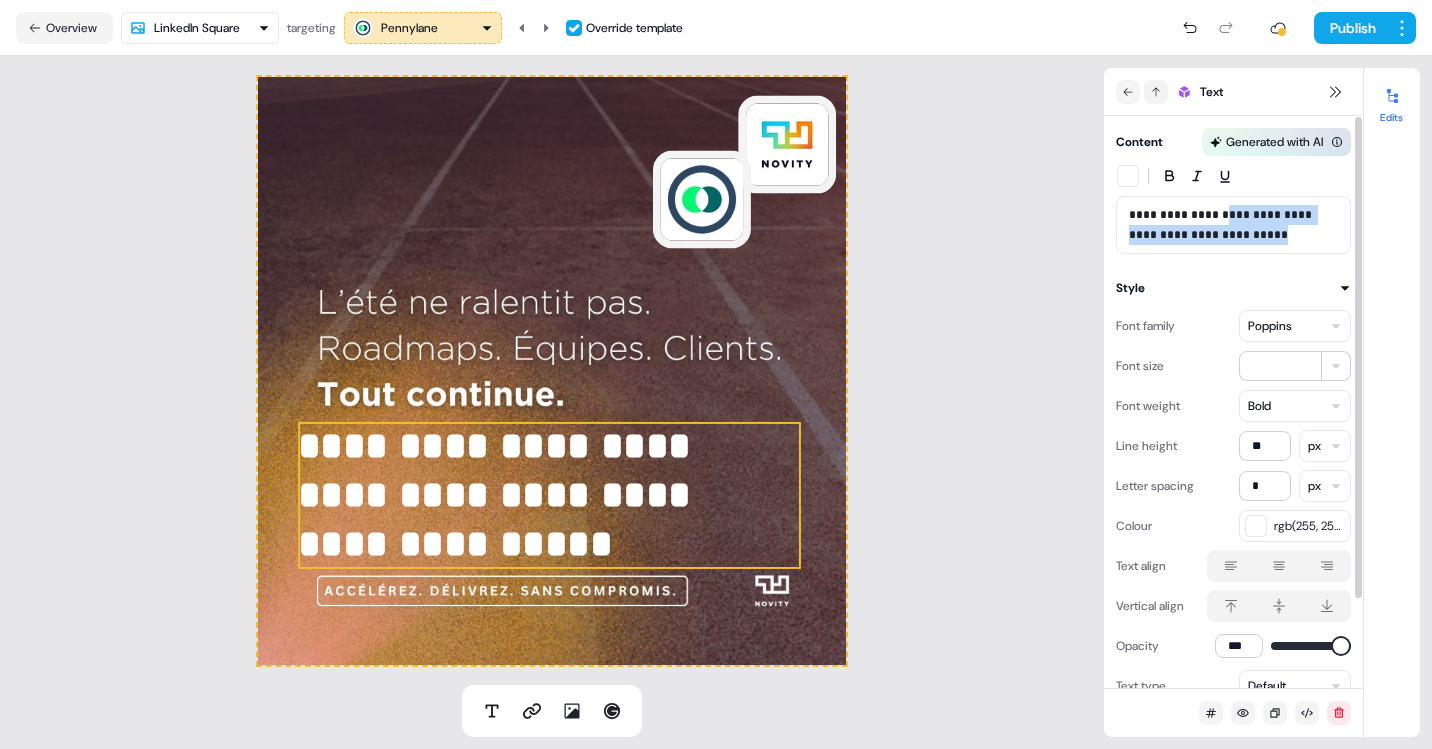click on "**********" at bounding box center [1233, 225] 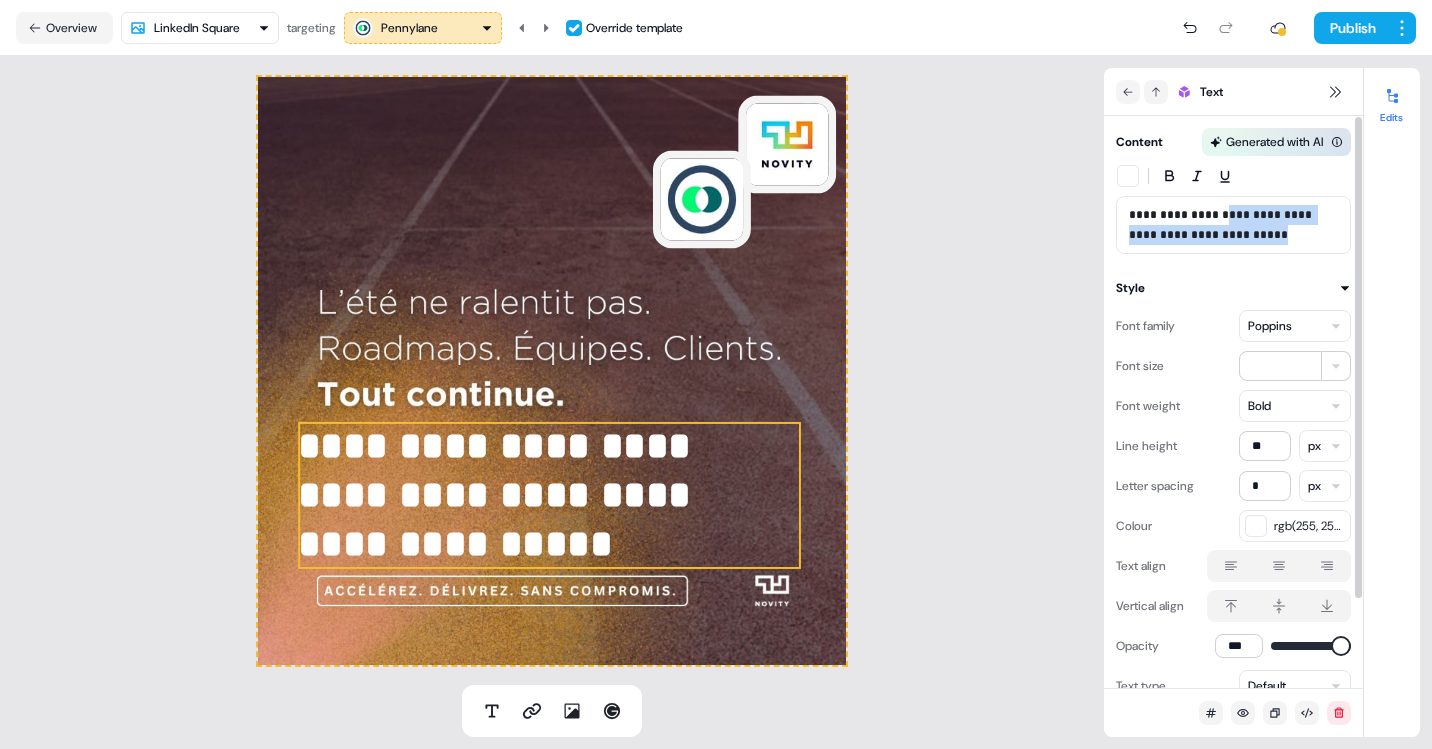 type 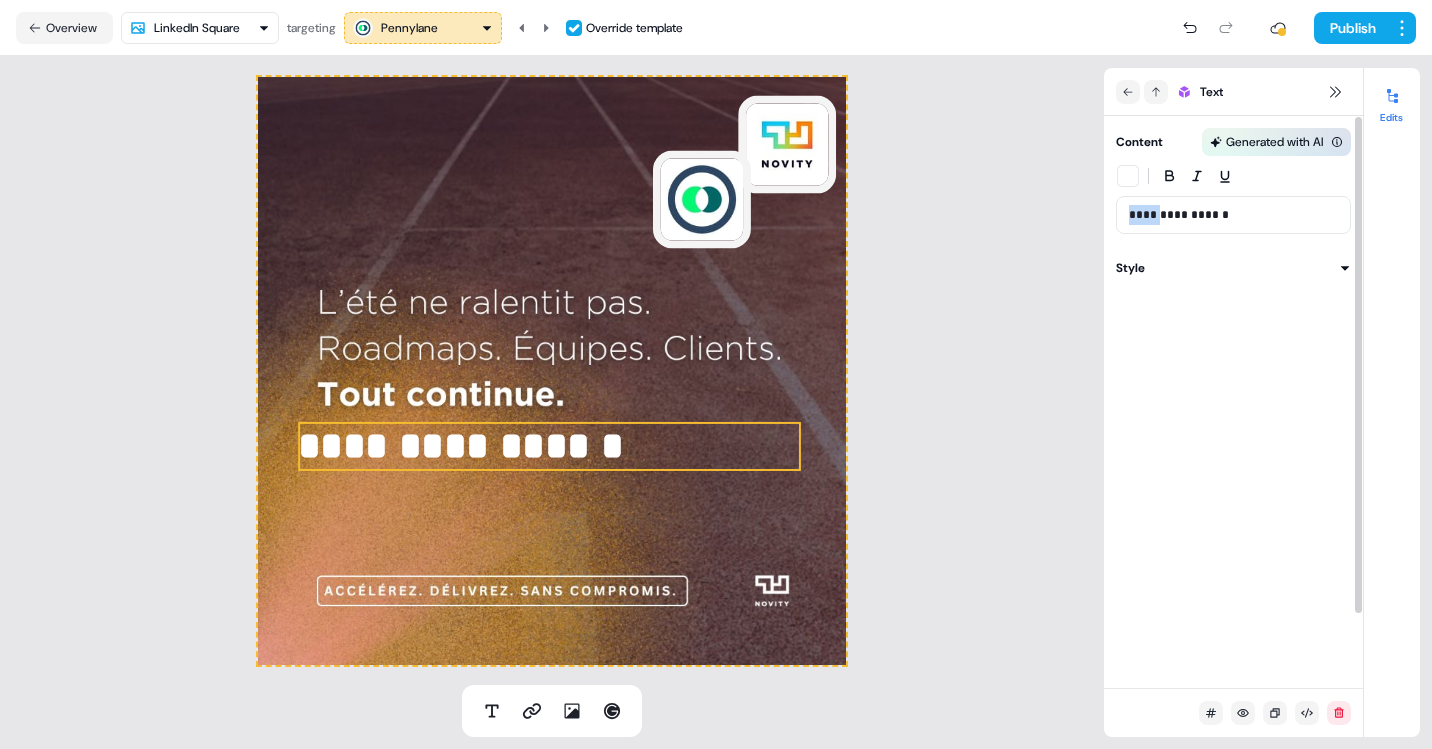 drag, startPoint x: 1160, startPoint y: 217, endPoint x: 1100, endPoint y: 217, distance: 60 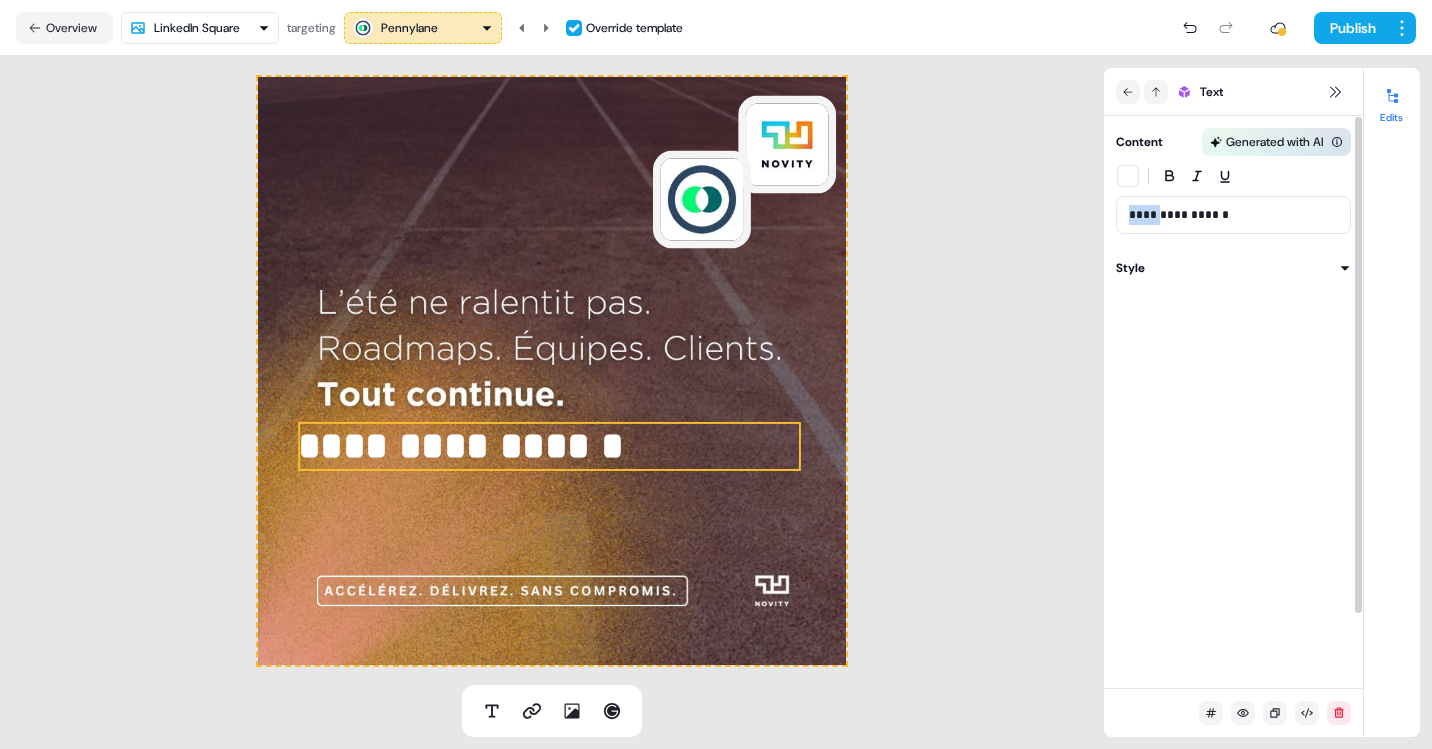 click on "**********" at bounding box center (716, 402) 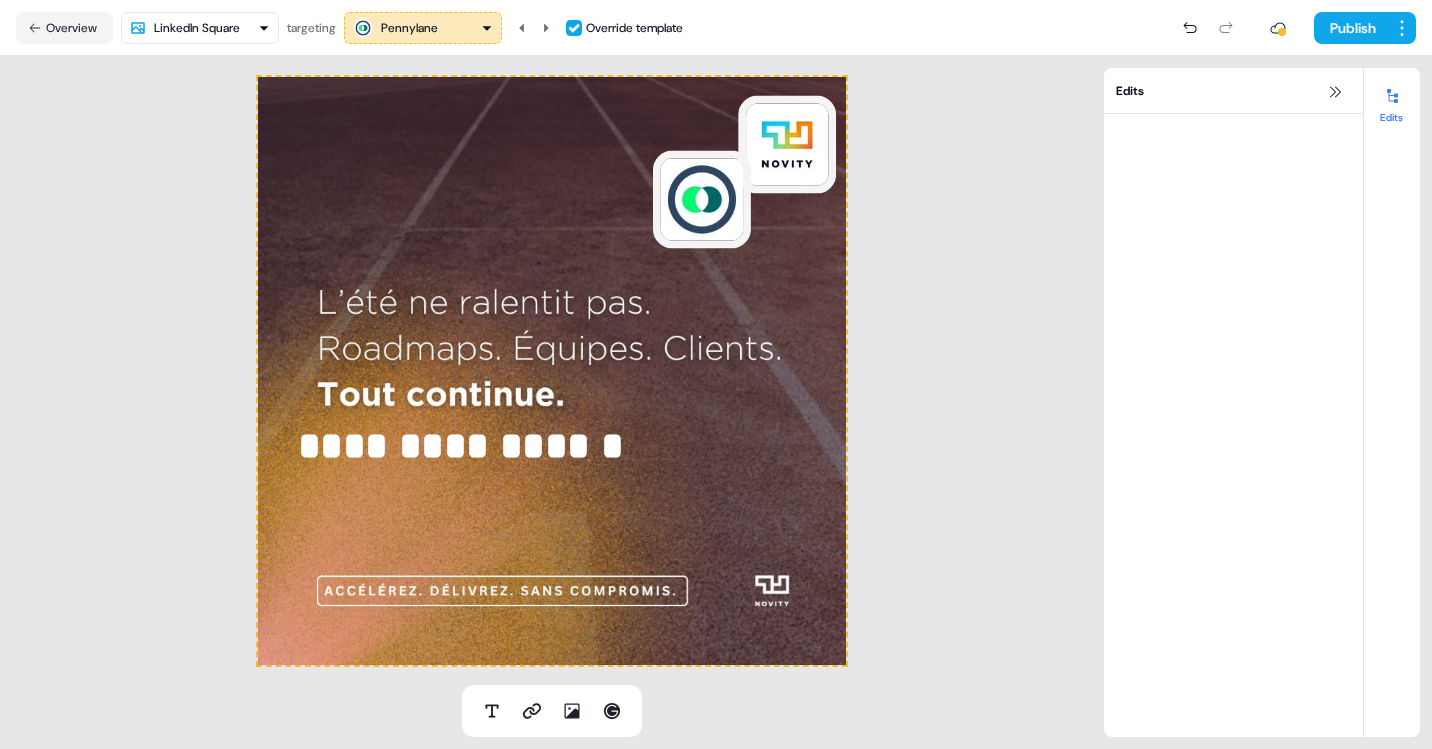 scroll, scrollTop: 0, scrollLeft: 0, axis: both 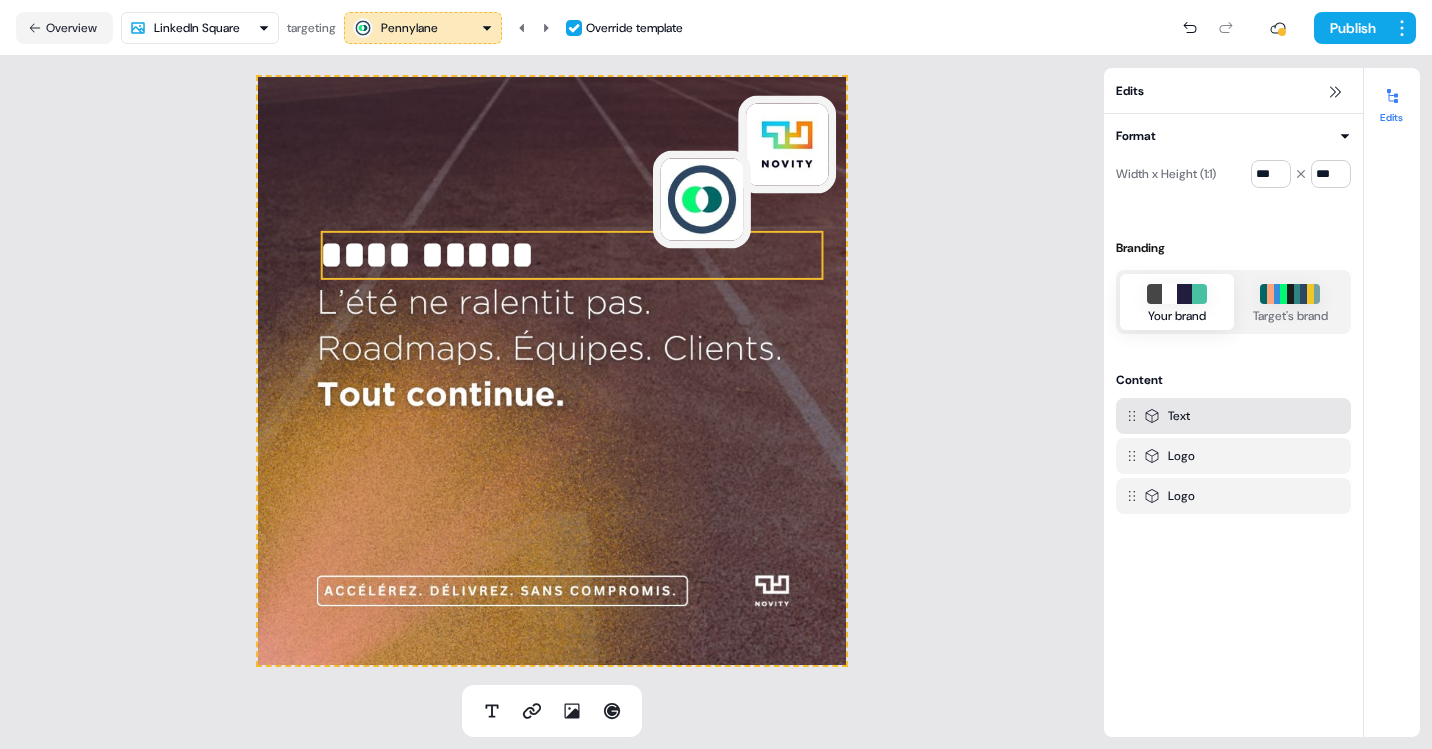 click on "**********" at bounding box center [552, 370] 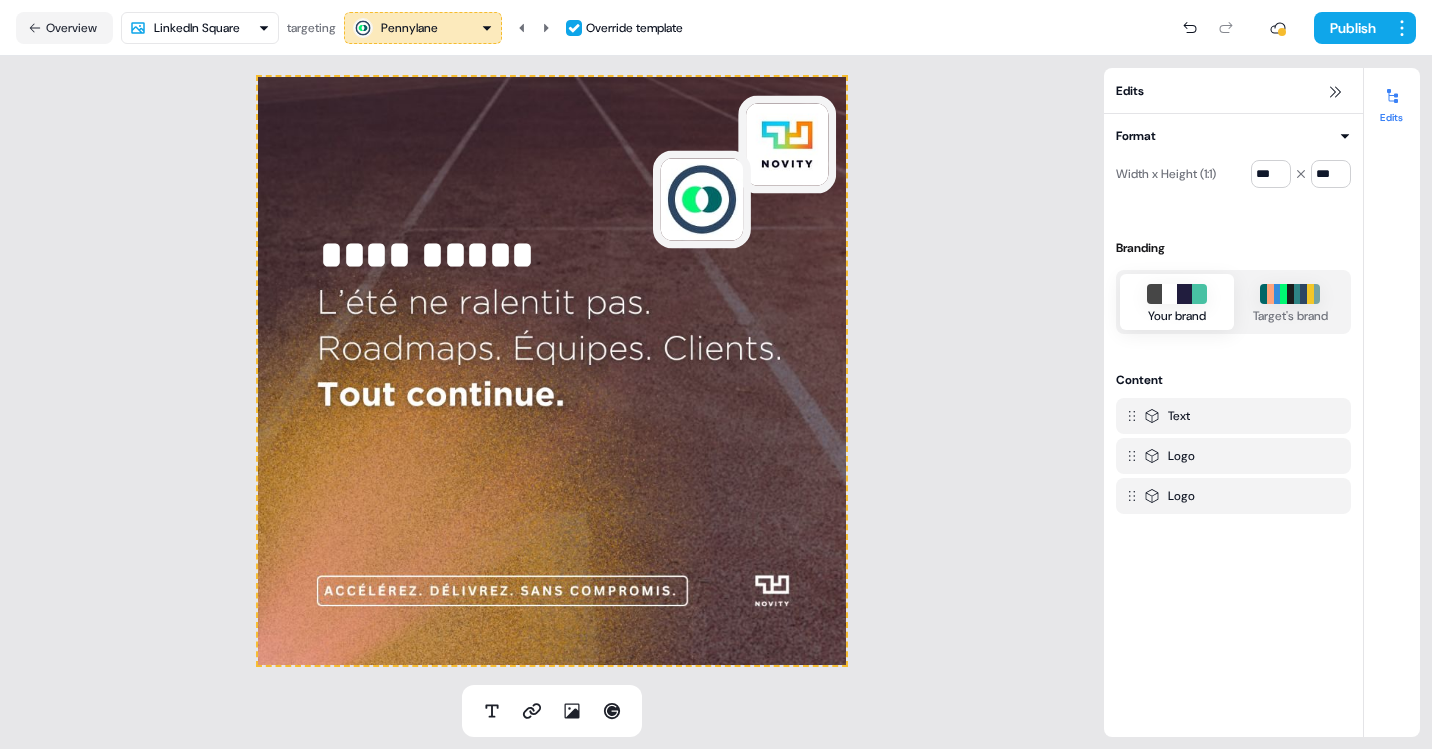 click on "Pennylane" at bounding box center (409, 28) 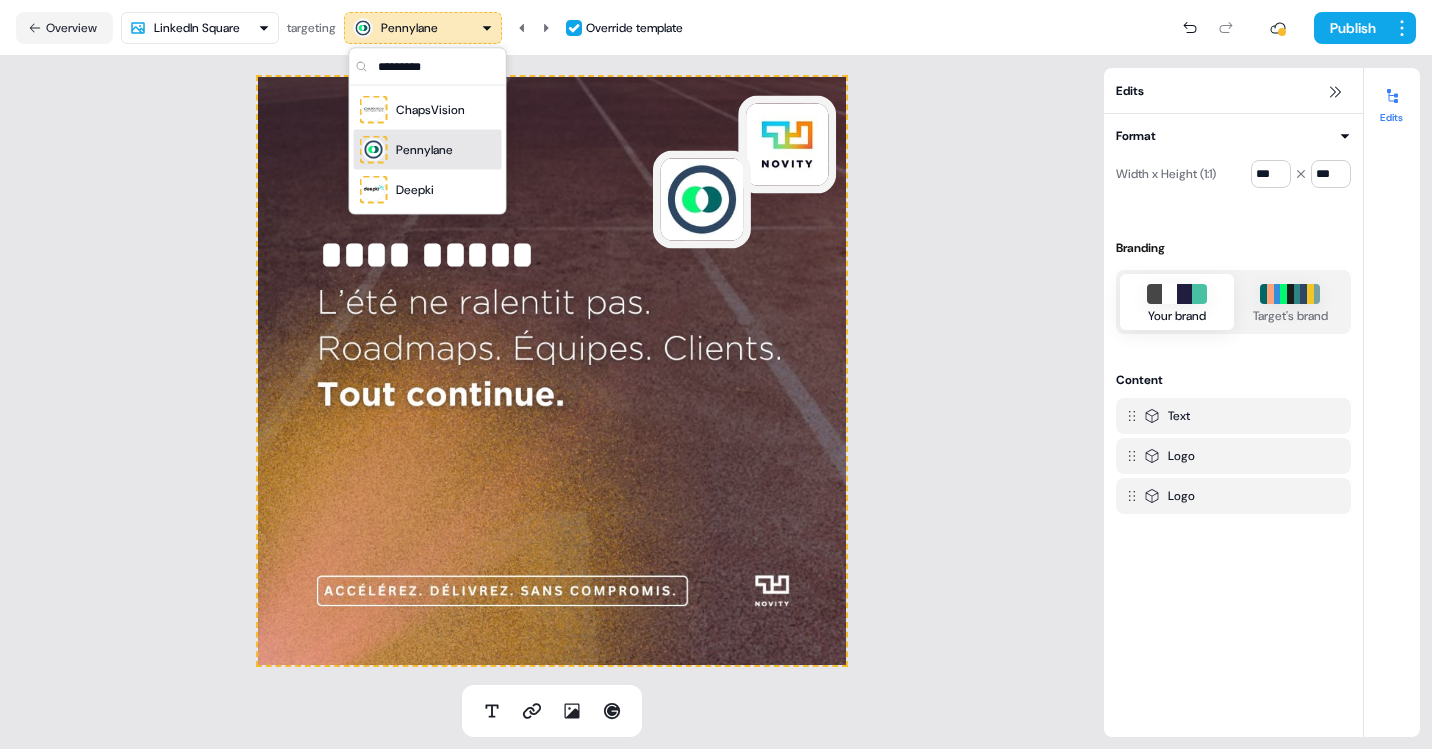 click on "Pennylane" at bounding box center (424, 150) 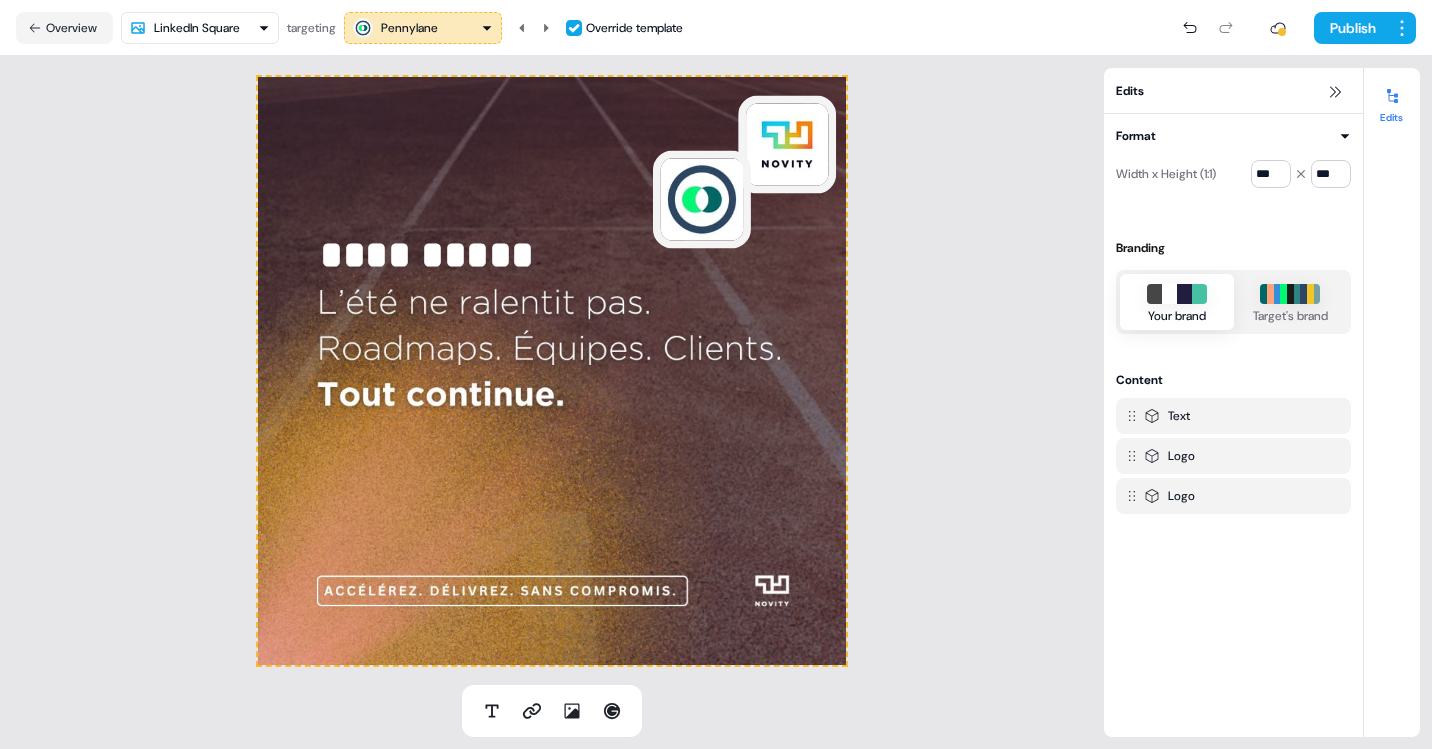 click on "Pennylane" at bounding box center (409, 28) 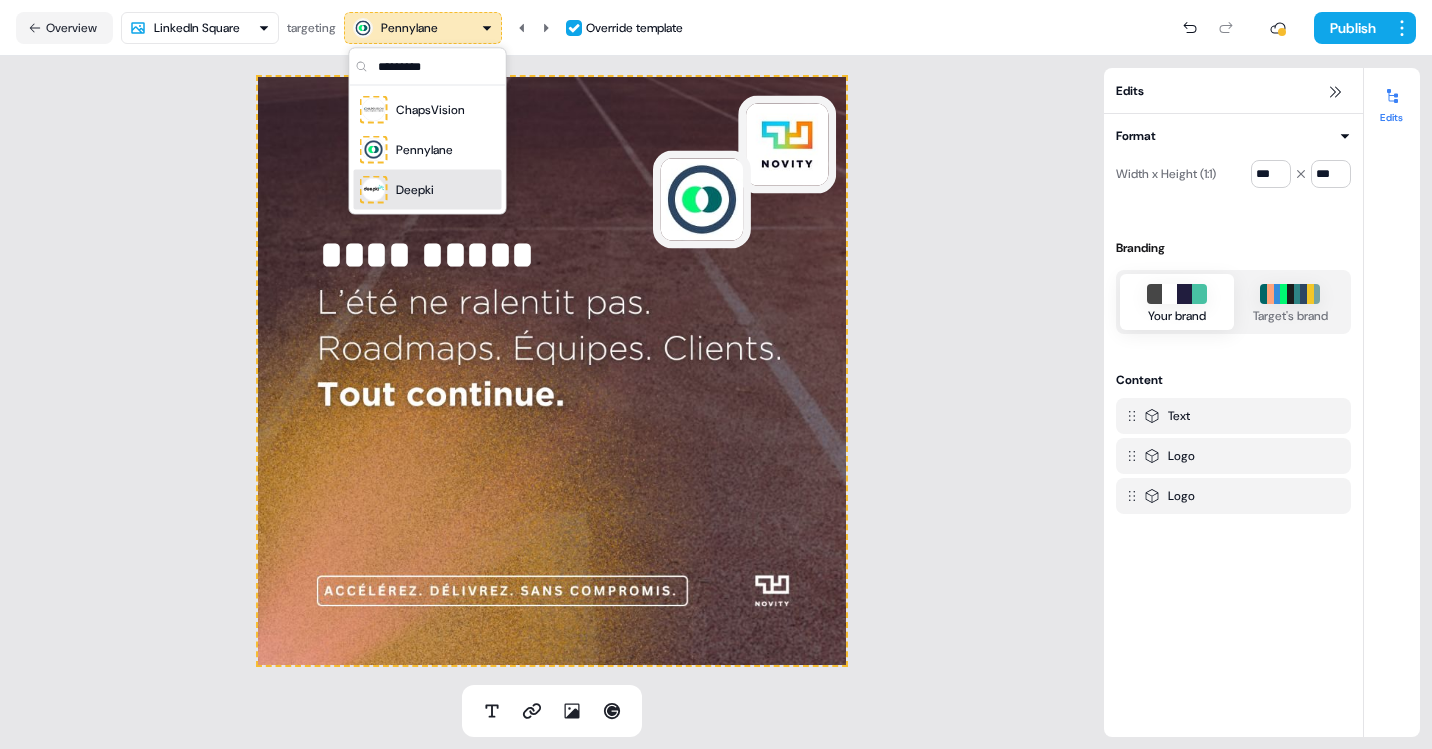 click on "Deepki" at bounding box center (415, 190) 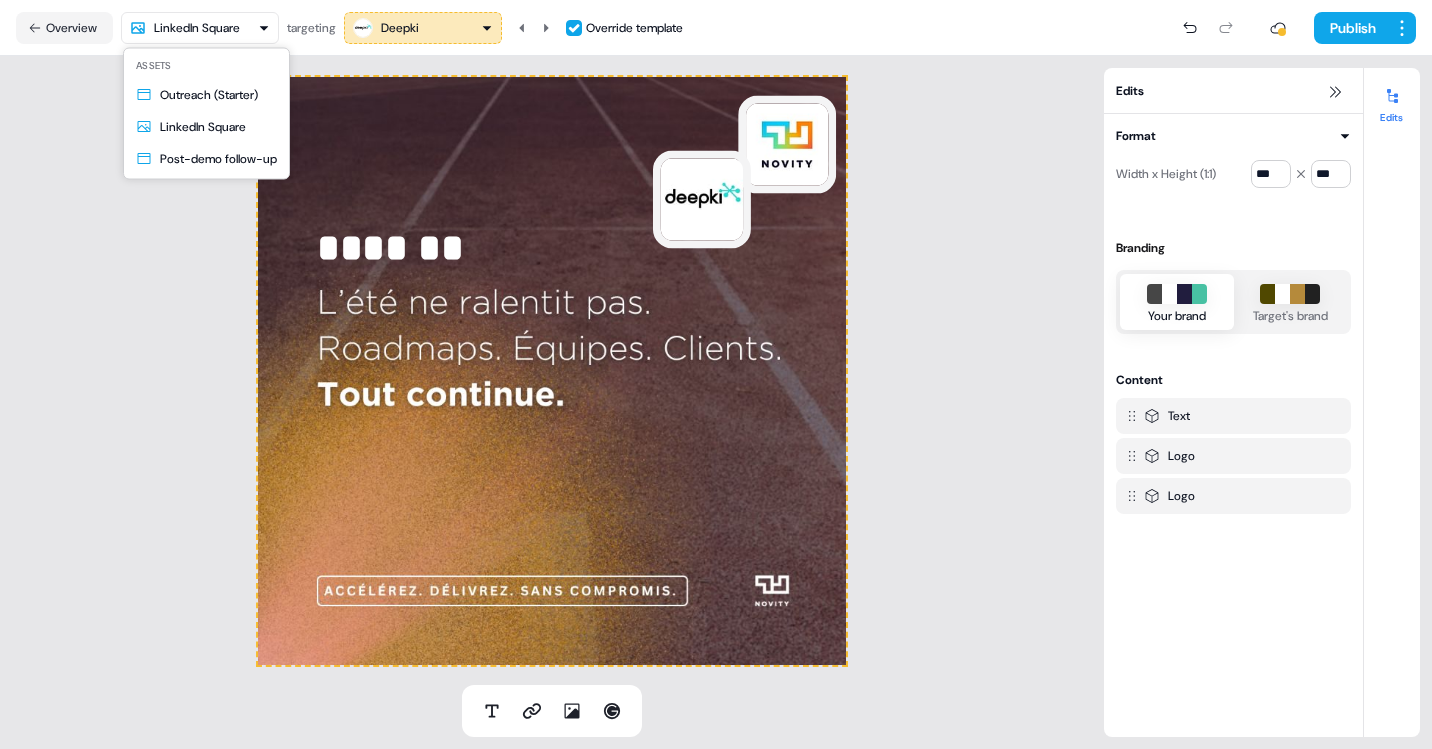 click on "For the best experience switch devices to a bigger screen. Go to Userled.io Novity.io Editor Overview Engagement Distribute Created by Geneviève   Ladouceur Loading... Overview LinkedIn Square targeting Deepki Override template Publish *******
To pick up a draggable item, press the space bar.
While dragging, use the arrow keys to move the item.
Press space again to drop the item in its new position, or press escape to cancel.
Edits Format Width x Height (1:1) *** *** Branding Your brand Target's brand Content Text Logo Logo Add block Edits Assets Outreach (Starter) LinkedIn Square Post-demo follow-up" at bounding box center [716, 374] 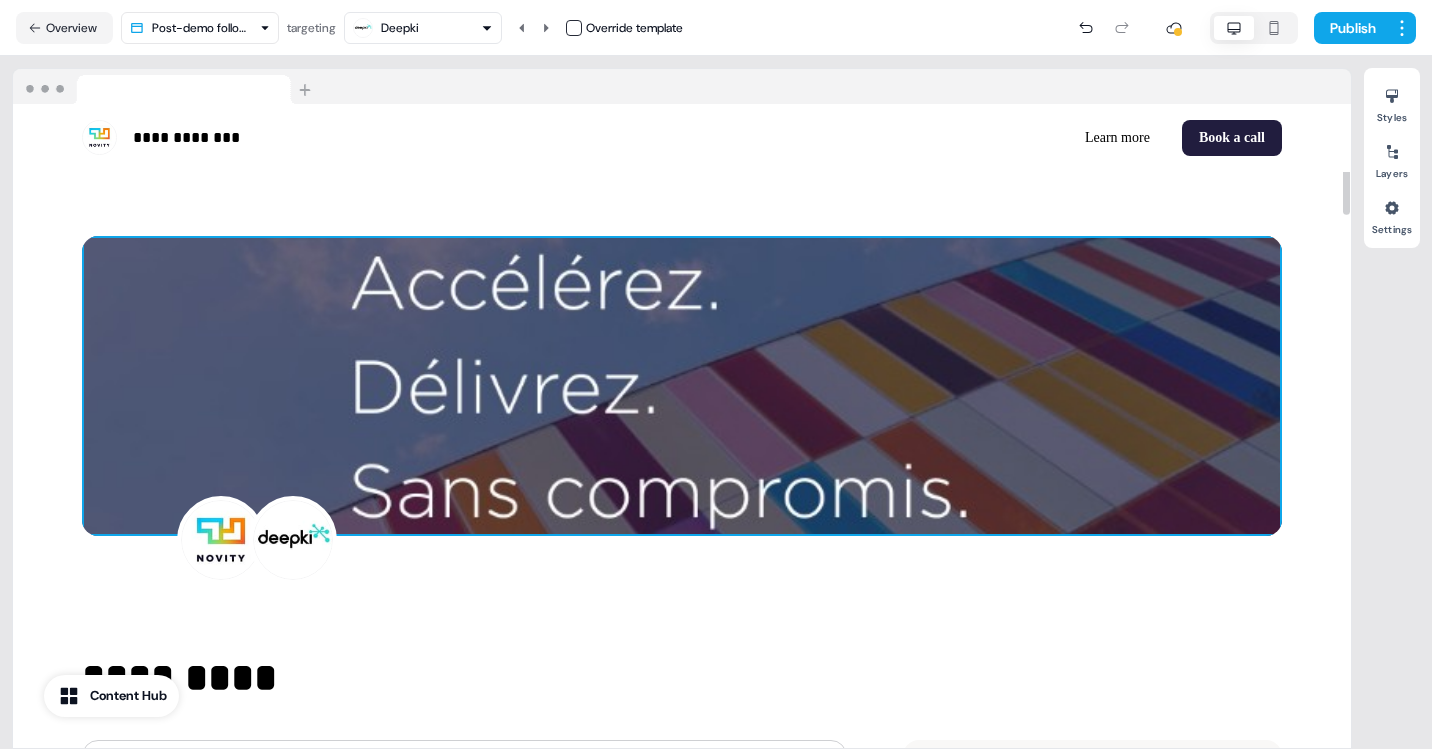 scroll, scrollTop: 15, scrollLeft: 0, axis: vertical 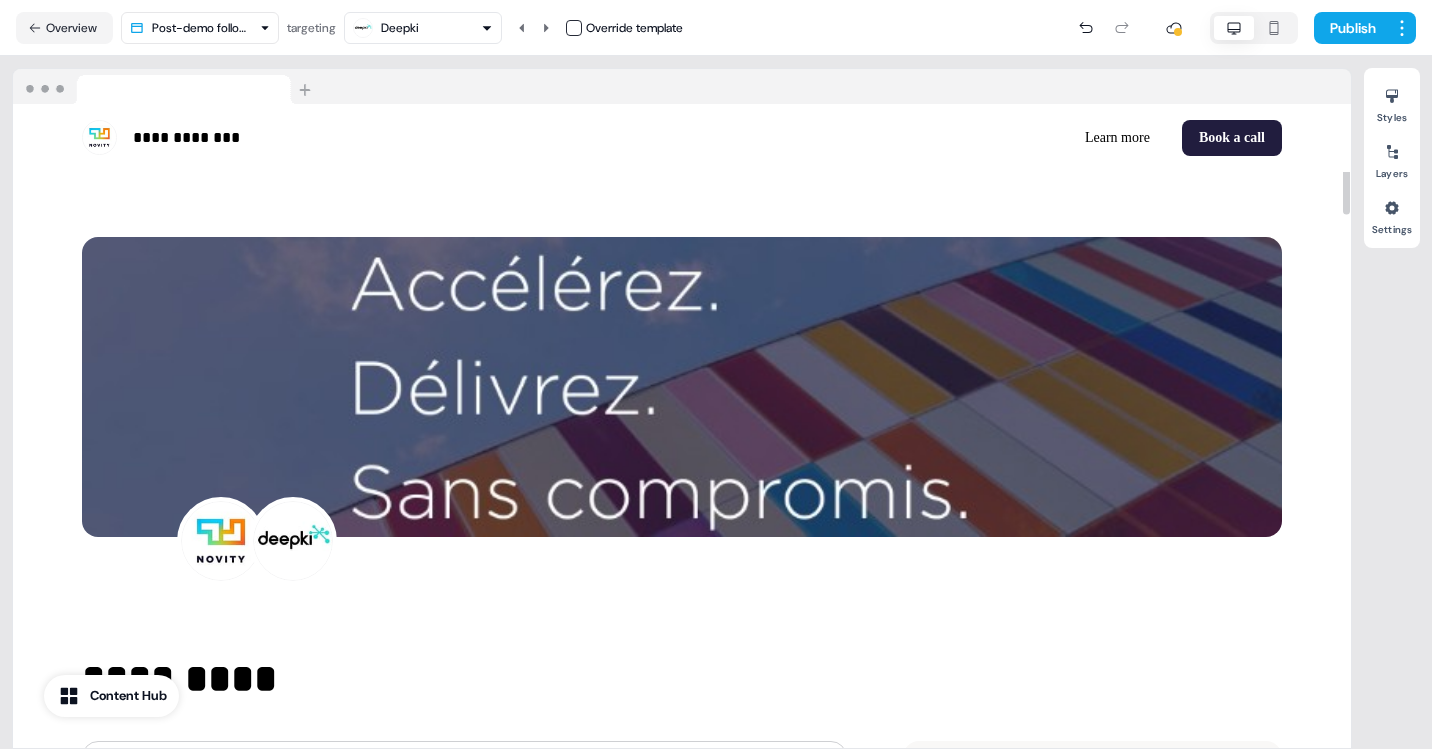click on "Deepki" at bounding box center (423, 28) 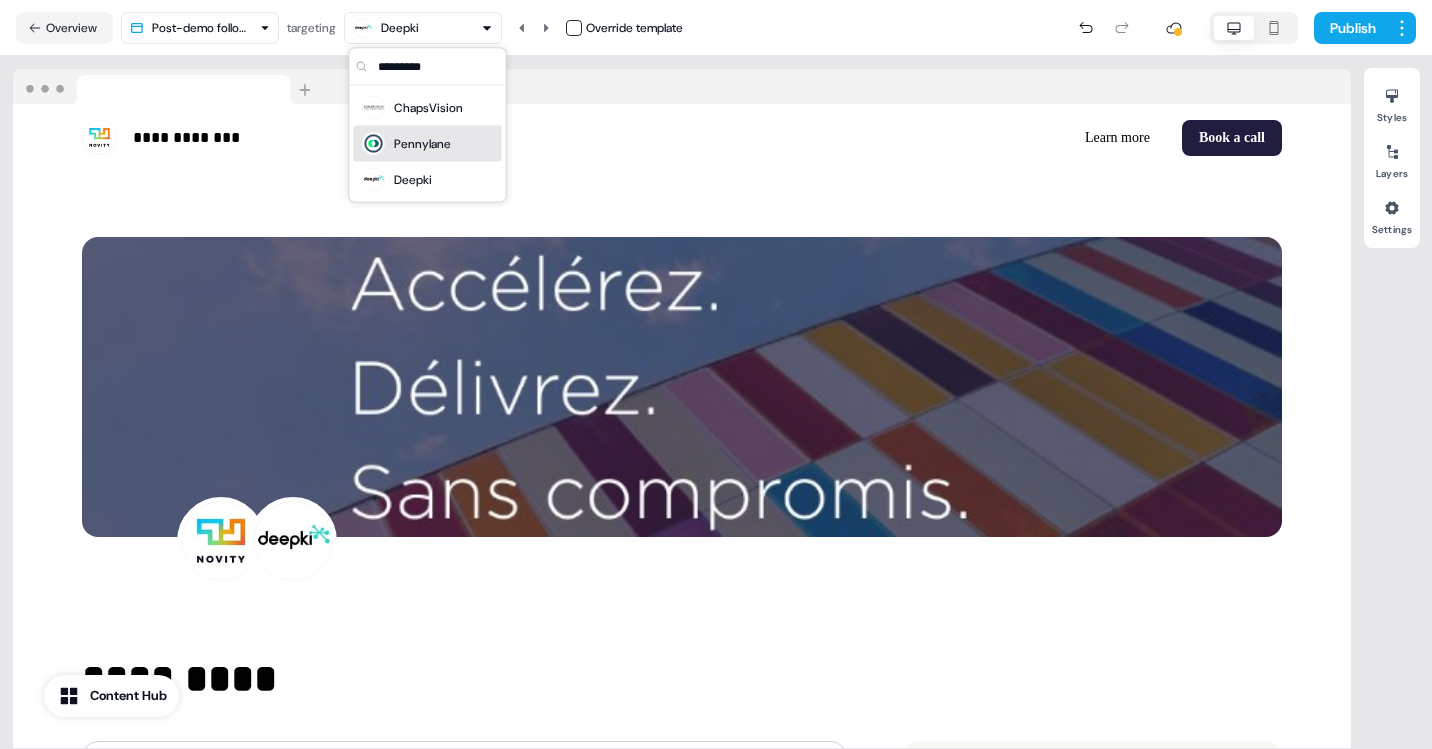 click on "Pennylane" at bounding box center (422, 144) 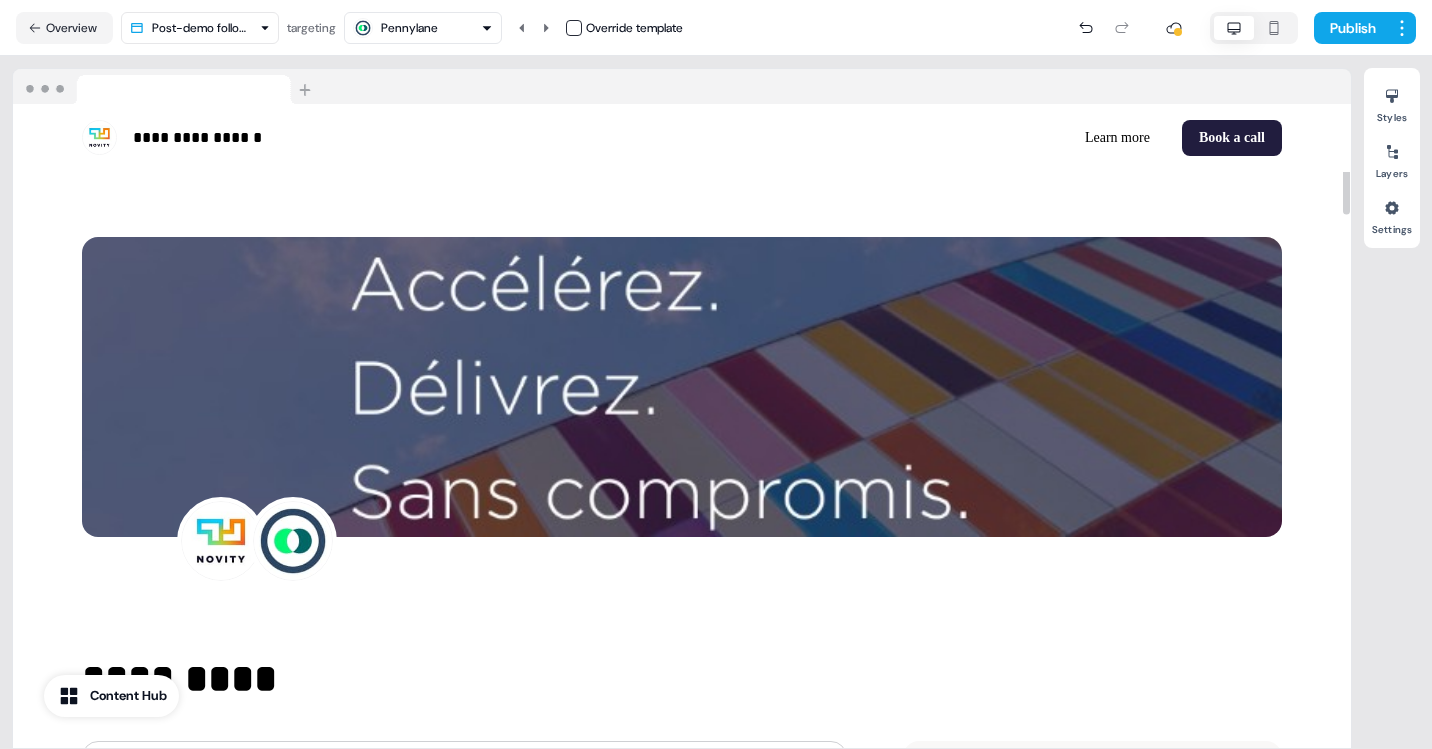 click on "Pennylane" at bounding box center [423, 28] 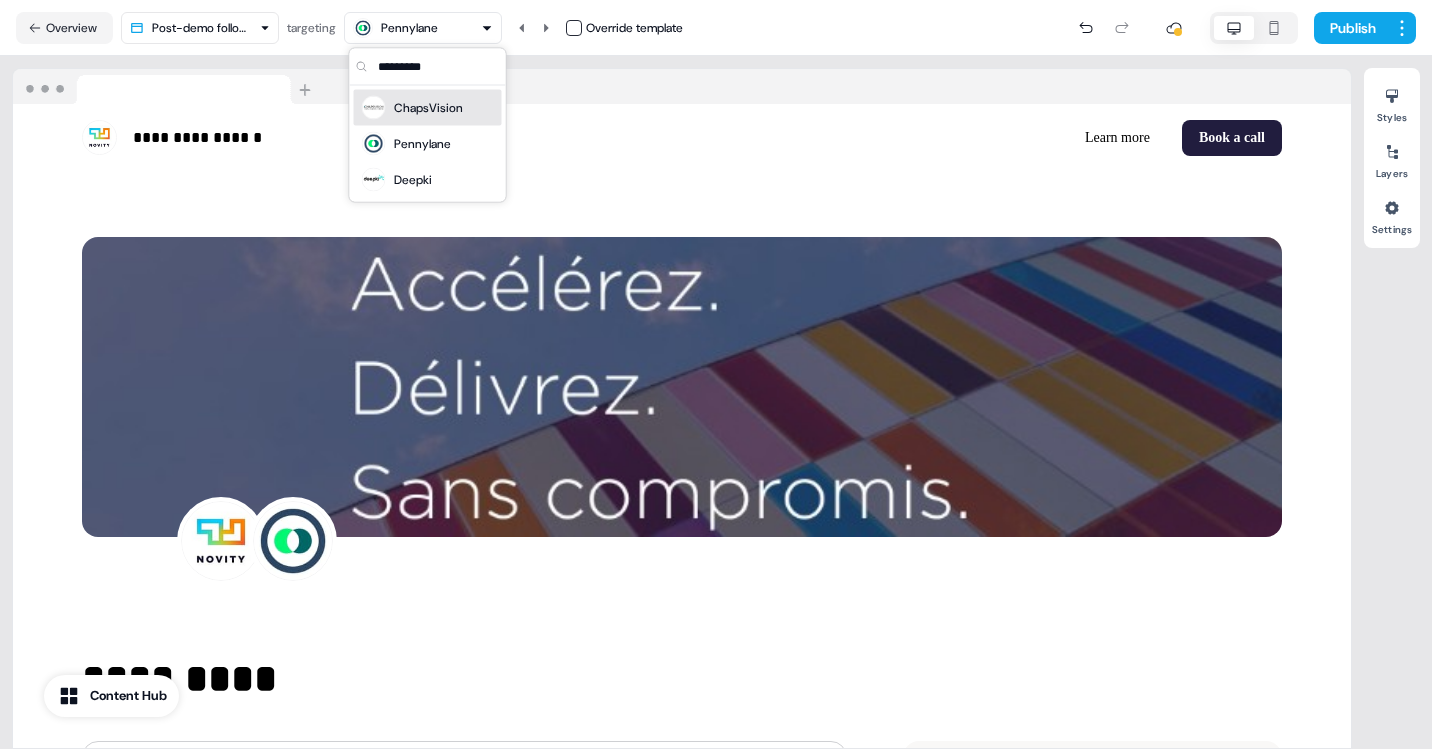 click on "ChapsVision" at bounding box center (428, 108) 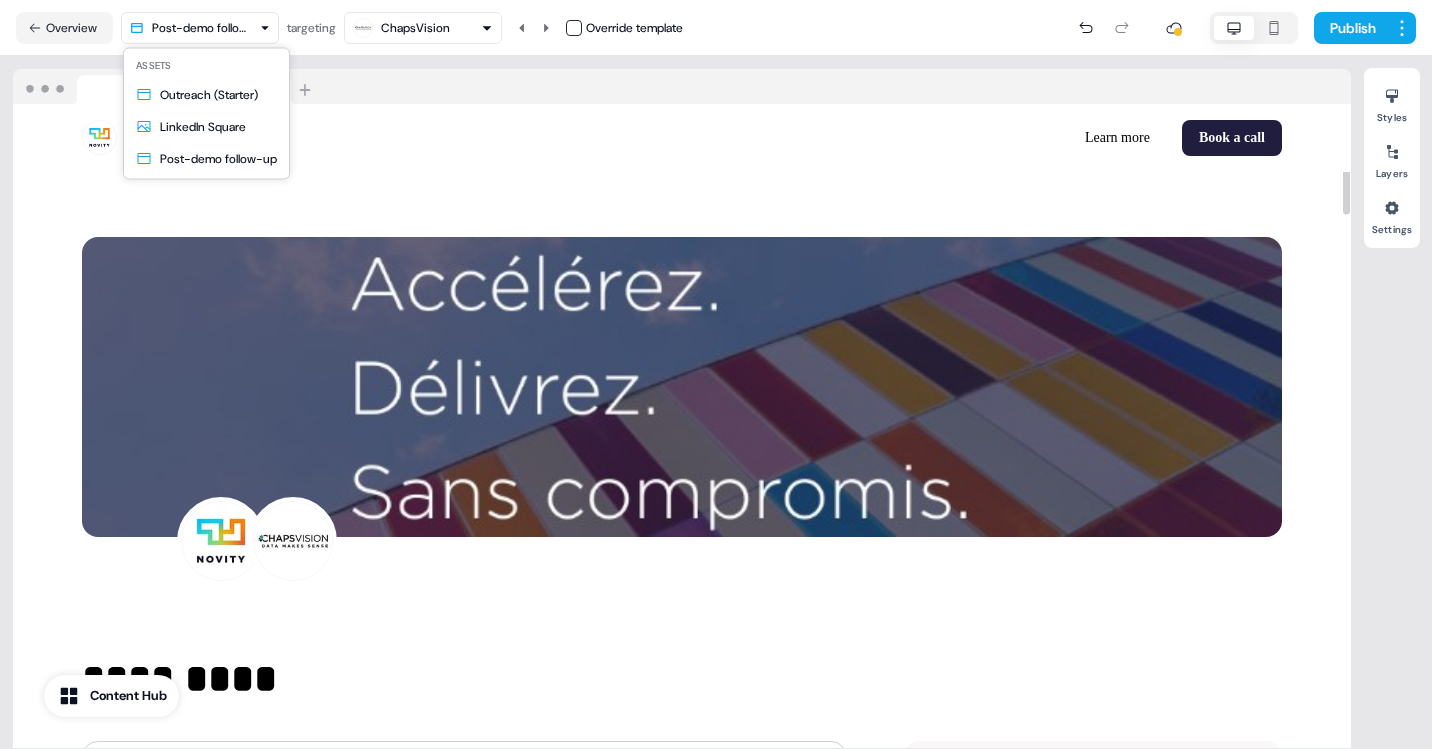 click on "**********" at bounding box center [716, 374] 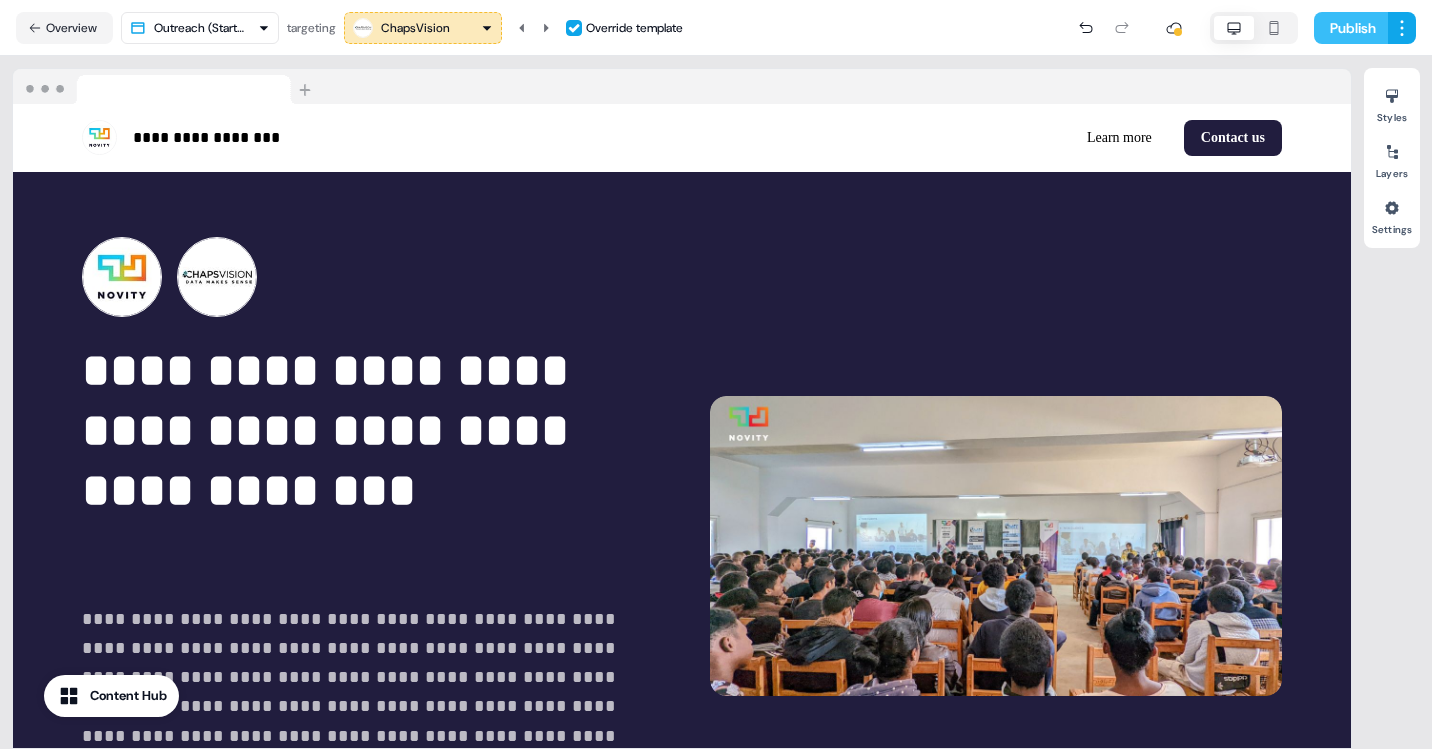 click on "Publish" at bounding box center (1351, 28) 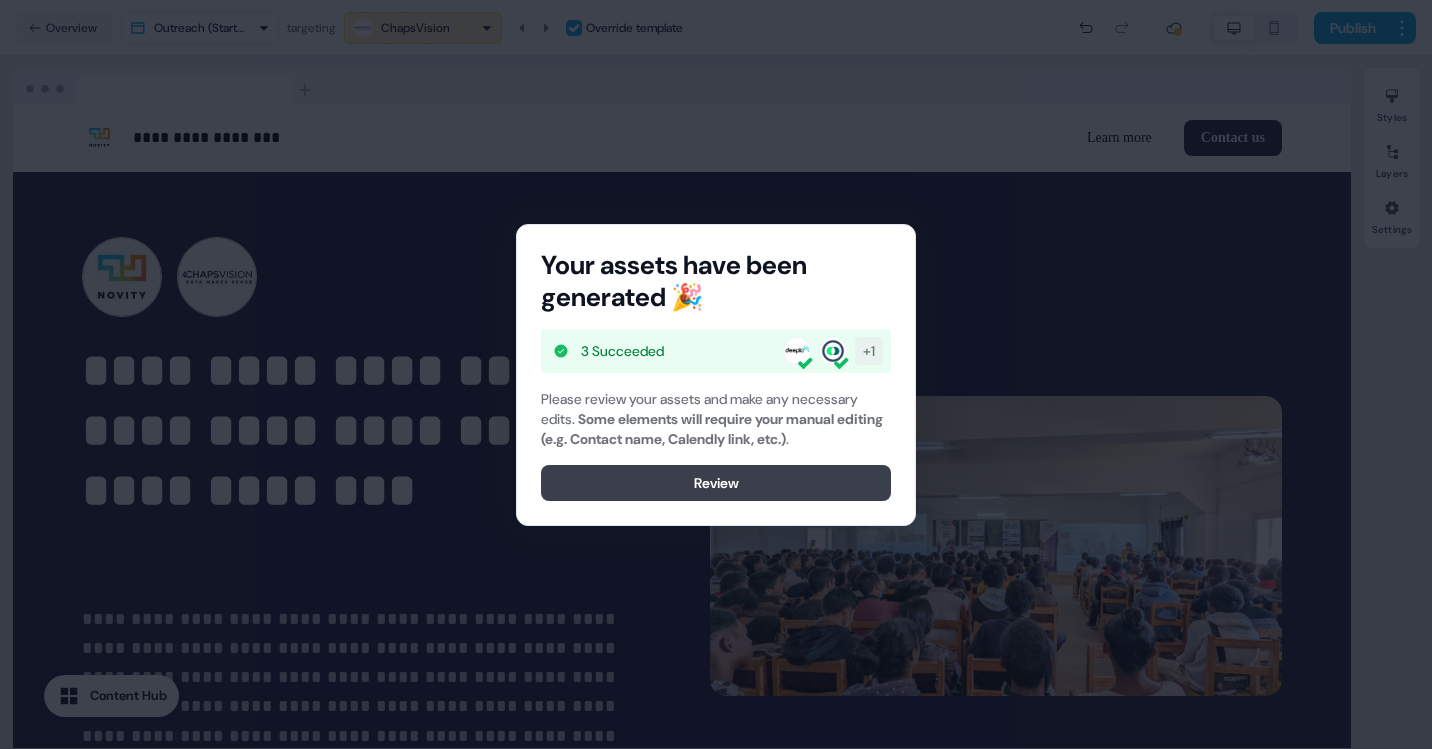 click on "Review" at bounding box center [716, 483] 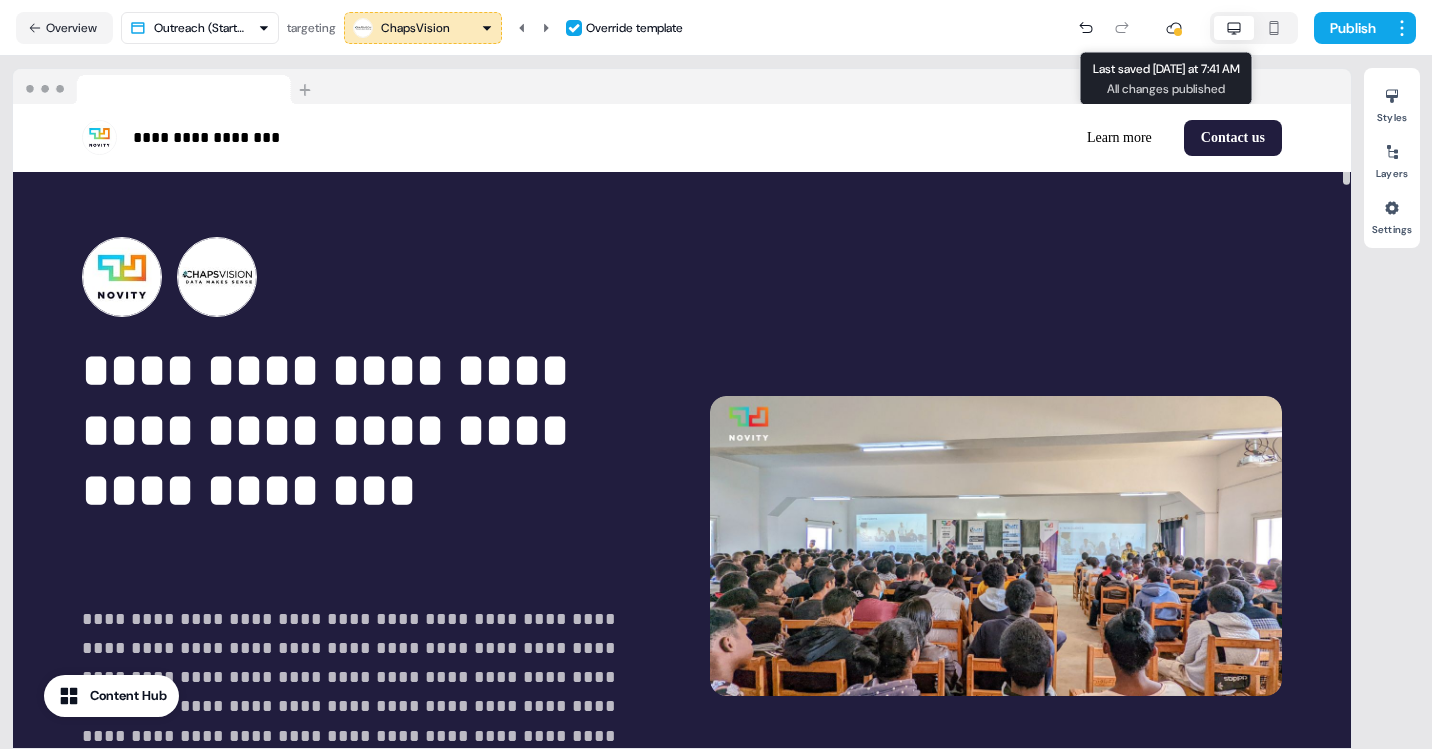 click 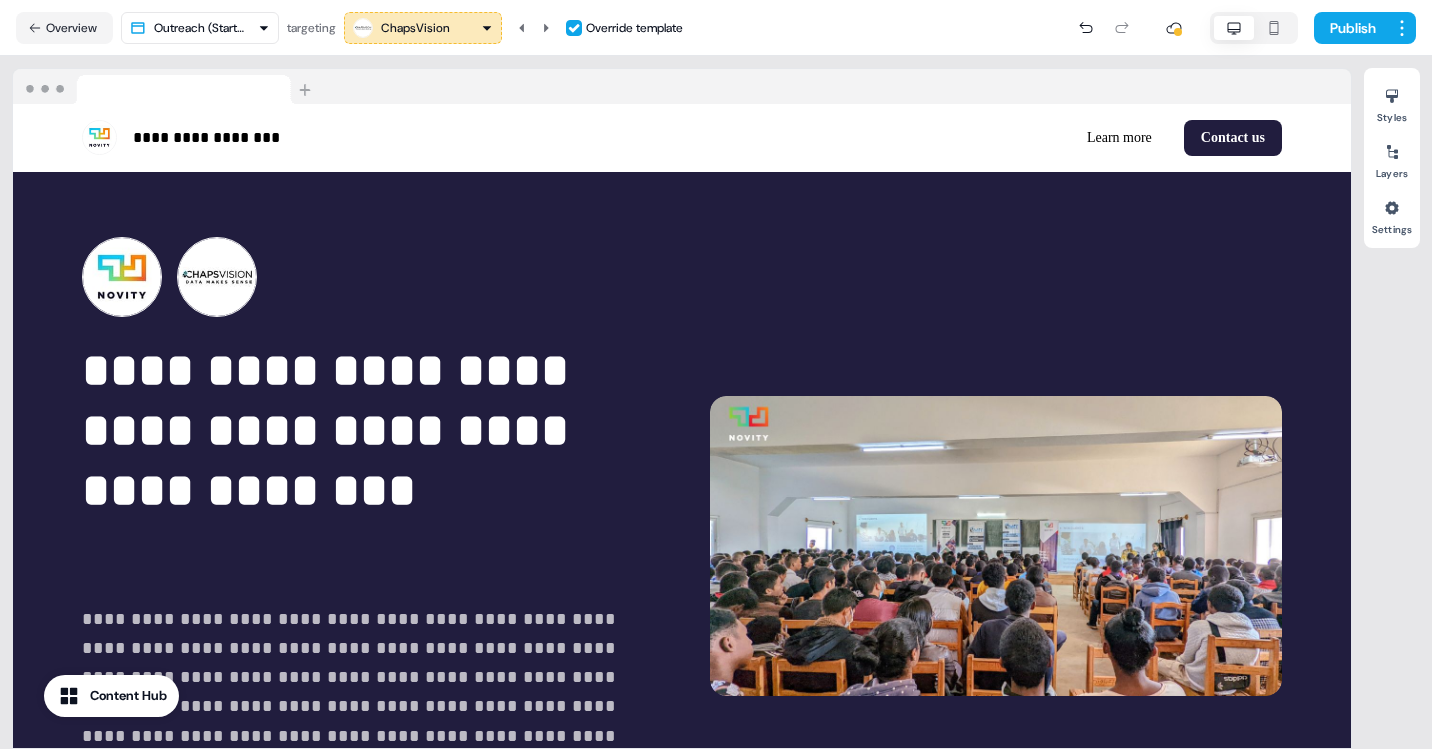click 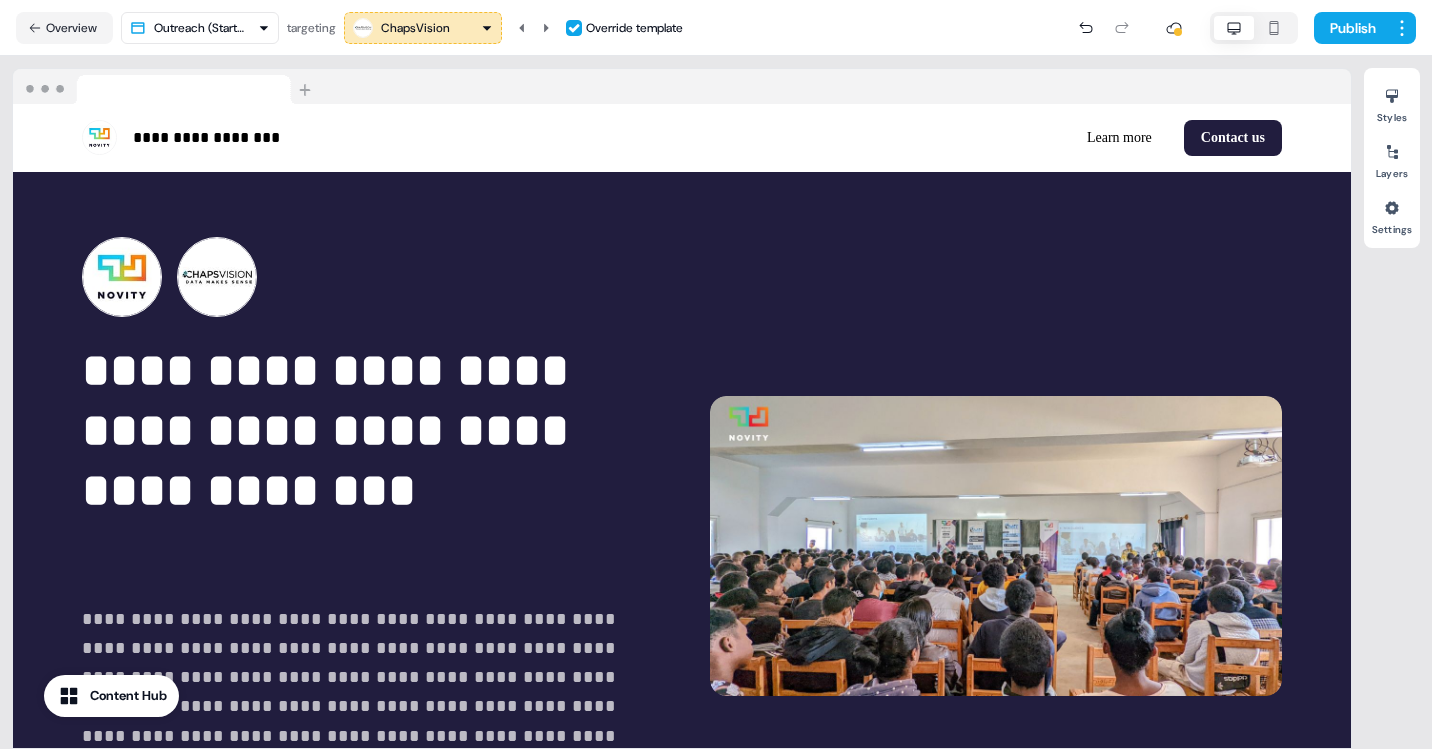 click at bounding box center [1174, 28] 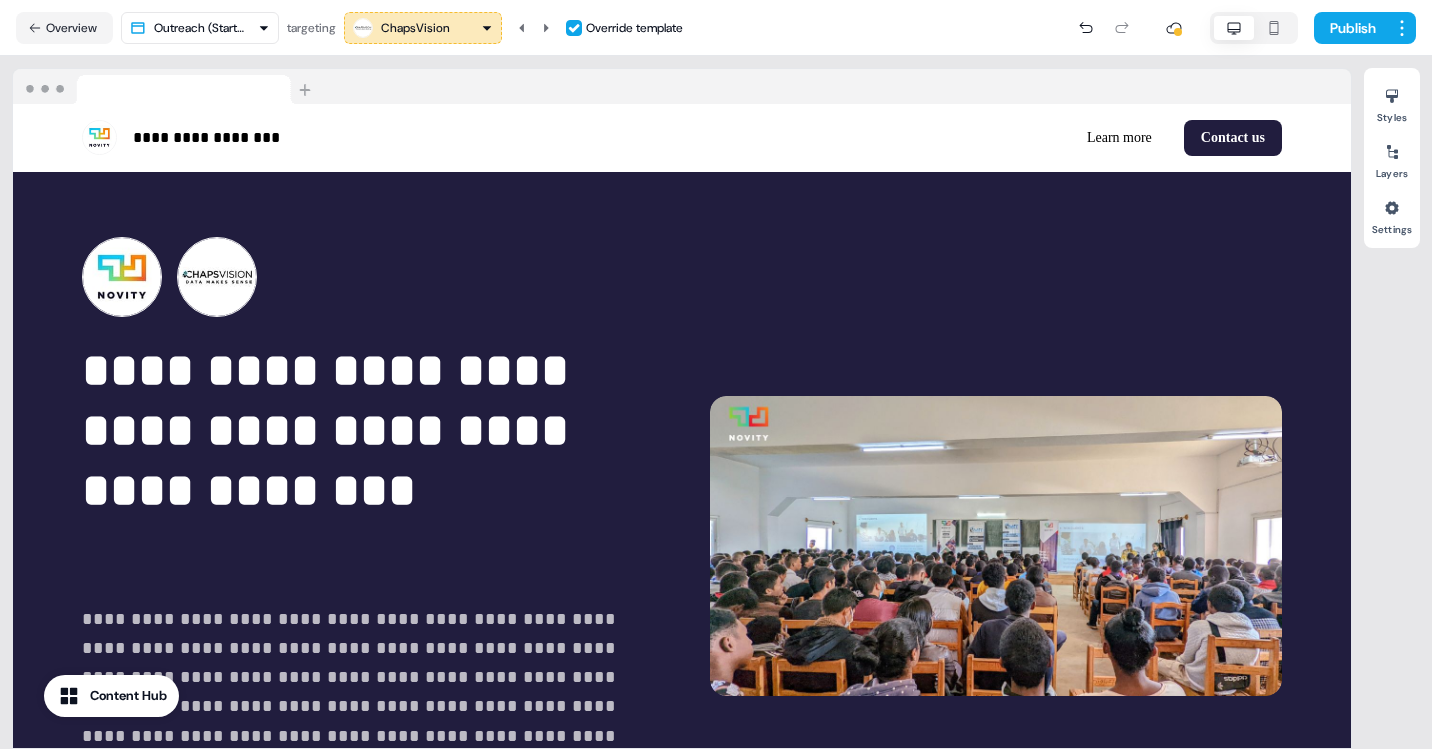 click at bounding box center [682, 87] 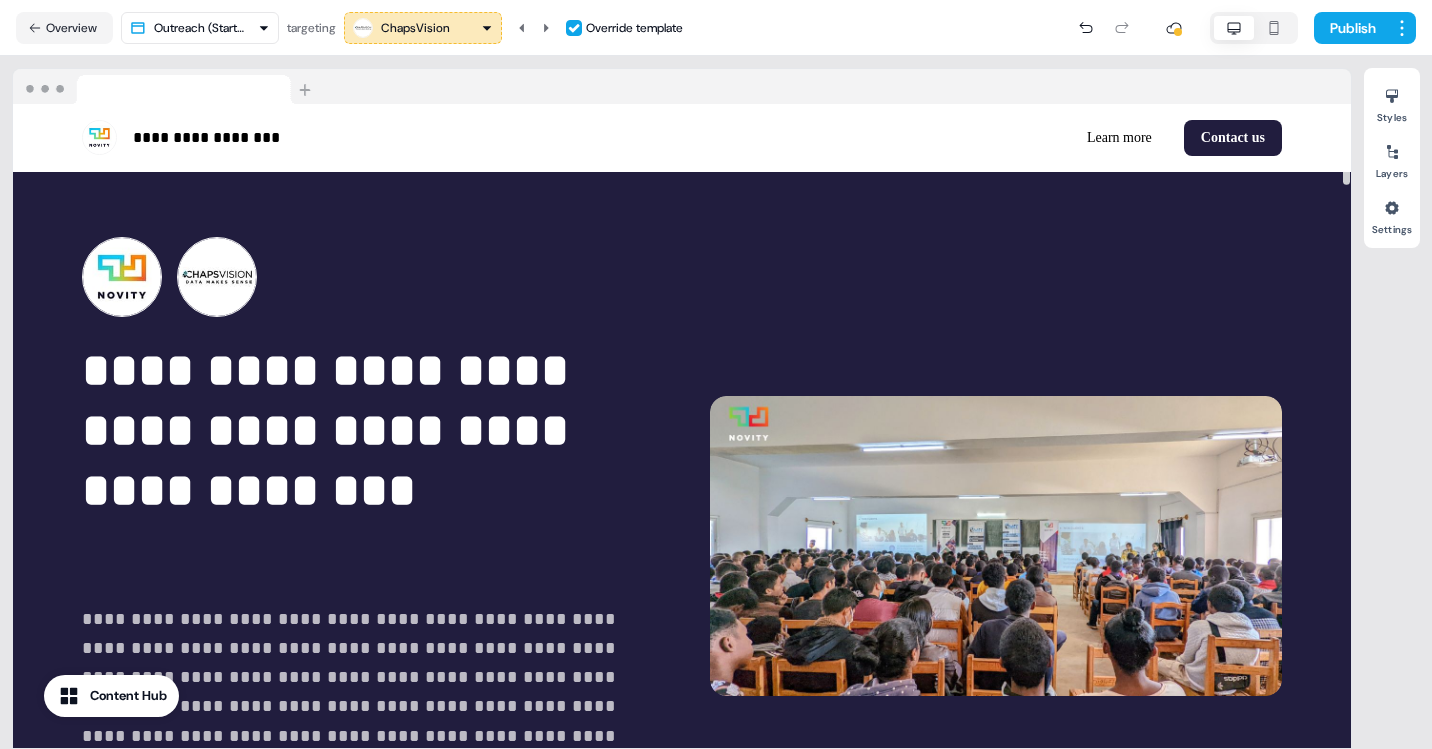 click on "**********" at bounding box center (716, 374) 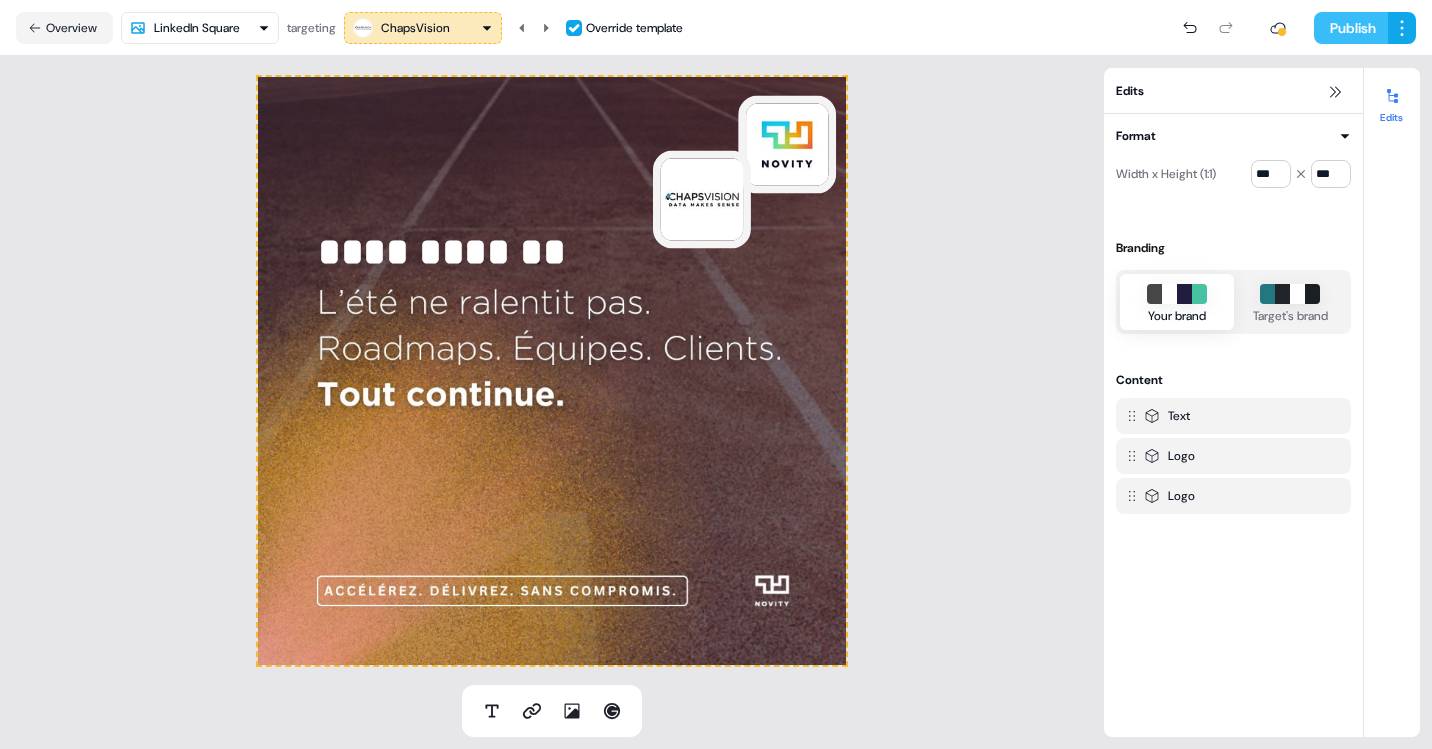 click on "Publish" at bounding box center (1351, 28) 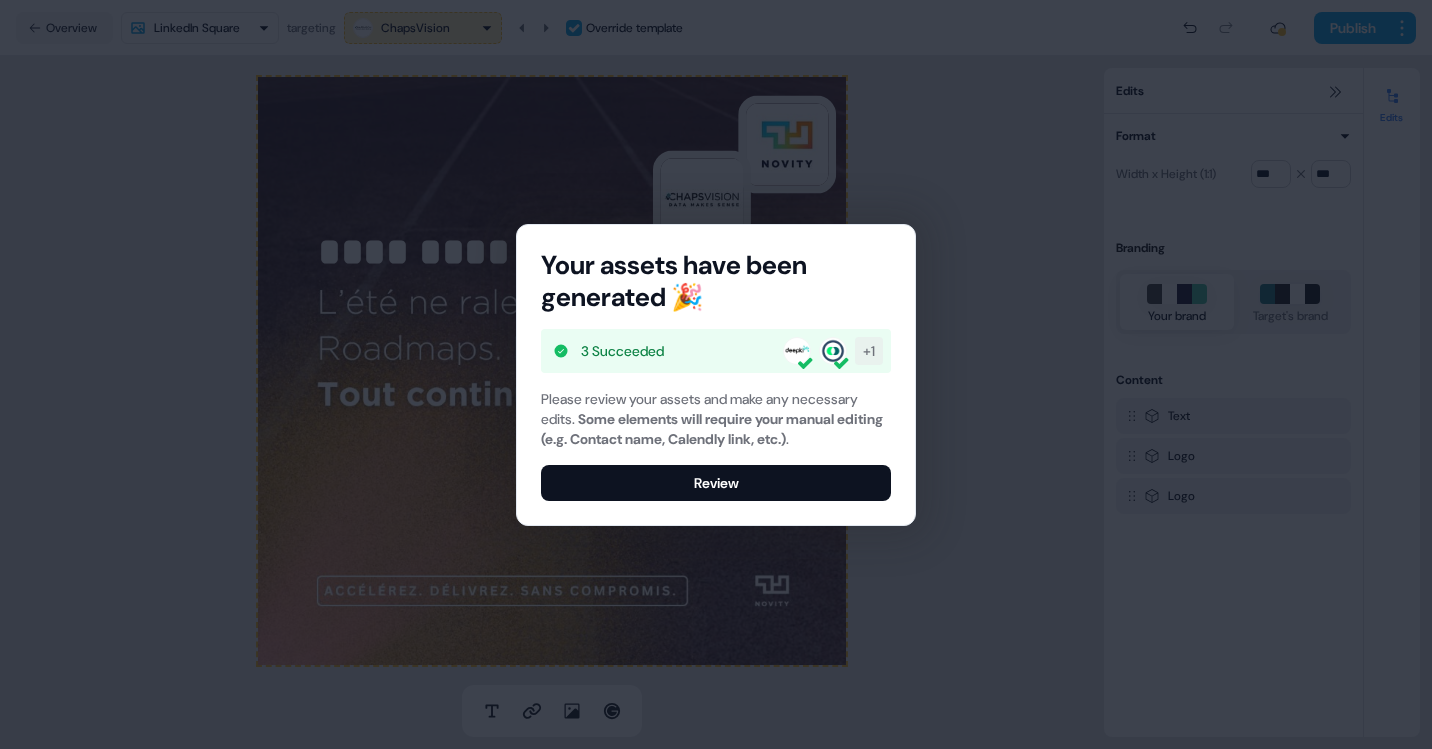 click on "Your assets have been generated 🎉 3   Succeeded + 1 Please review your assets and make any necessary edits.   Some elements will require your manual editing (e.g. Contact name, Calendly link, etc.) . Review" at bounding box center [716, 374] 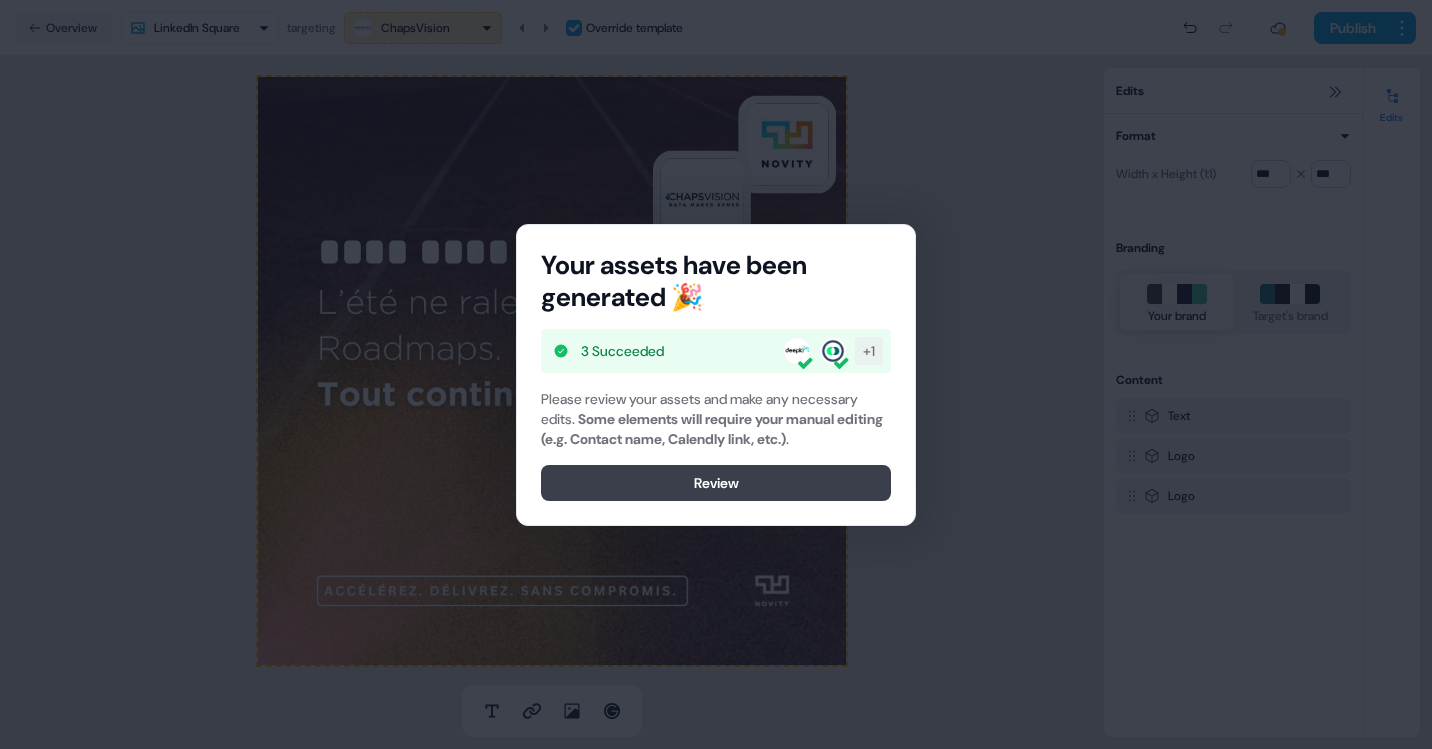 click on "Review" at bounding box center (716, 483) 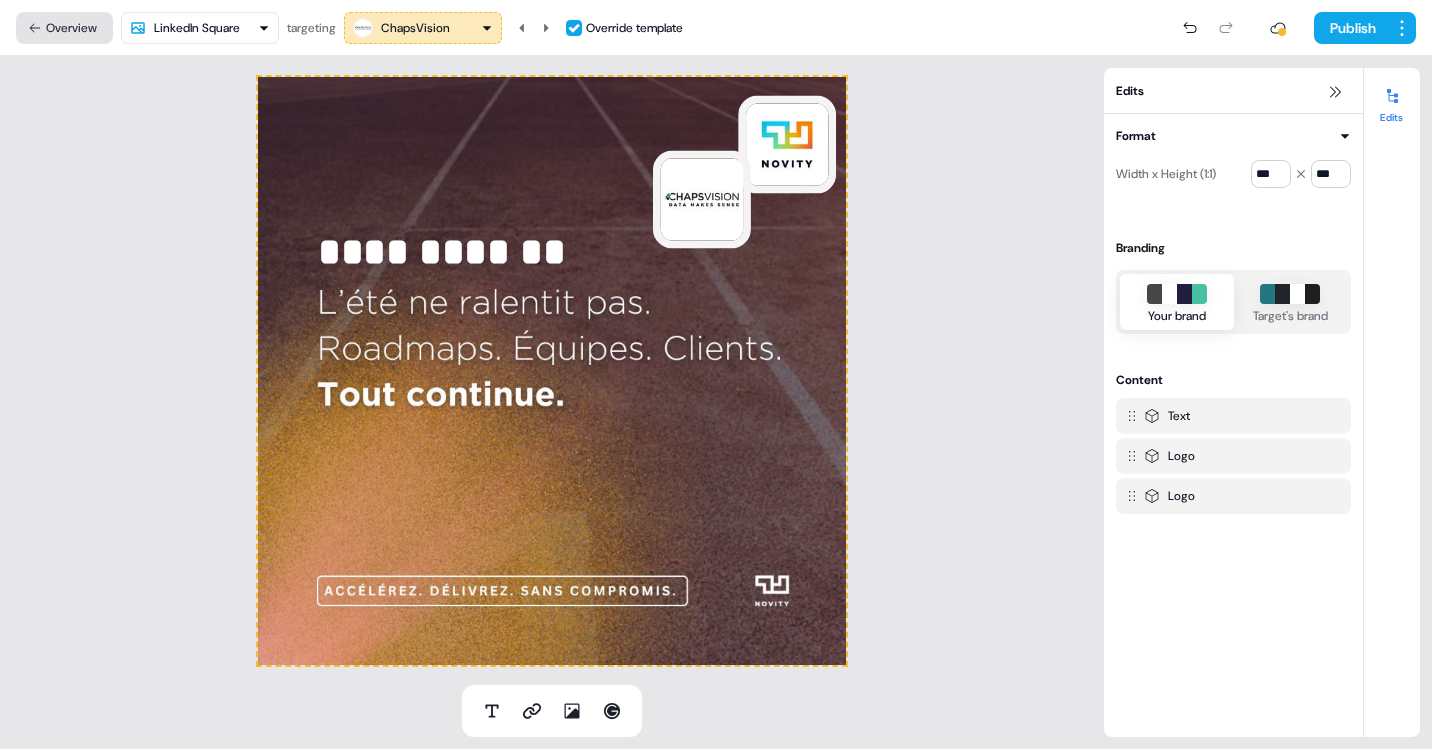 click on "Overview" at bounding box center (64, 28) 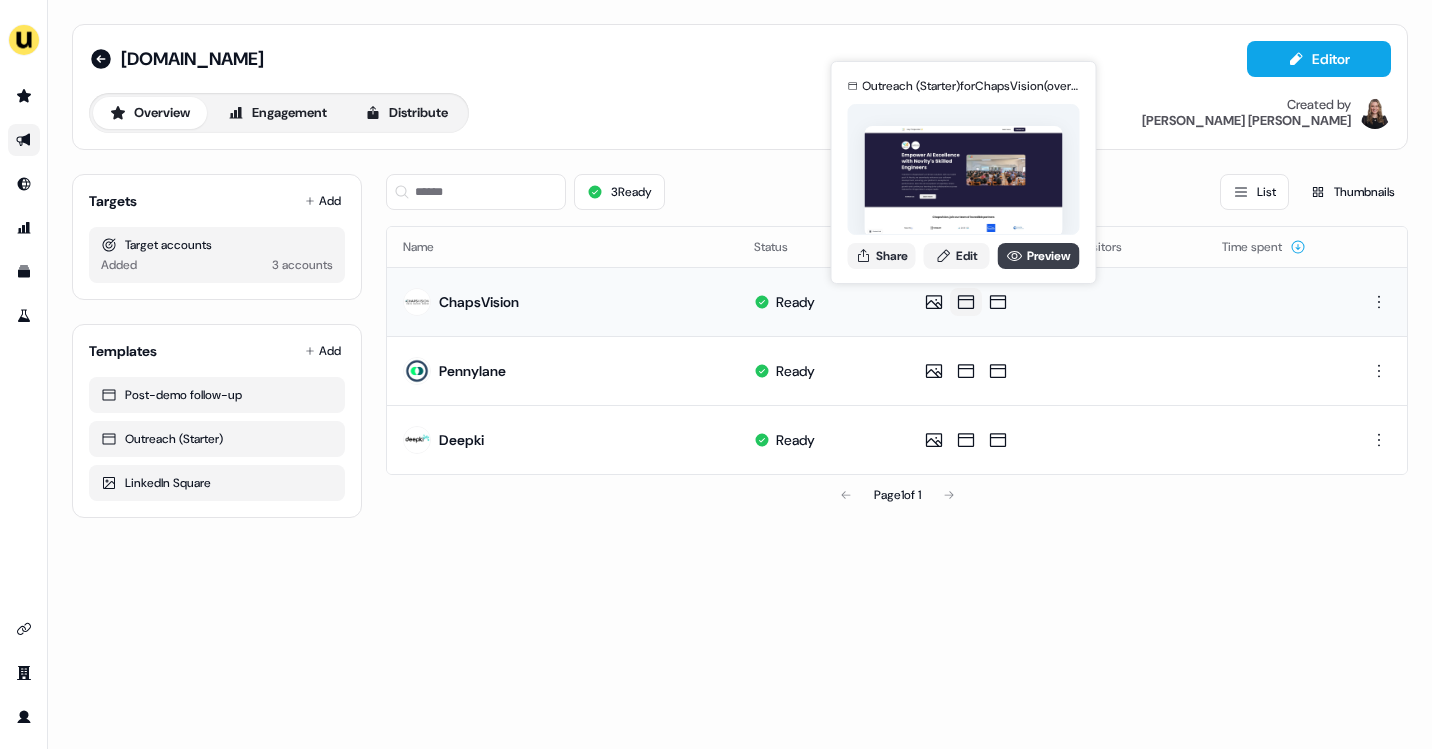 click on "Preview" at bounding box center (1039, 256) 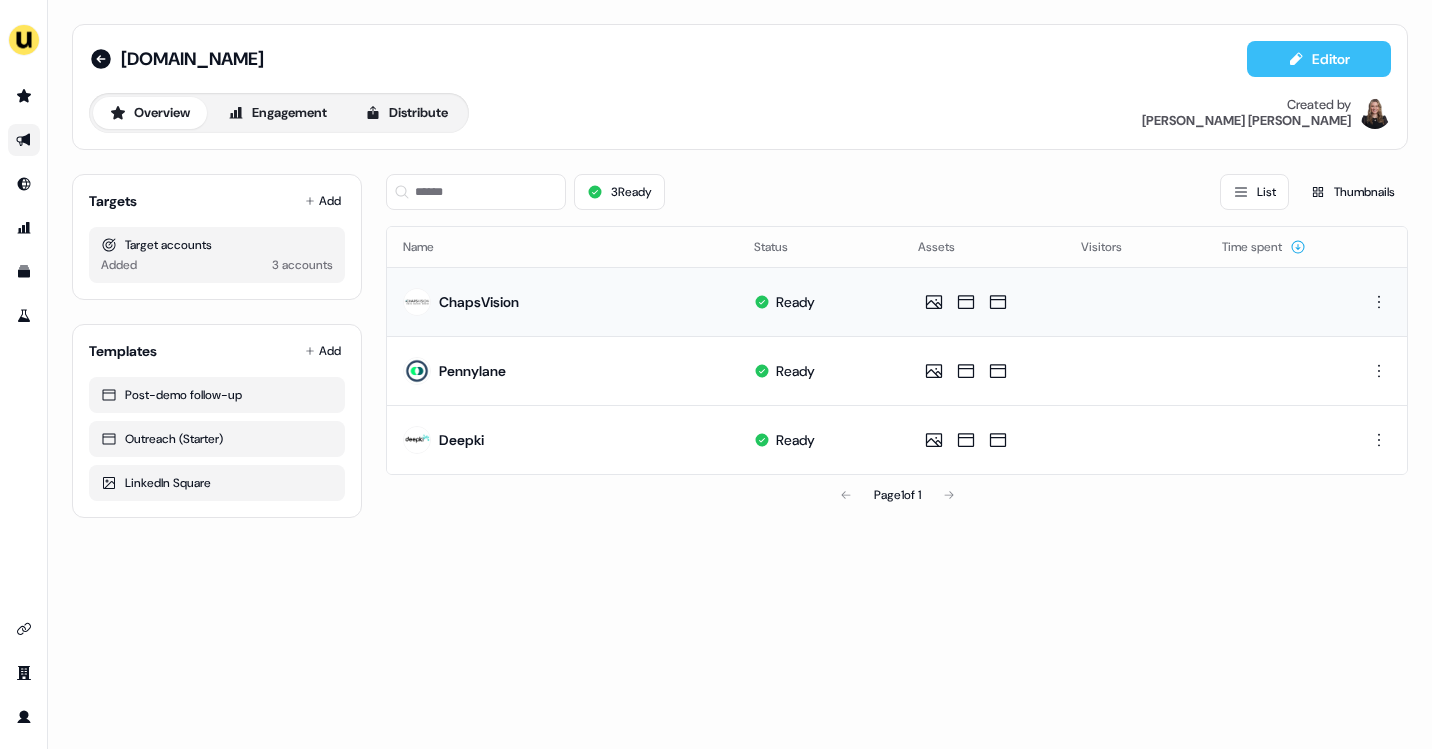 click on "Editor" at bounding box center [1319, 59] 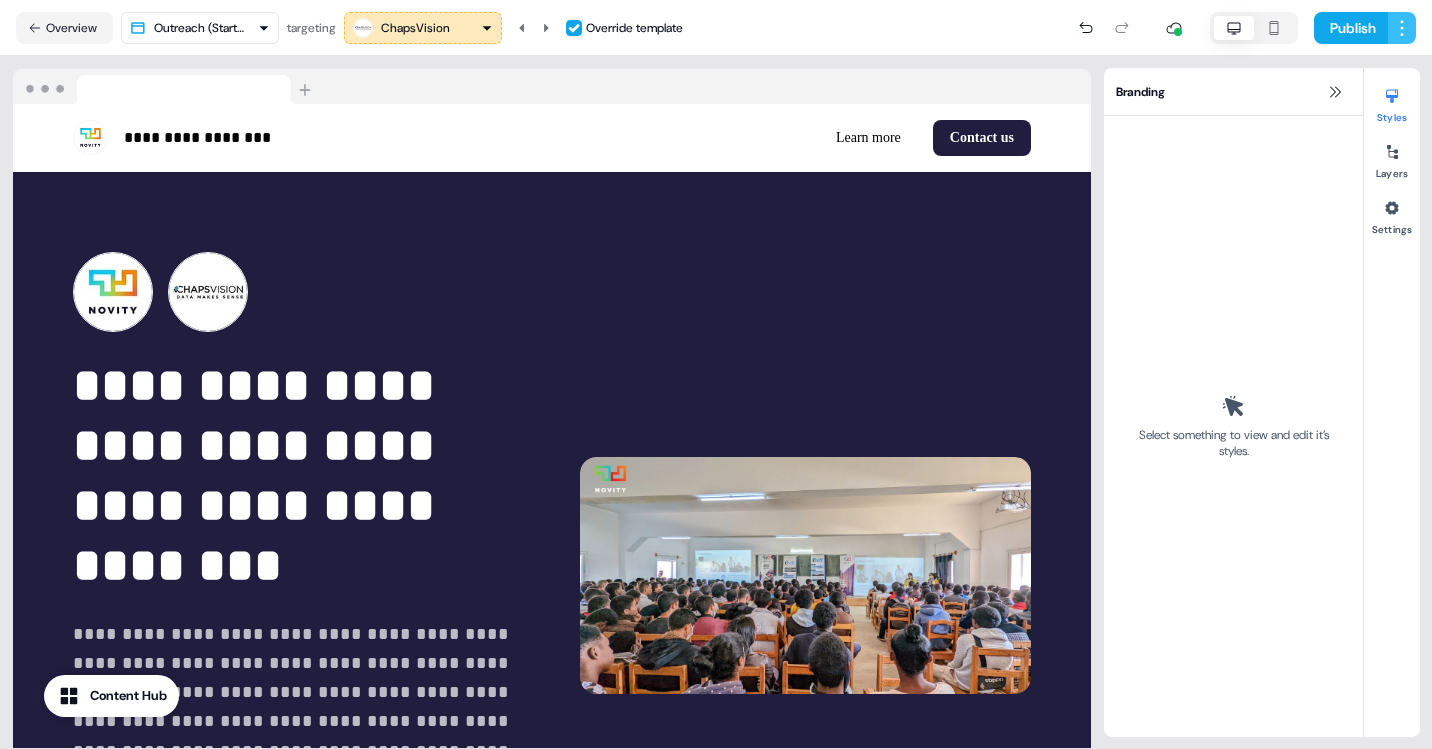 click on "**********" at bounding box center [716, 374] 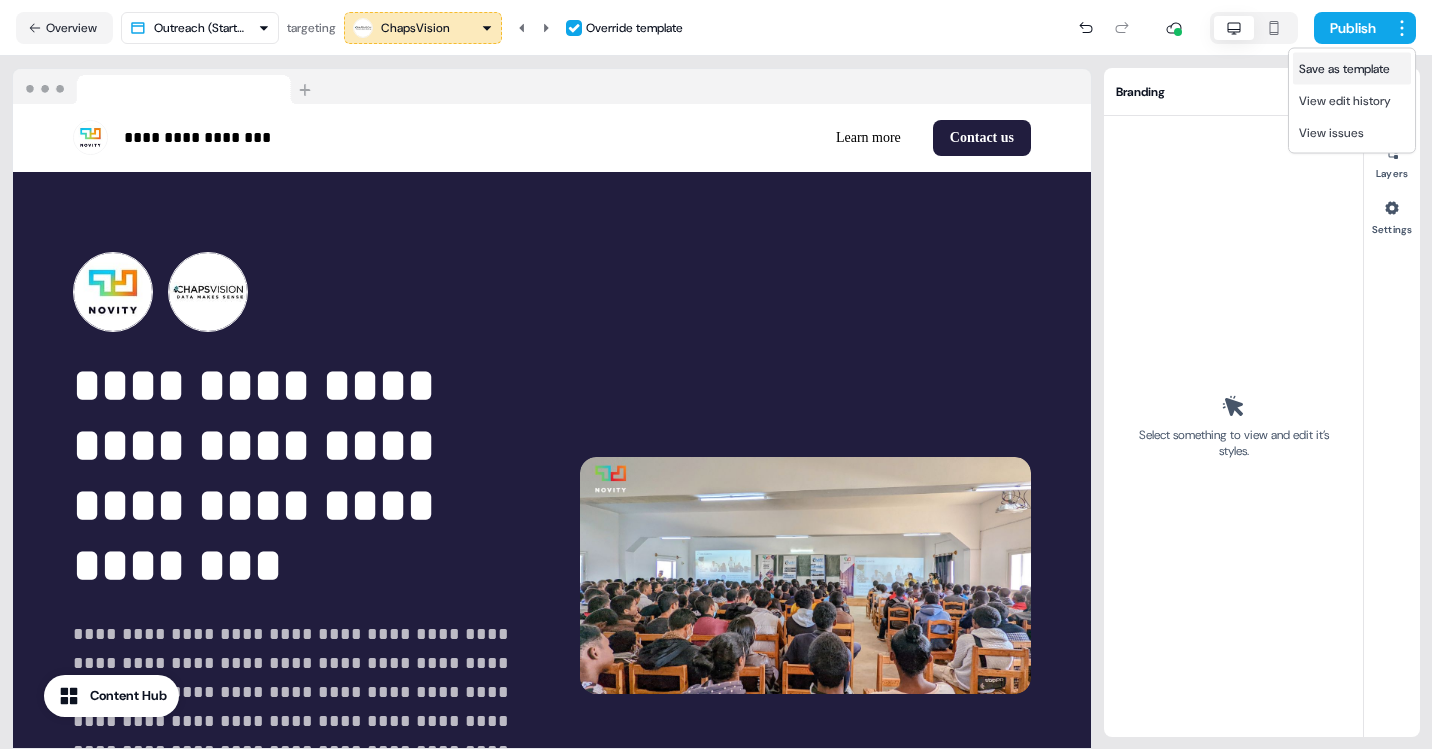 click on "Save as template" at bounding box center [1344, 69] 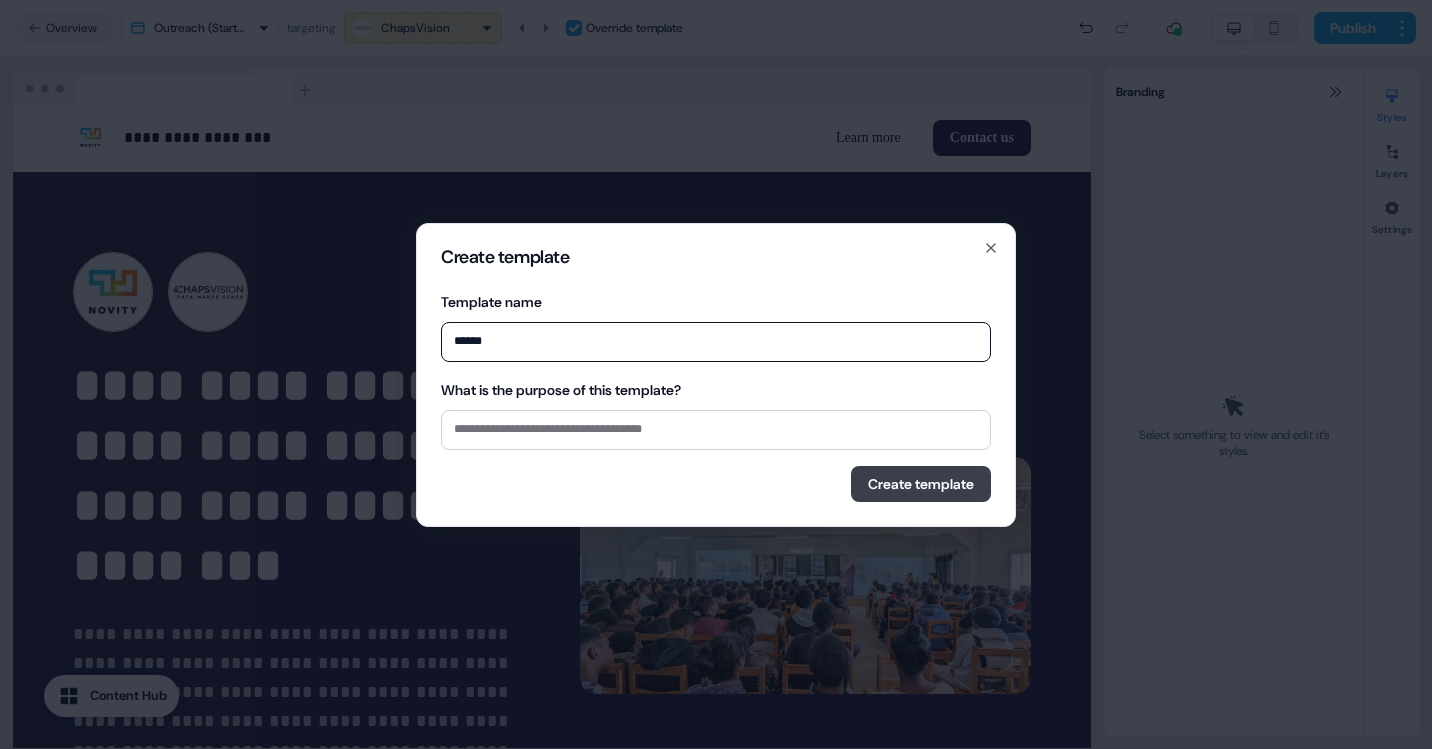 type on "******" 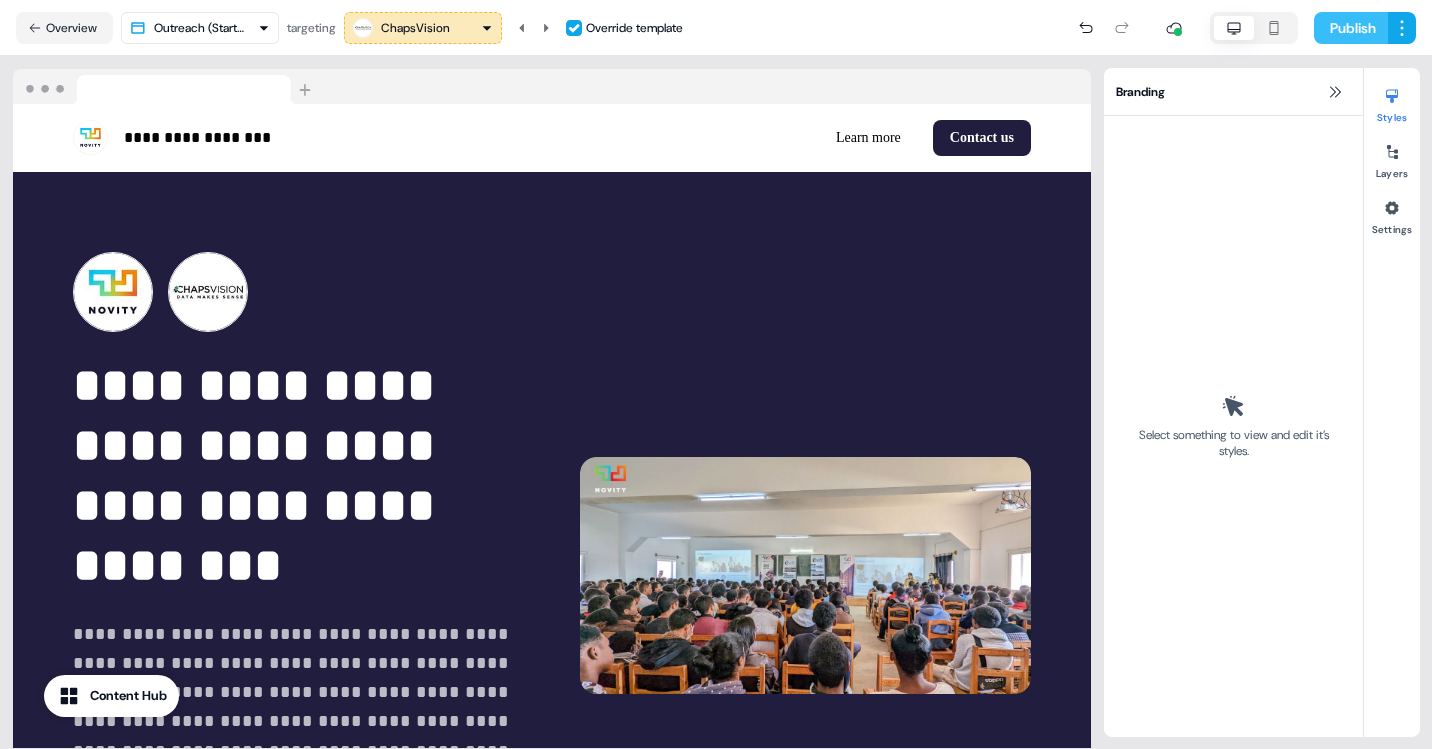 click on "Publish" at bounding box center [1351, 28] 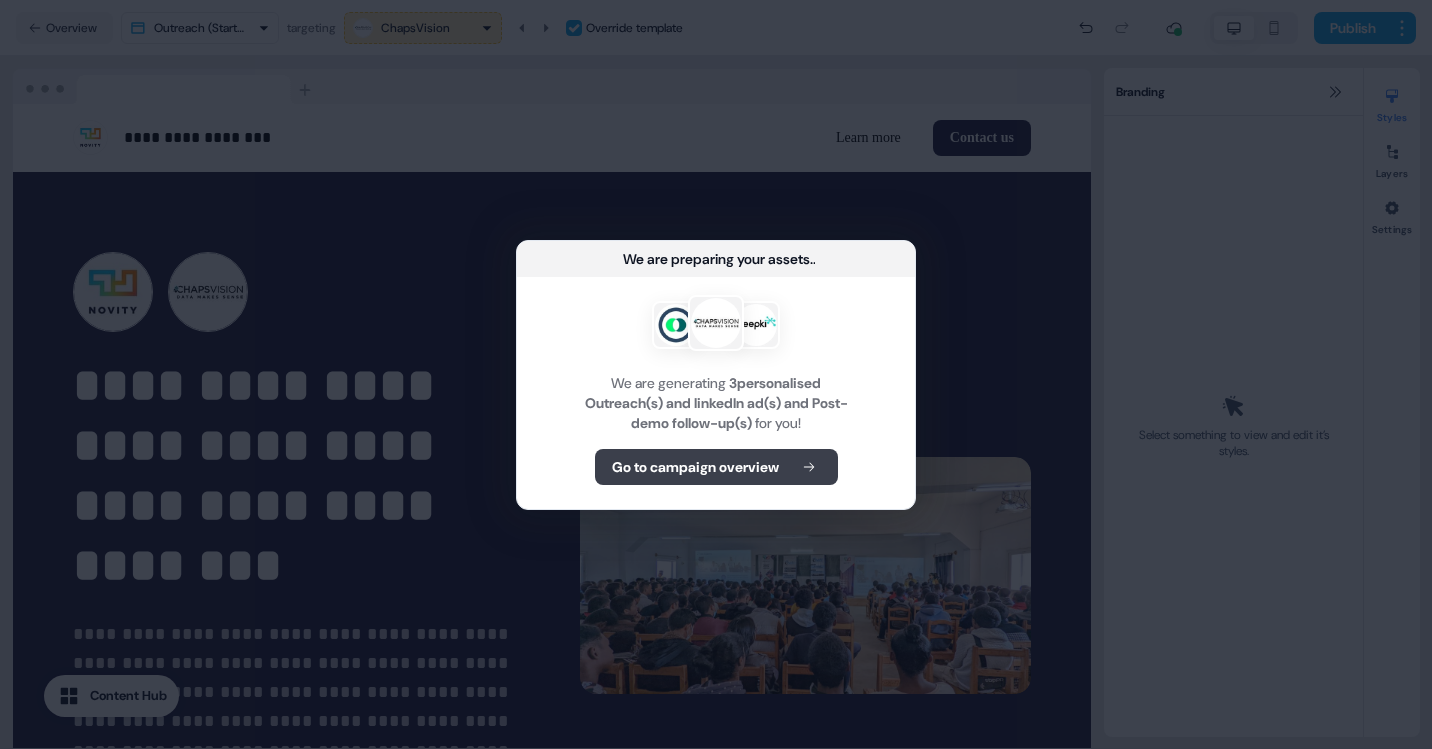 click on "Go to campaign overview" at bounding box center (695, 467) 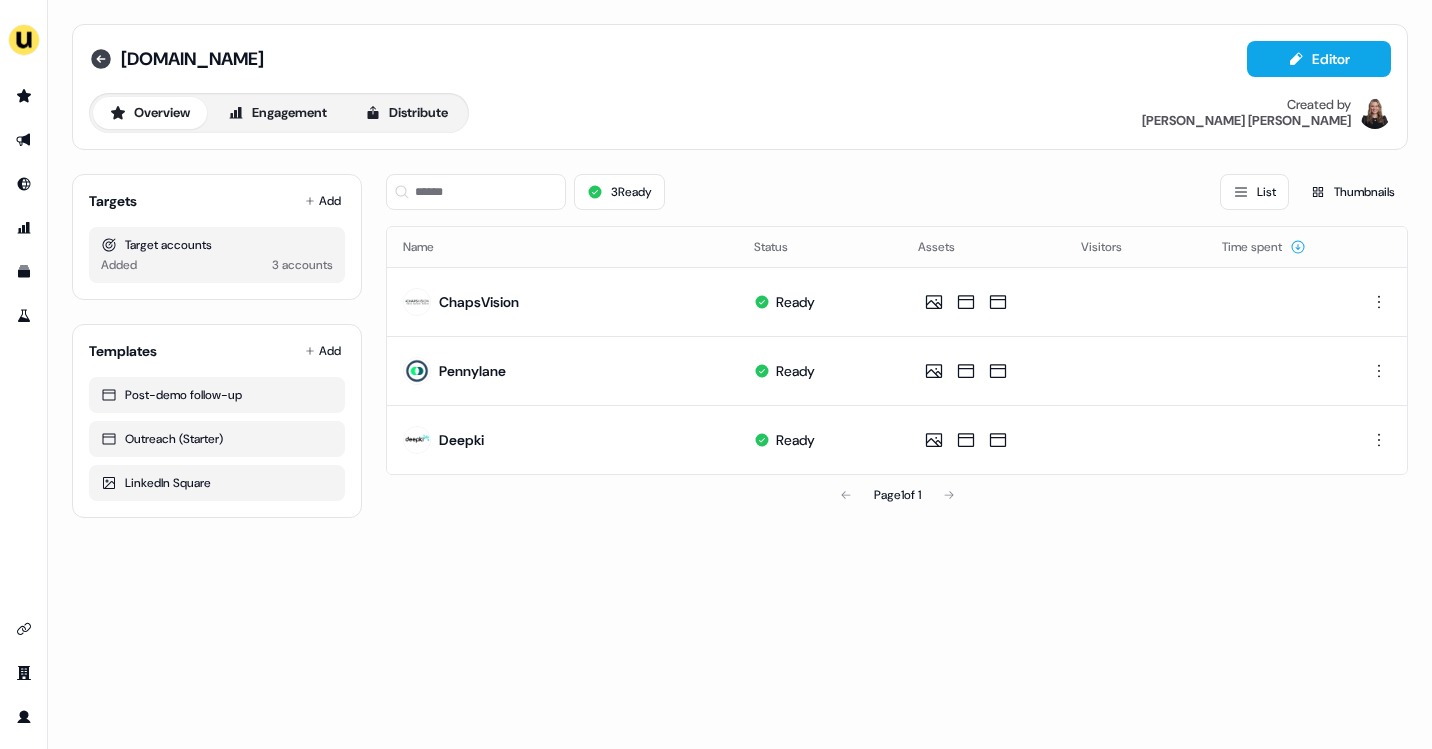 click 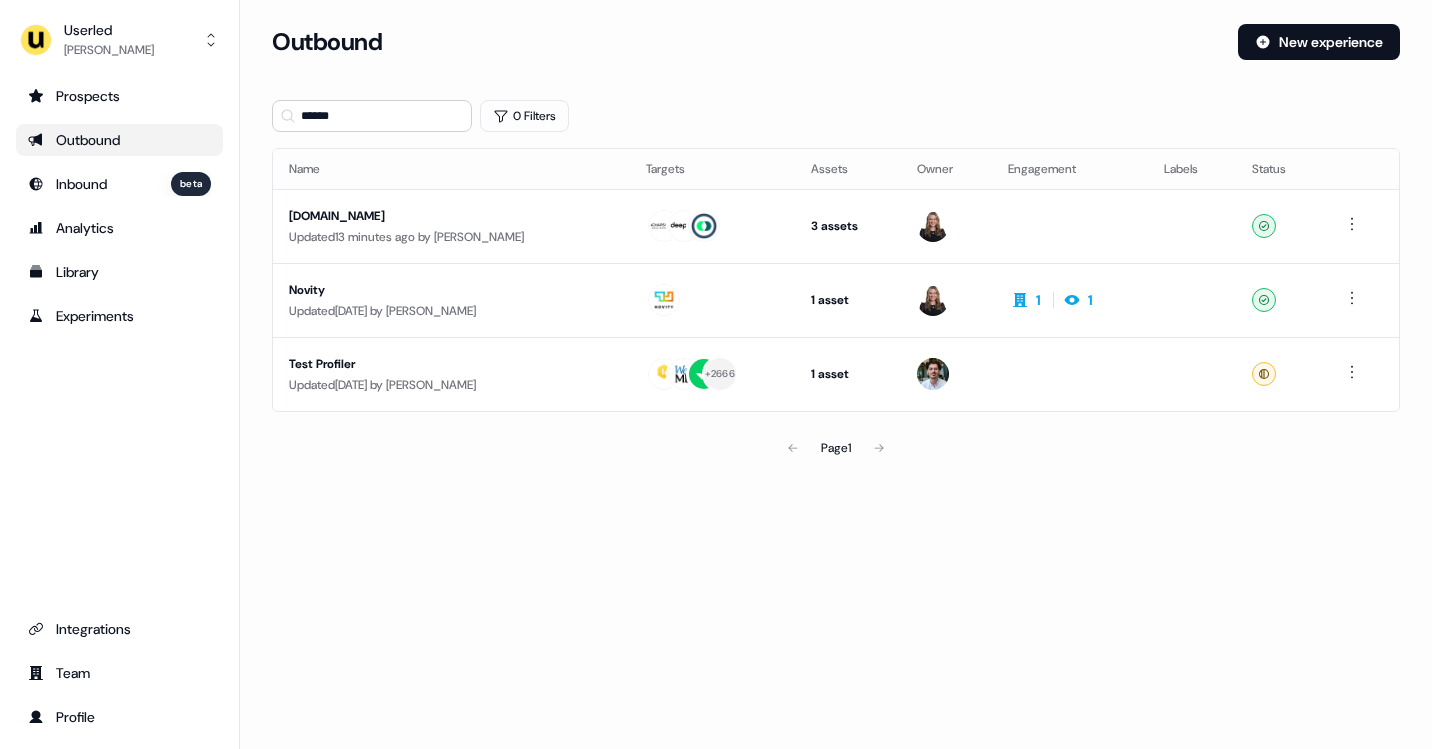 click on "Outbound" at bounding box center (119, 140) 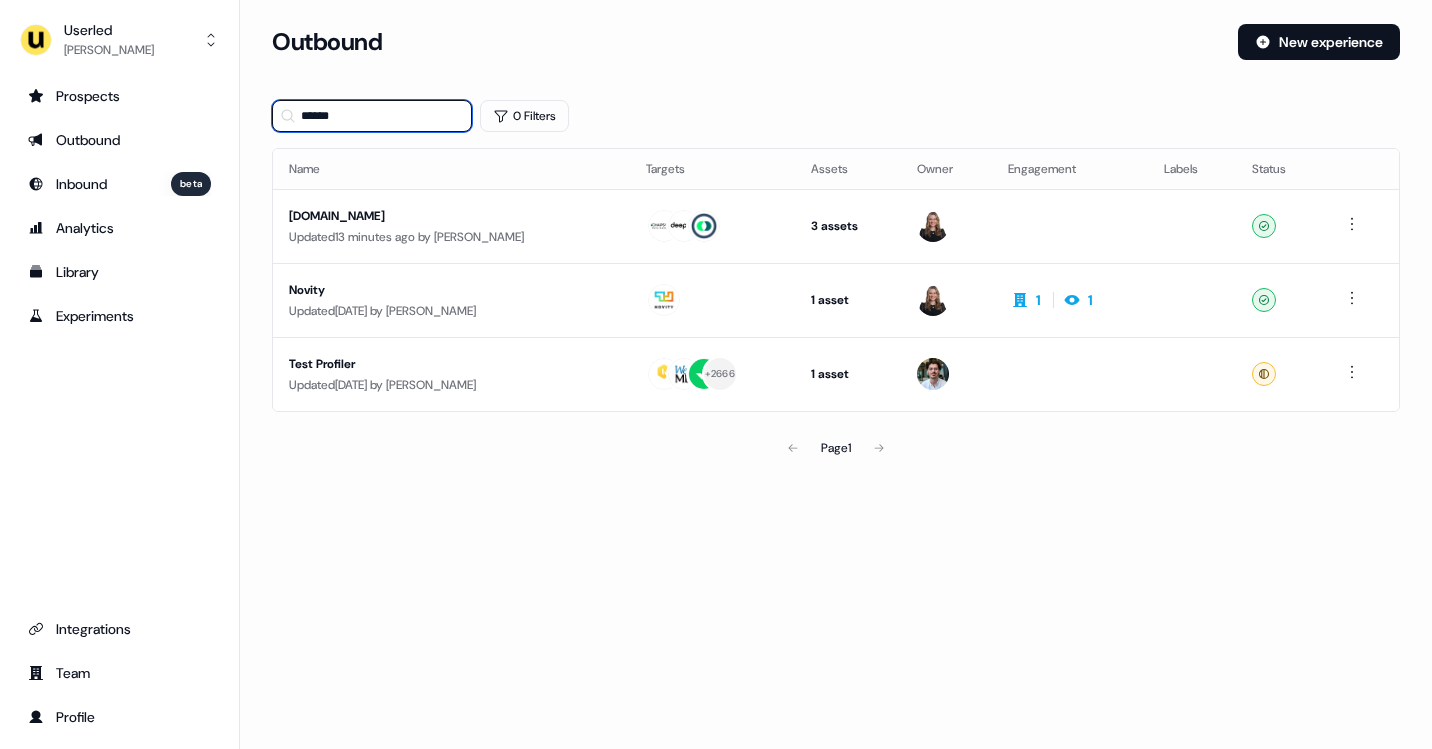 click on "******" at bounding box center [372, 116] 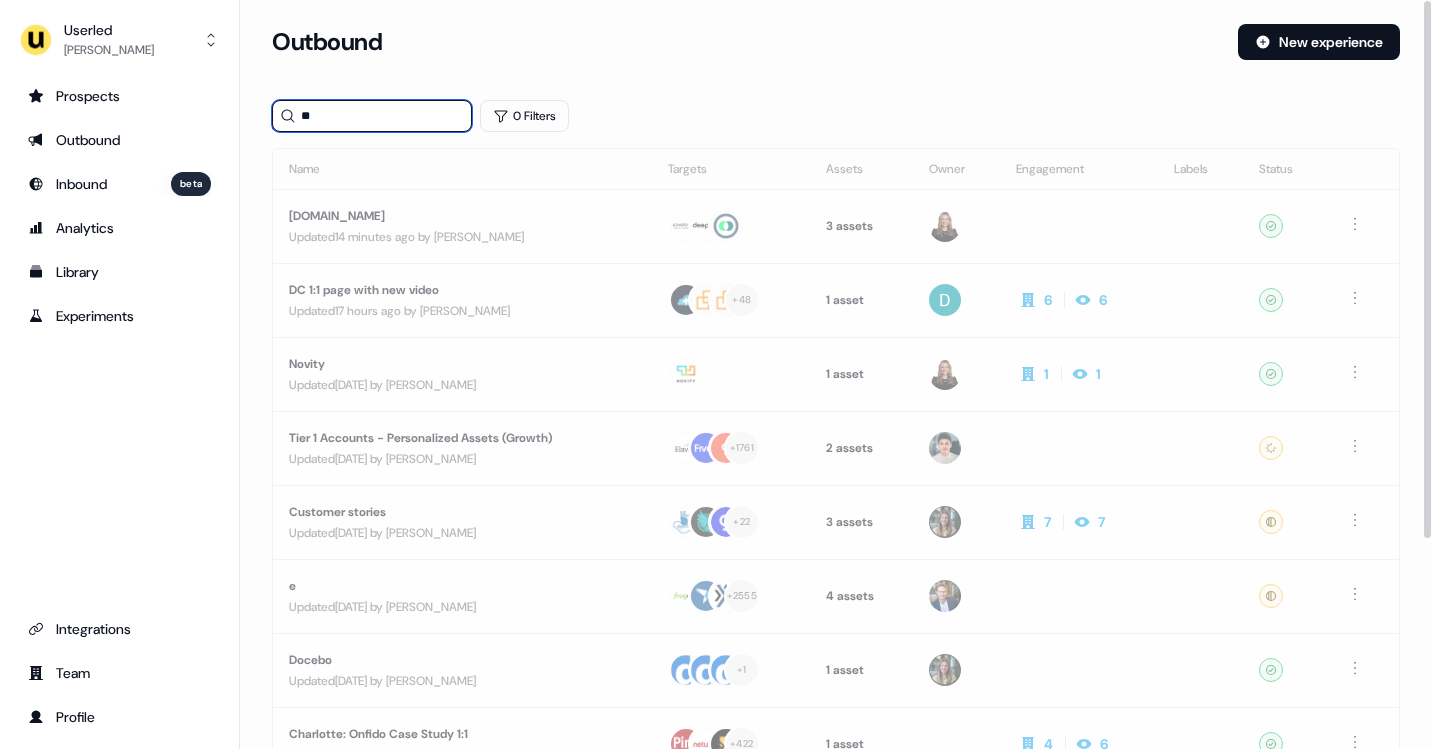 type on "*" 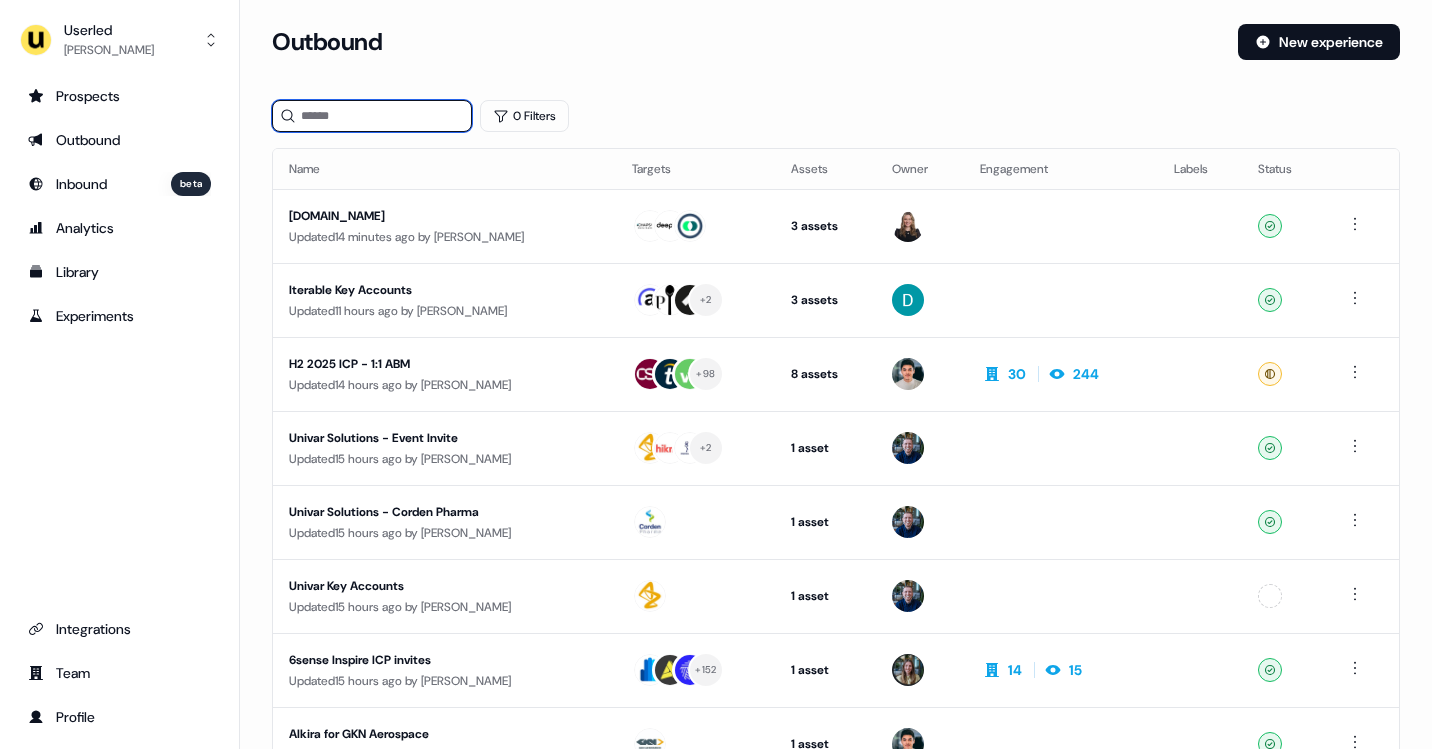 type 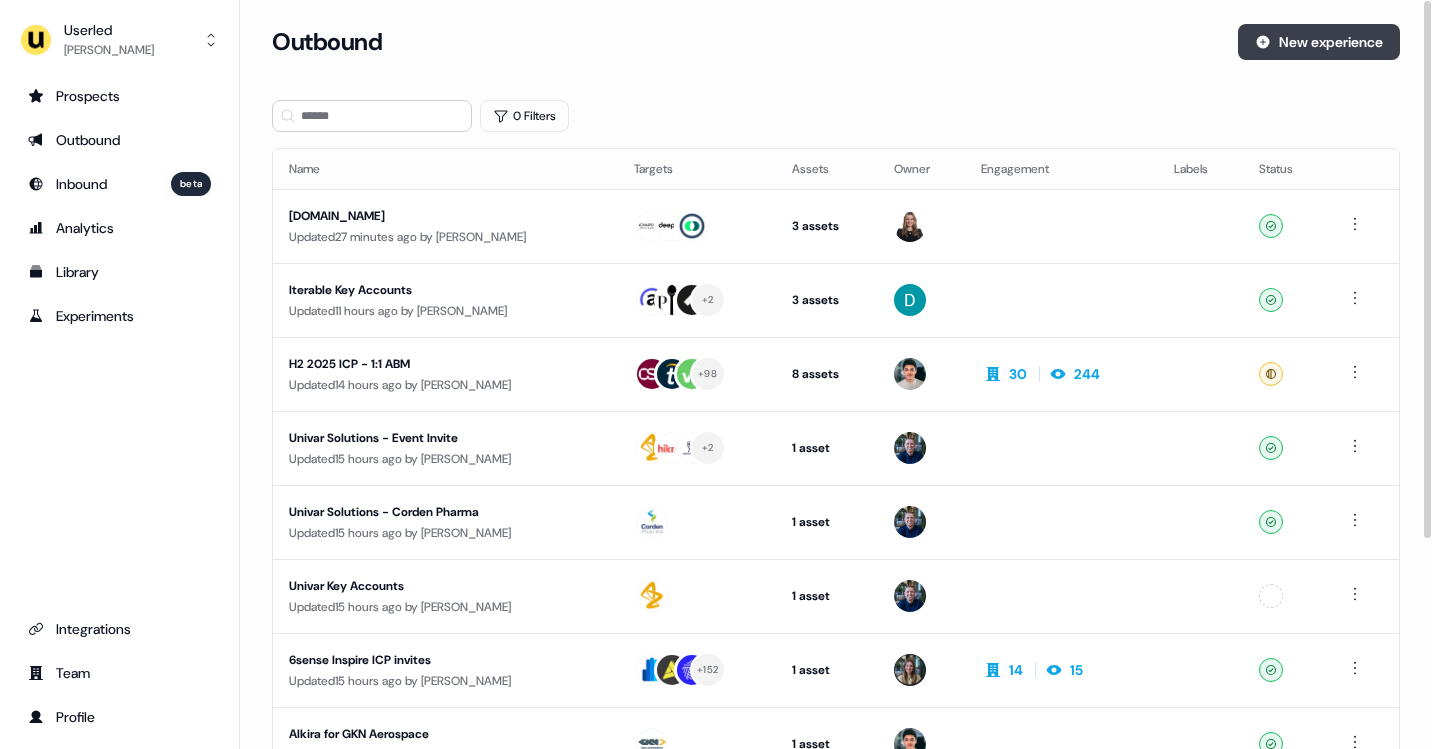 click on "New experience" at bounding box center [1319, 42] 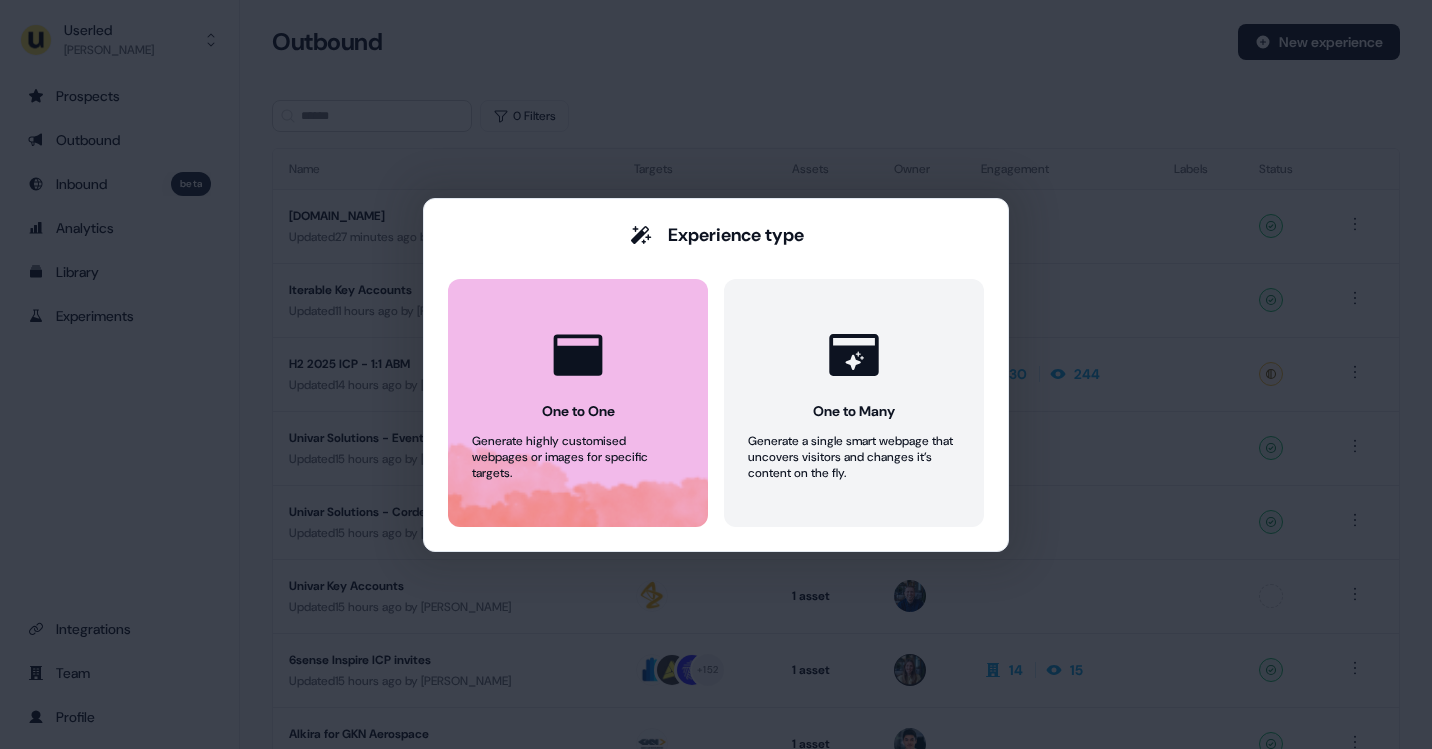 click on "One to One Generate highly customised webpages or images for specific targets." at bounding box center [578, 403] 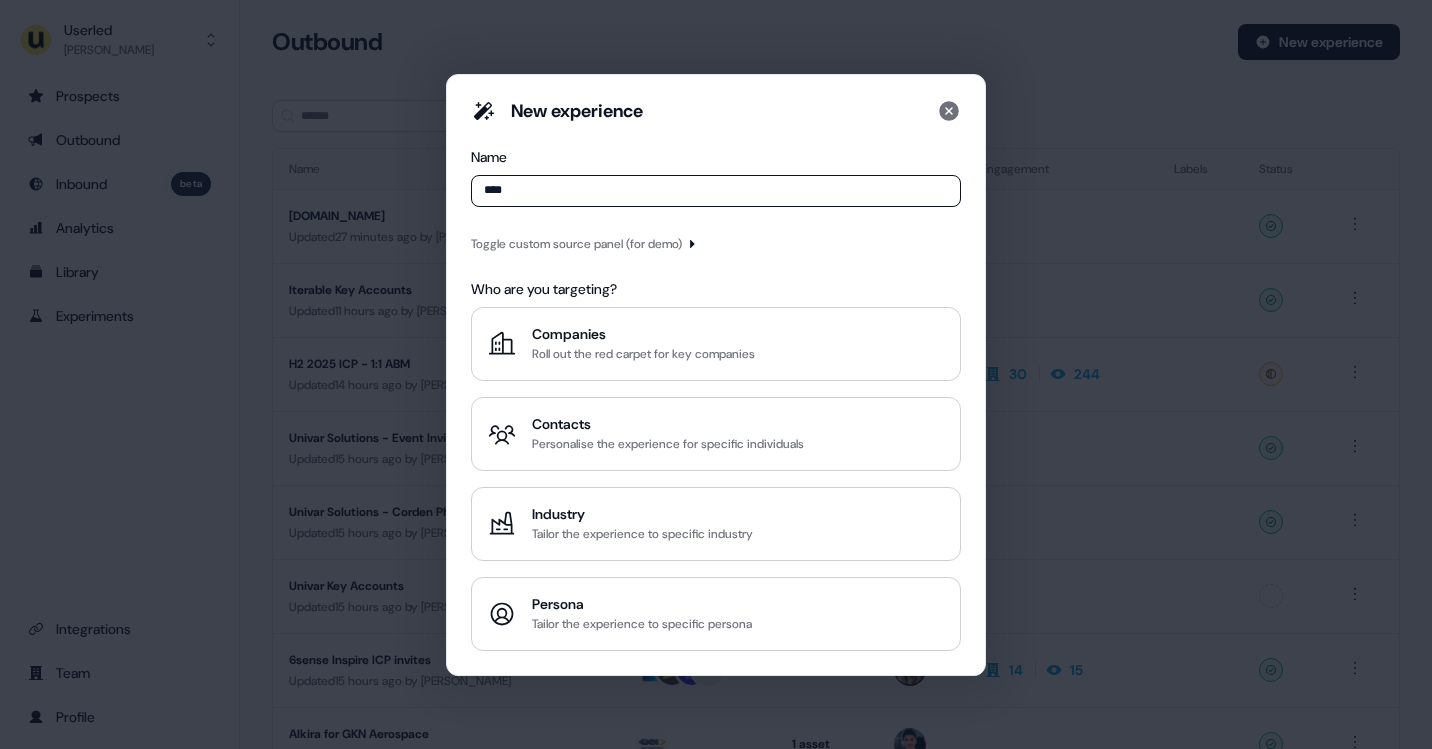 type on "****" 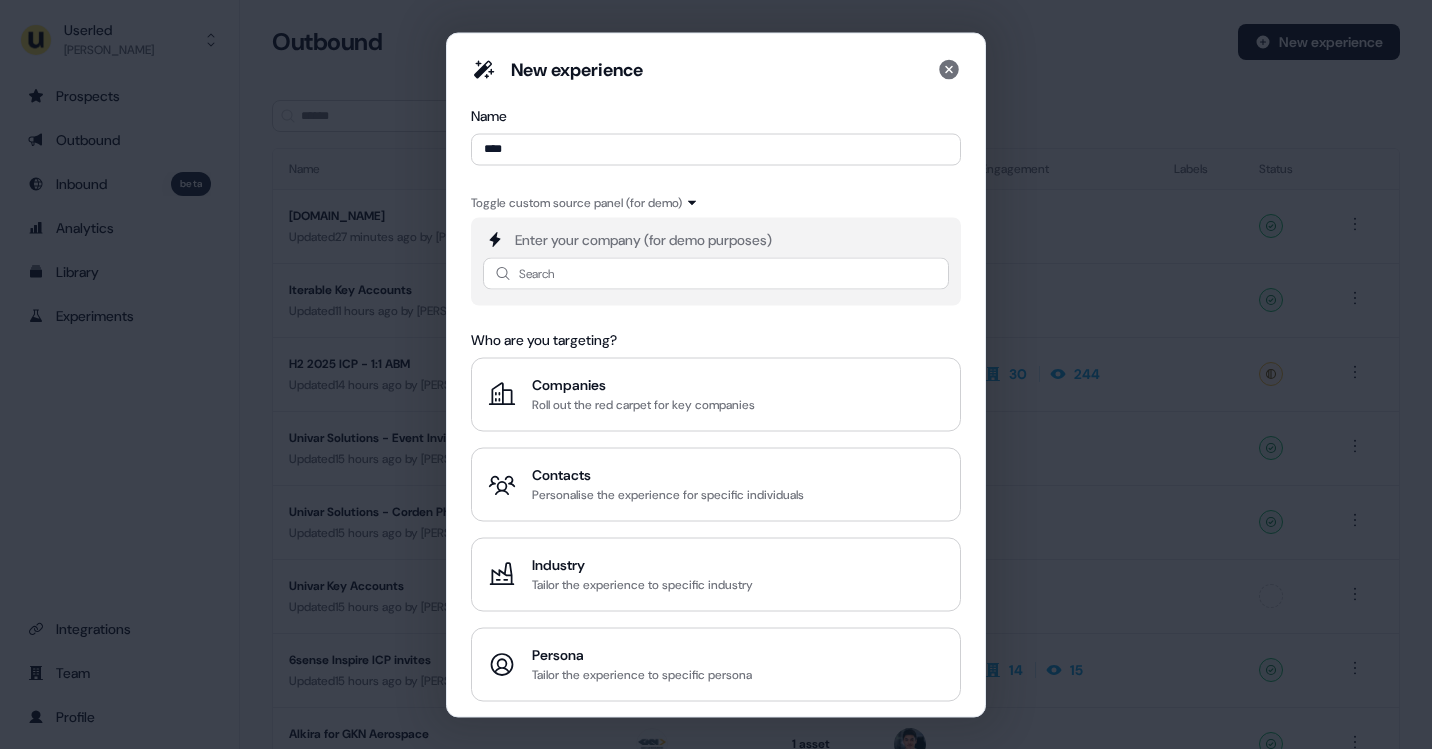 click on "Enter your company (for demo purposes) Search" at bounding box center (716, 261) 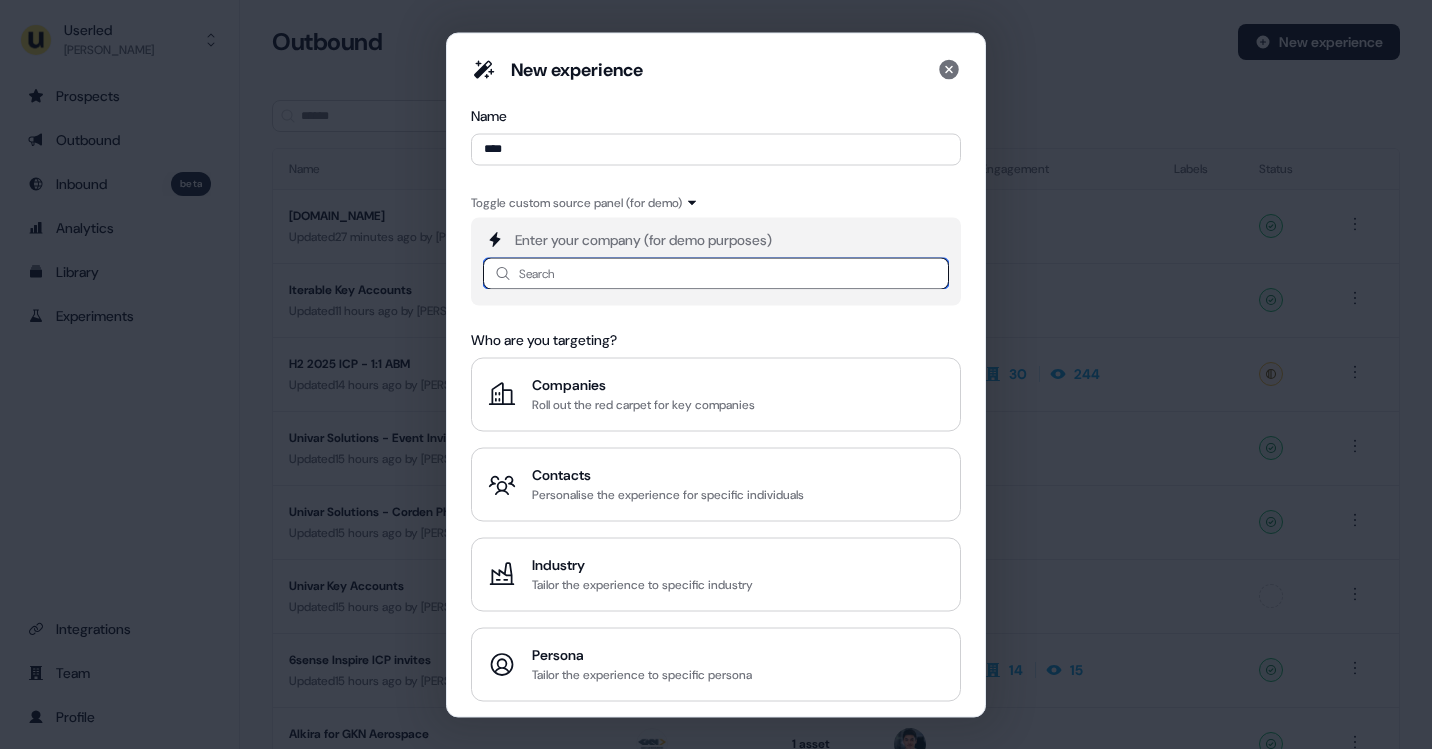click at bounding box center (716, 273) 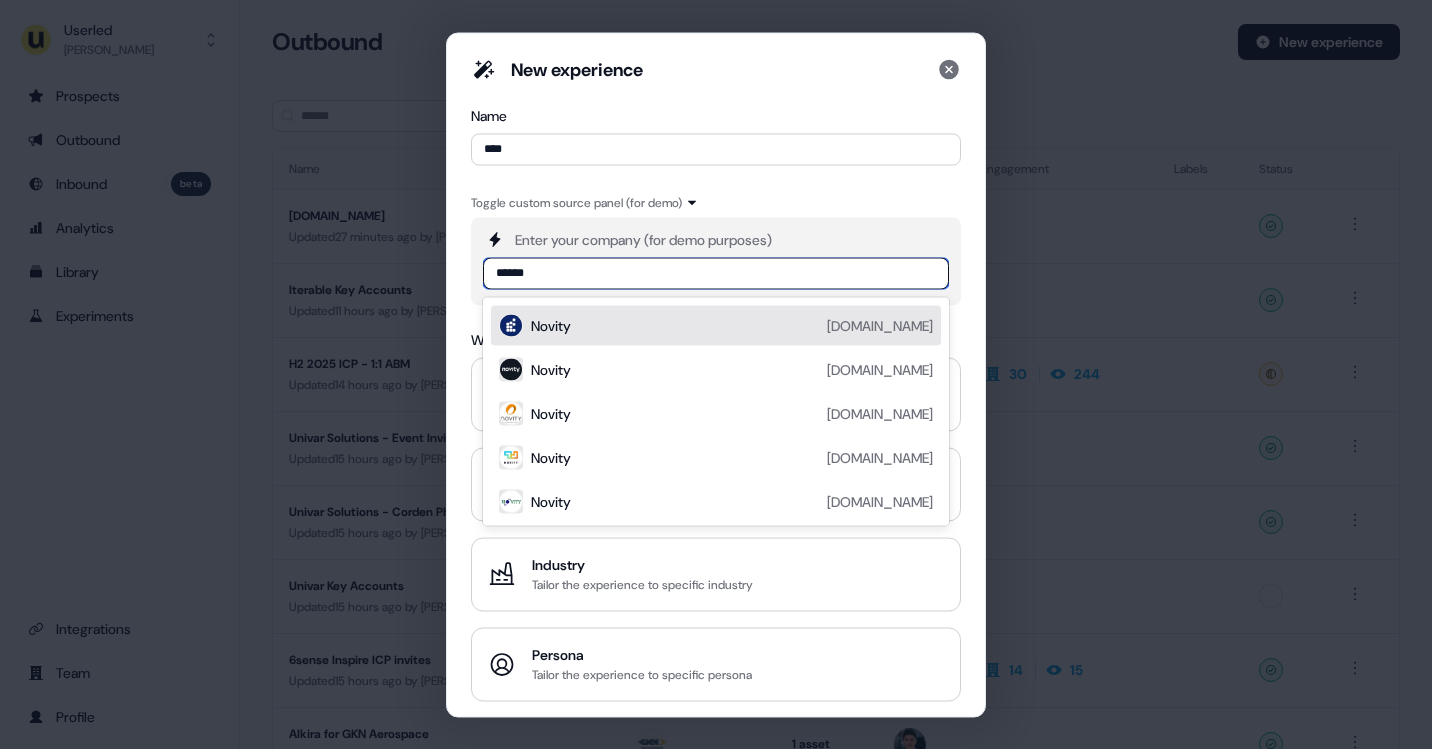 type on "*******" 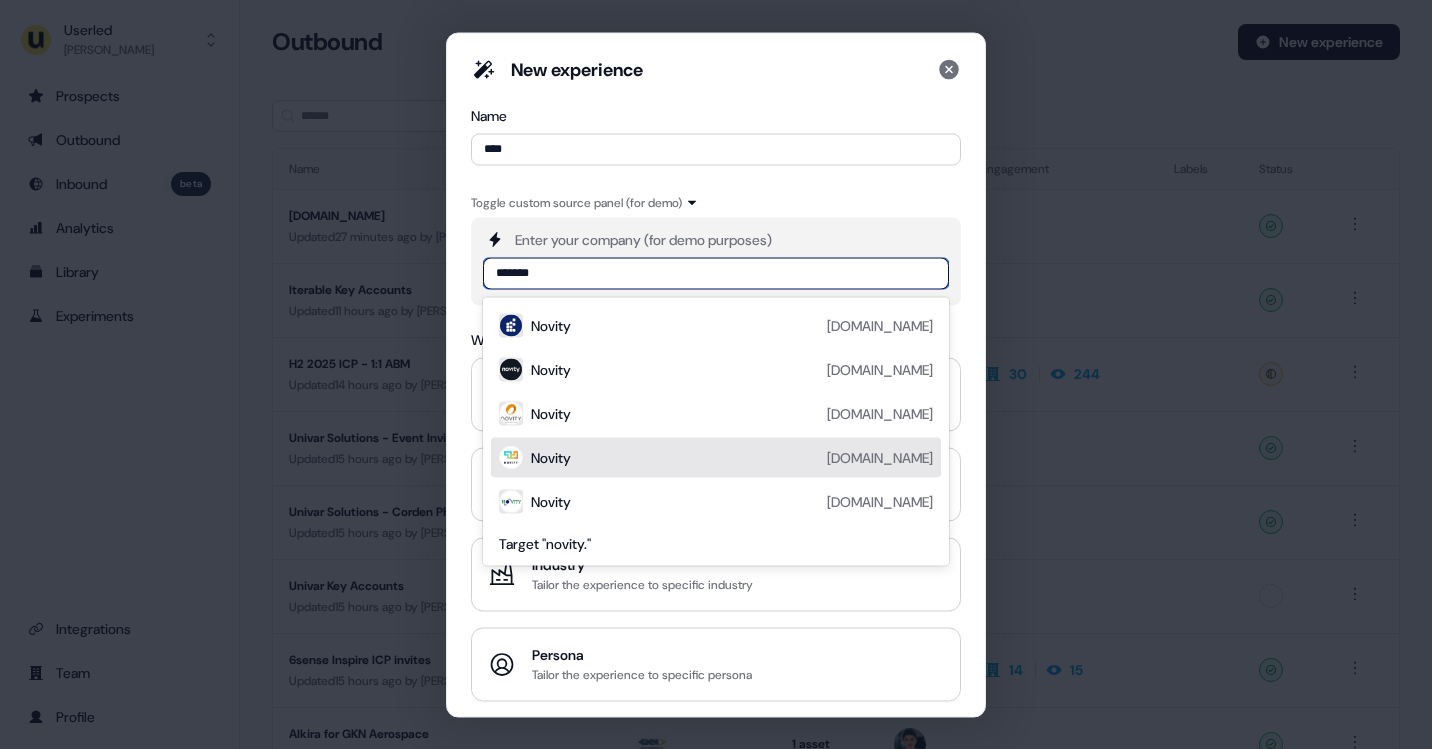 click on "Novity [DOMAIN_NAME]" at bounding box center (732, 457) 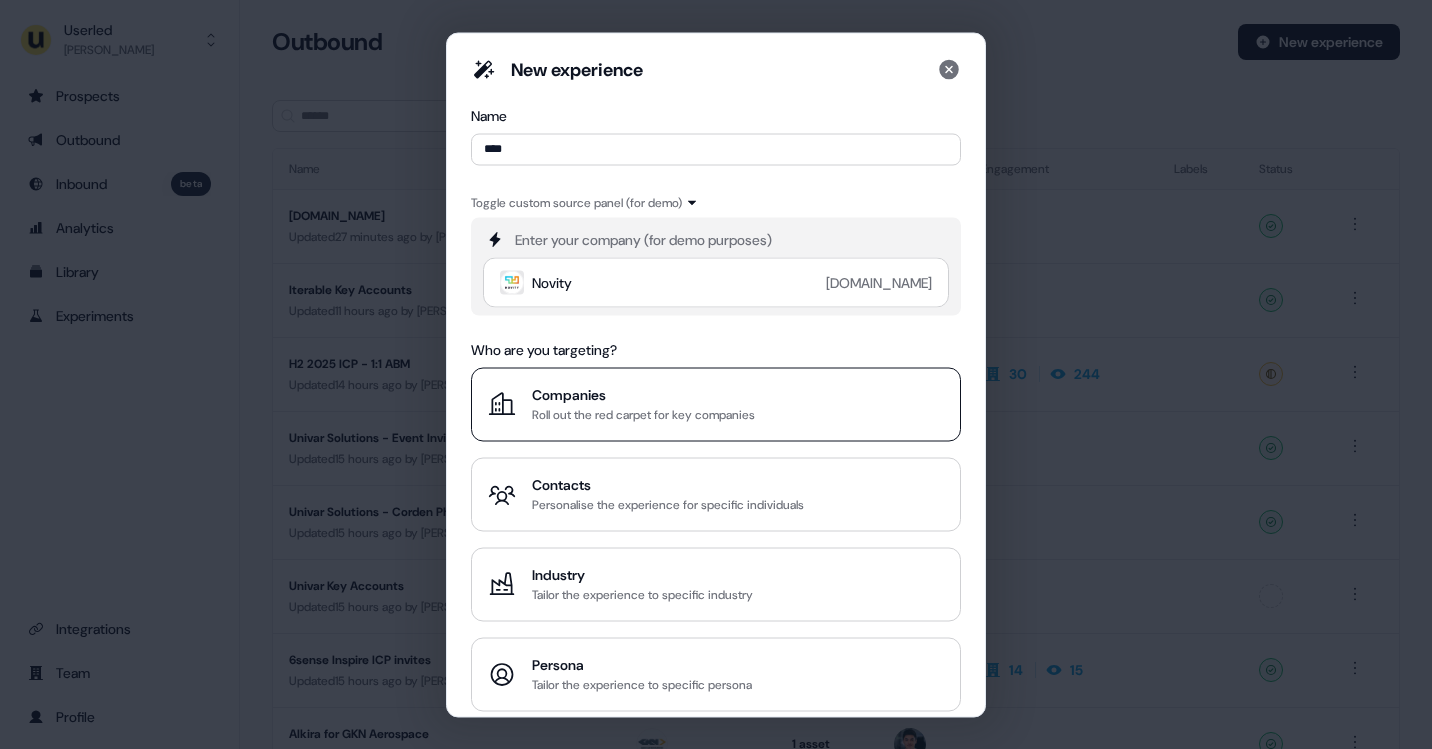 click on "Companies" at bounding box center [643, 394] 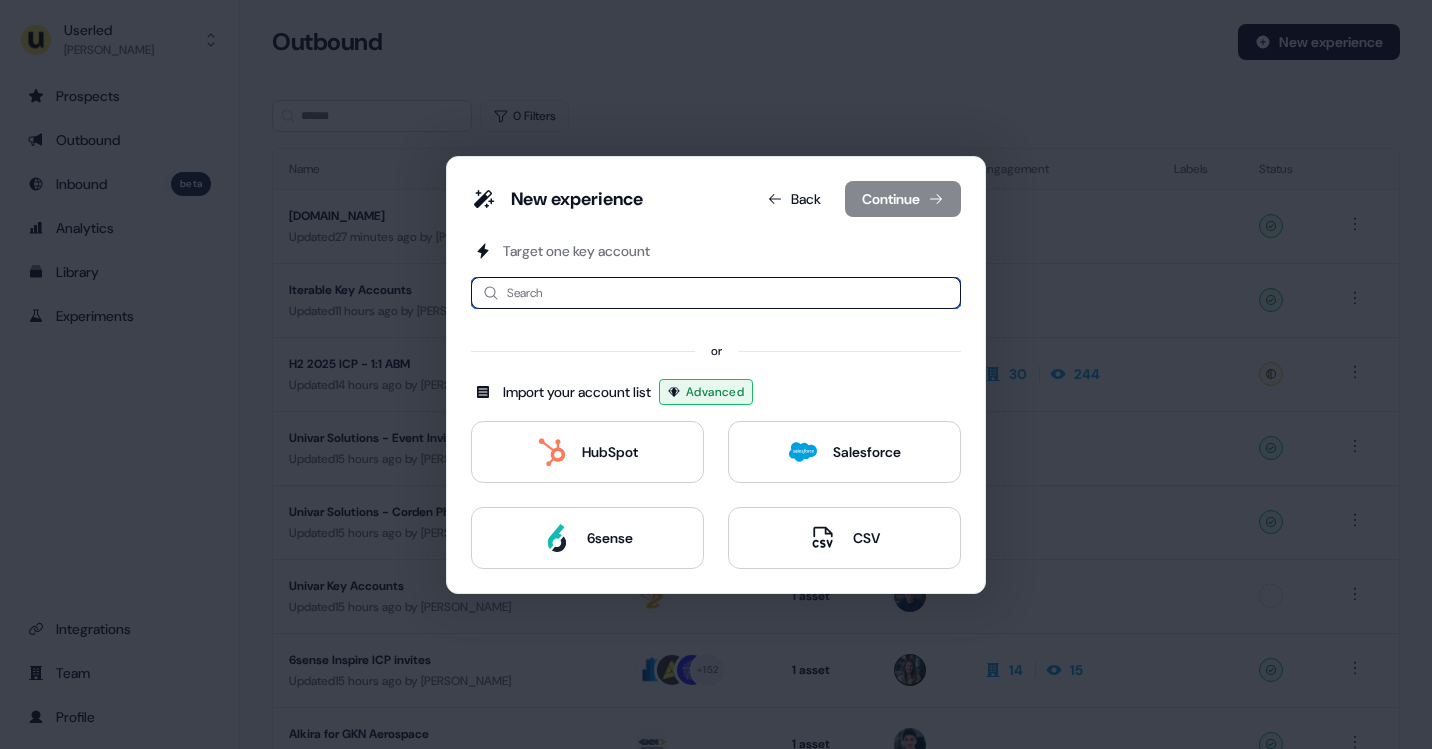 click at bounding box center [716, 293] 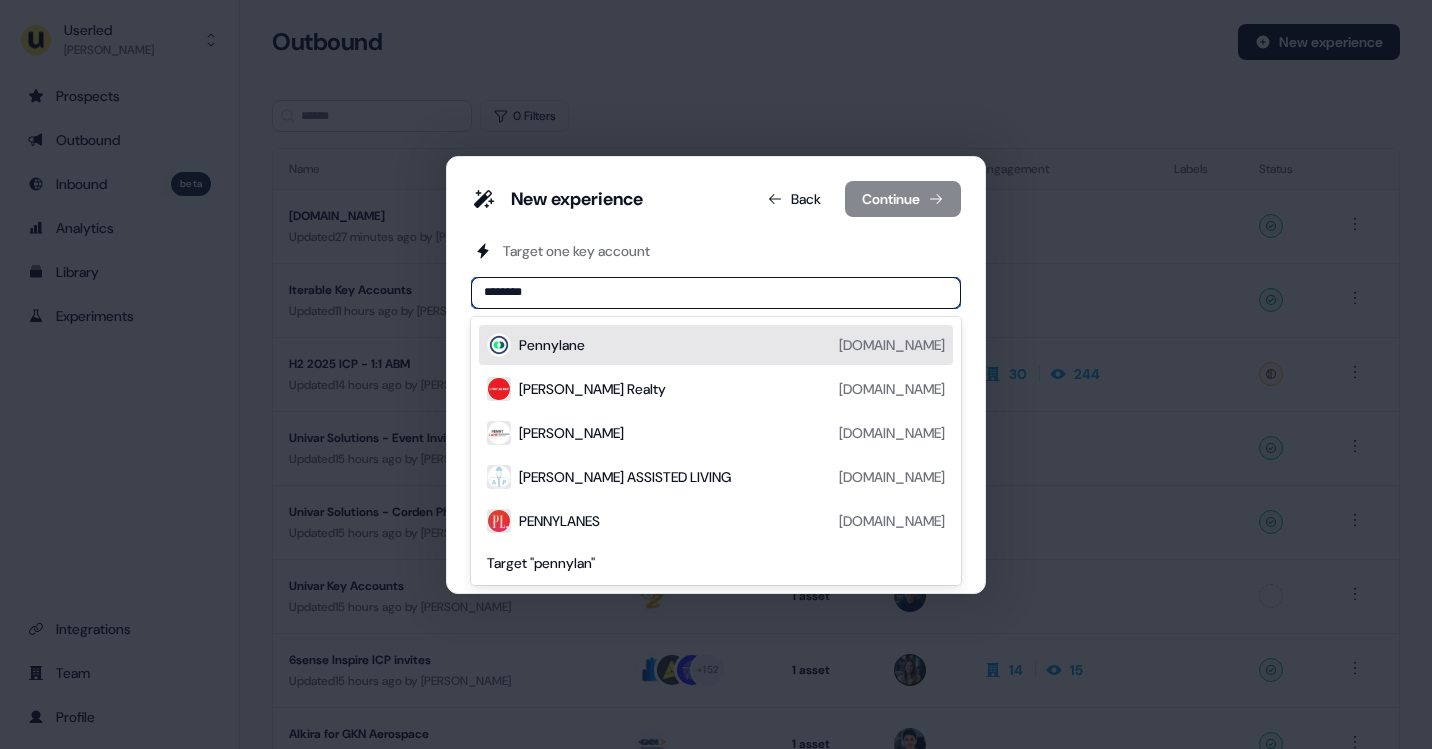 type on "*********" 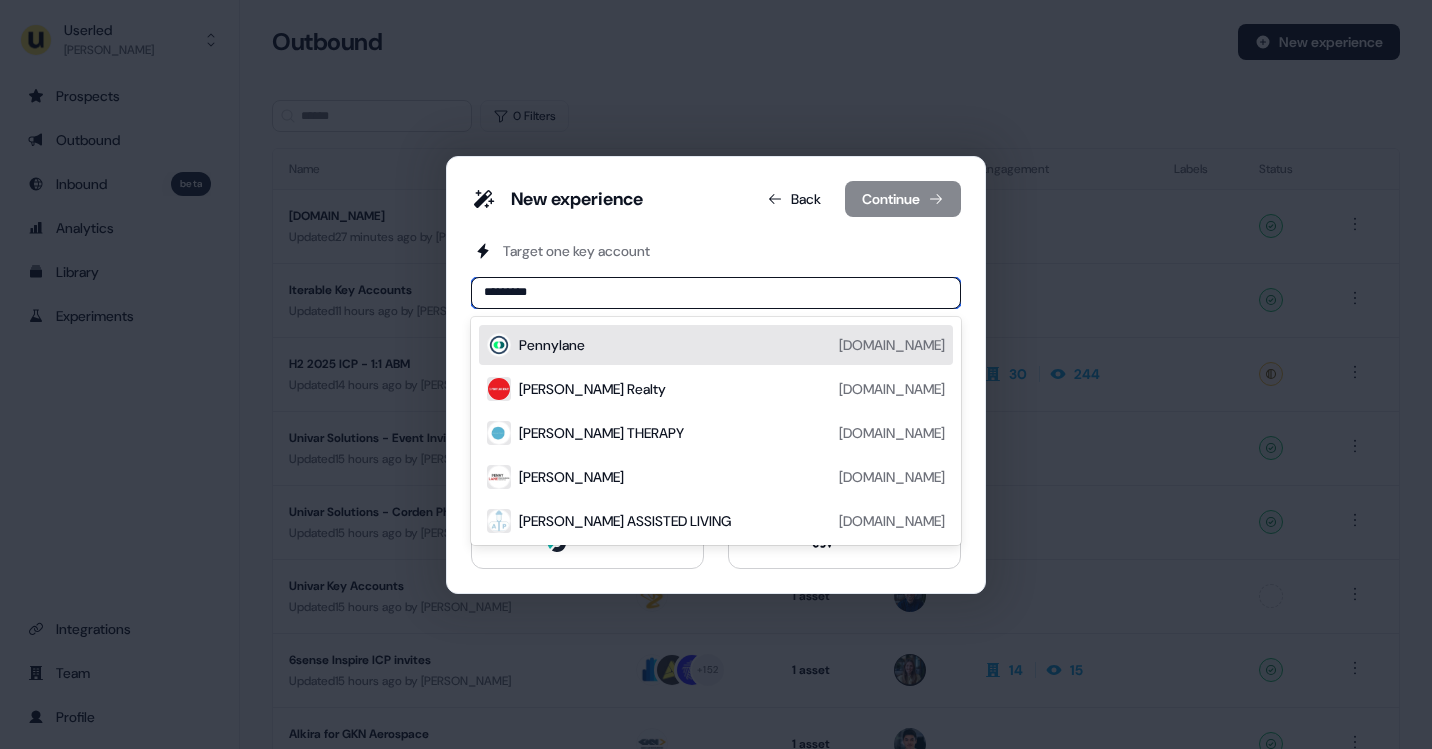 click on "Pennylane pennylane.com" at bounding box center [732, 345] 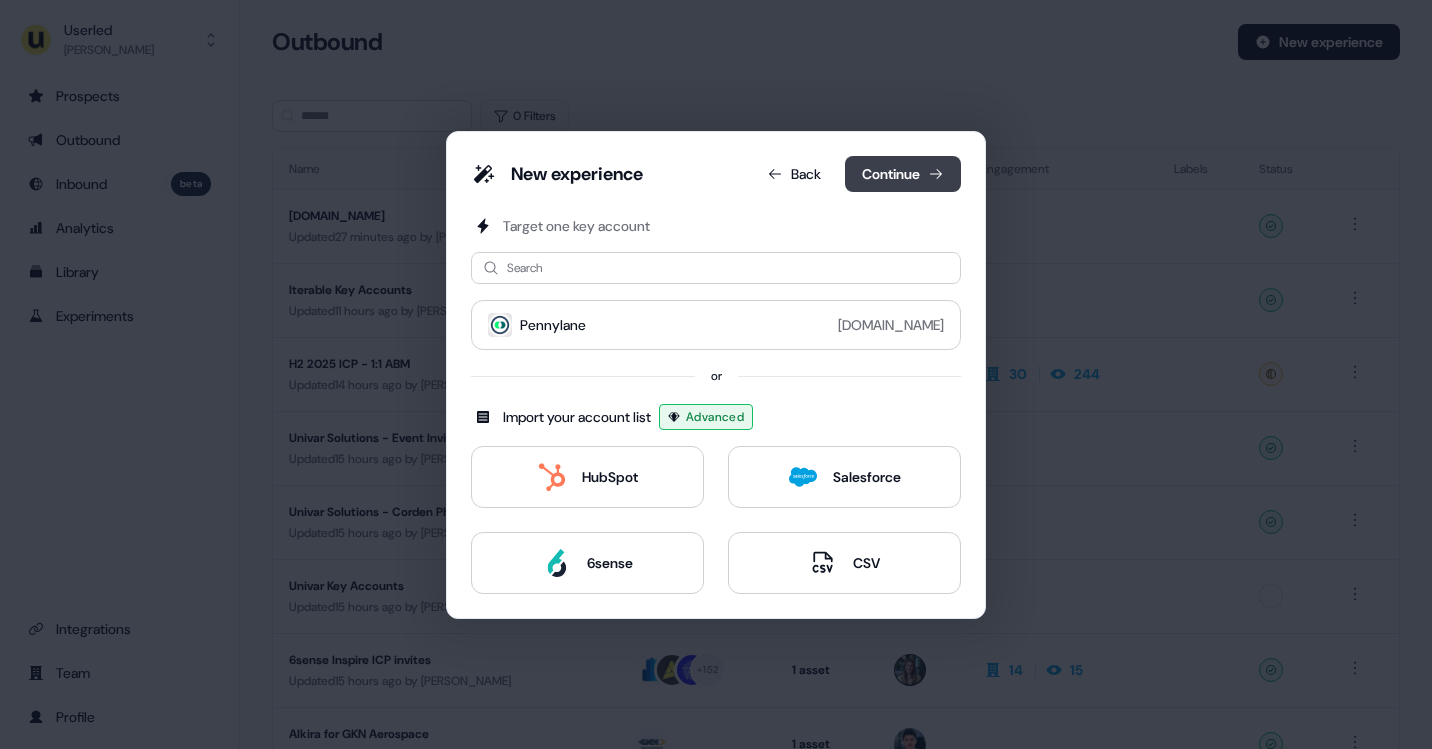 click on "Continue" at bounding box center (903, 174) 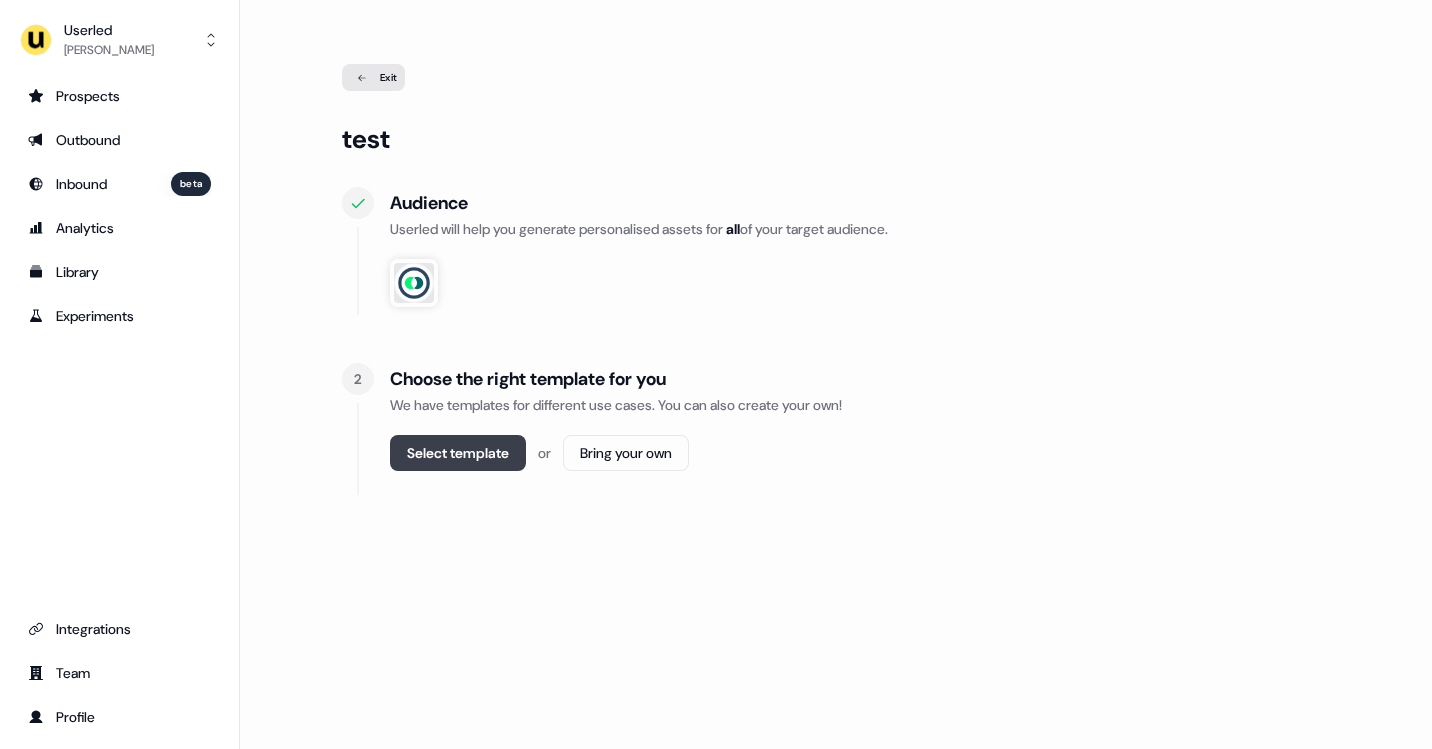 click on "Select template" at bounding box center (458, 453) 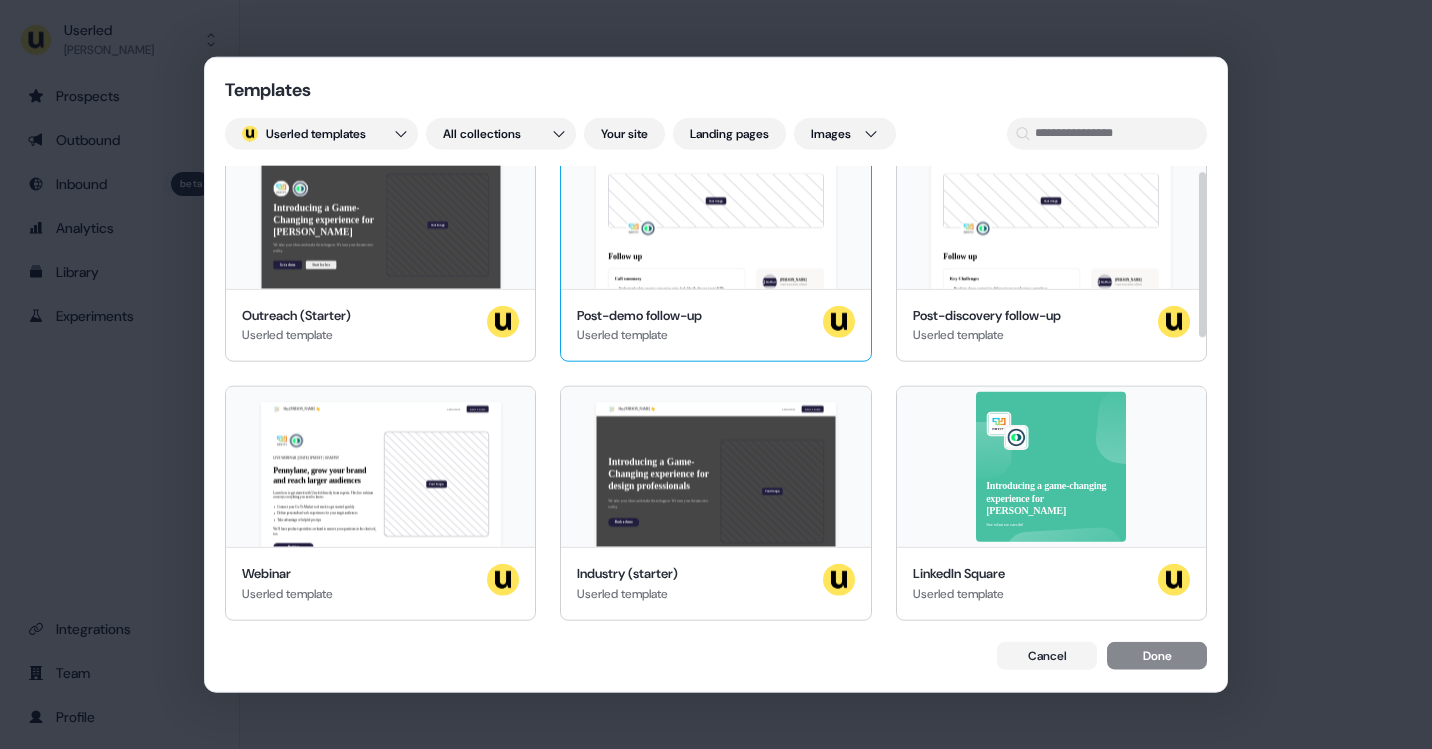 scroll, scrollTop: 0, scrollLeft: 0, axis: both 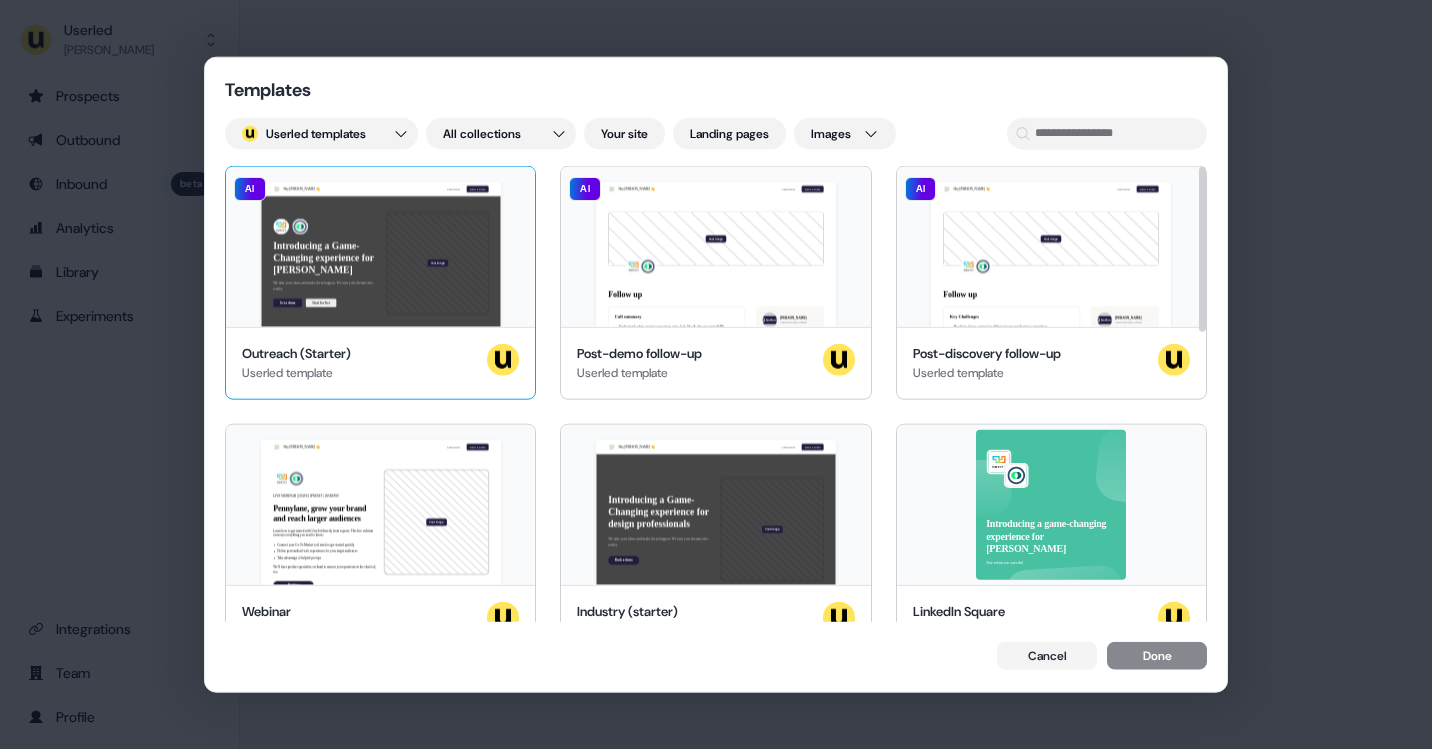 click on "Hey Pennylane 👋 Learn more Book a demo Introducing a Game-Changing experience for Pennylane We take your ideas and make them happen. We turn your dreams into reality. Get a demo Start for free Your image Pennylane, join our team of incredible partners AI" at bounding box center (380, 246) 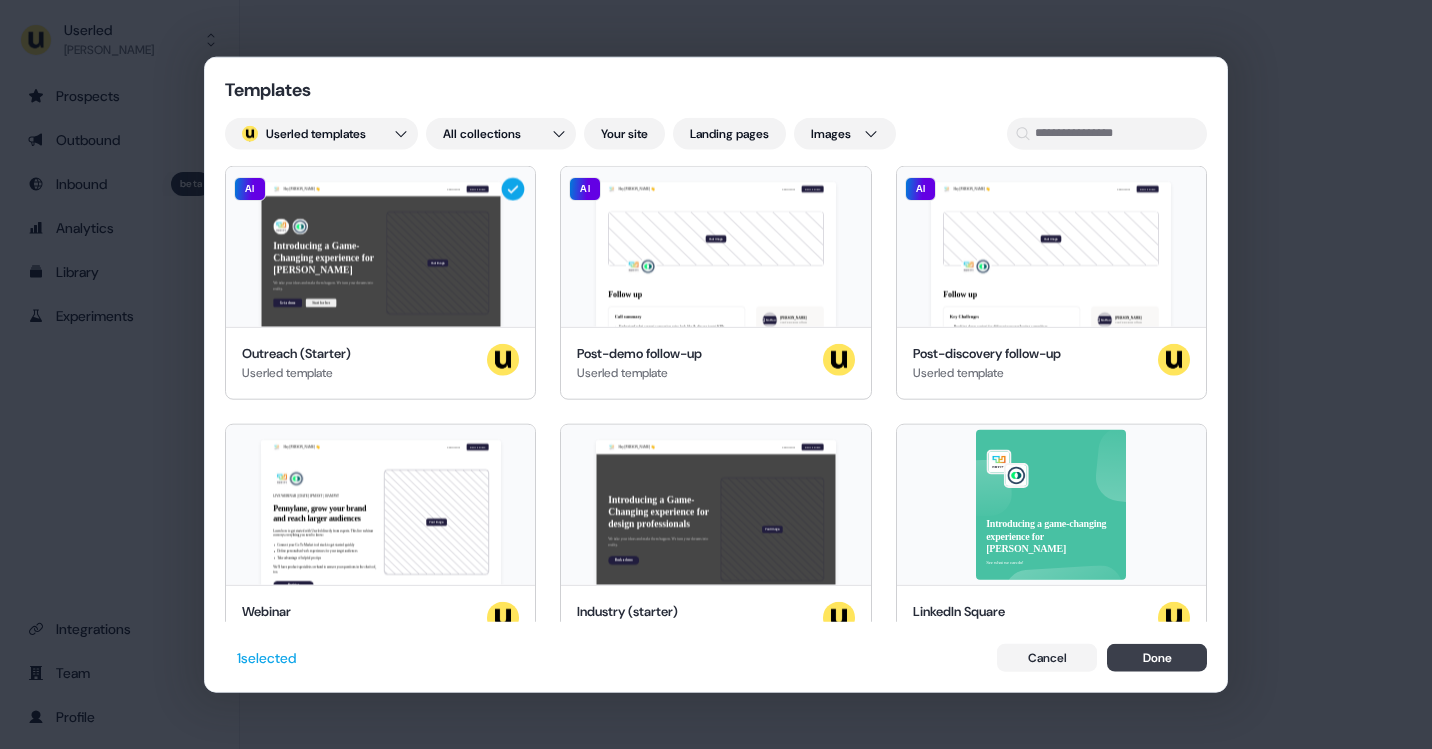 click on "Done" at bounding box center (1157, 658) 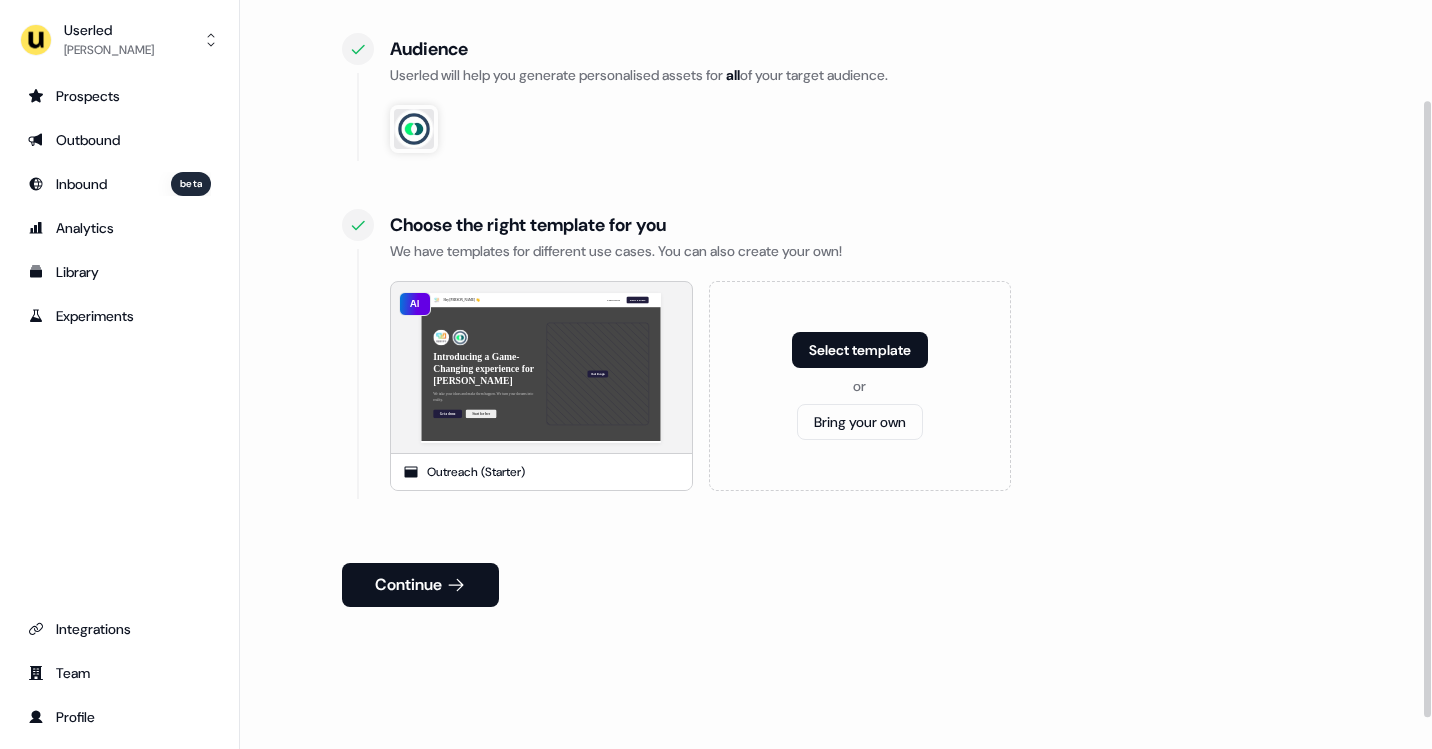 scroll, scrollTop: 160, scrollLeft: 0, axis: vertical 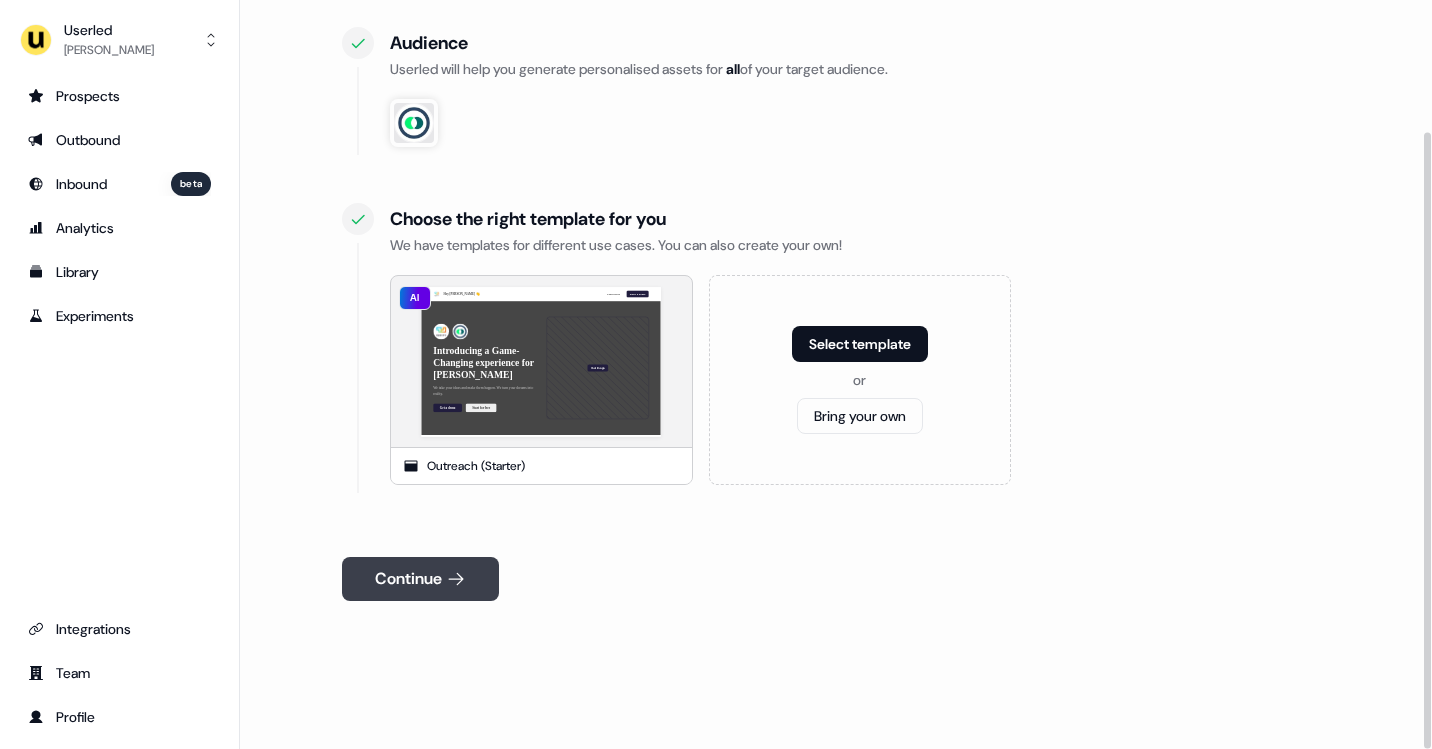 click on "Continue" at bounding box center (420, 579) 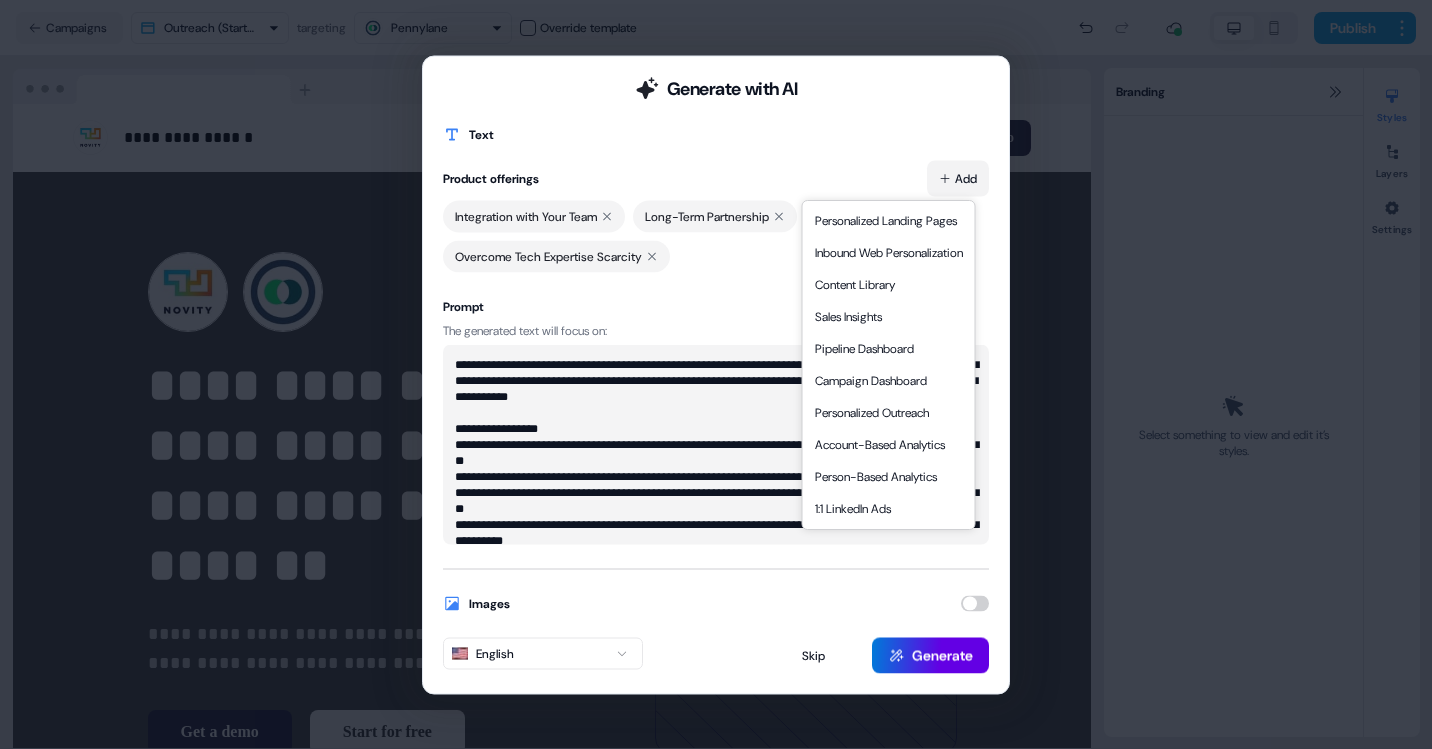 click on "**********" at bounding box center [716, 374] 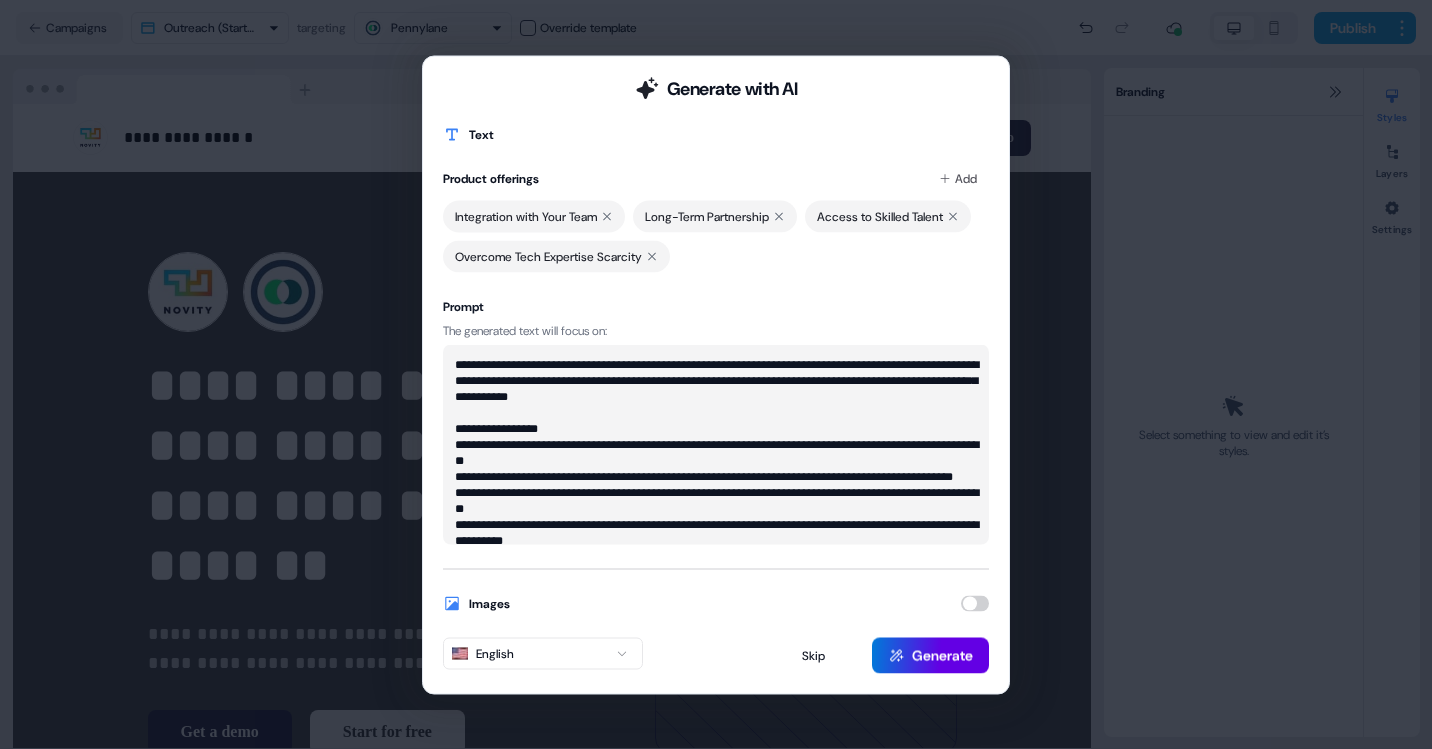 click on "**********" at bounding box center (716, 374) 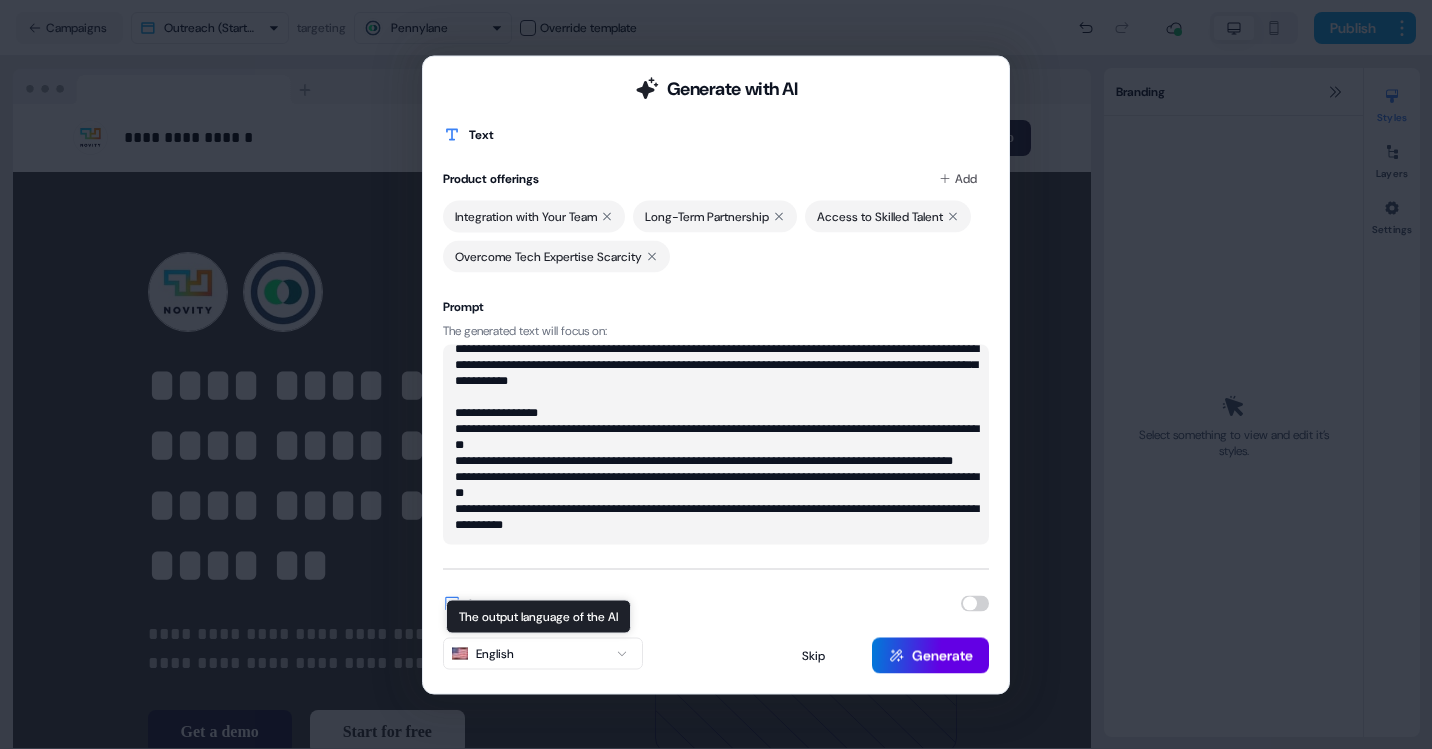 click on "**********" at bounding box center (716, 374) 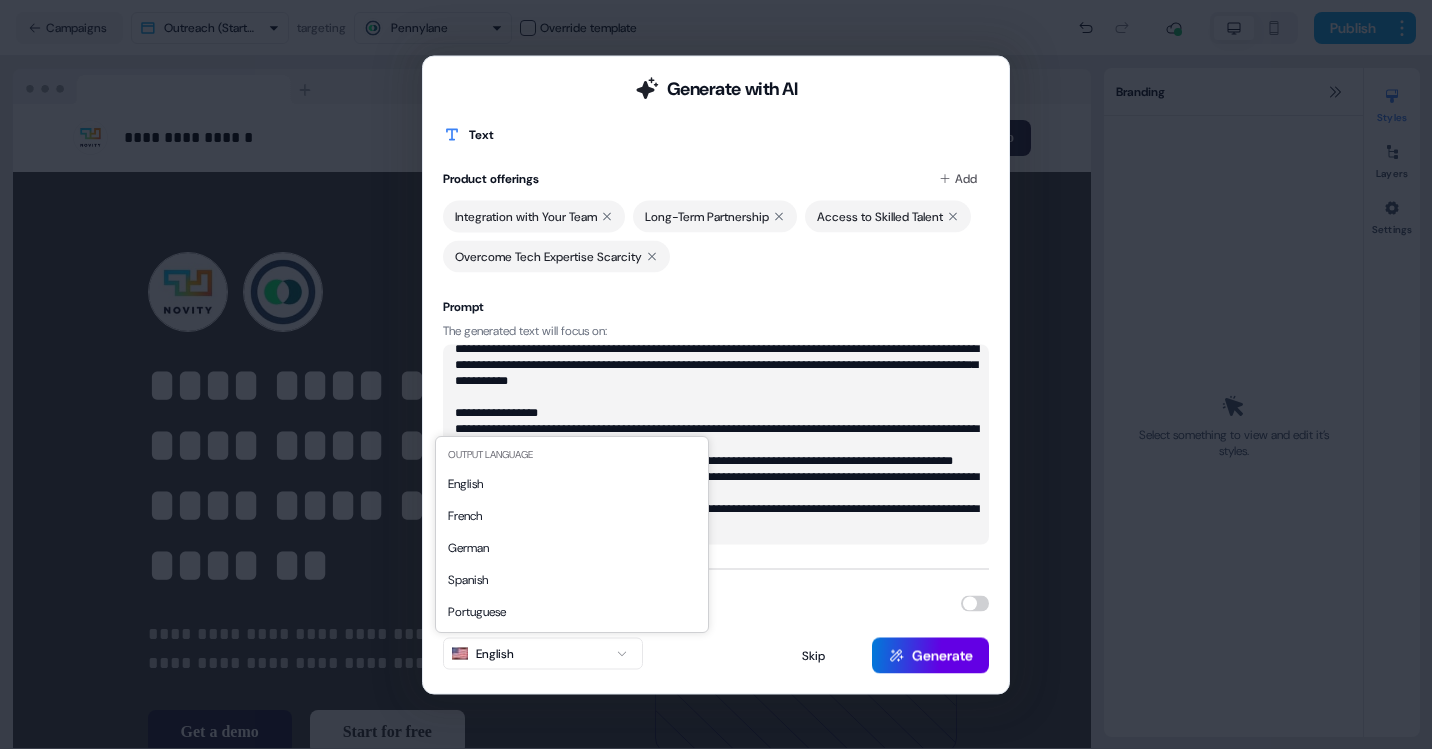 click on "**********" at bounding box center (716, 374) 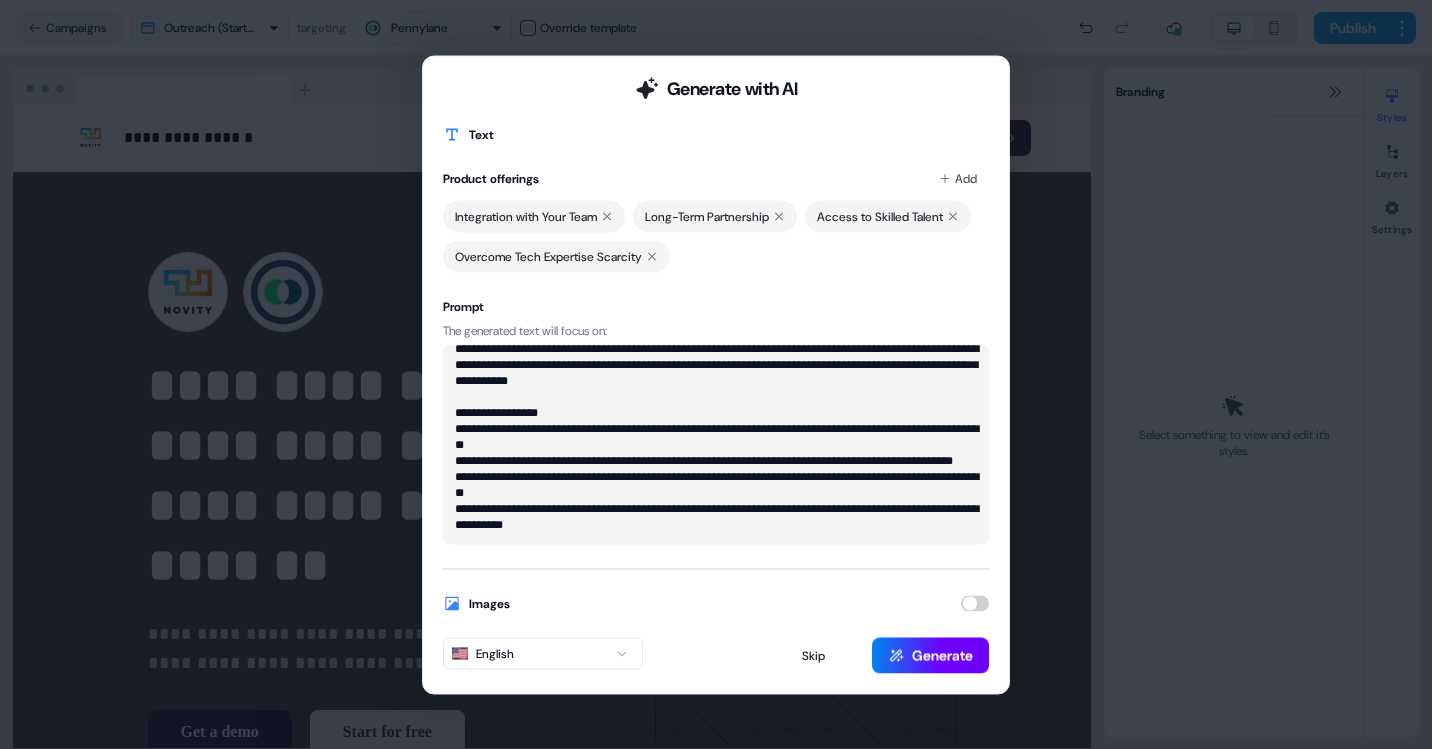 click on "Generate" at bounding box center (930, 655) 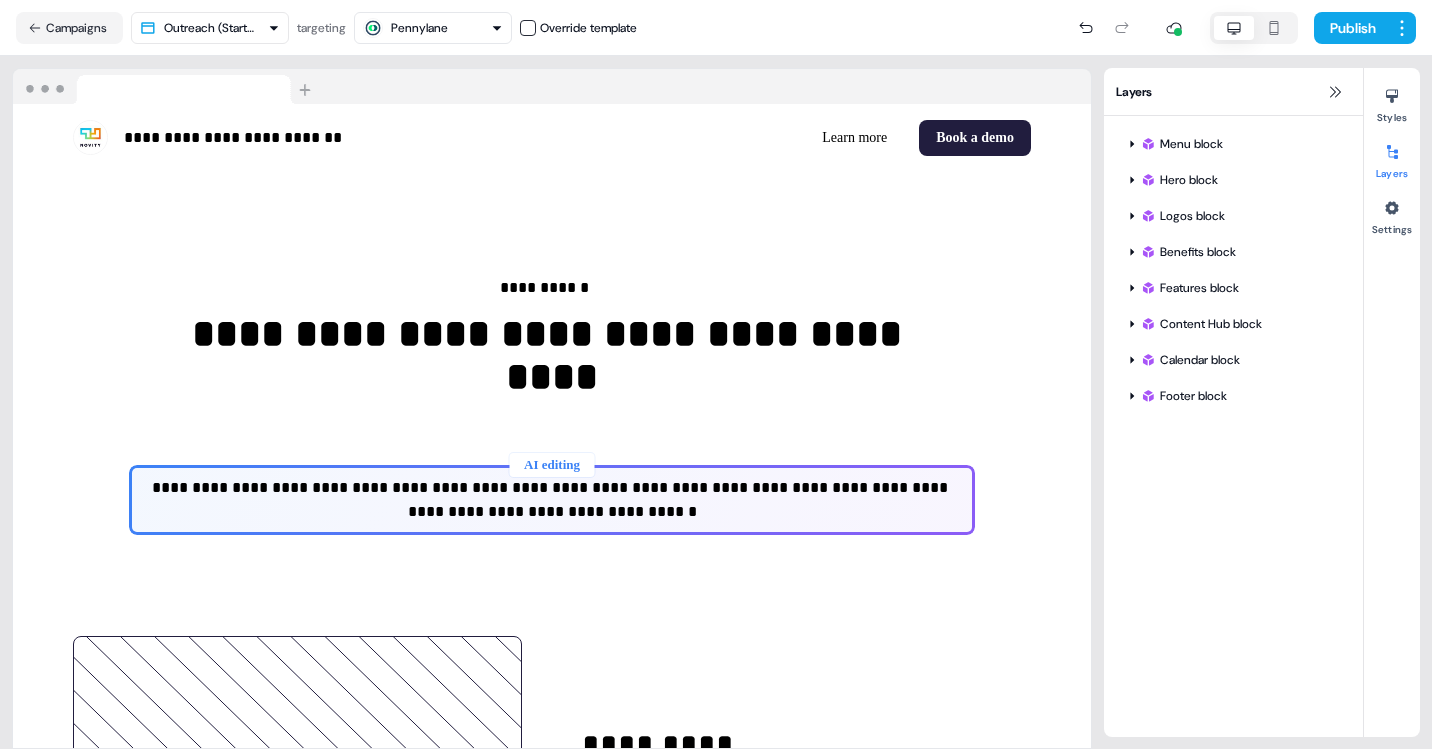 scroll, scrollTop: 1615, scrollLeft: 0, axis: vertical 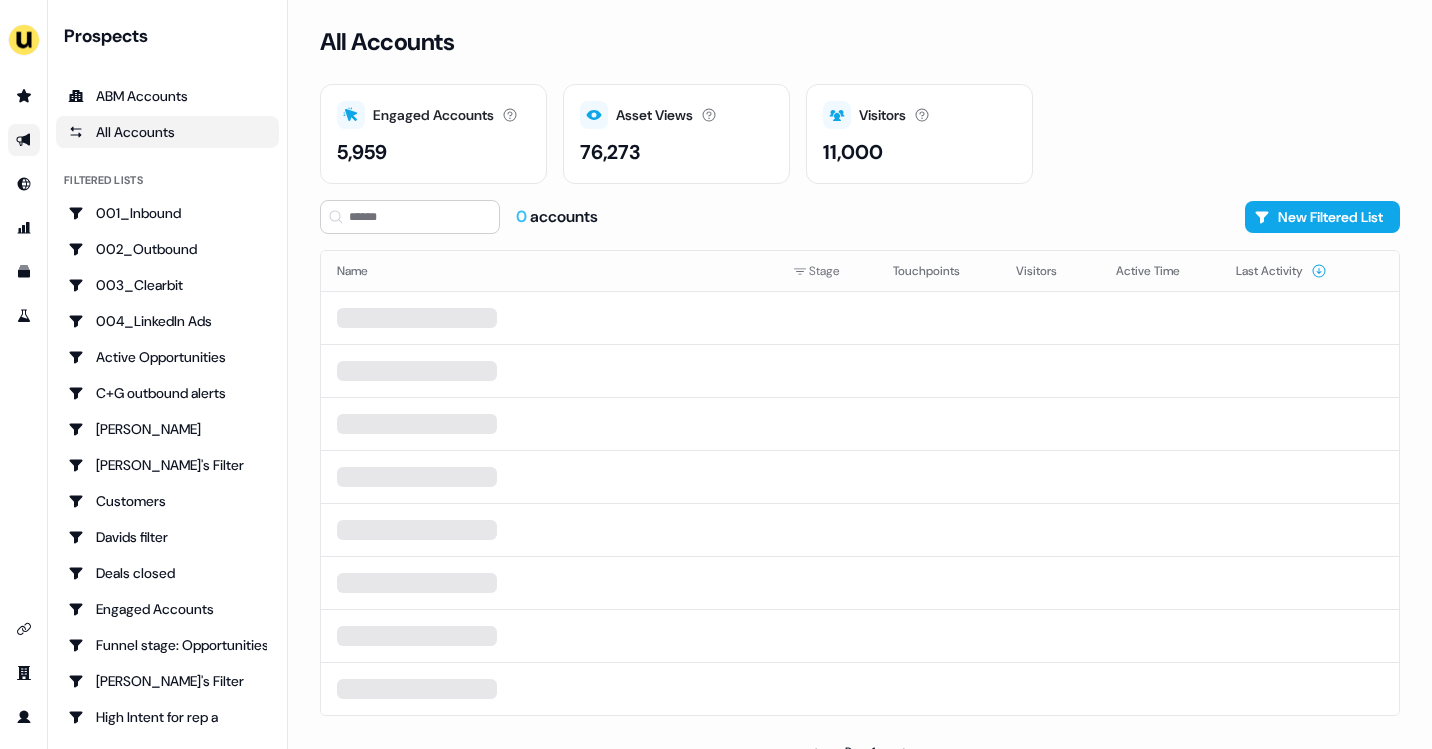 click at bounding box center [24, 140] 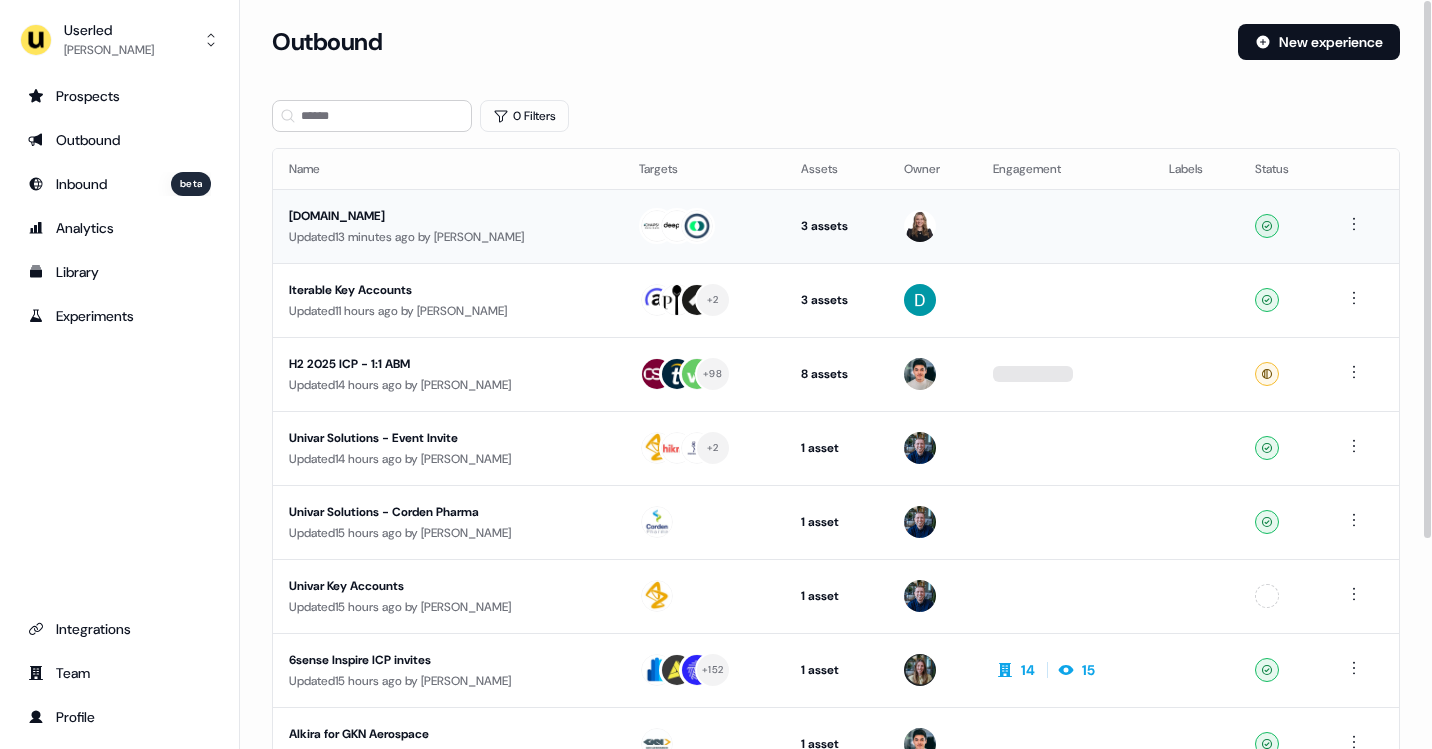 click on "Updated  13 minutes ago   by   [PERSON_NAME]" at bounding box center (448, 237) 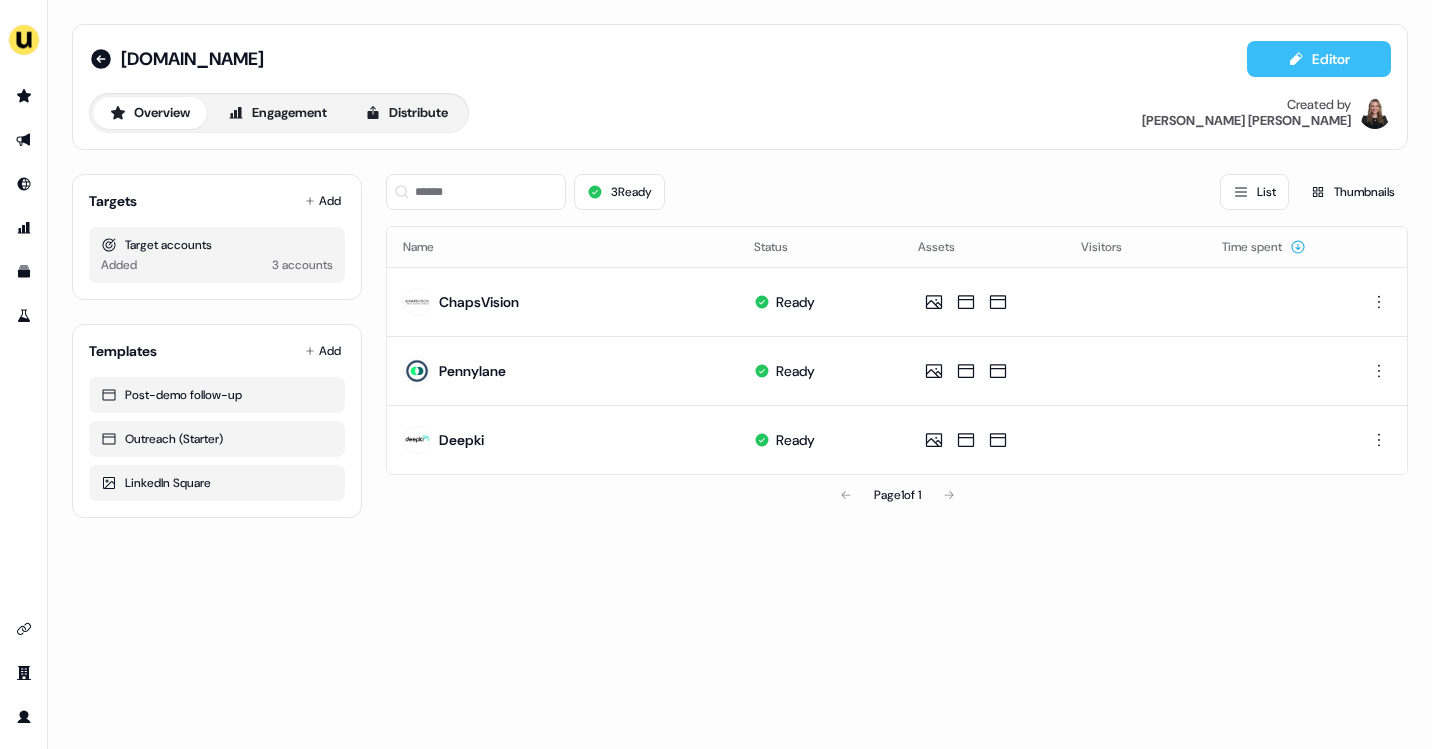 click on "Editor" at bounding box center [1319, 59] 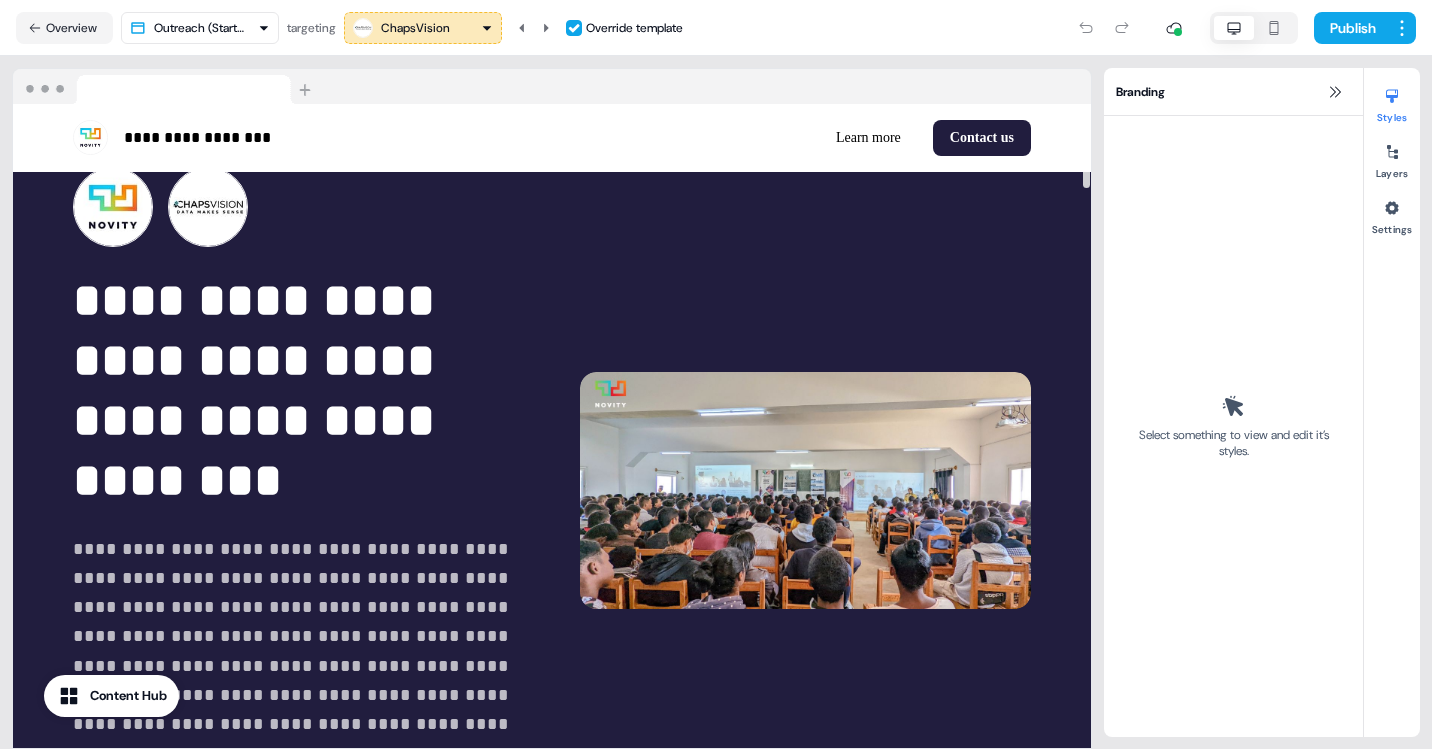 scroll, scrollTop: 0, scrollLeft: 0, axis: both 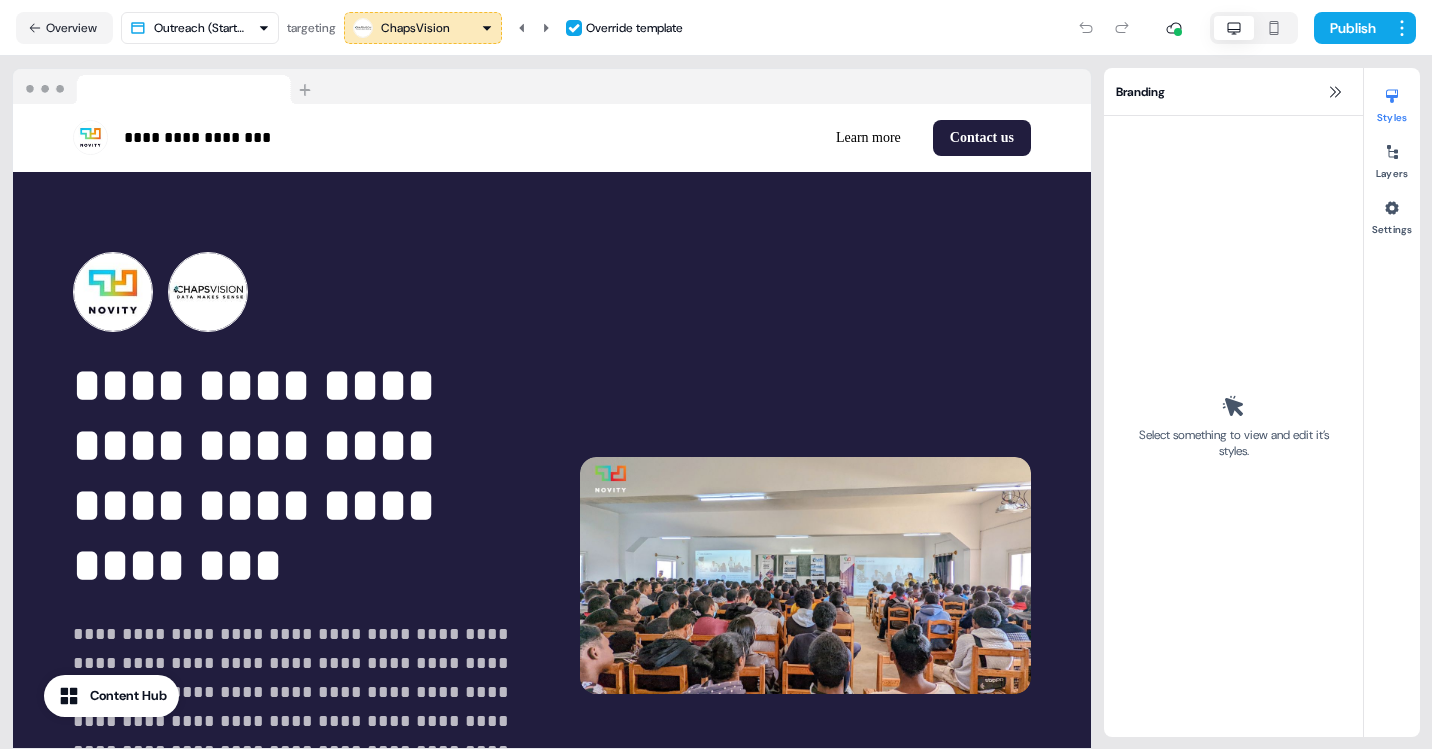 click on "ChapsVision" at bounding box center (423, 28) 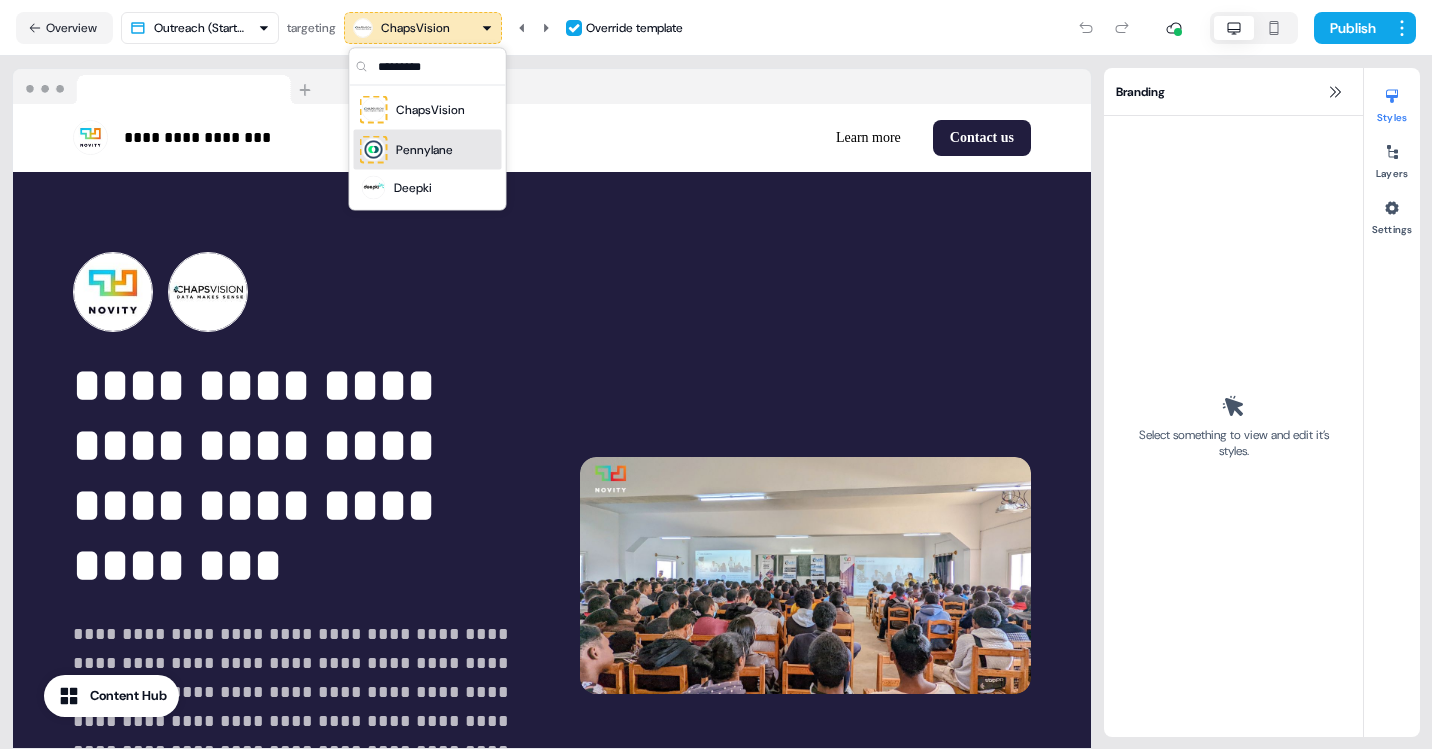 click on "Pennylane" at bounding box center [424, 150] 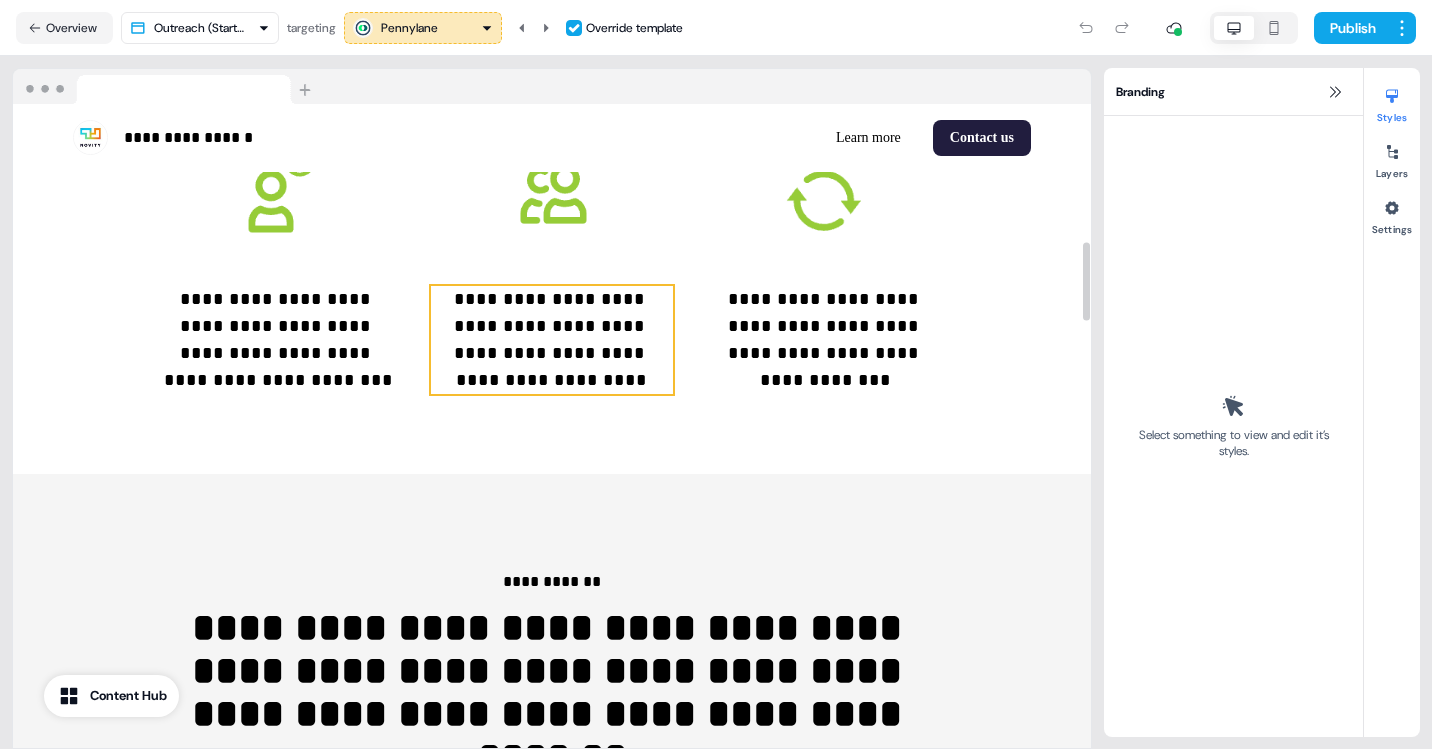 scroll, scrollTop: 0, scrollLeft: 0, axis: both 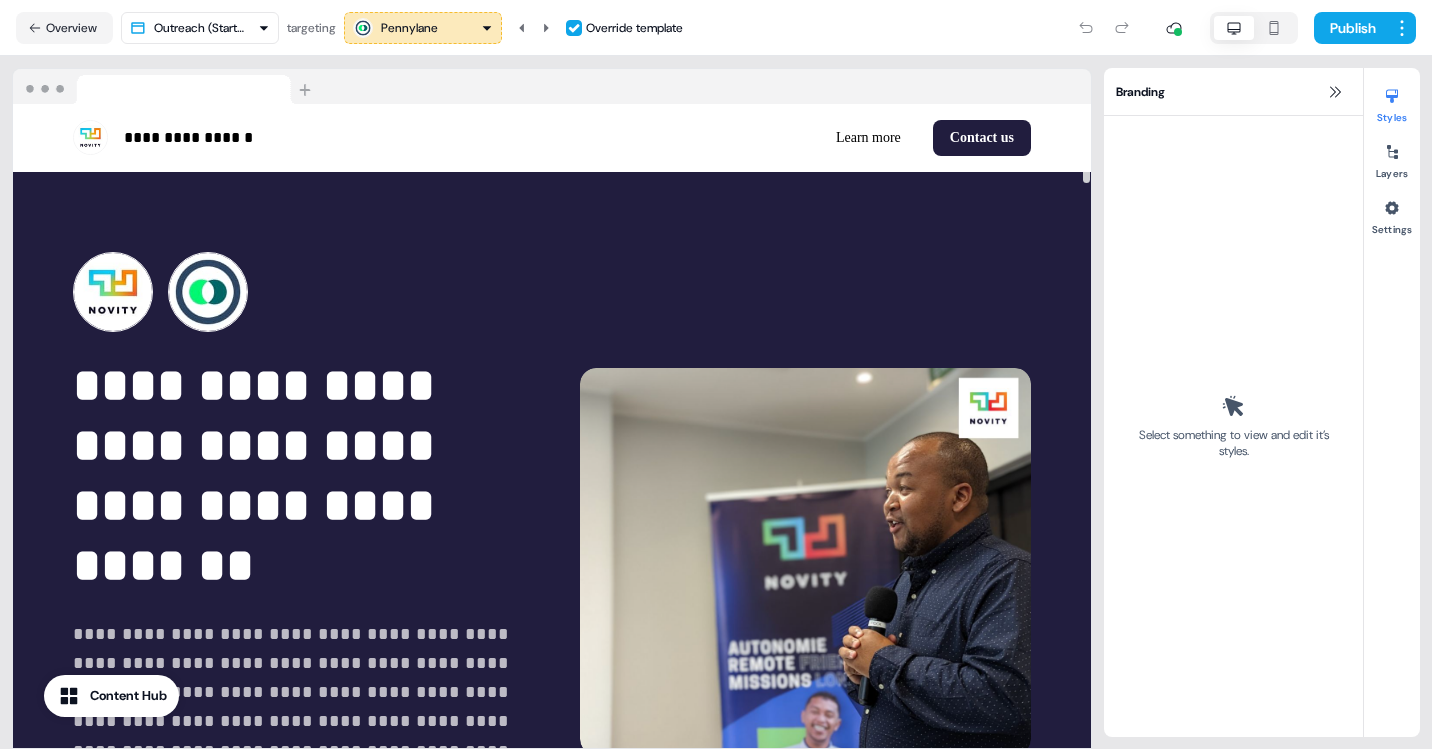 click on "Pennylane" at bounding box center (409, 28) 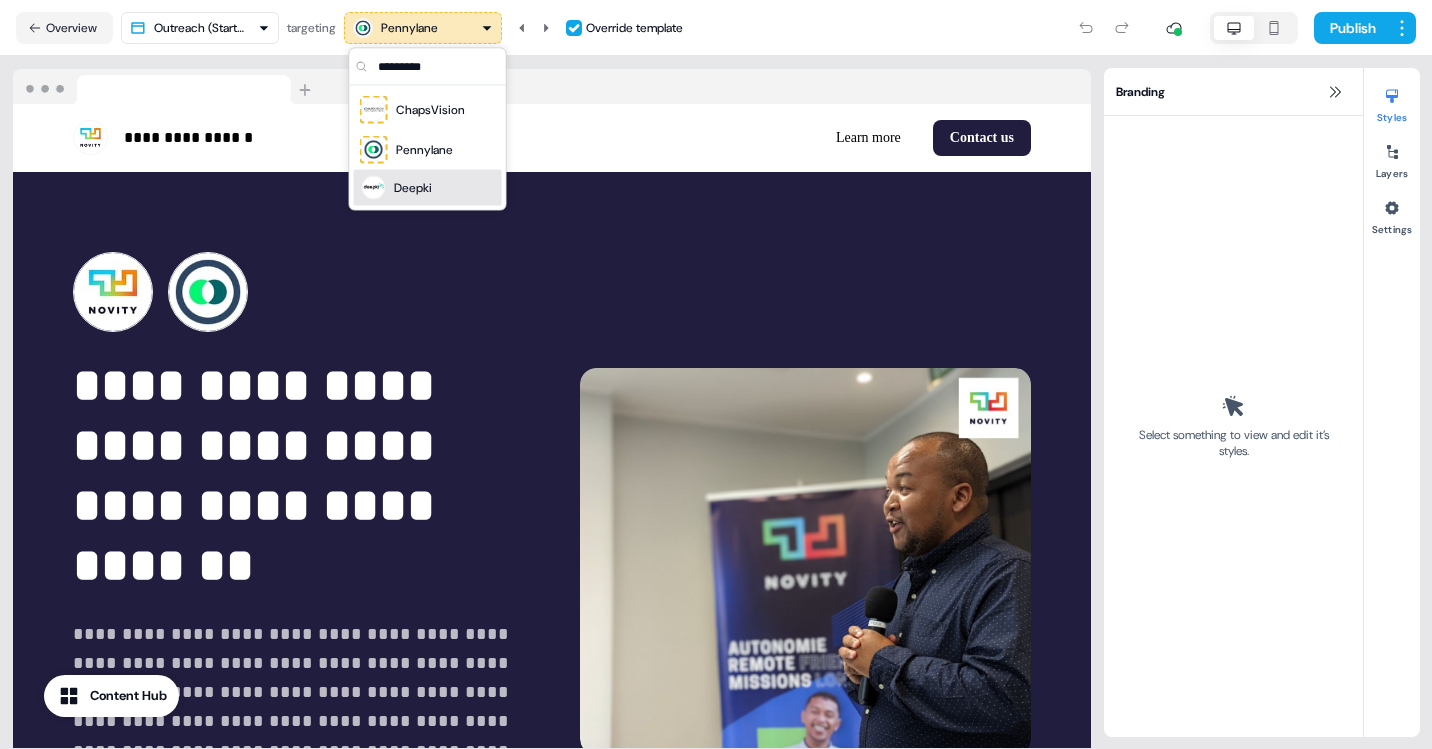 click on "Deepki" at bounding box center [413, 188] 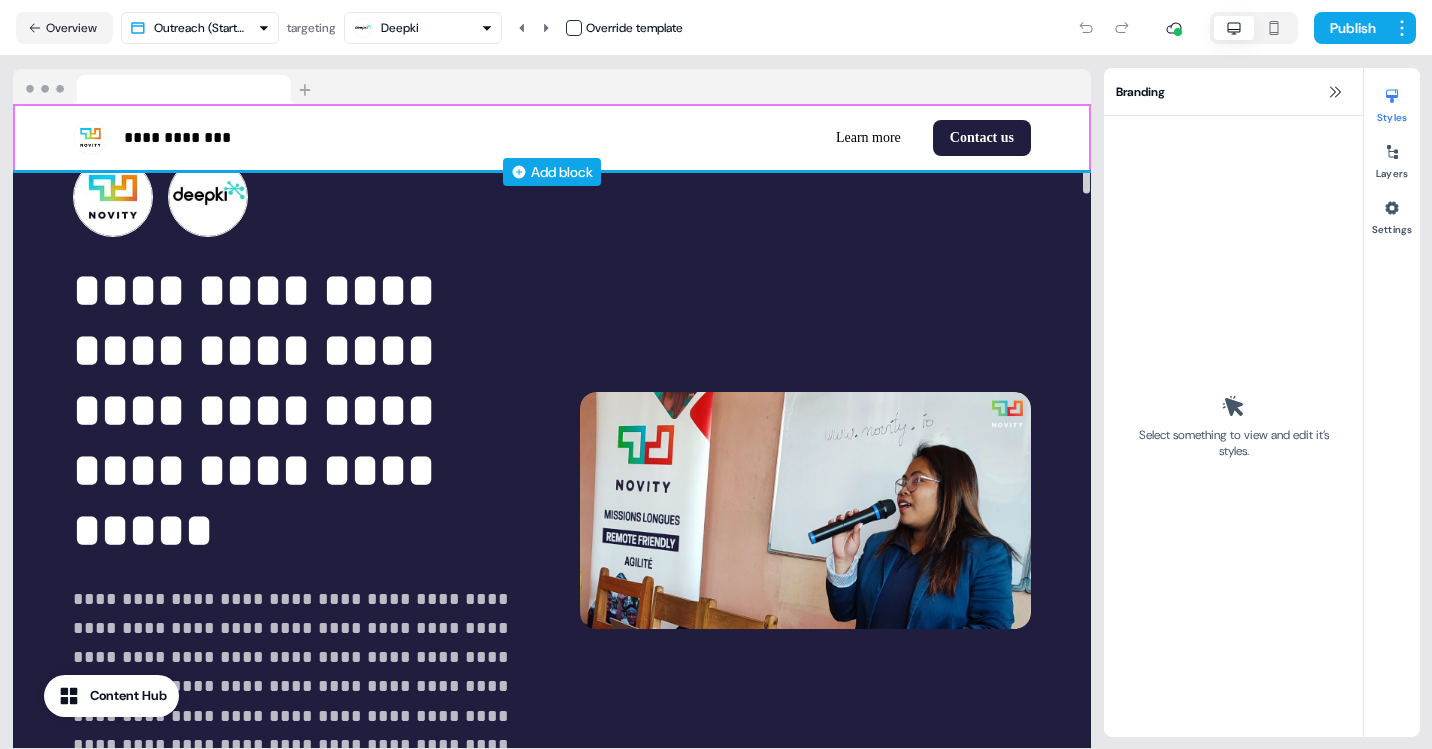 scroll, scrollTop: 92, scrollLeft: 0, axis: vertical 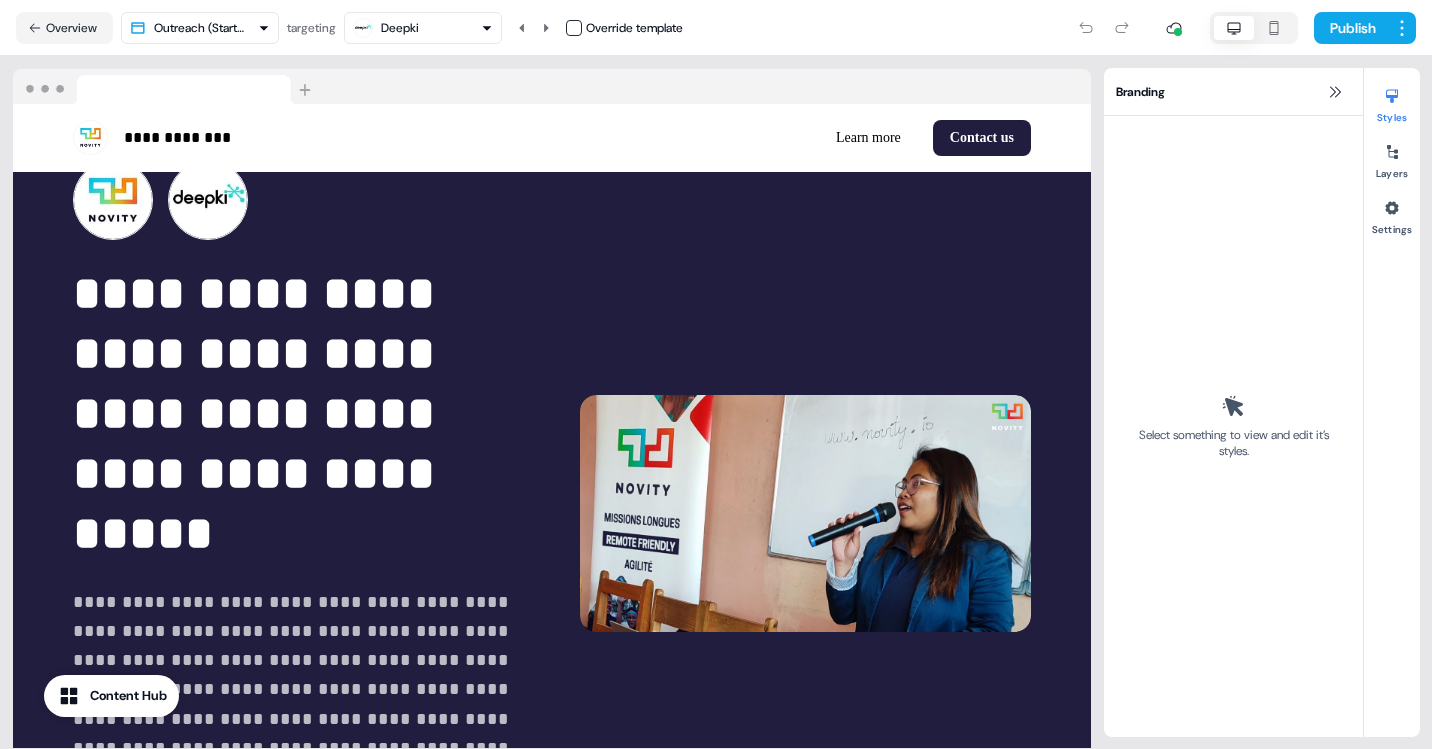click 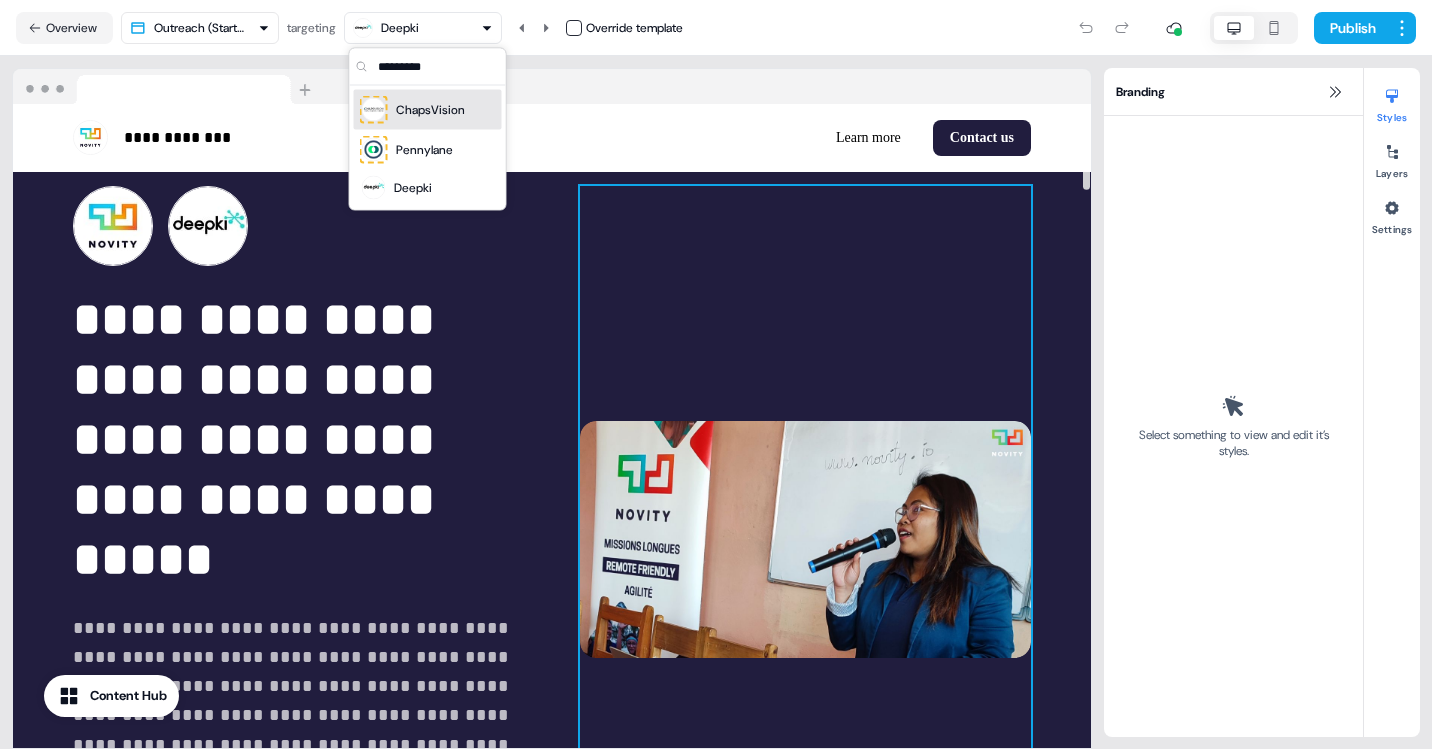 scroll, scrollTop: 69, scrollLeft: 0, axis: vertical 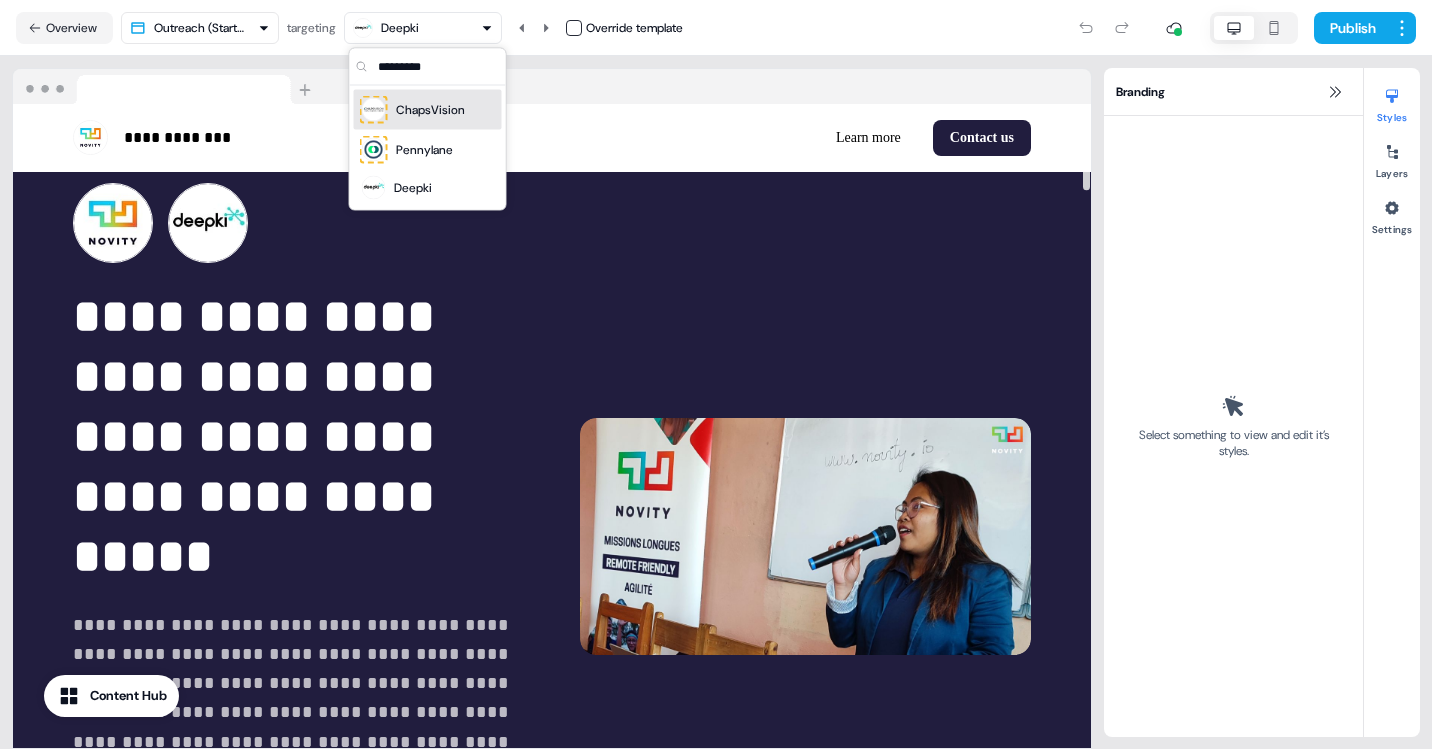click at bounding box center [552, 87] 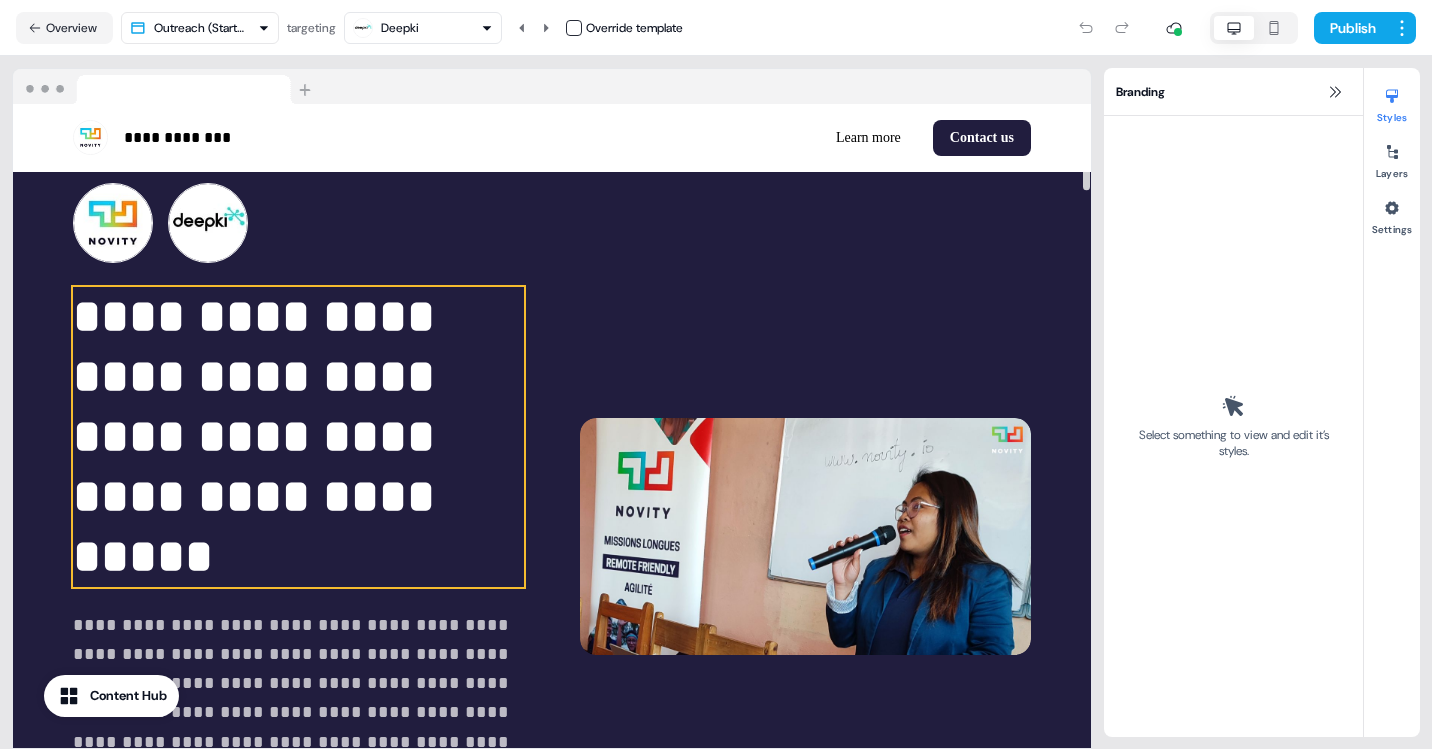 click on "**********" at bounding box center (298, 437) 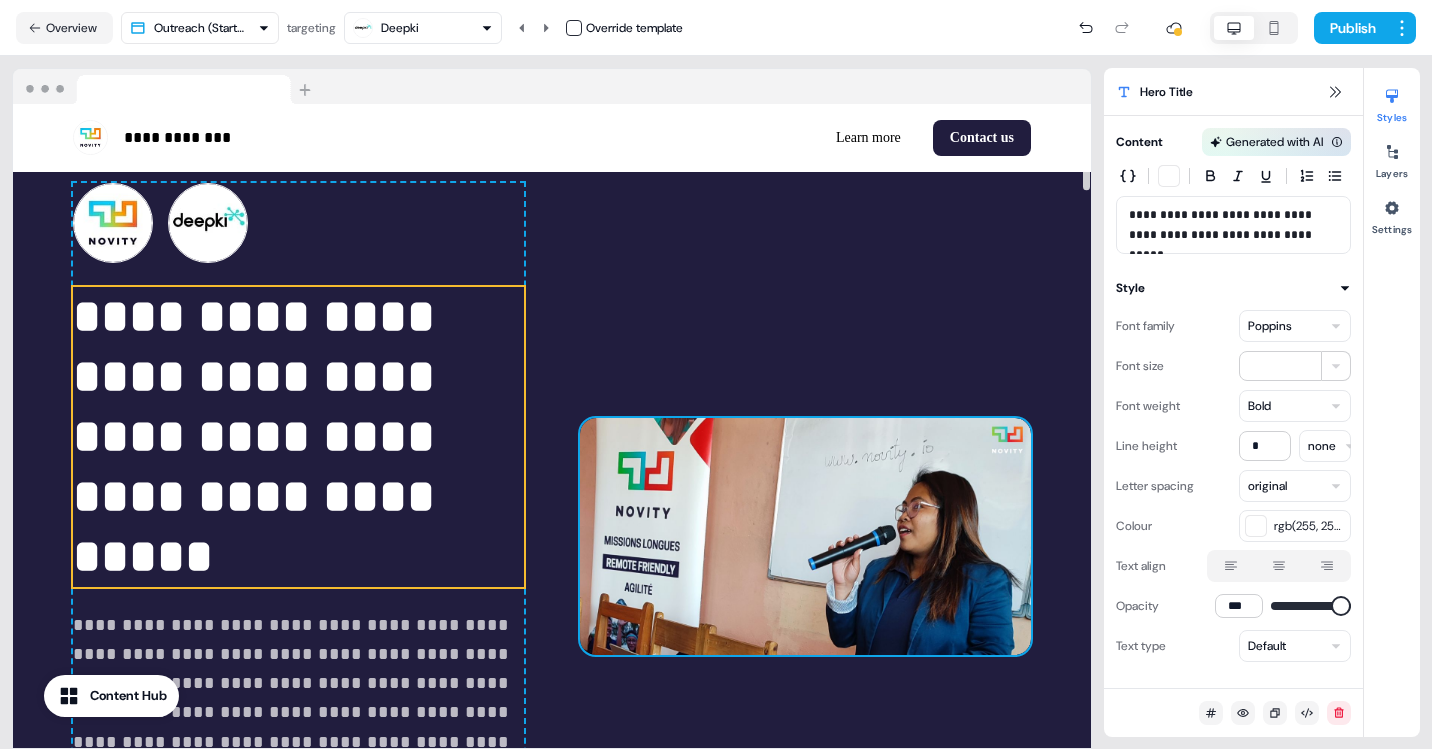 click at bounding box center [805, 536] 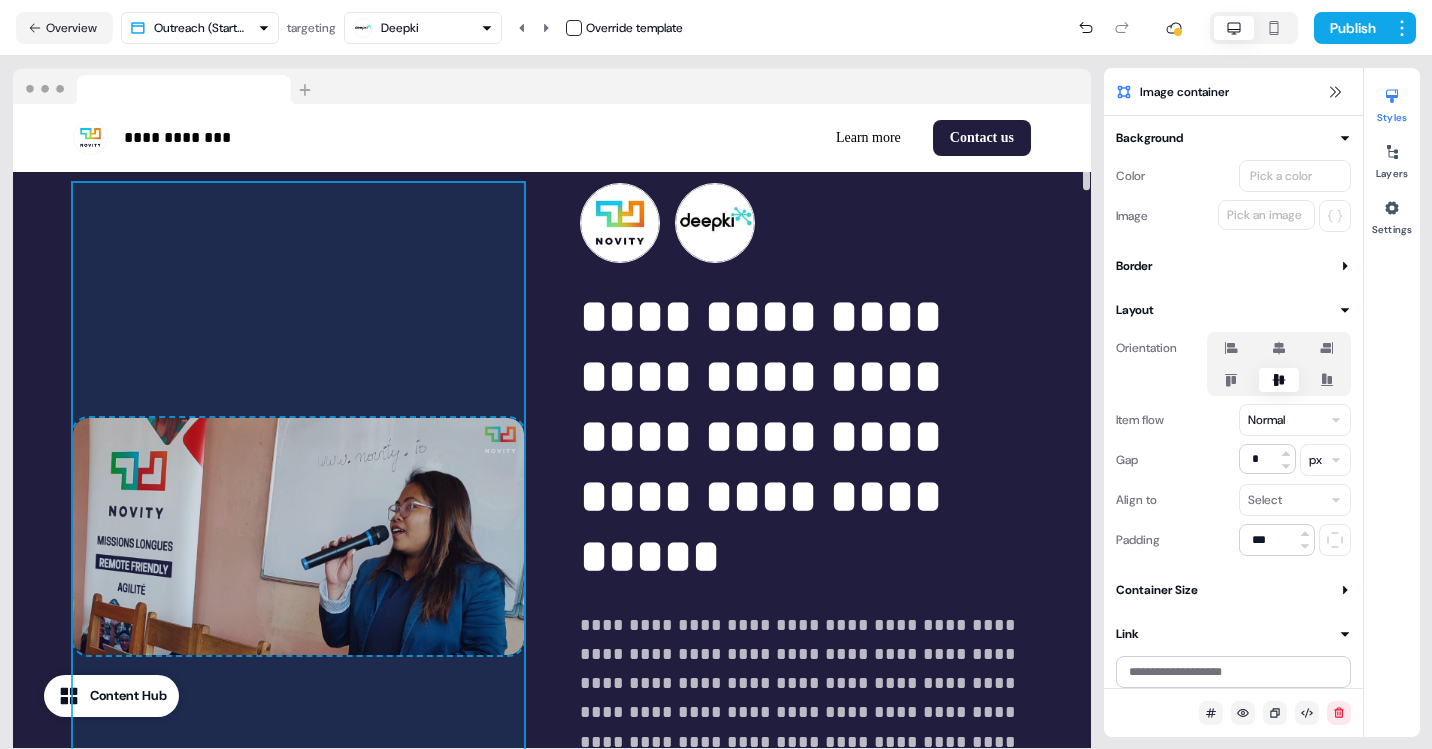 drag, startPoint x: 845, startPoint y: 503, endPoint x: 260, endPoint y: 429, distance: 589.66174 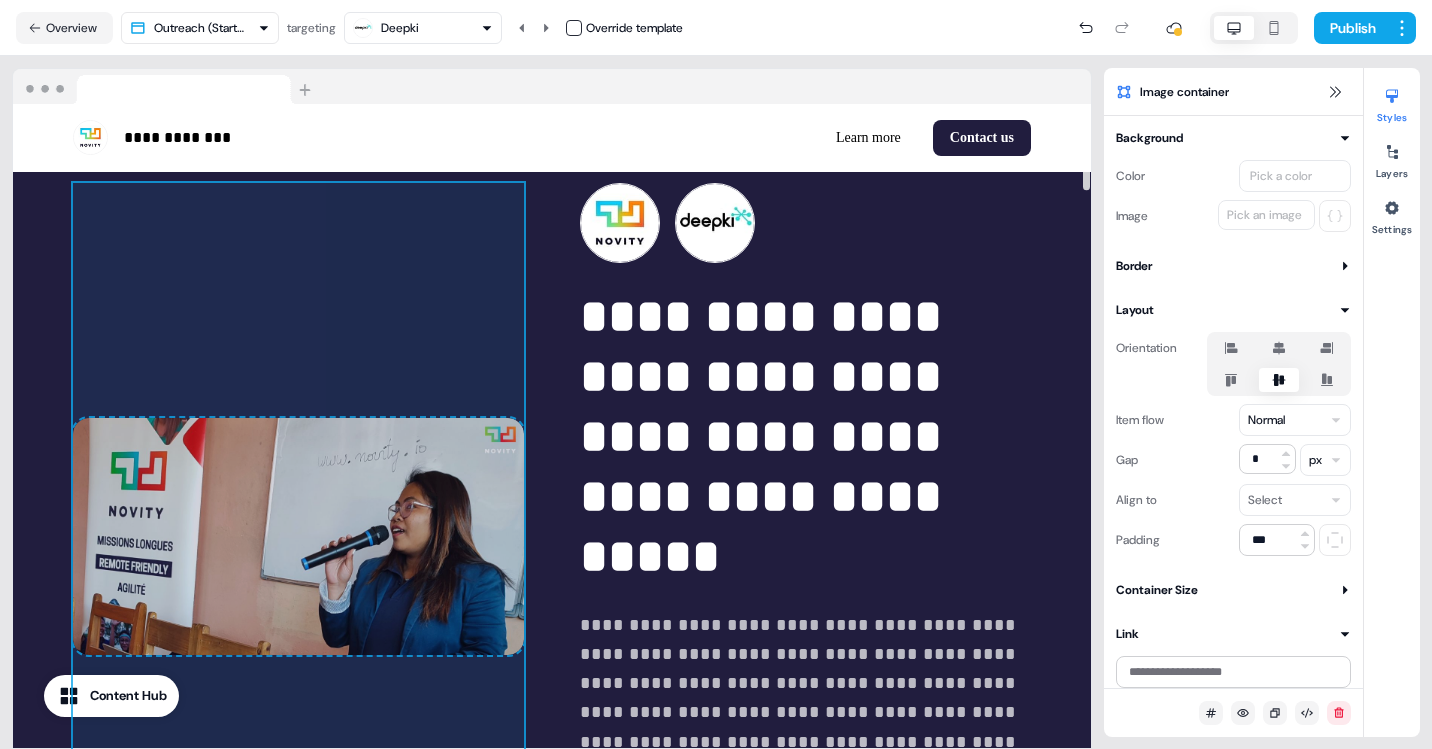 click on "**********" at bounding box center [552, 537] 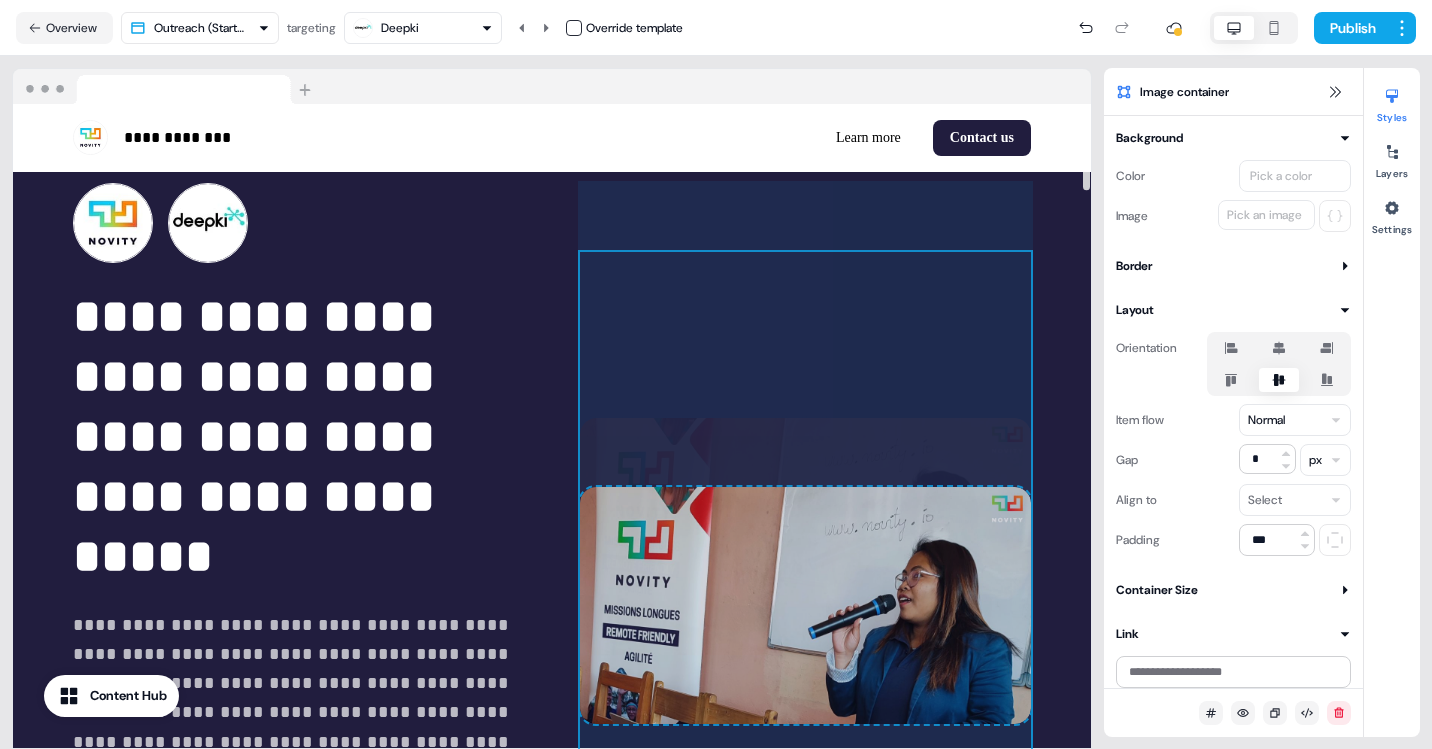 drag, startPoint x: 278, startPoint y: 473, endPoint x: 796, endPoint y: 426, distance: 520.12787 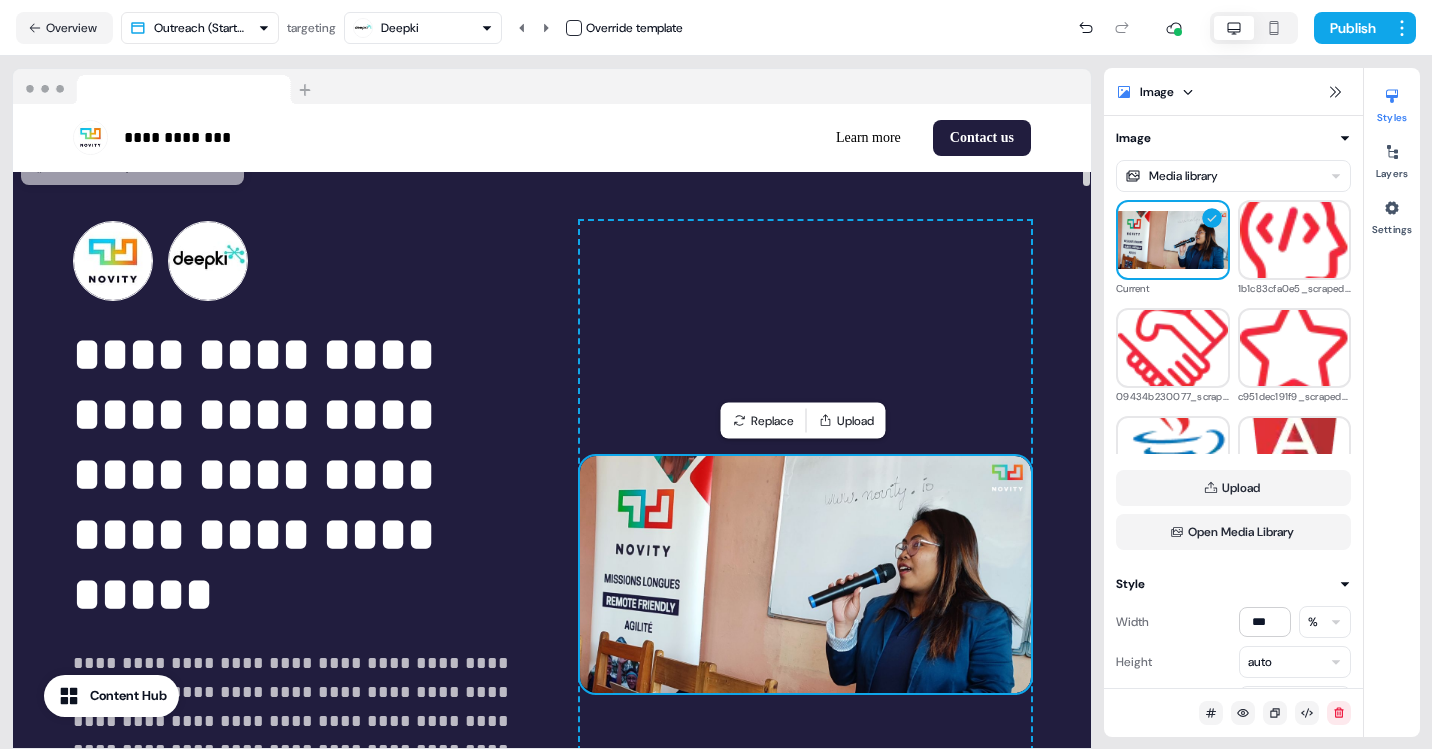 scroll, scrollTop: 29, scrollLeft: 0, axis: vertical 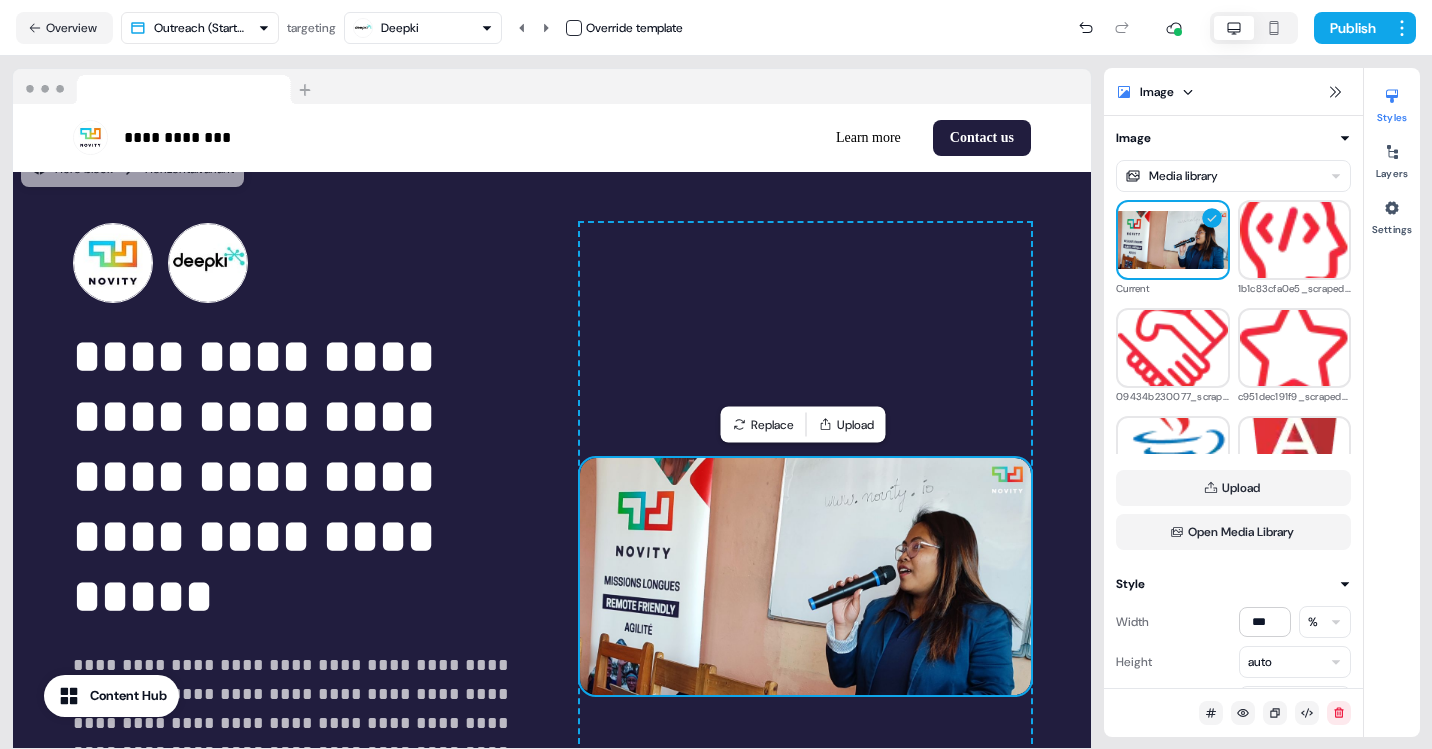 click on "Deepki" at bounding box center [423, 28] 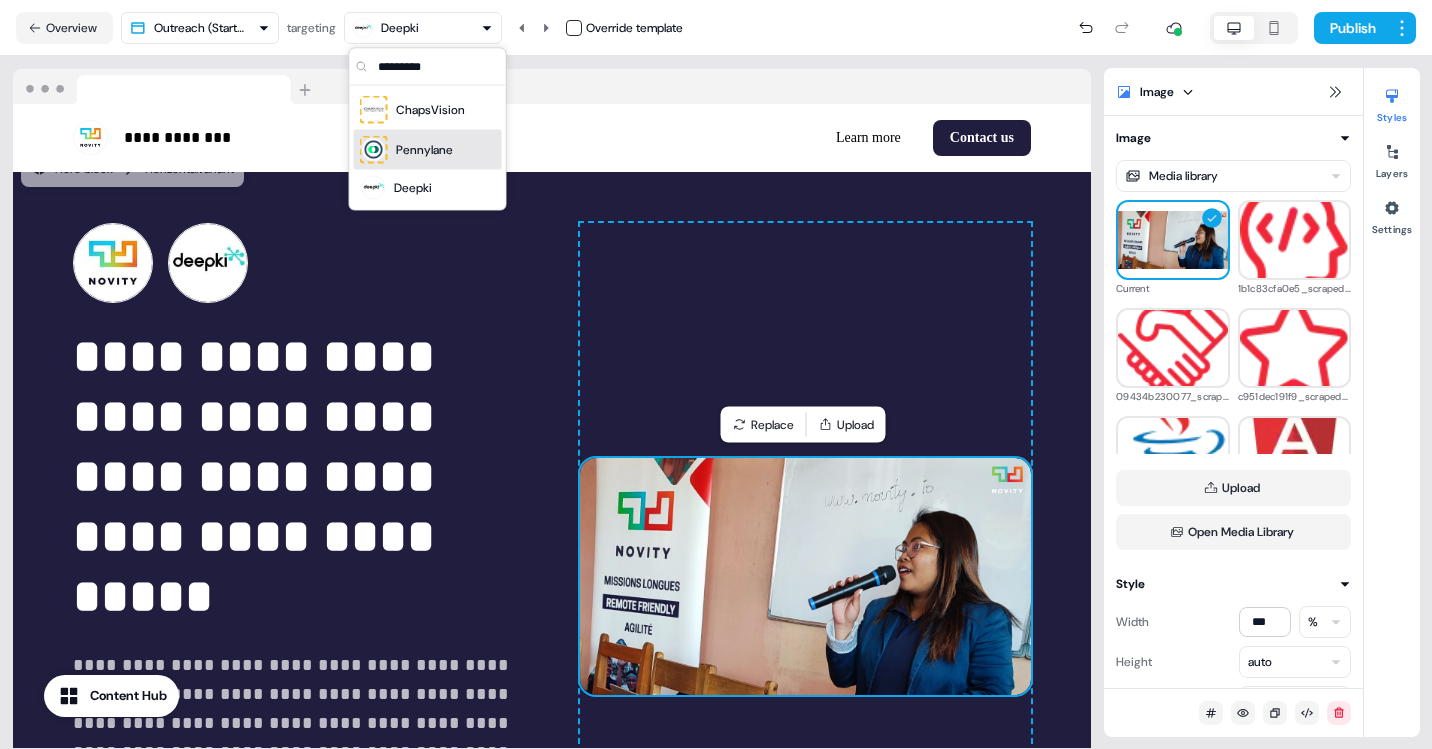 click on "Pennylane" at bounding box center (424, 150) 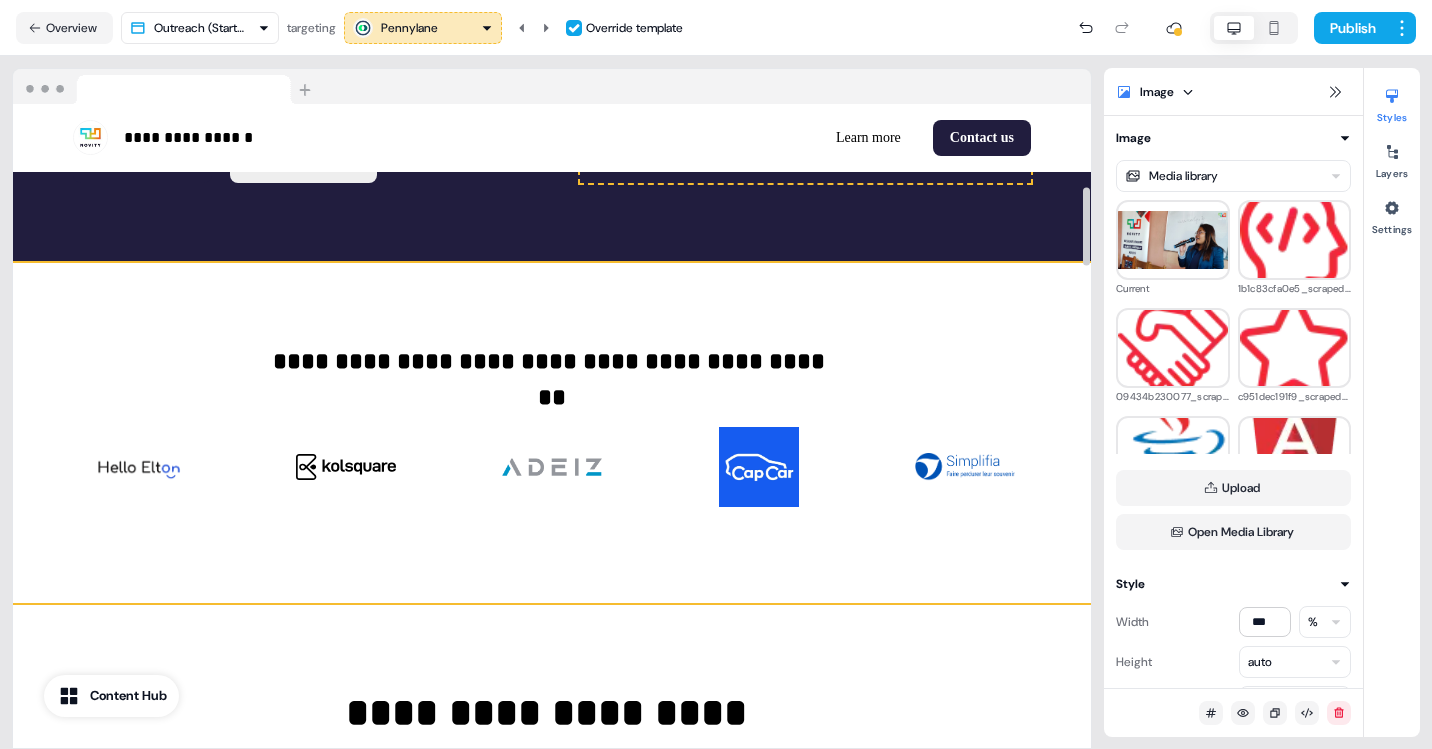 scroll, scrollTop: 680, scrollLeft: 0, axis: vertical 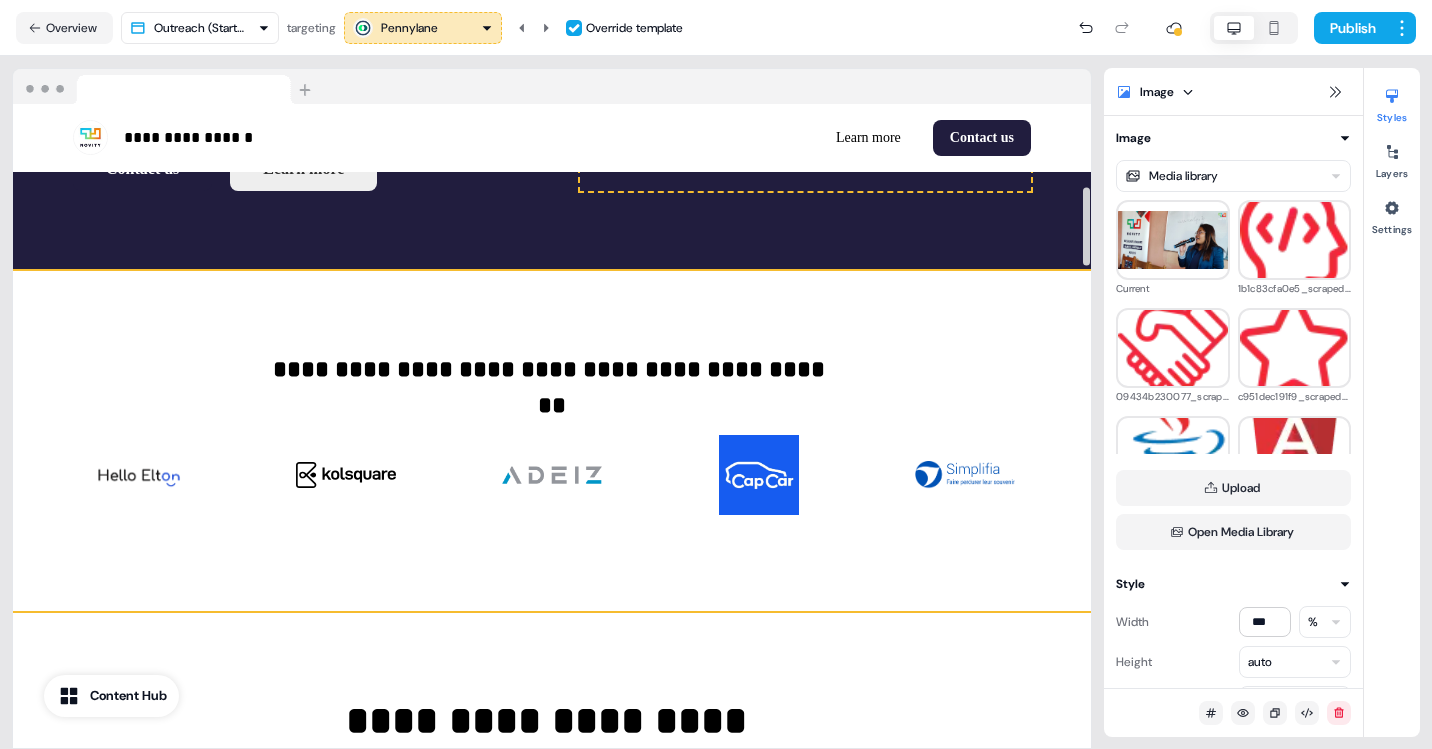 click on "**********" at bounding box center (552, 441) 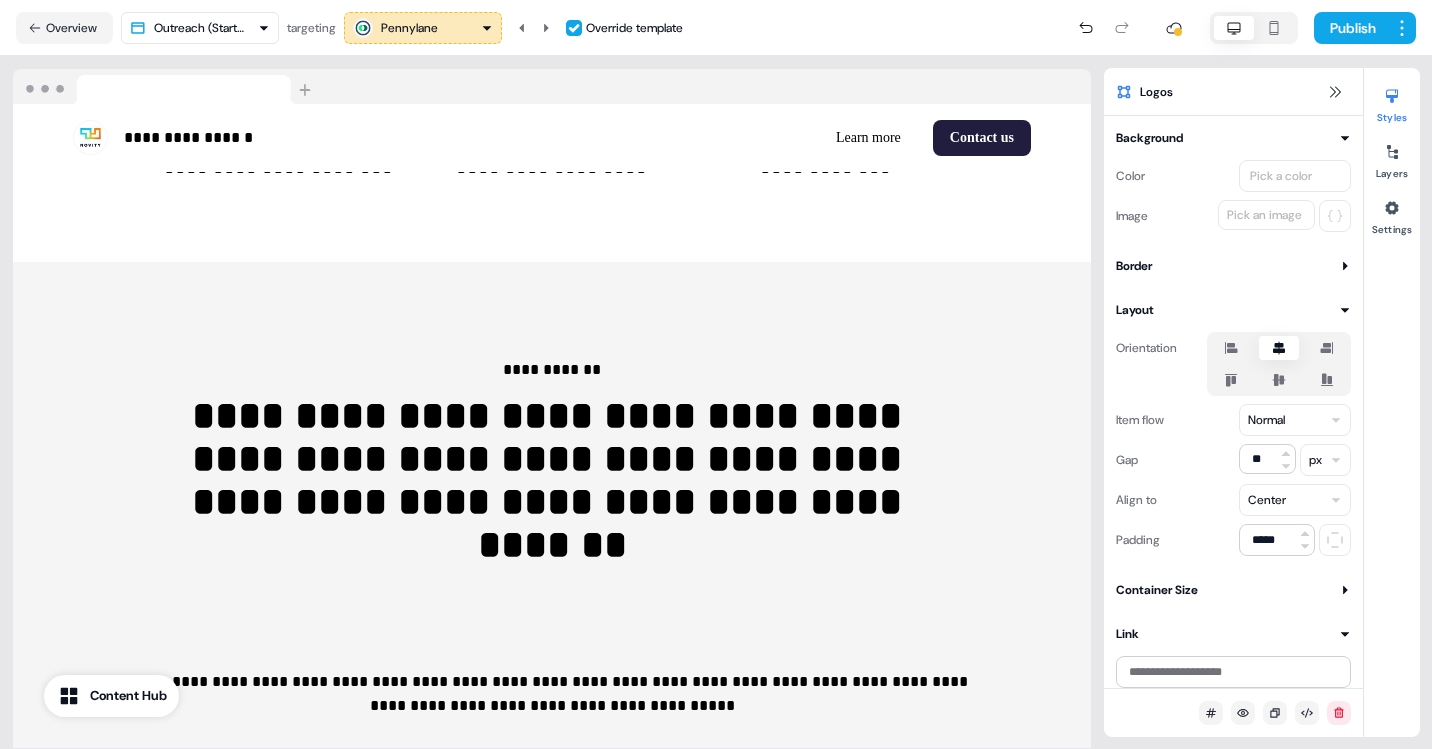 scroll, scrollTop: 1703, scrollLeft: 0, axis: vertical 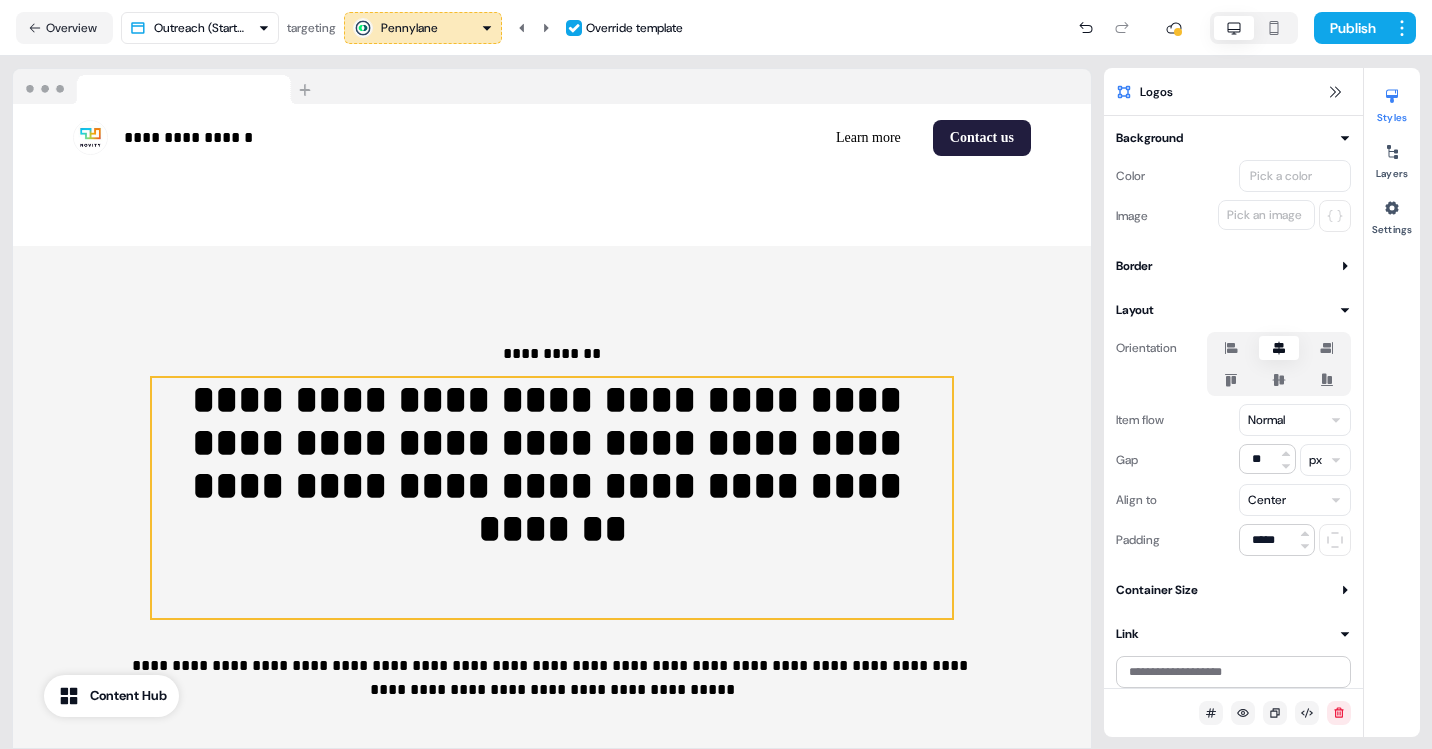 click on "**********" at bounding box center (552, 498) 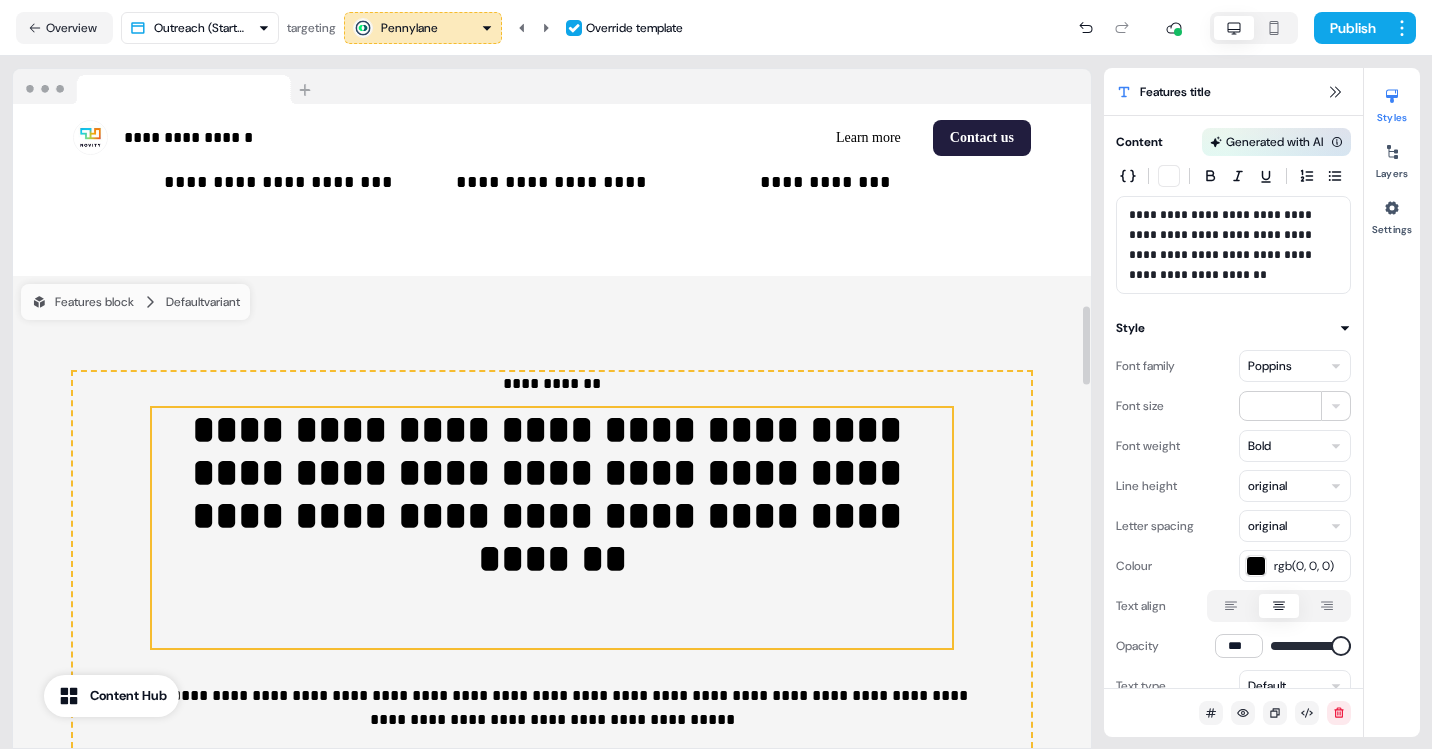 scroll, scrollTop: 1658, scrollLeft: 0, axis: vertical 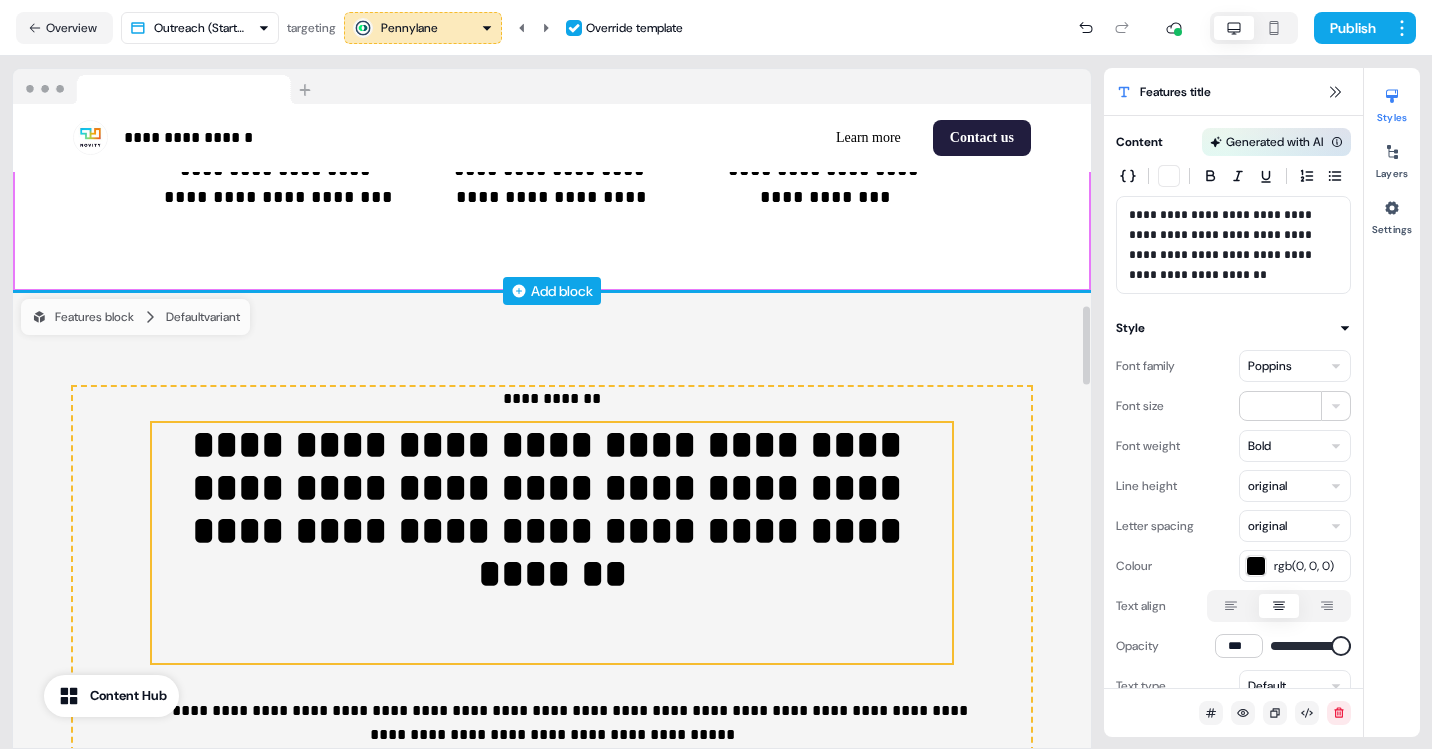 click on "Add block" at bounding box center (562, 291) 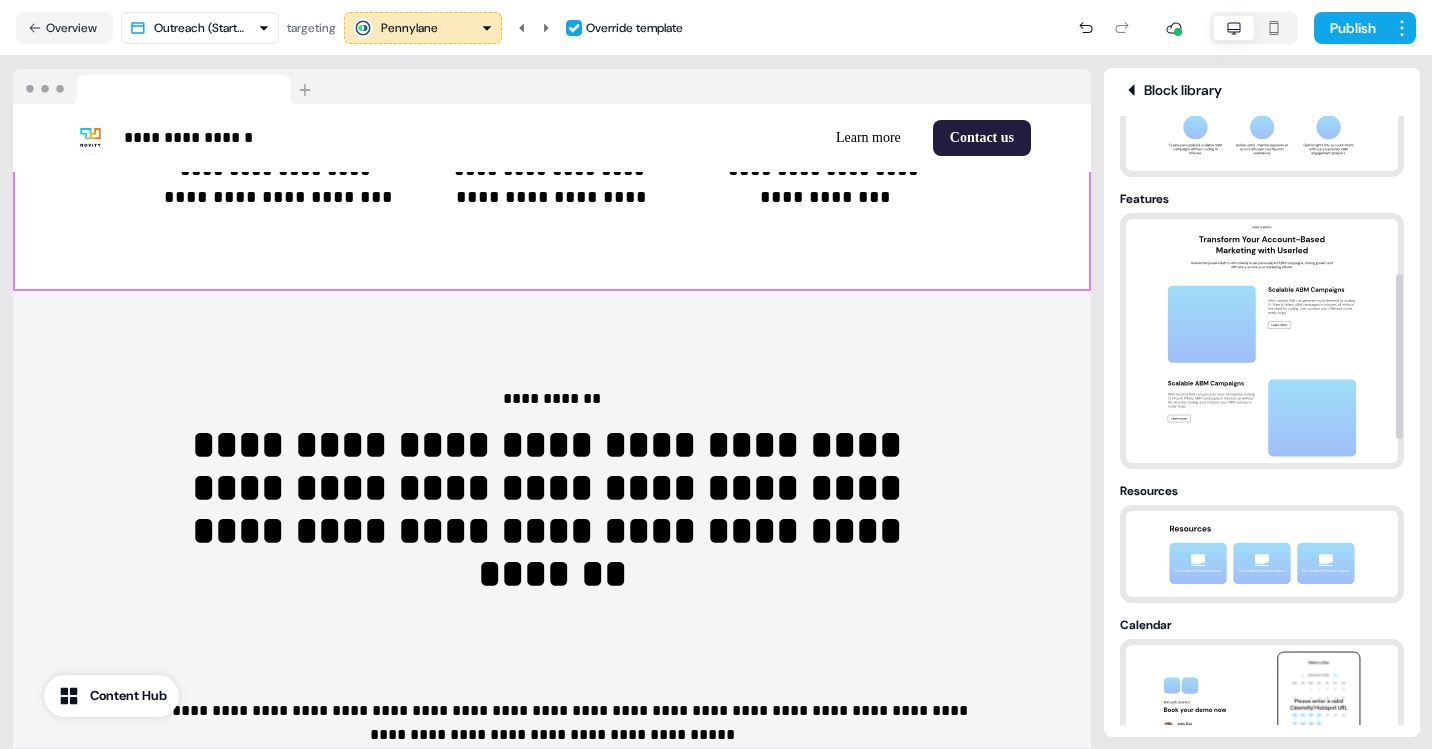 scroll, scrollTop: 842, scrollLeft: 0, axis: vertical 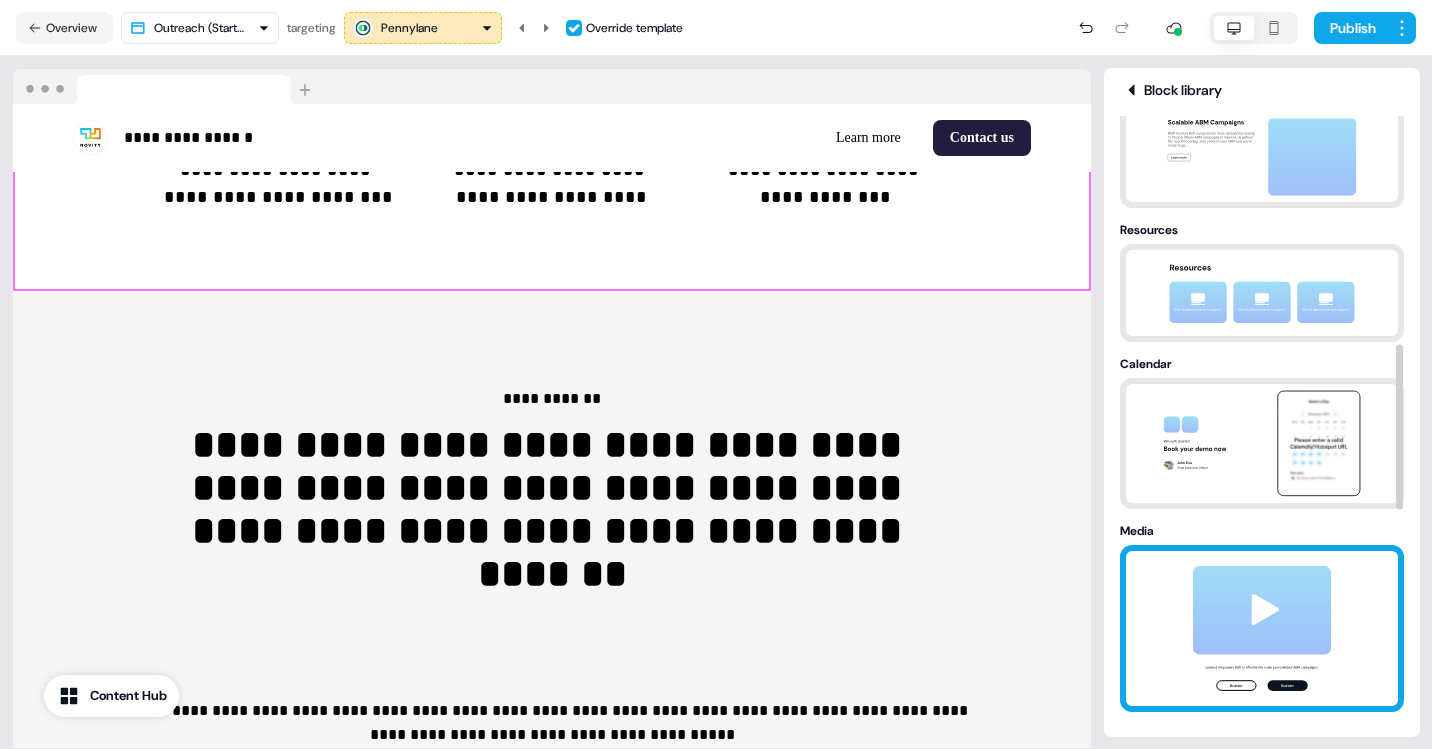 click at bounding box center [1262, 628] 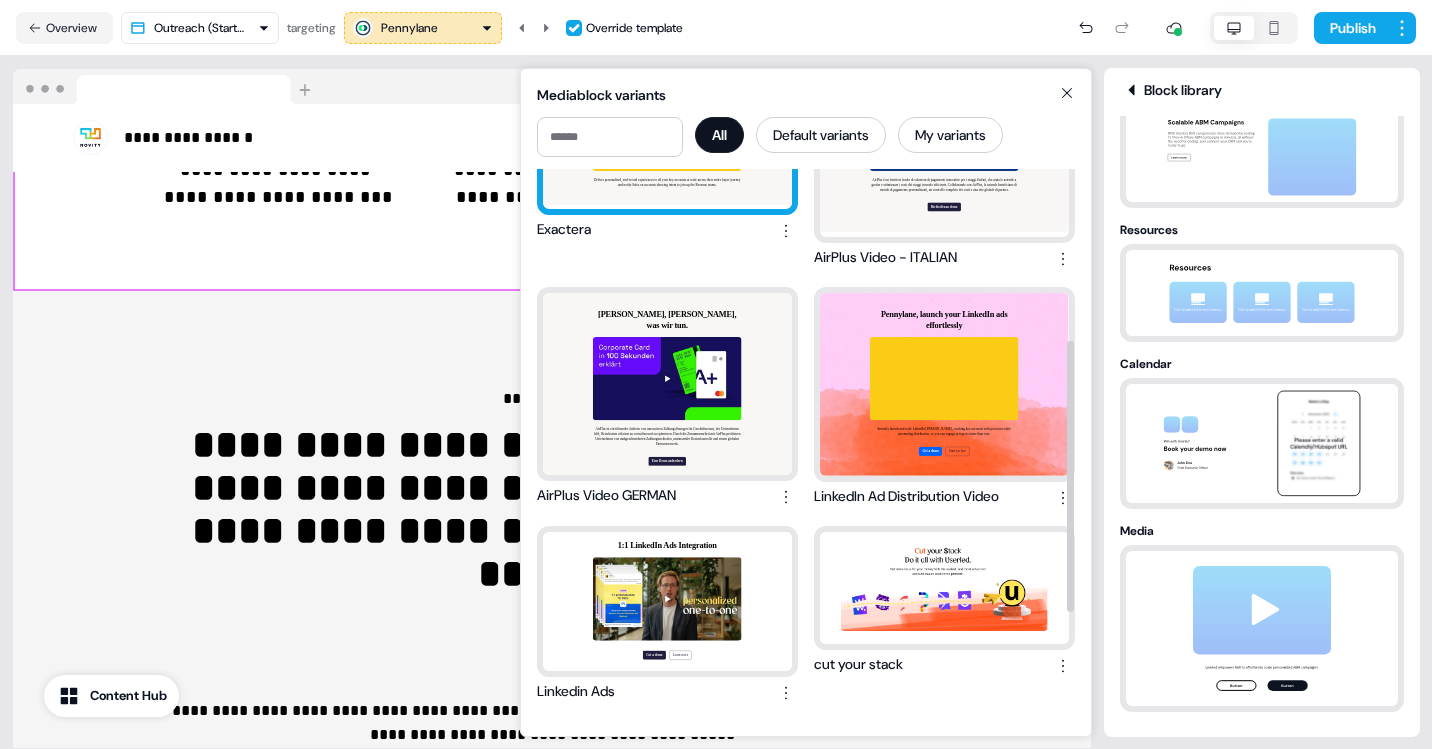 scroll, scrollTop: 348, scrollLeft: 0, axis: vertical 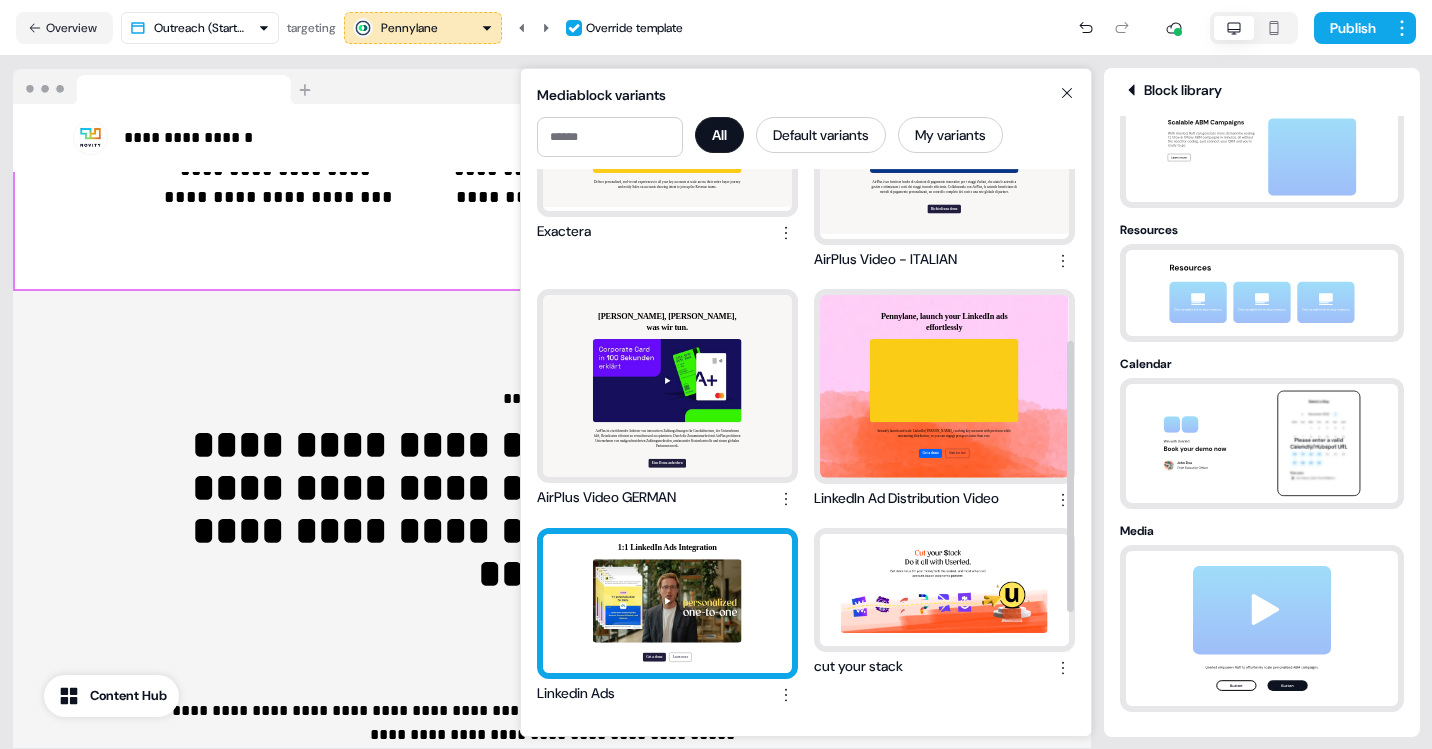 click on "1:1 LinkedIn Ads Integration Get a demo Learn more" at bounding box center [667, 603] 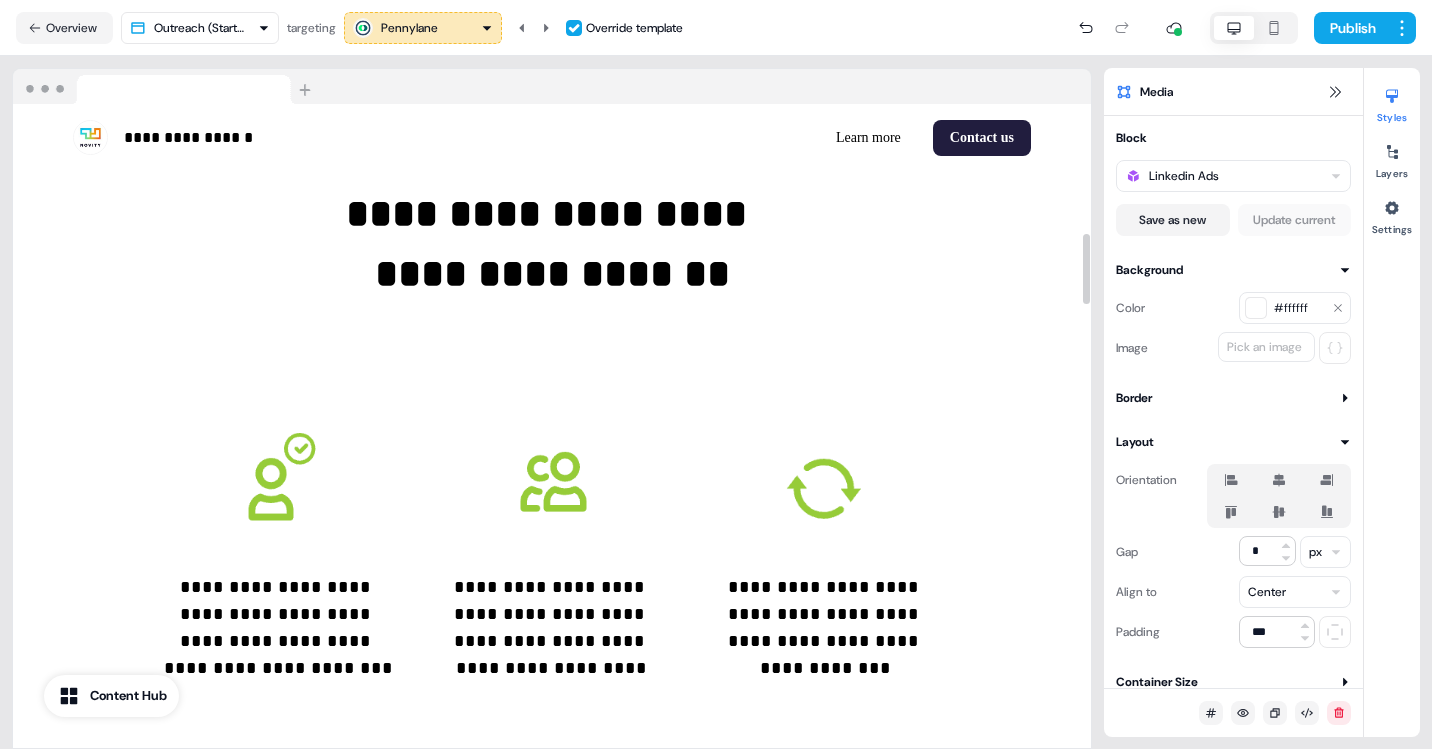scroll, scrollTop: 1181, scrollLeft: 0, axis: vertical 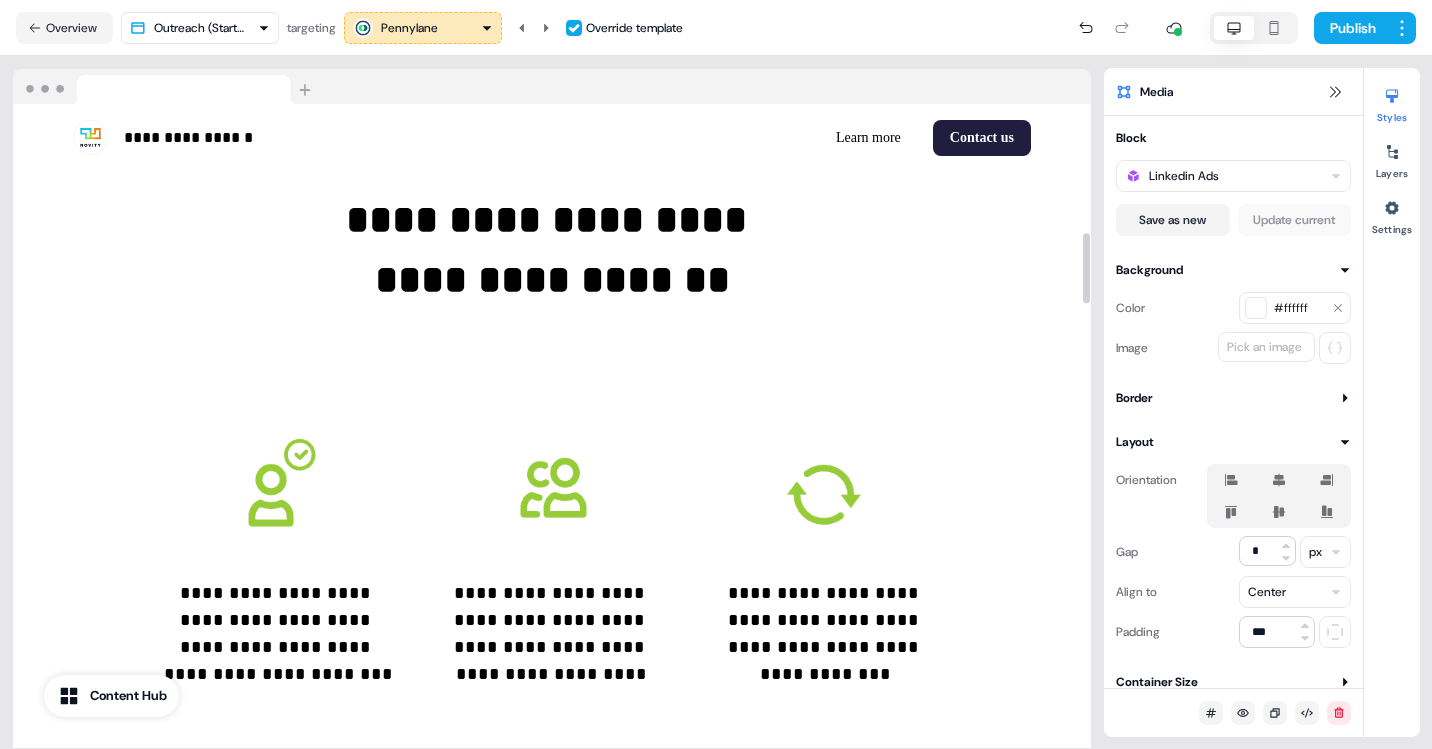 click on "**********" at bounding box center (716, 374) 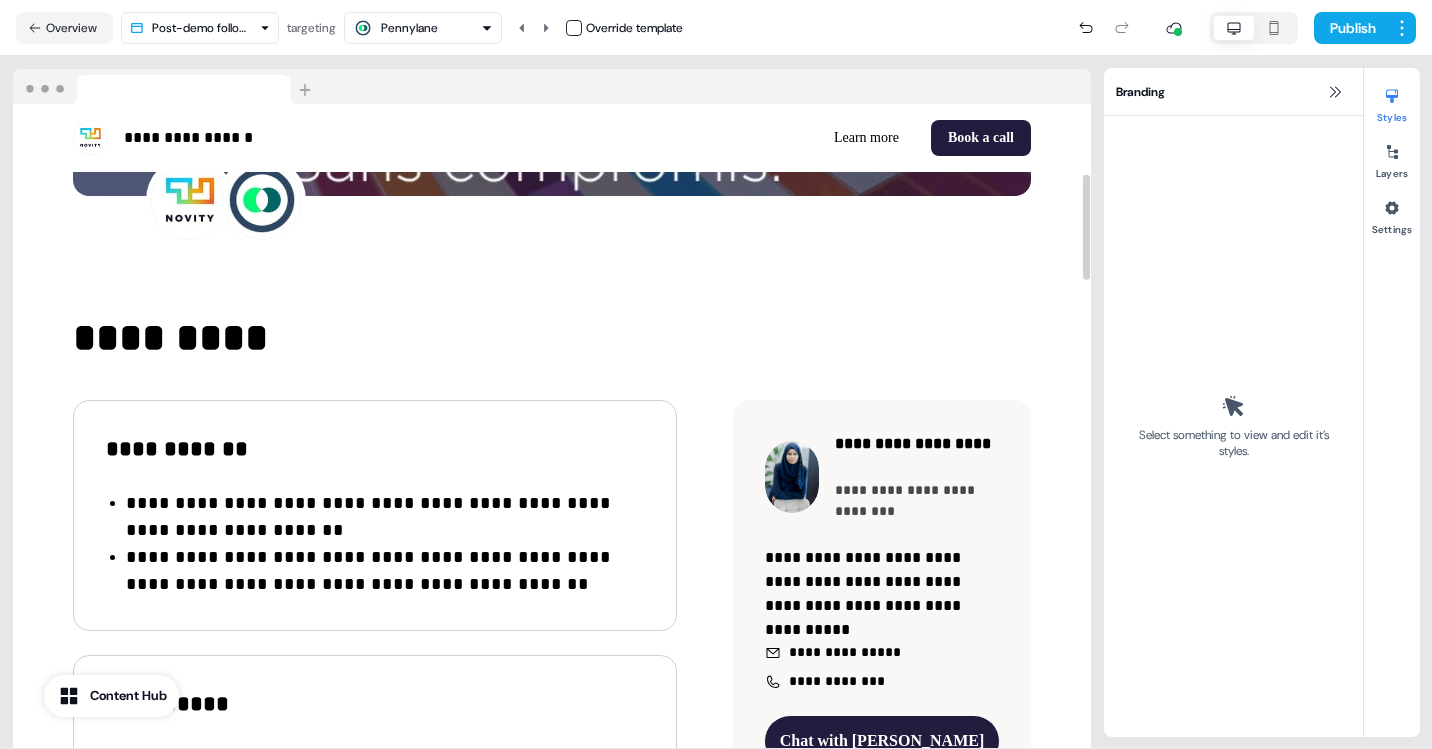 scroll, scrollTop: 0, scrollLeft: 0, axis: both 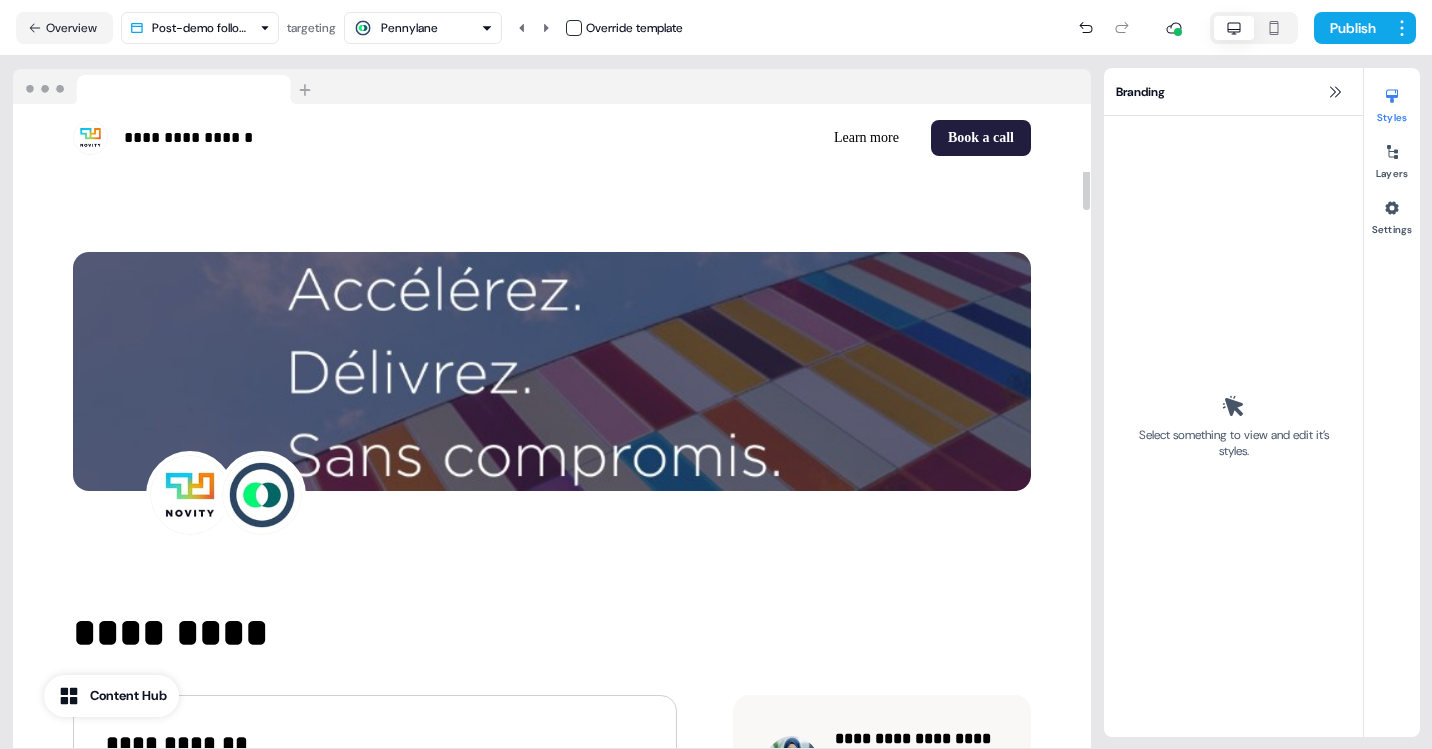 click on "**********" at bounding box center [716, 374] 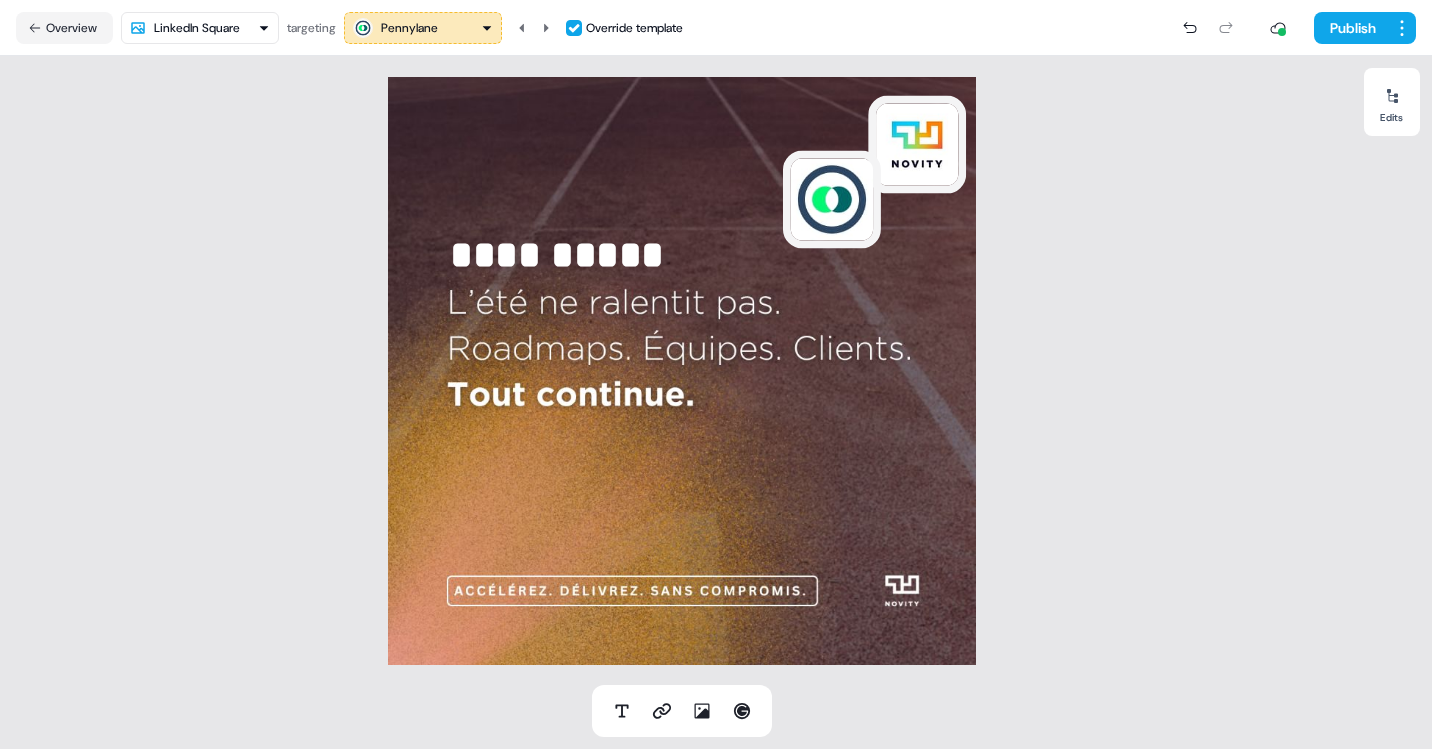 click on "Pennylane" at bounding box center (423, 28) 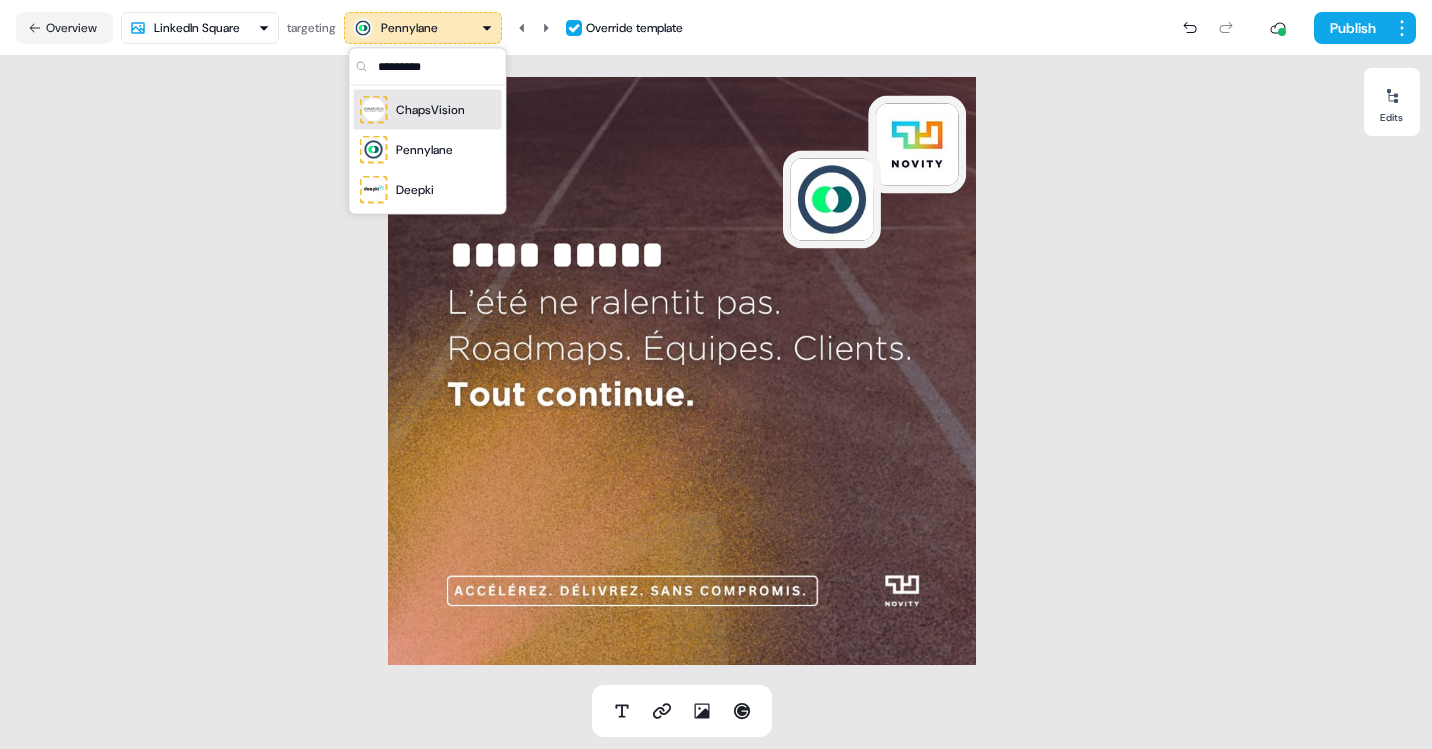 click on "ChapsVision" at bounding box center (430, 110) 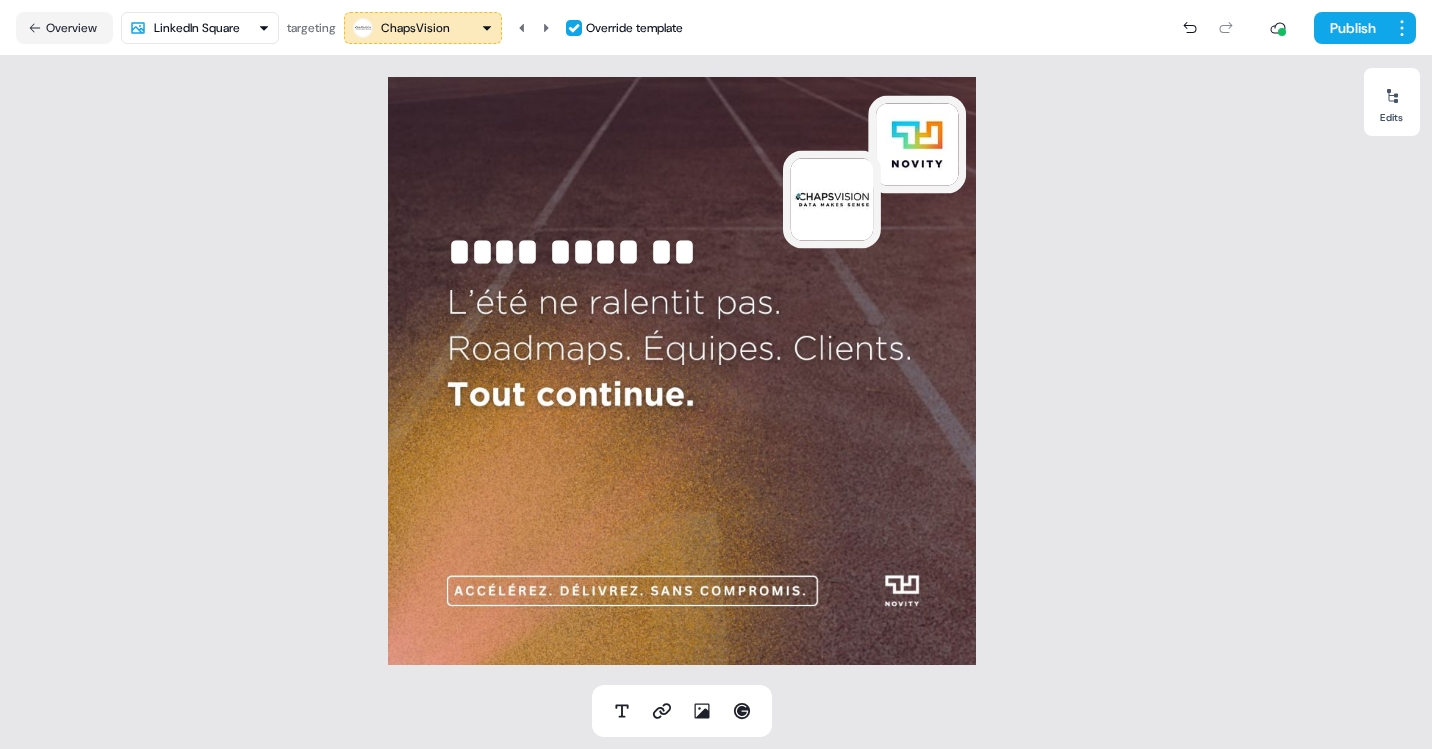click on "ChapsVision" at bounding box center [415, 28] 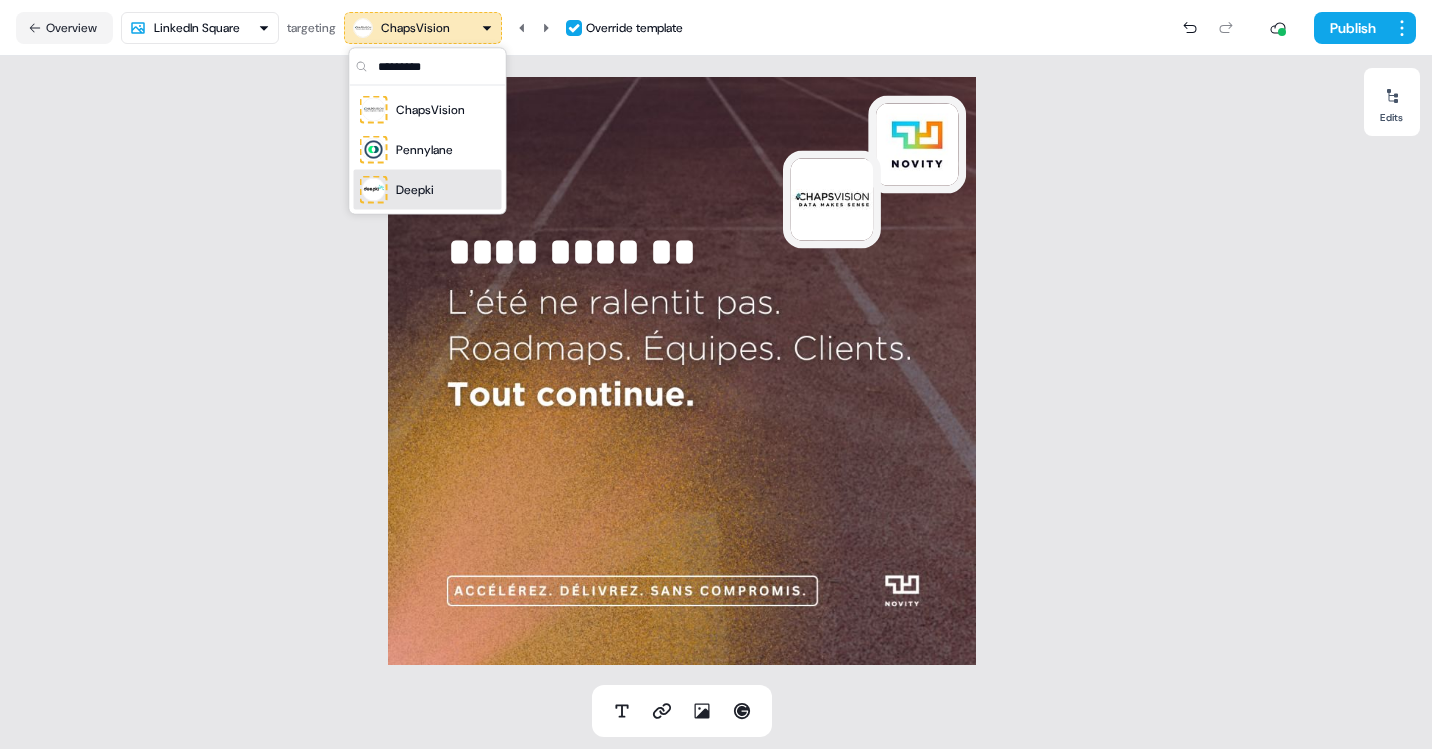 click on "Deepki" at bounding box center [415, 190] 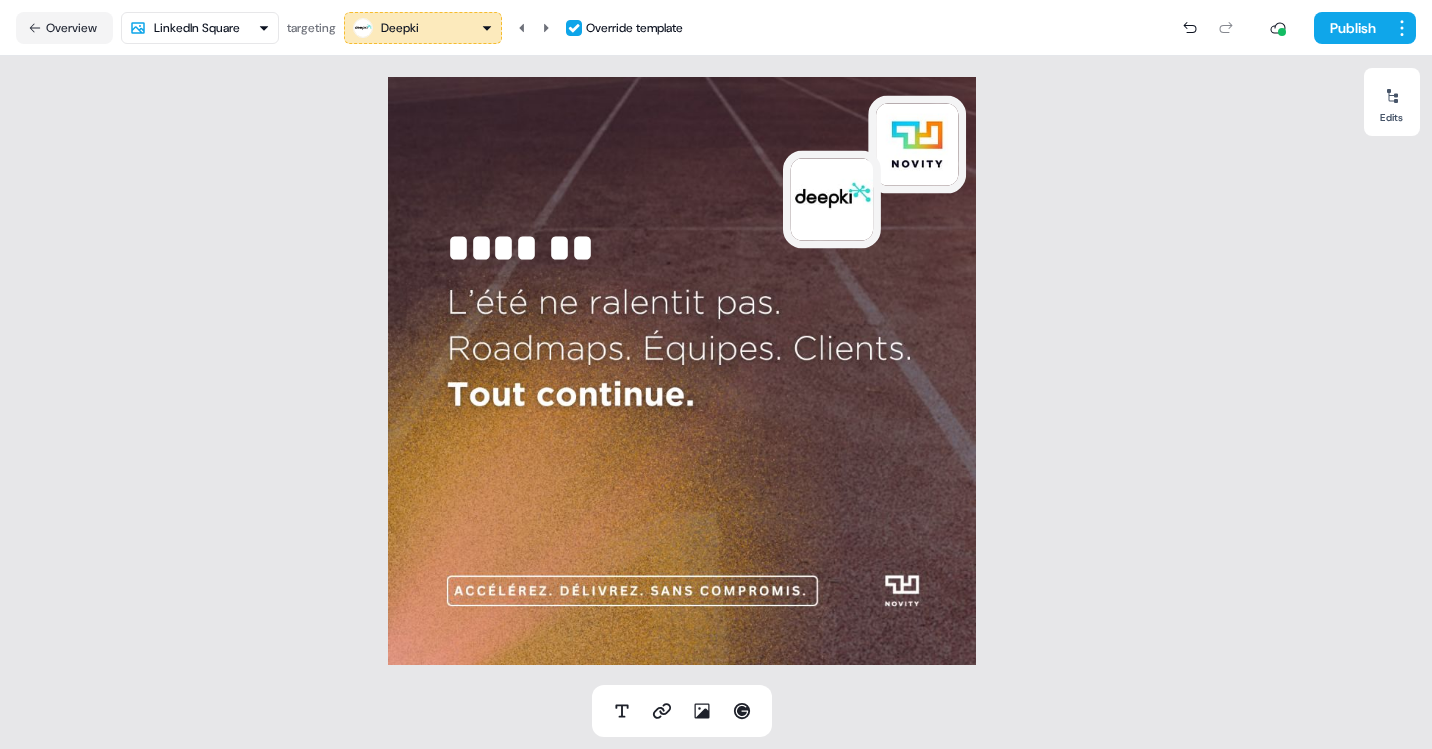 click on "Deepki" at bounding box center [400, 28] 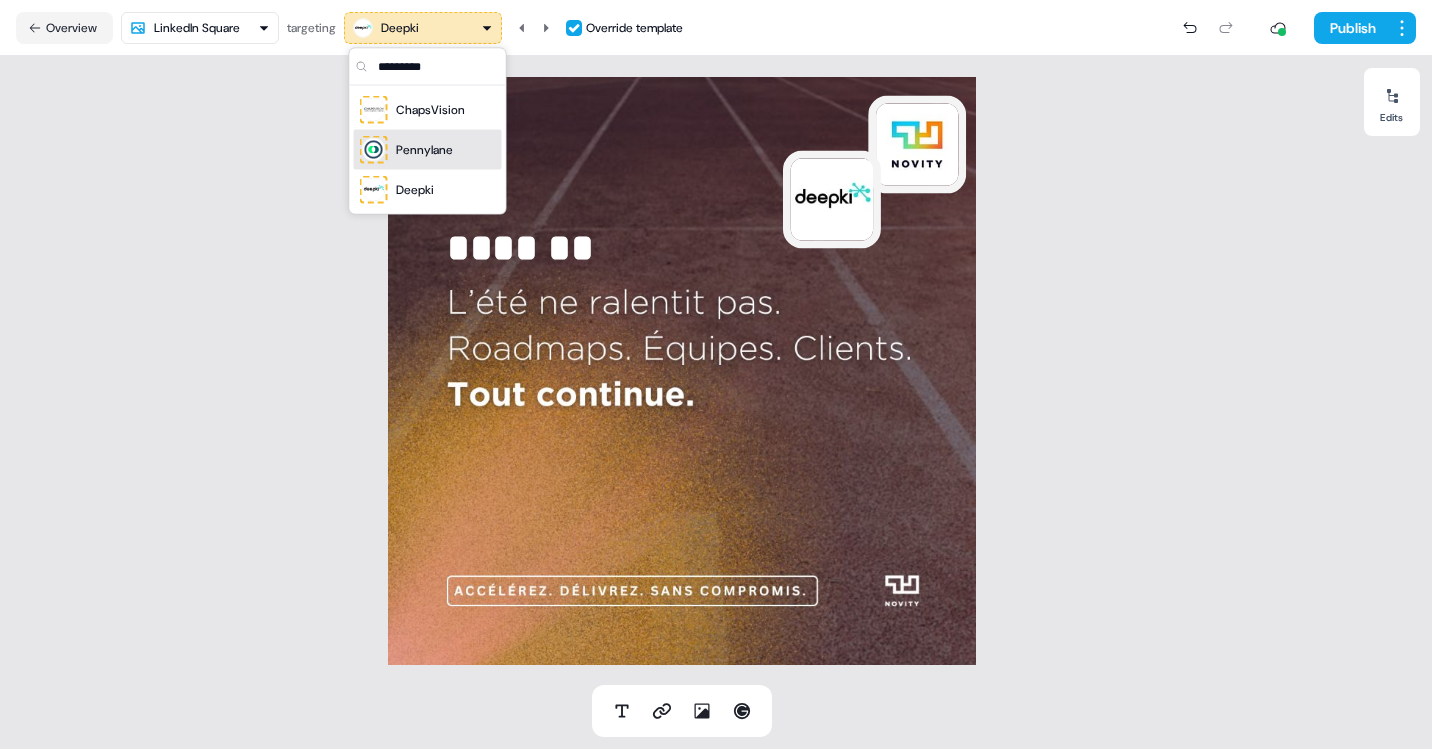 click on "Pennylane" at bounding box center (407, 150) 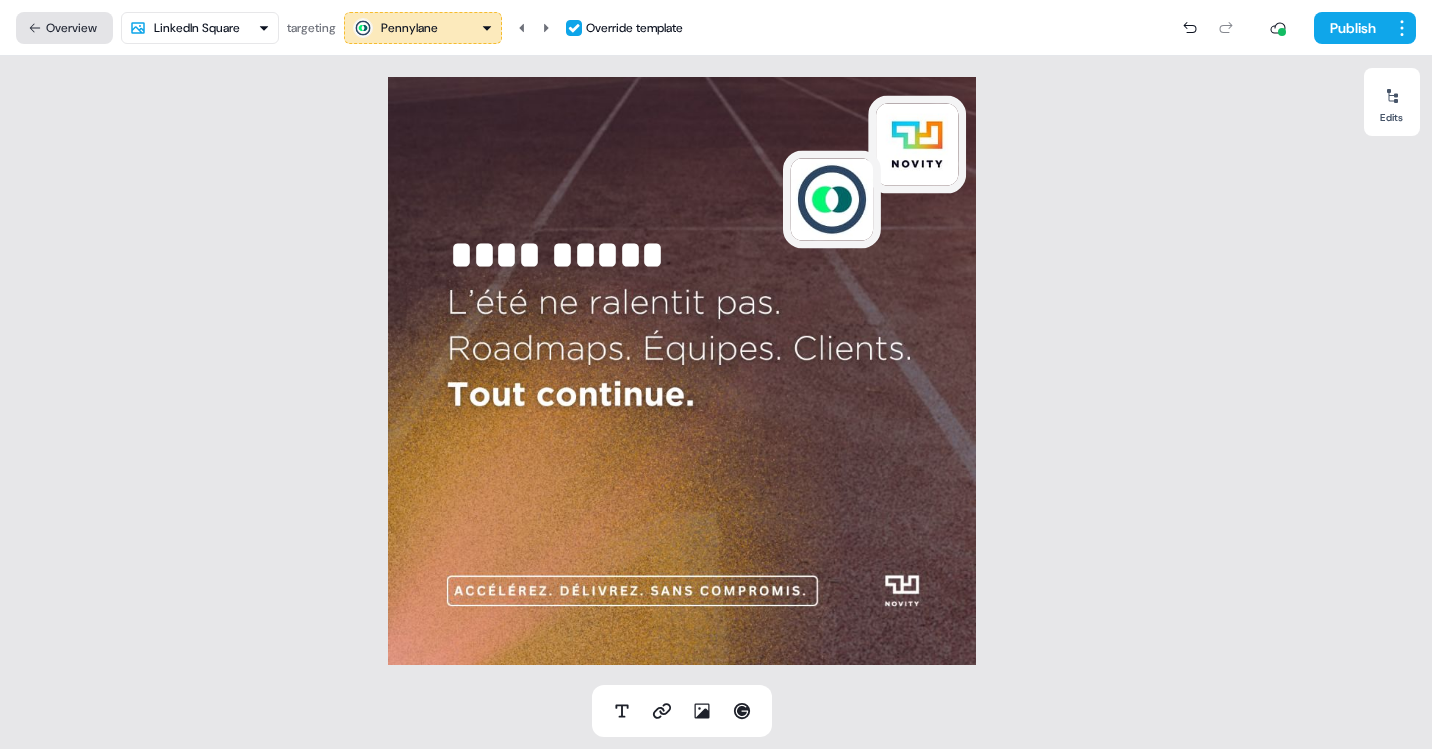 click on "Overview" at bounding box center [64, 28] 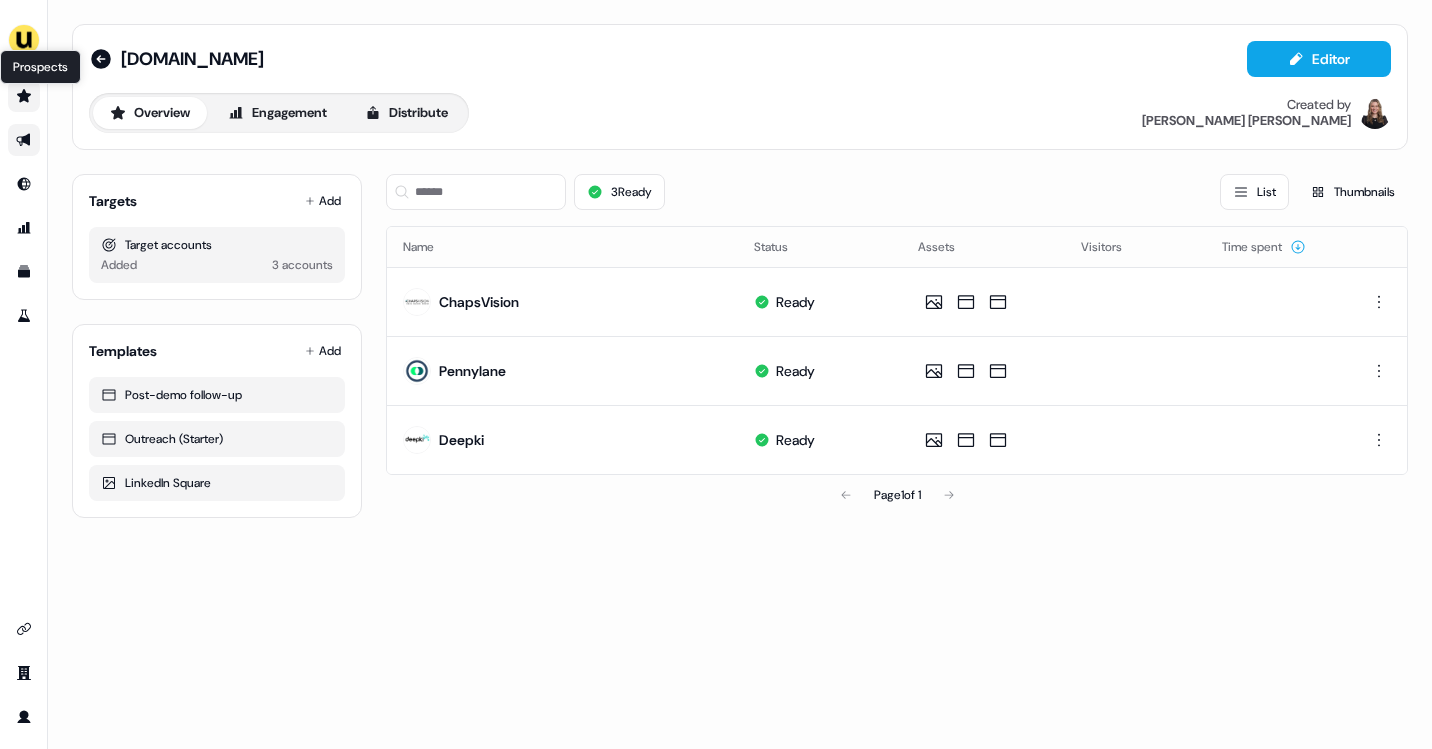 click 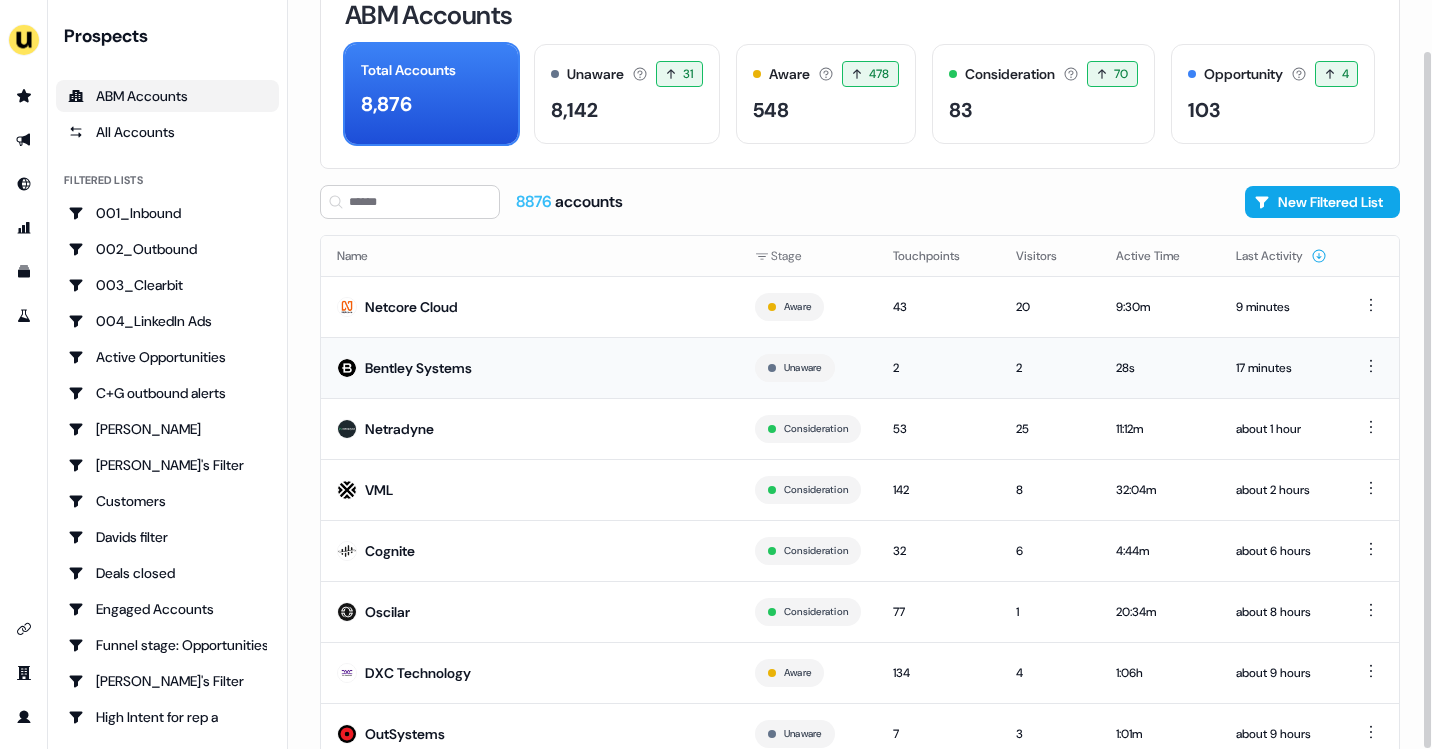 scroll, scrollTop: 37, scrollLeft: 0, axis: vertical 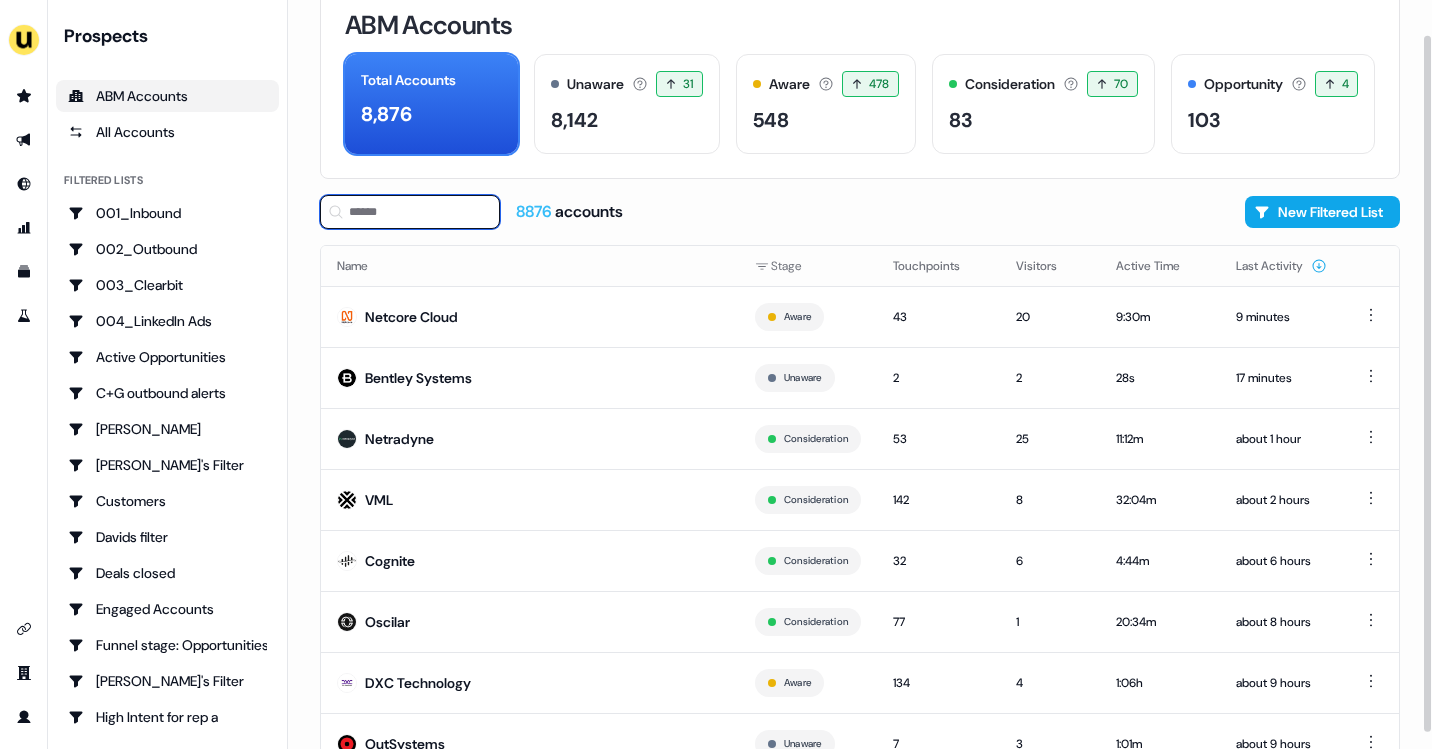 click at bounding box center (410, 212) 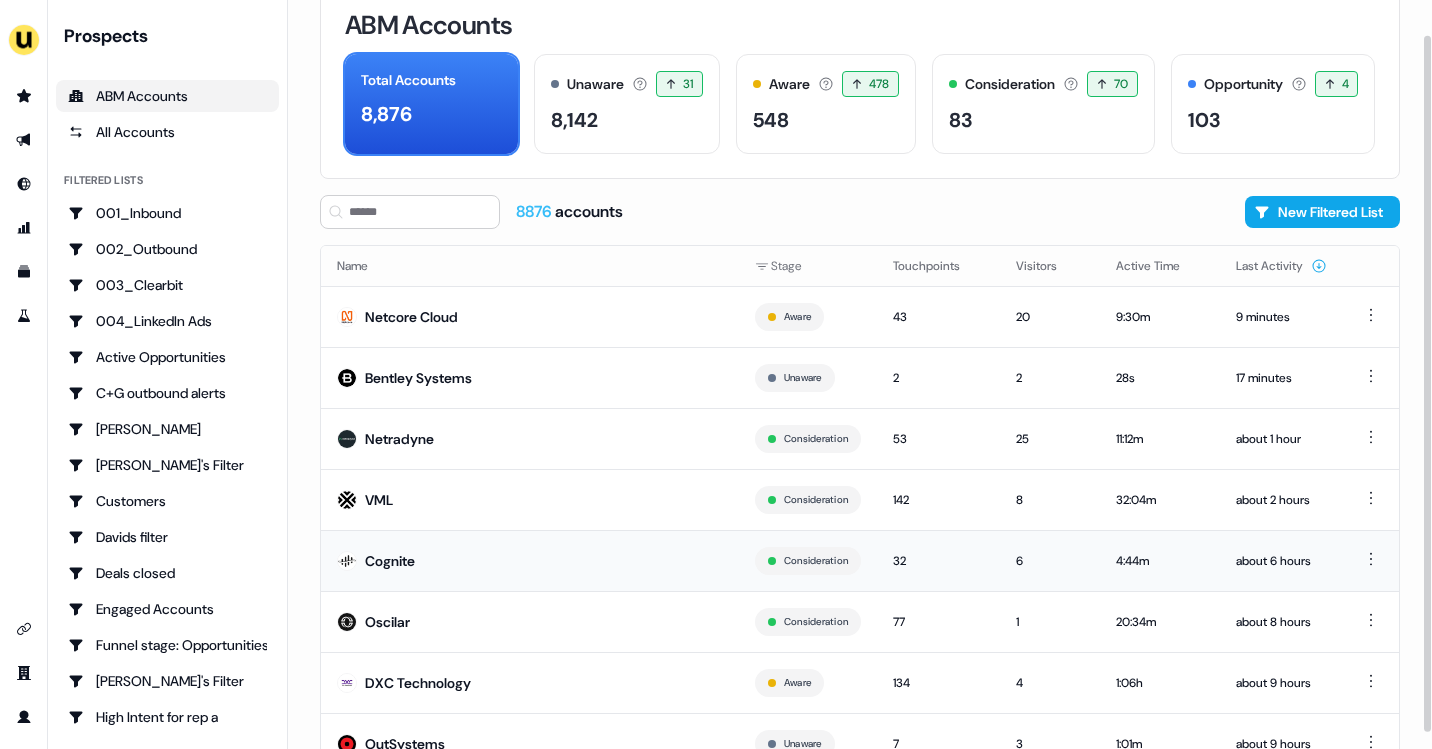 click on "Cognite" at bounding box center (530, 560) 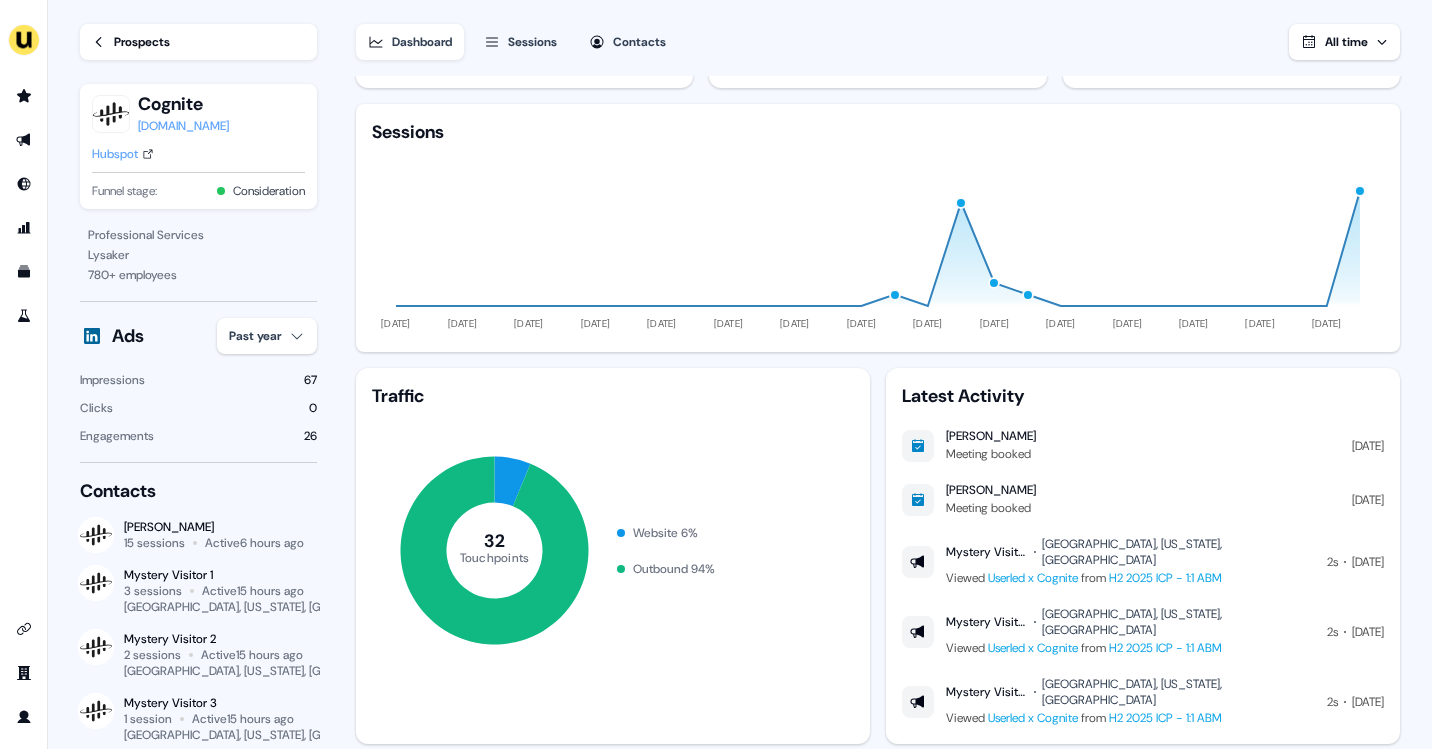 scroll, scrollTop: 73, scrollLeft: 0, axis: vertical 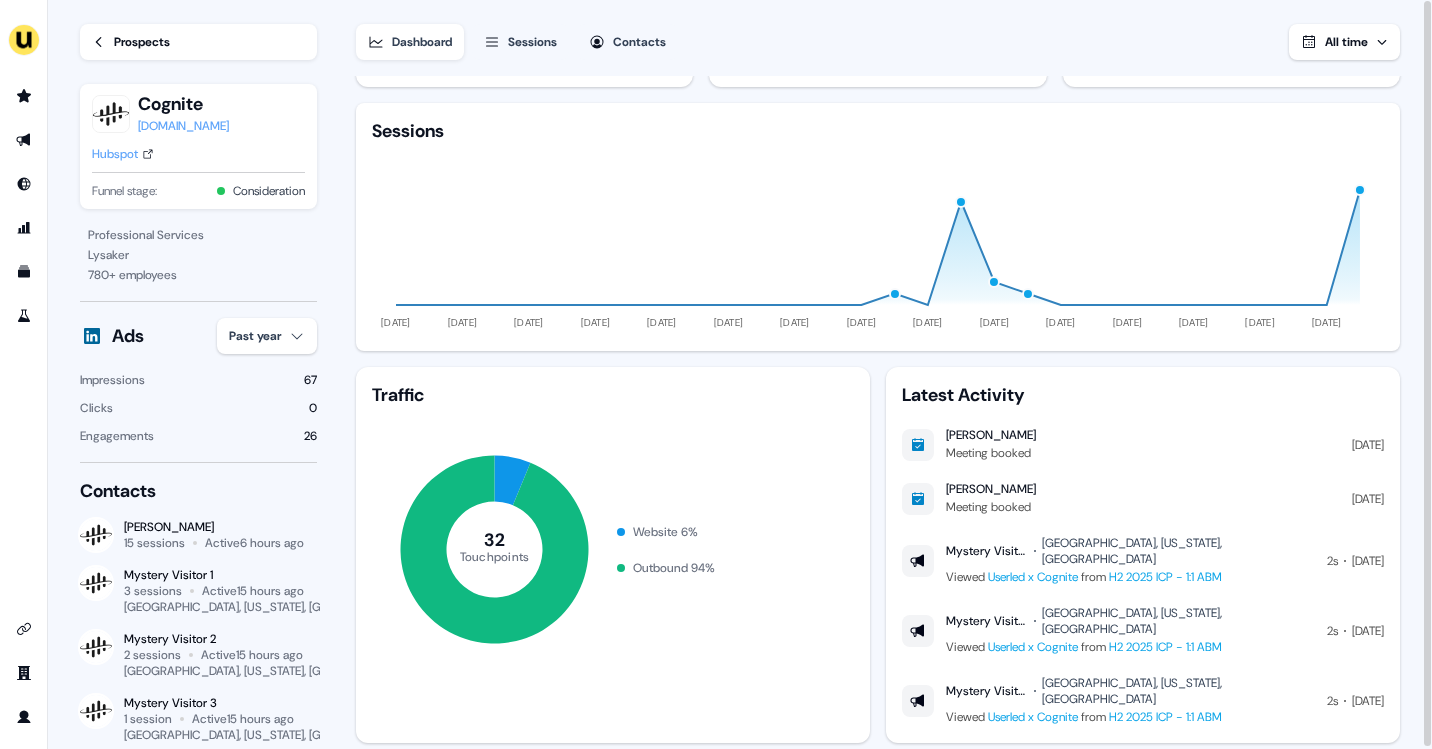 click on "Sessions" at bounding box center (532, 42) 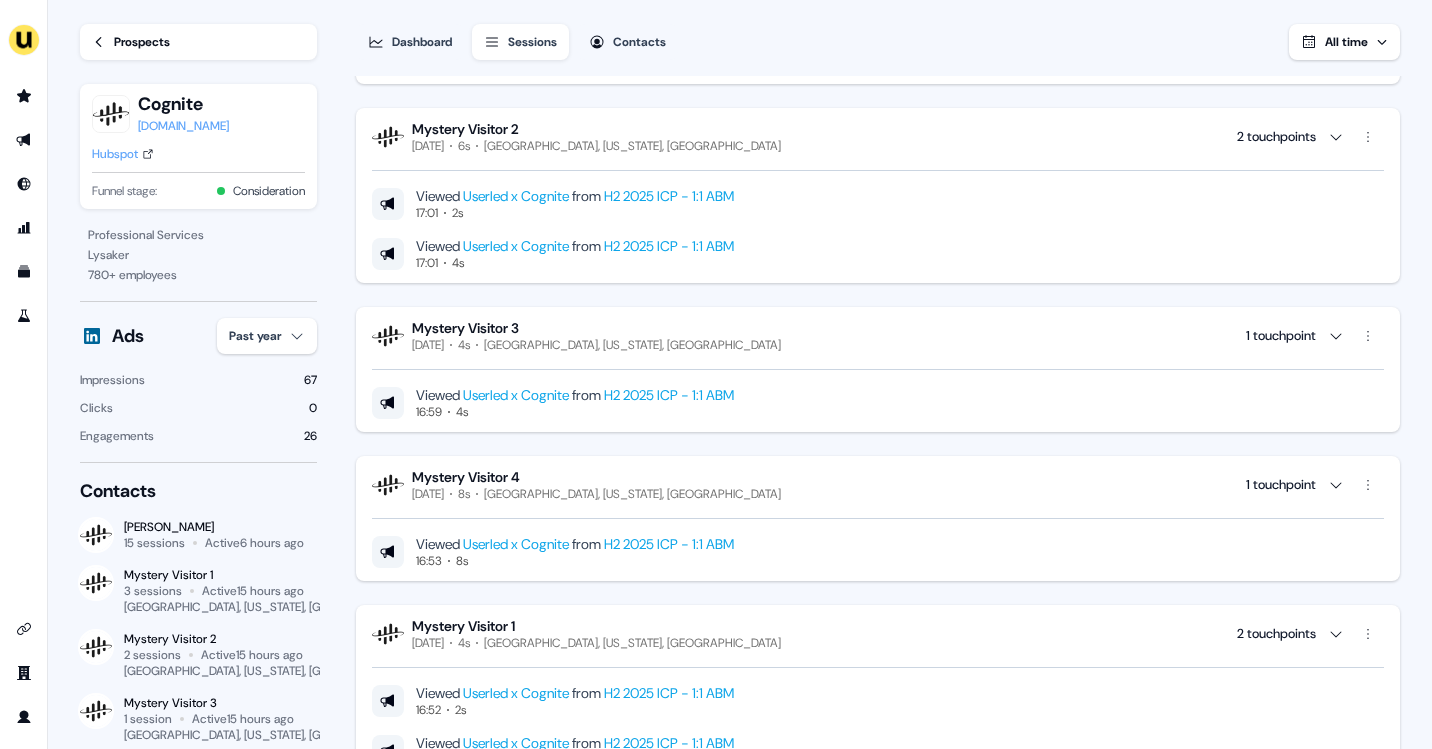 scroll, scrollTop: 724, scrollLeft: 0, axis: vertical 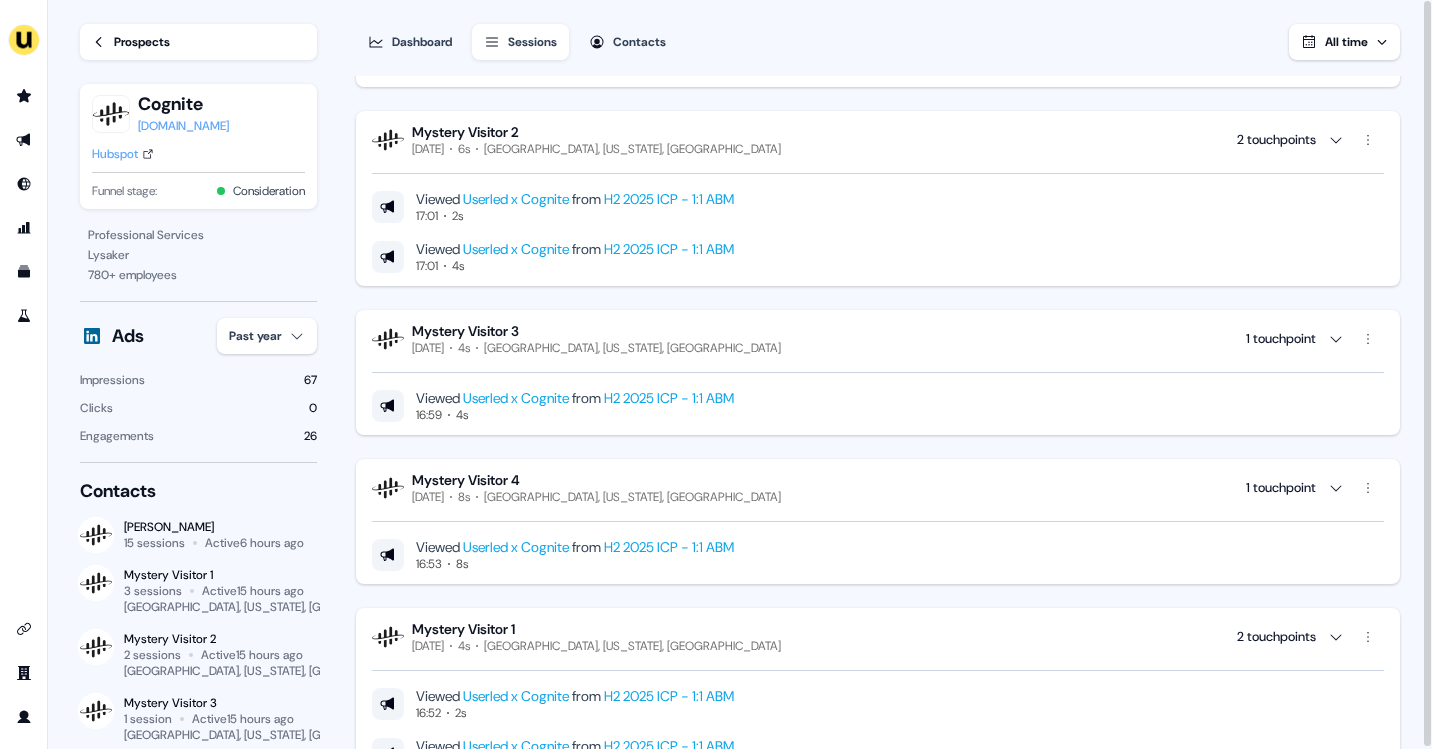 click 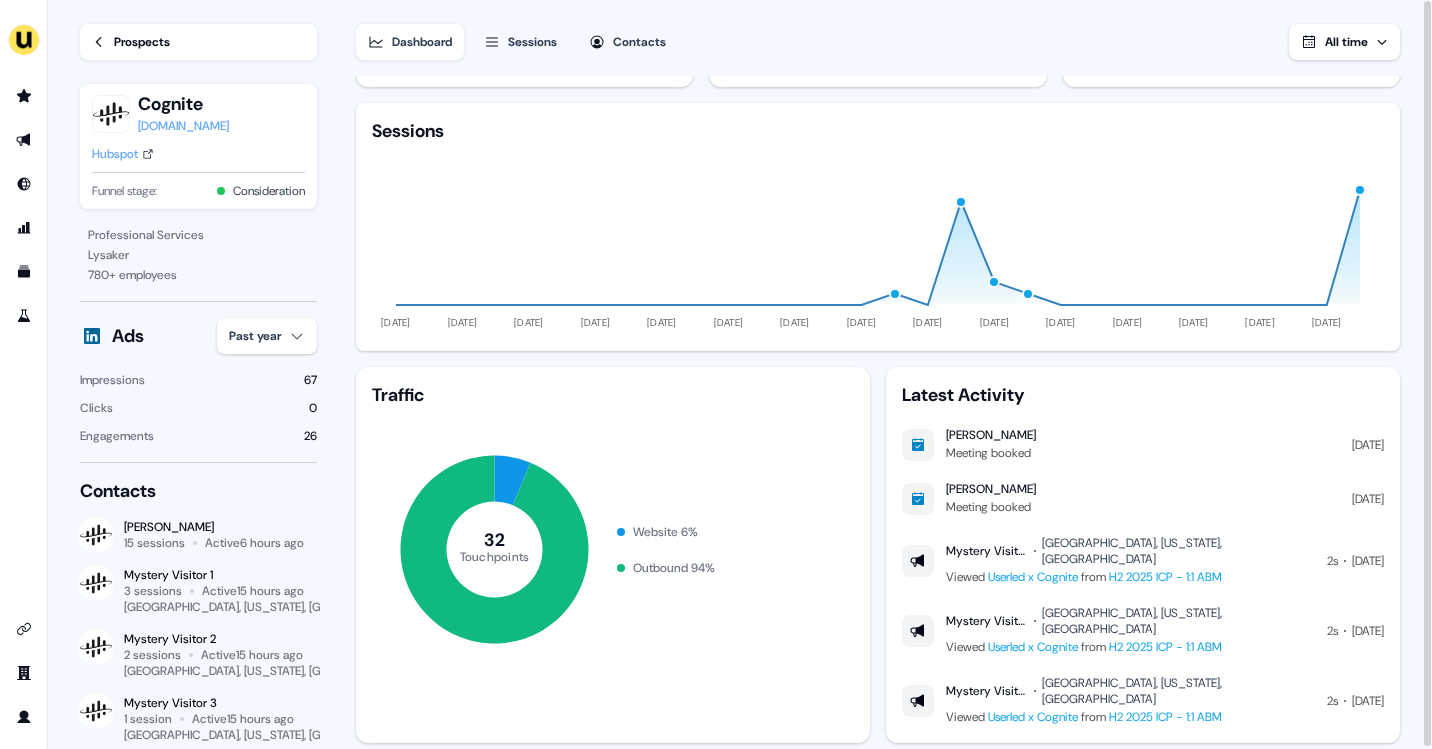 click 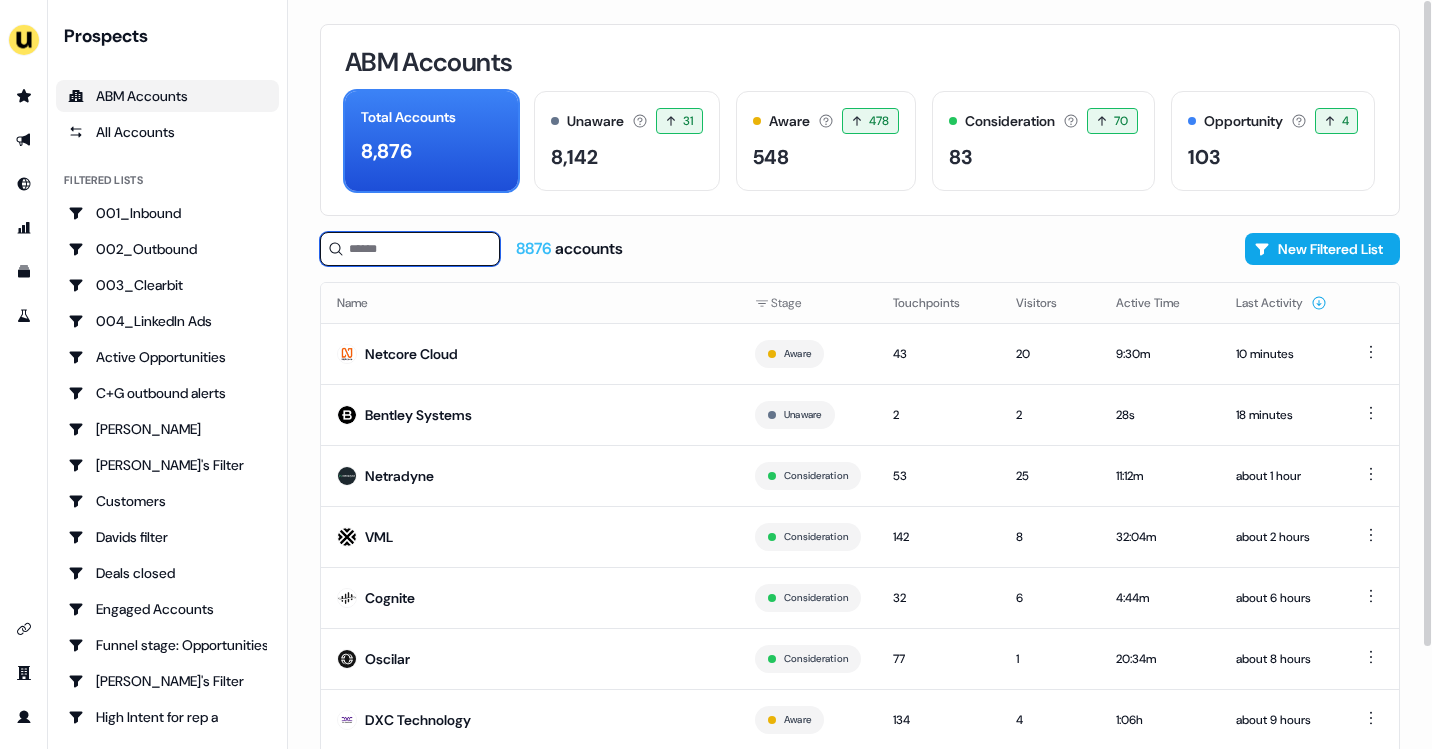 click at bounding box center (410, 249) 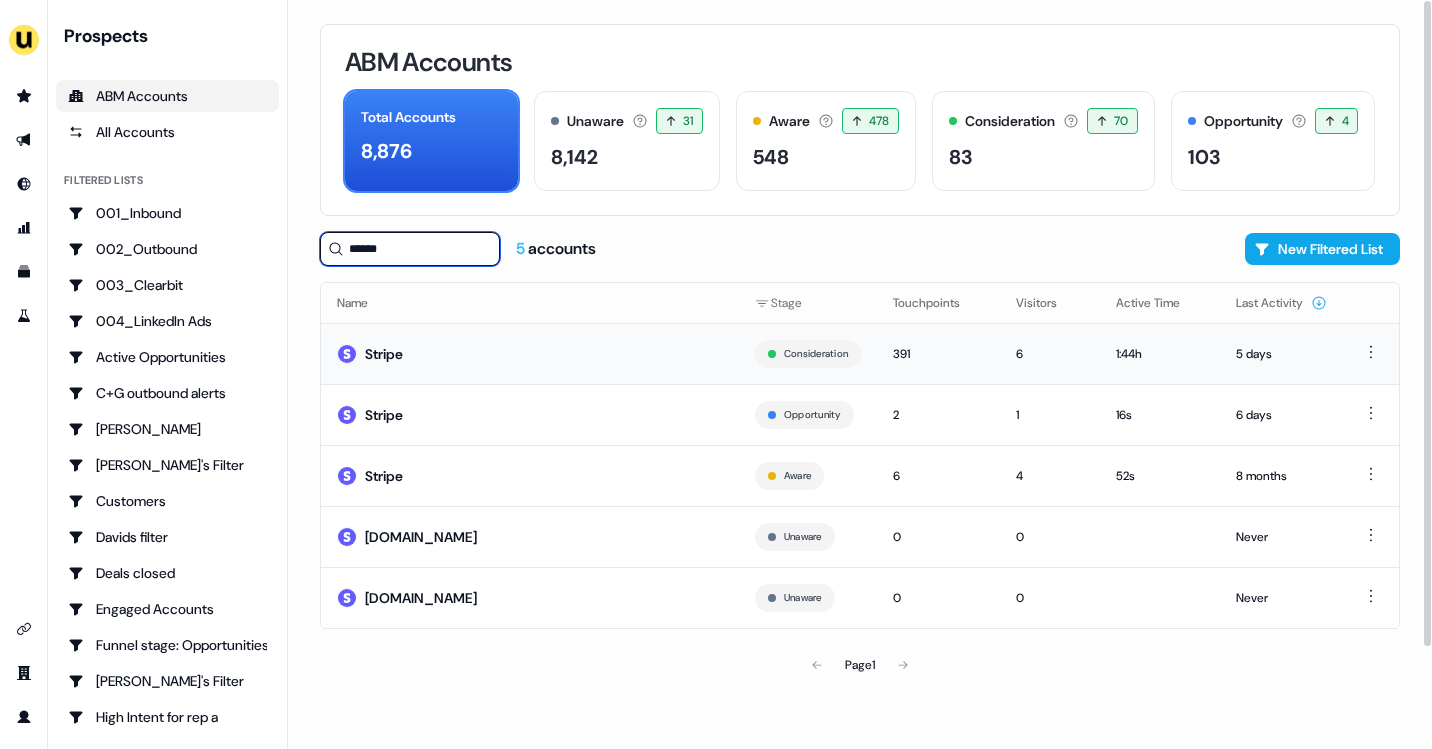 type on "******" 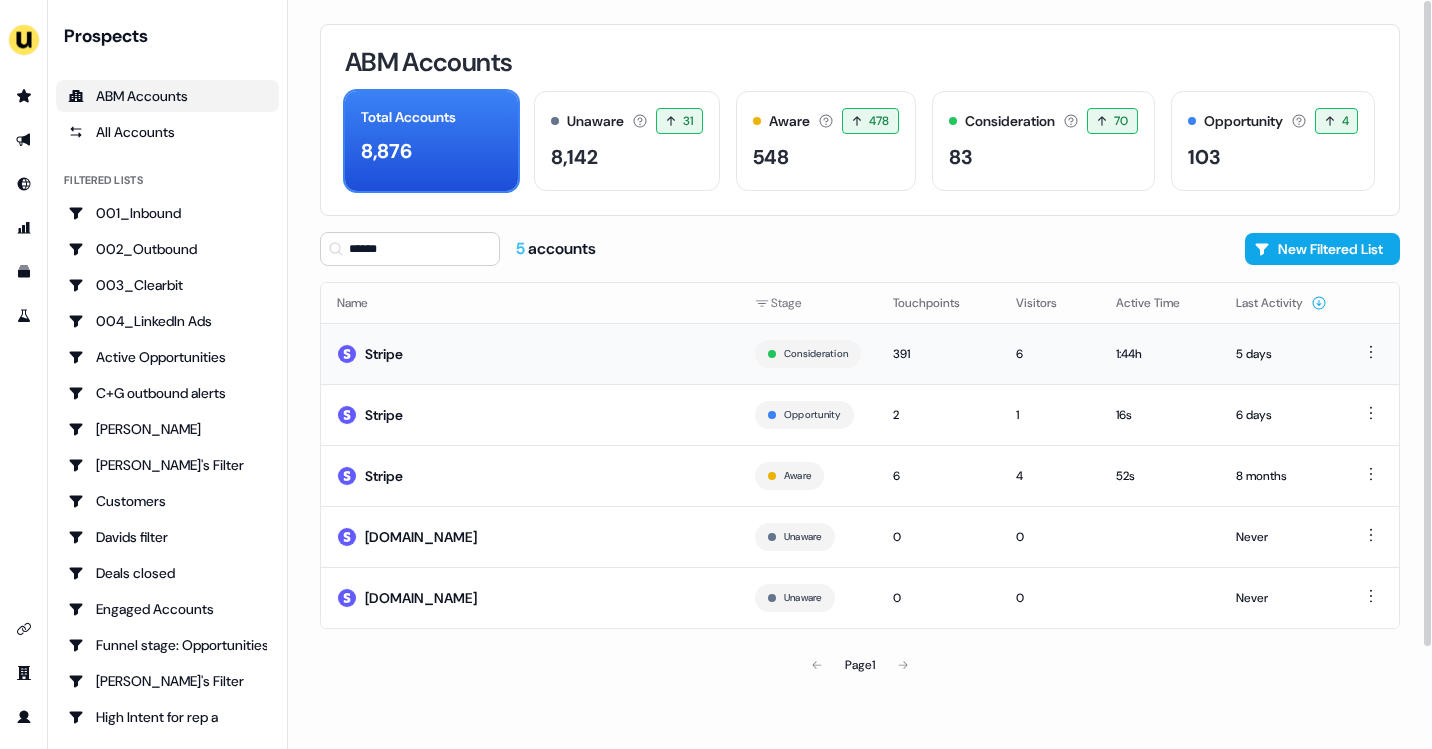 click on "Stripe" at bounding box center (530, 353) 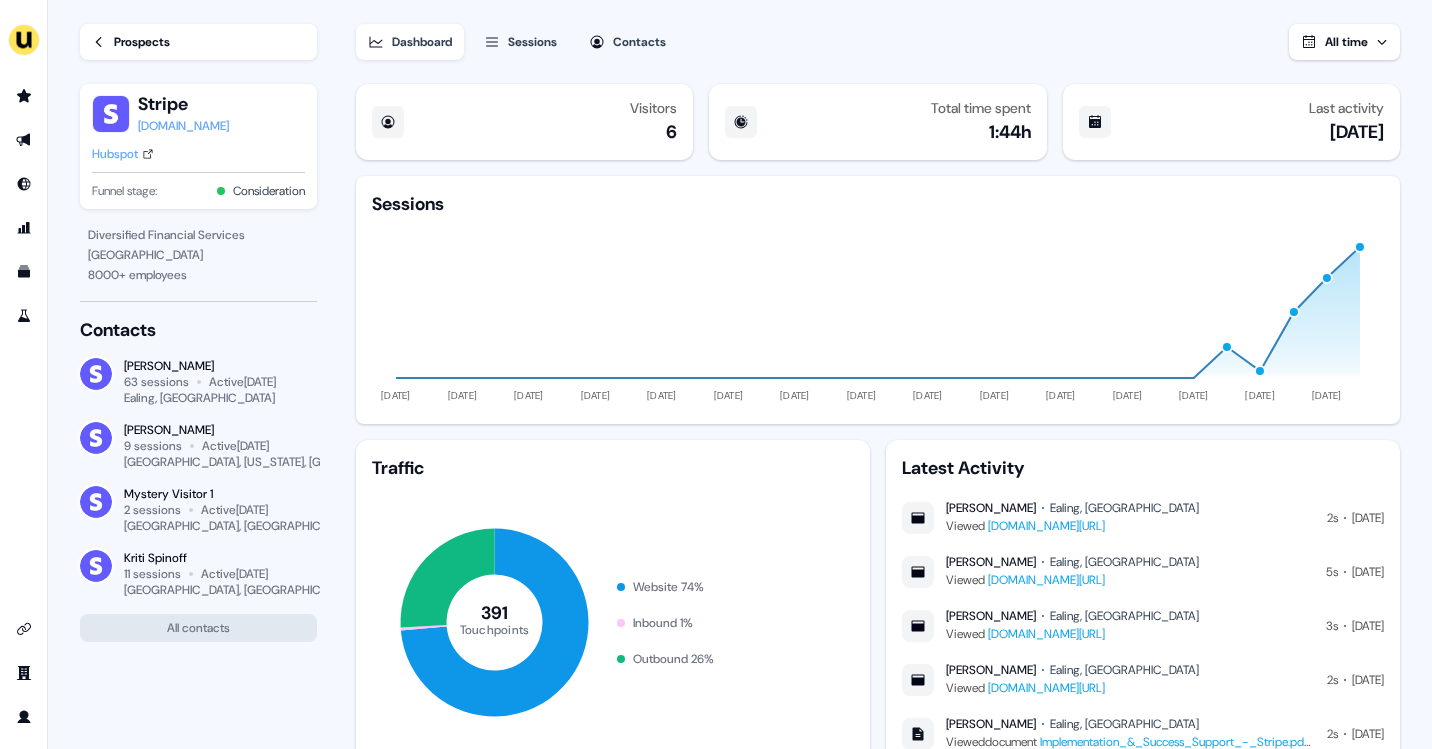 scroll, scrollTop: 73, scrollLeft: 0, axis: vertical 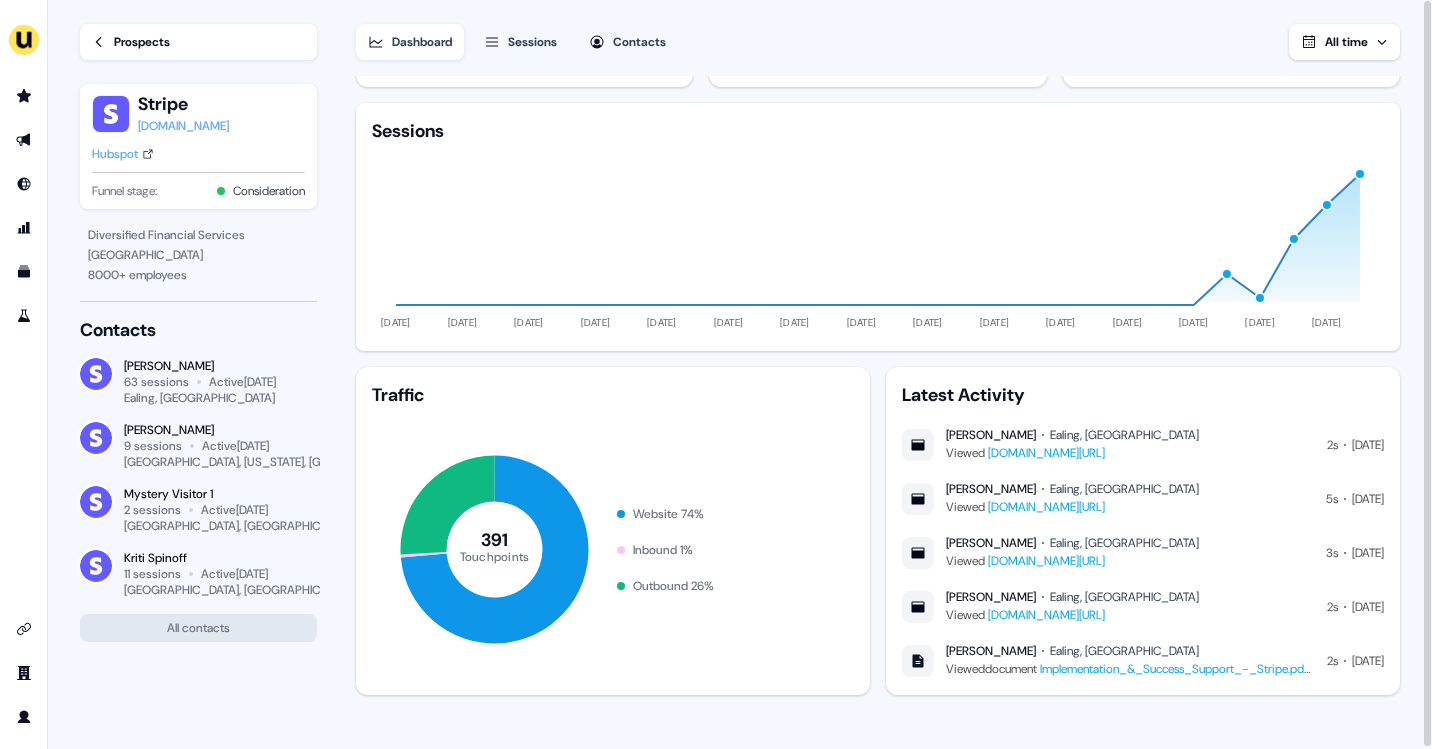 click on "Sessions" at bounding box center [532, 42] 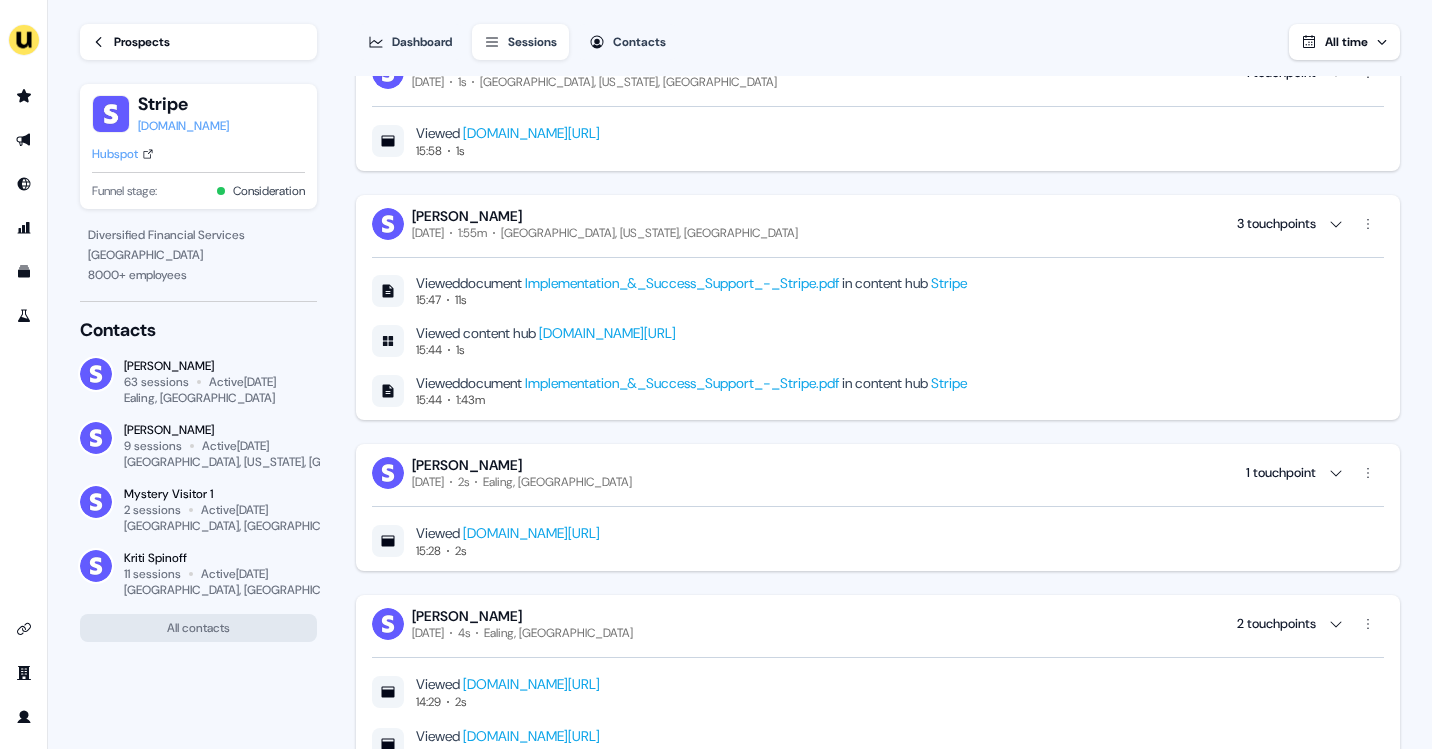 scroll, scrollTop: 1643, scrollLeft: 0, axis: vertical 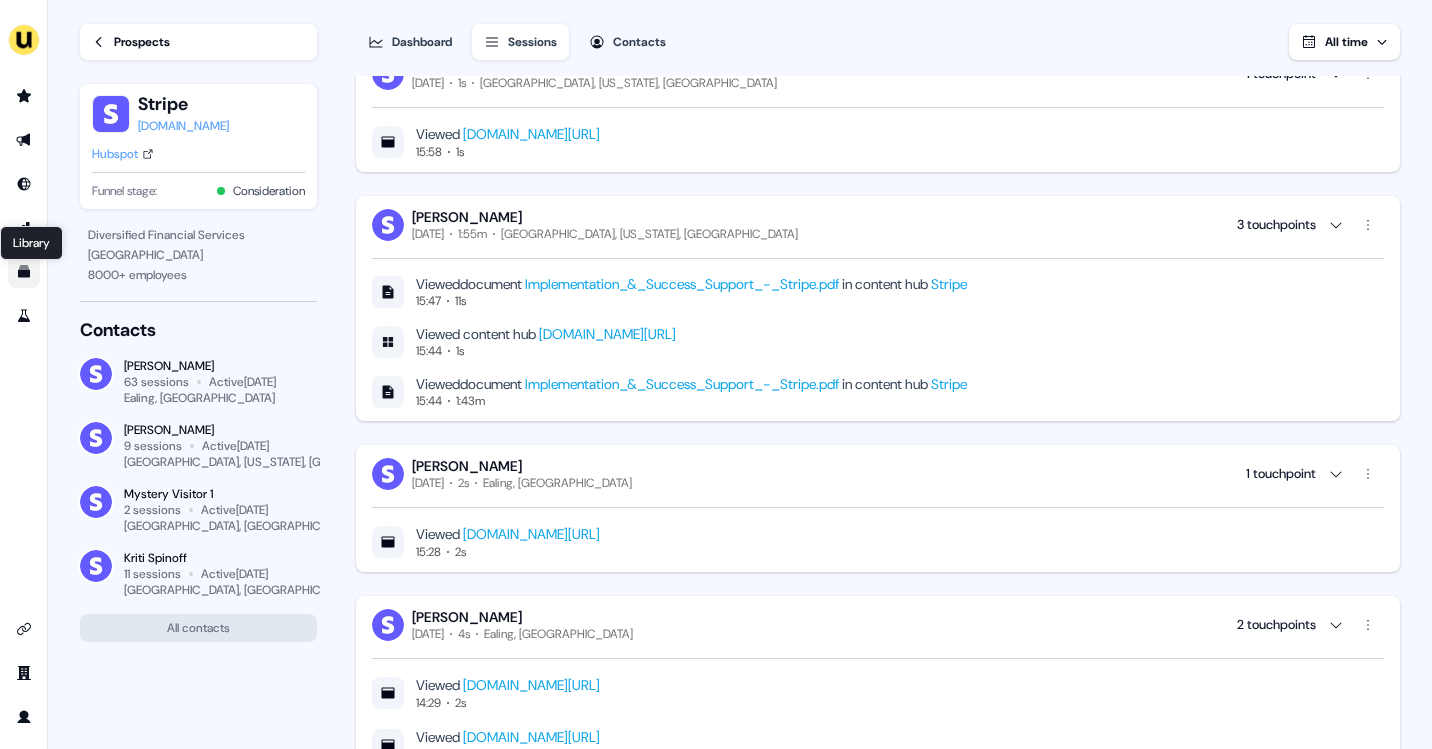 click 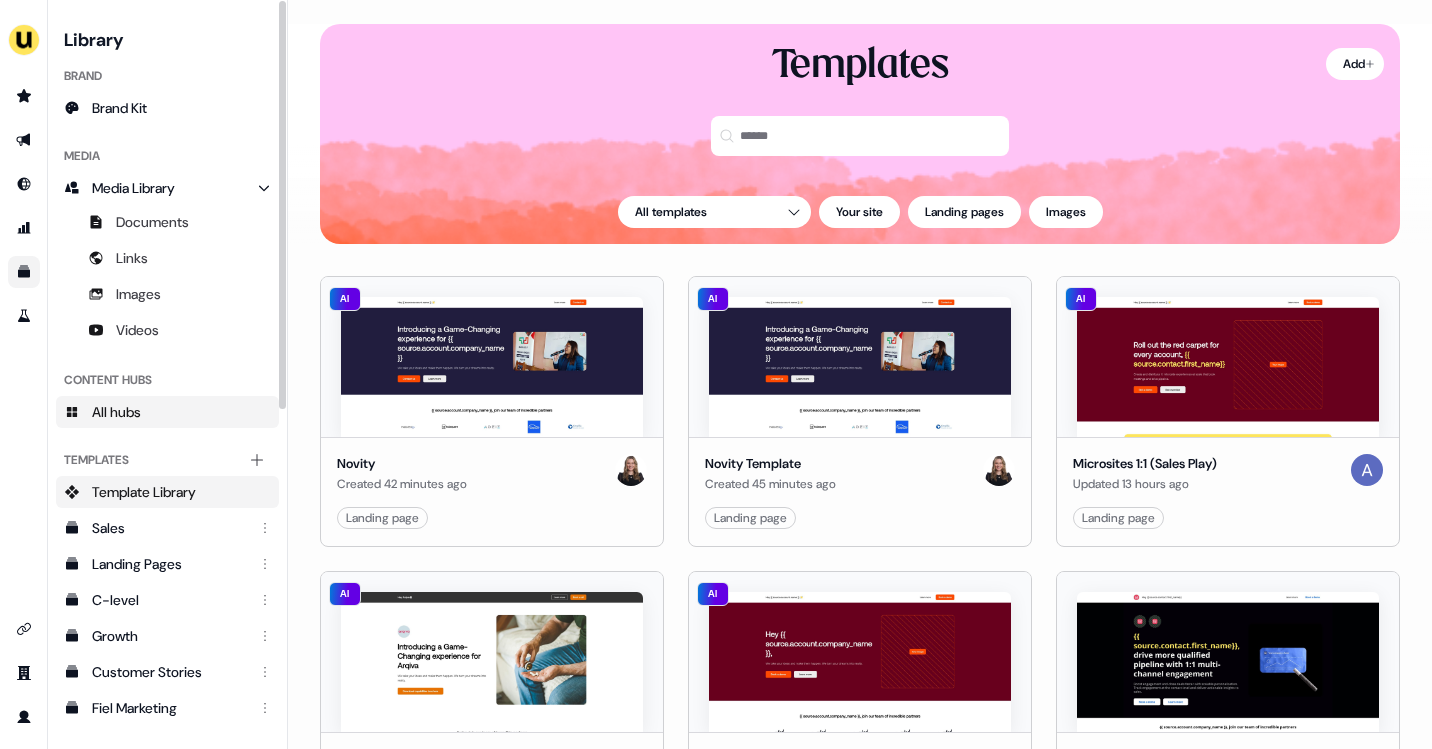 click on "All hubs" at bounding box center [116, 412] 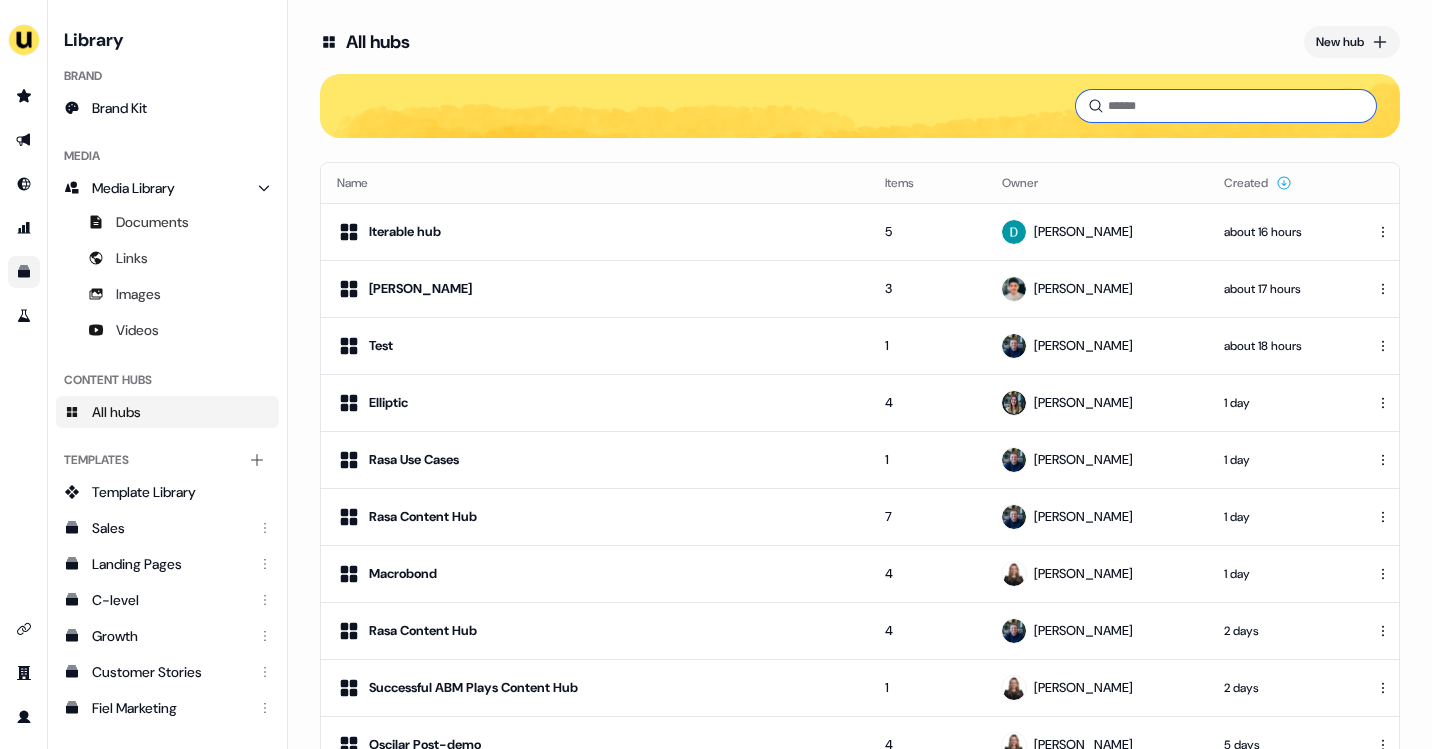 click at bounding box center [1226, 106] 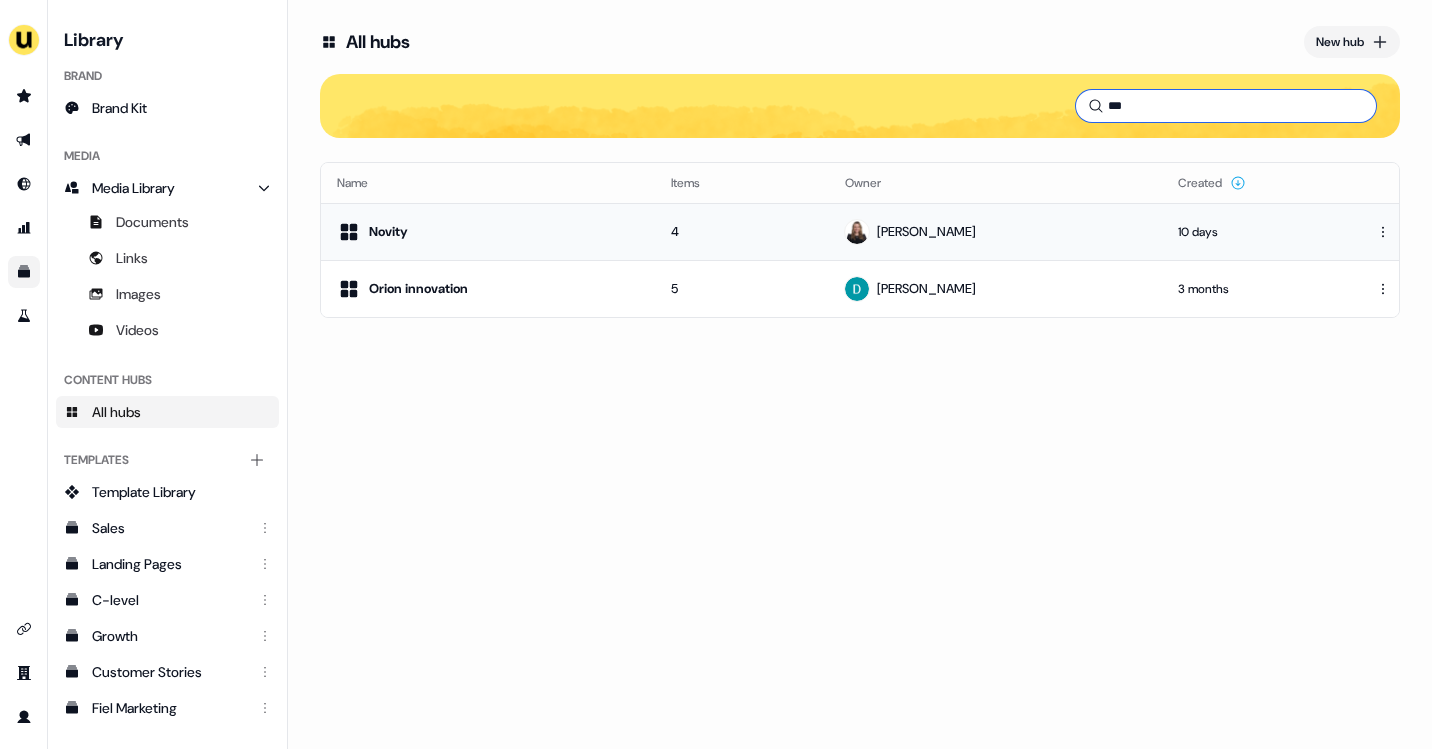 type on "***" 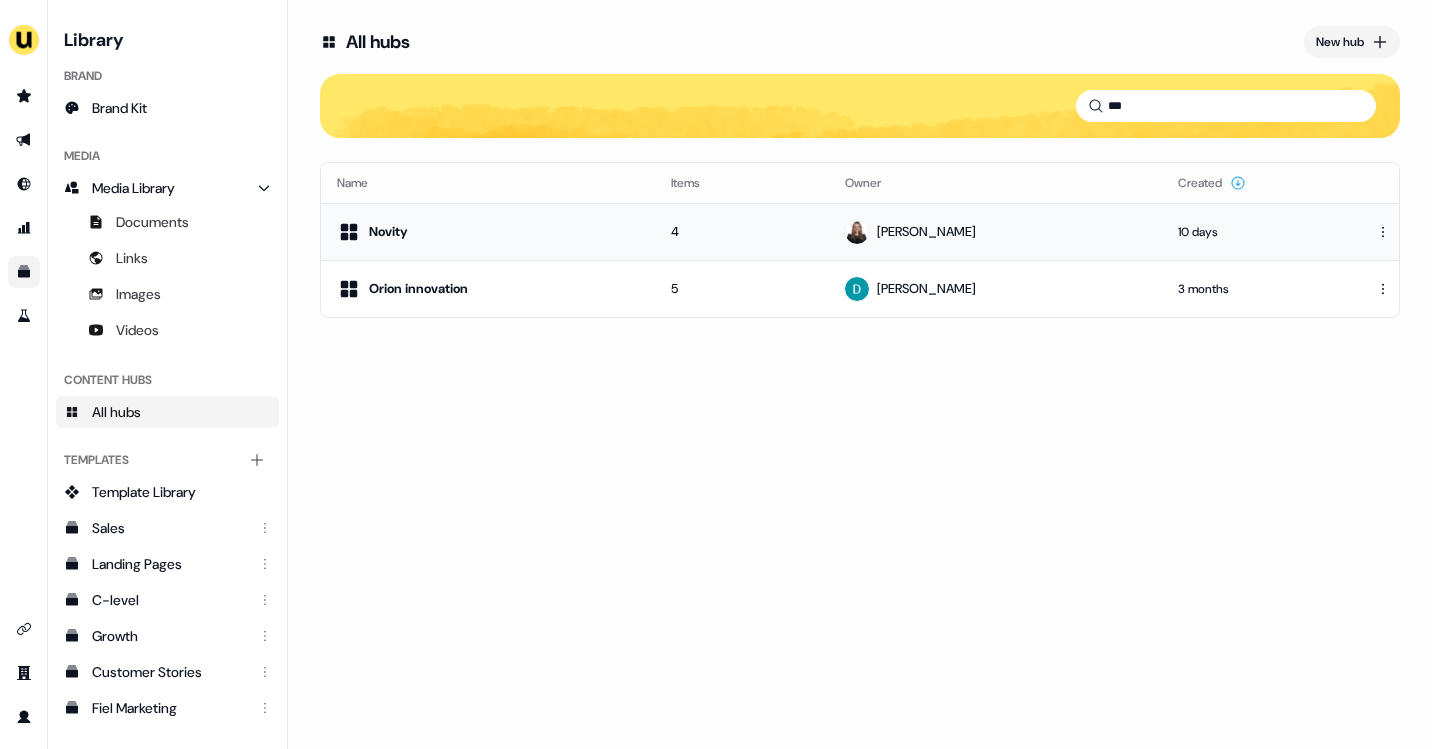 click on "Novity" at bounding box center (488, 232) 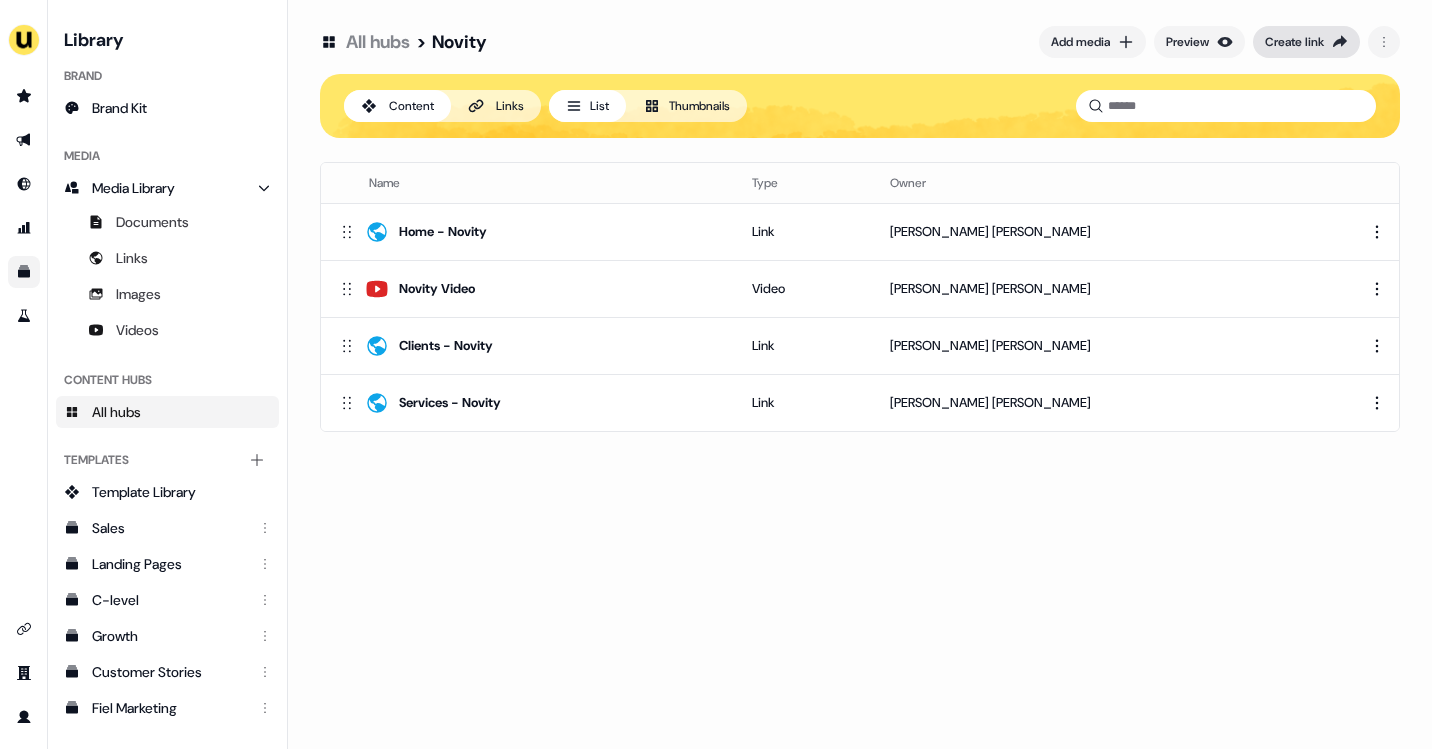 click on "Create link" at bounding box center (1294, 42) 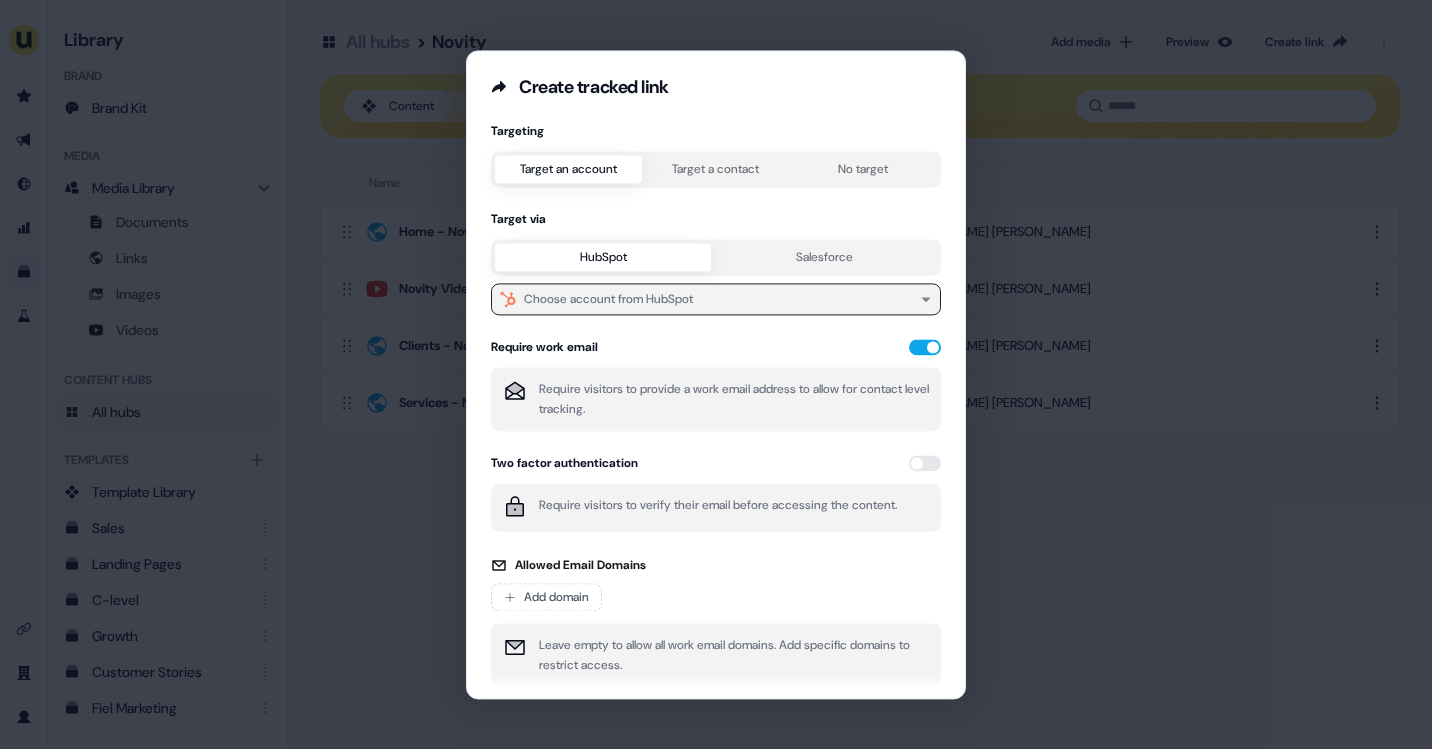 click on "Choose account from HubSpot" at bounding box center [608, 299] 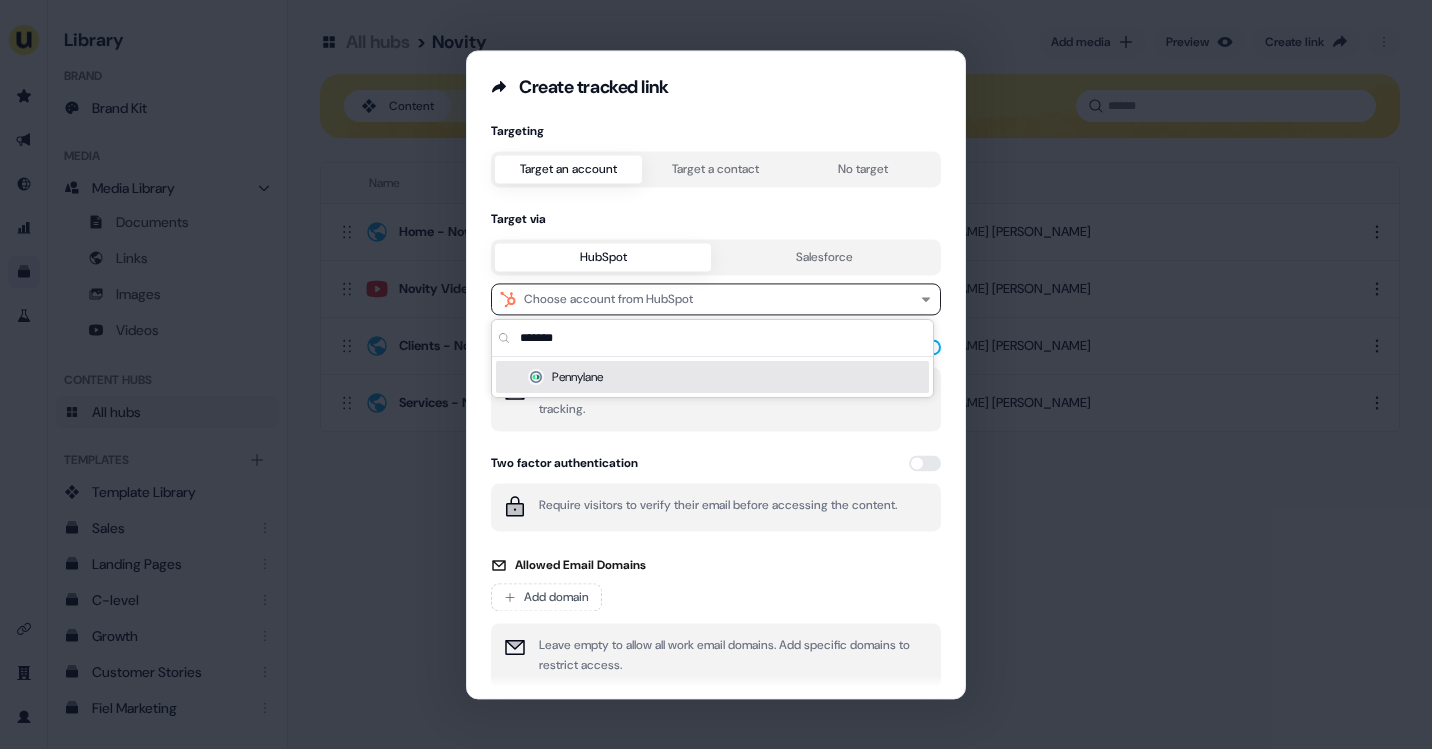 type on "*******" 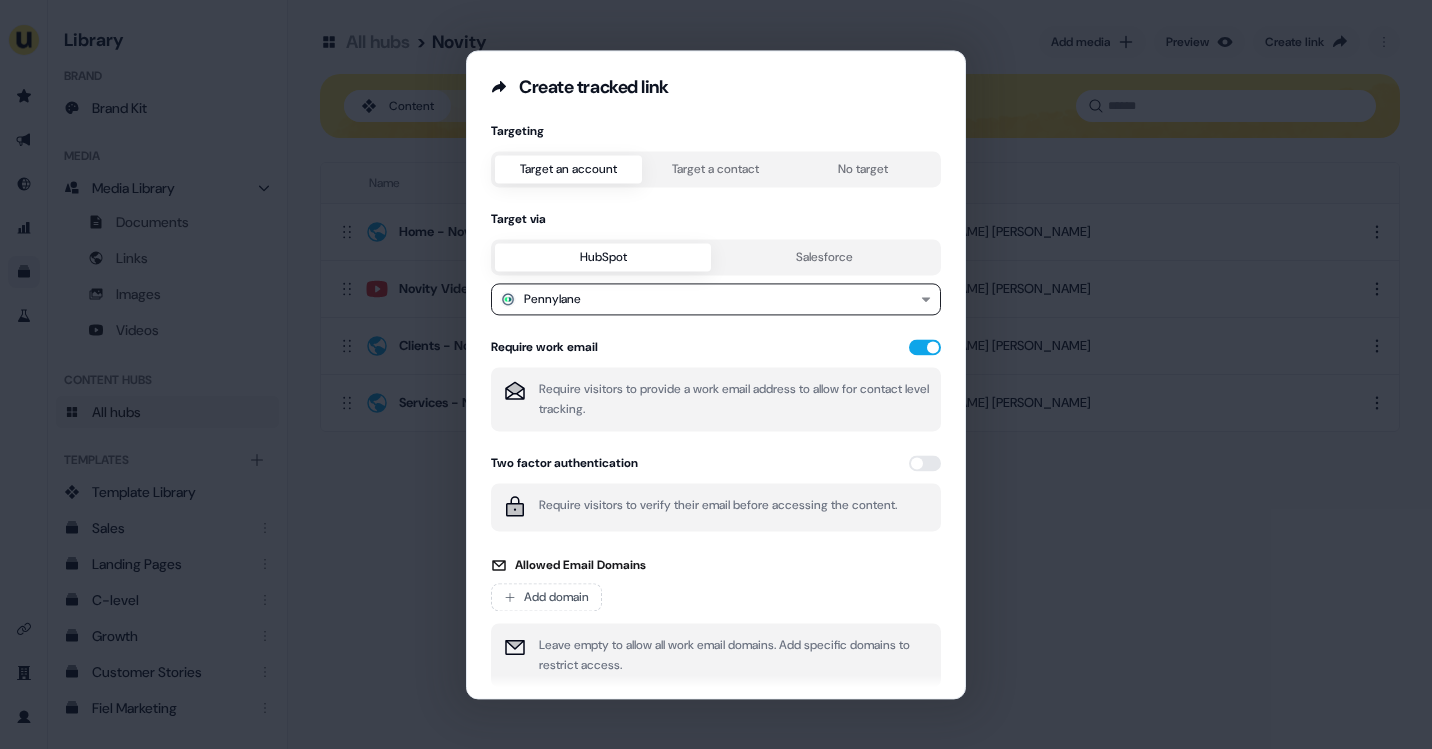 click on "Create tracked link Targeting Target an account Target a contact No target Target via HubSpot Salesforce Pennylane Require work email Require visitors to provide a work email address to allow for contact level tracking. Two factor authentication Require visitors to verify their email before accessing the content. Allowed Email Domains Add domain Leave empty to allow all work email domains. Add specific domains to restrict access. Cancel Next" at bounding box center [716, 374] 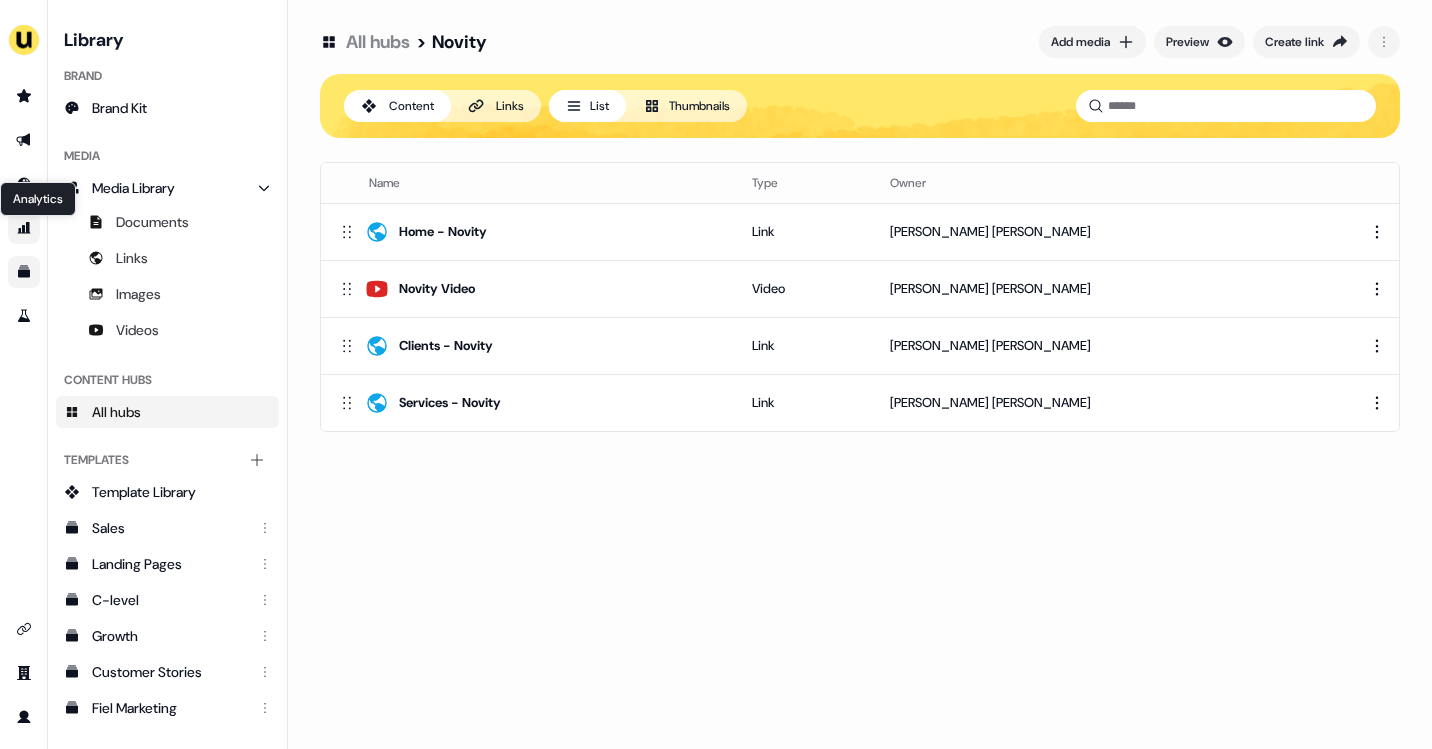 click 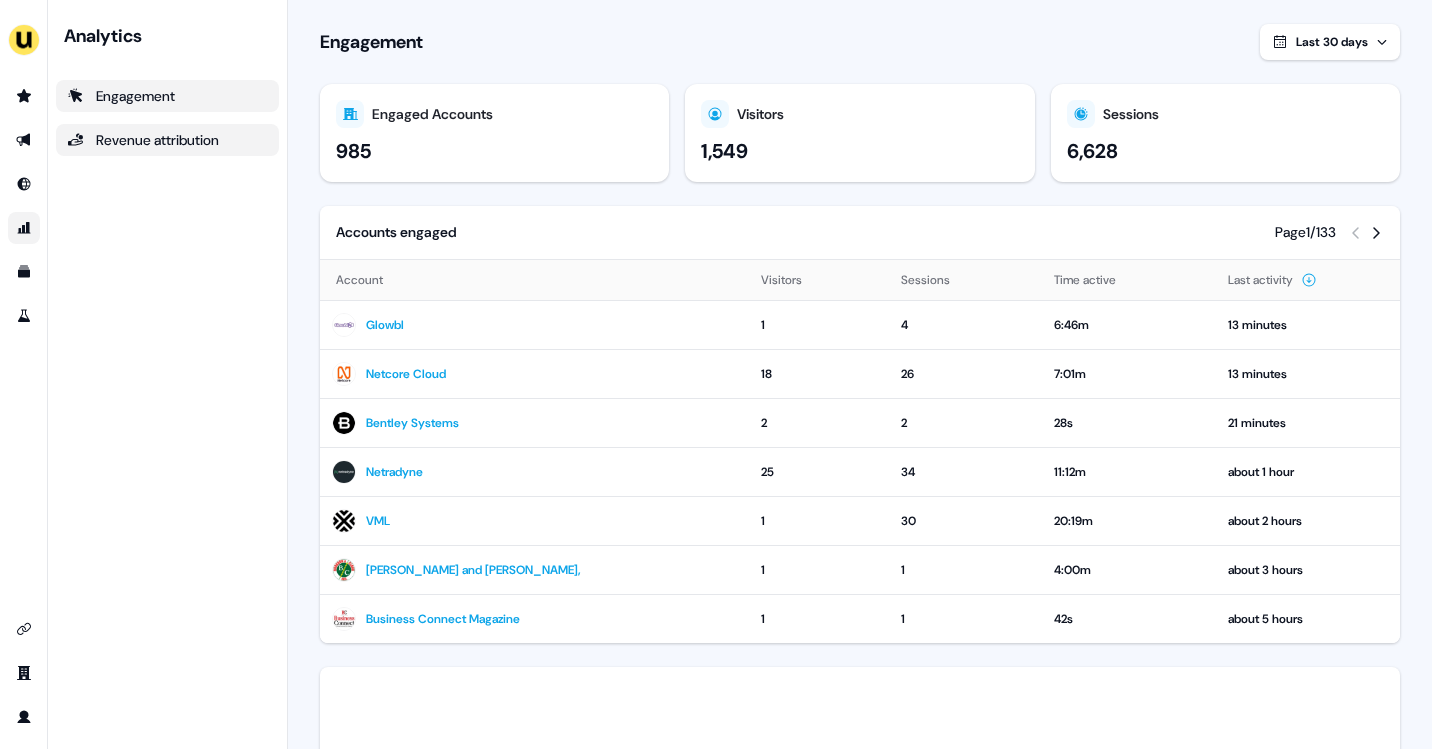 click on "Revenue attribution" at bounding box center [167, 140] 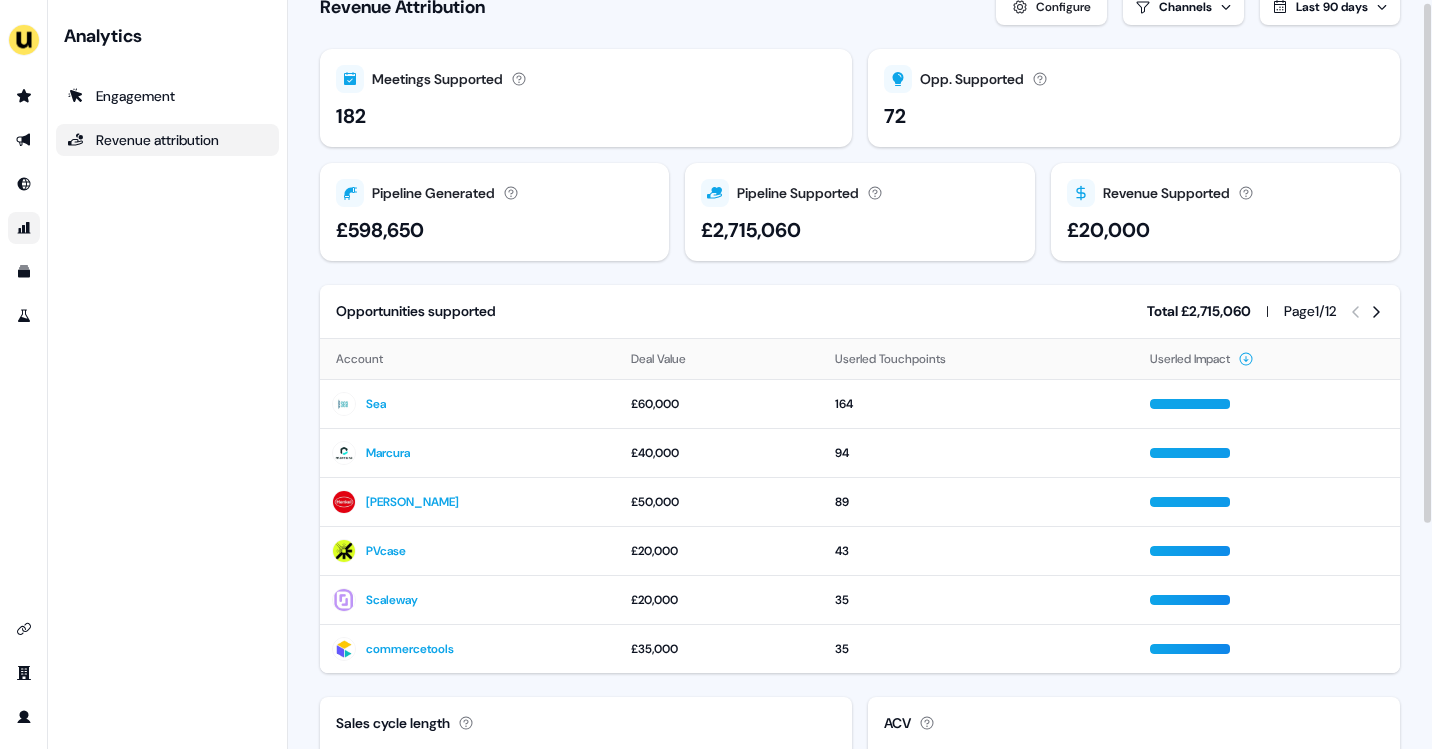 scroll, scrollTop: 0, scrollLeft: 0, axis: both 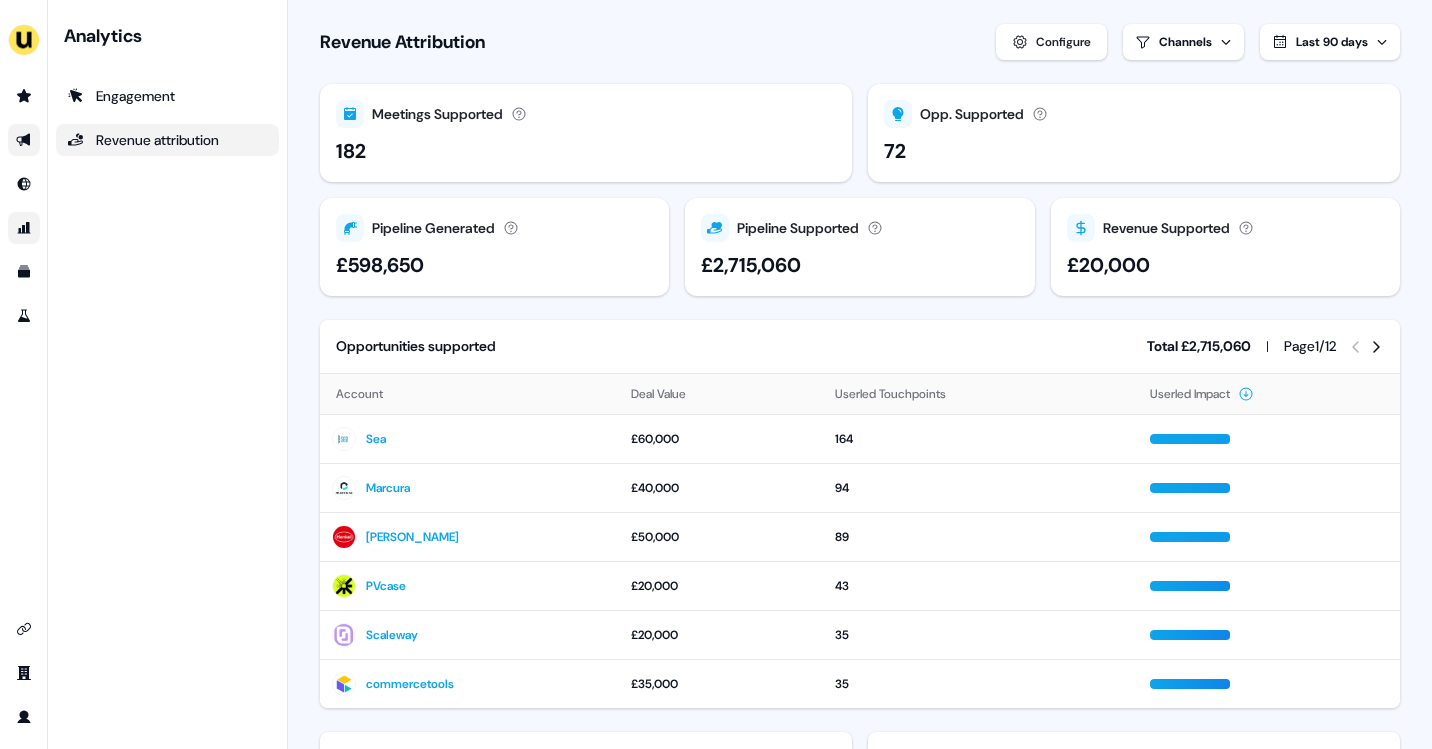 click 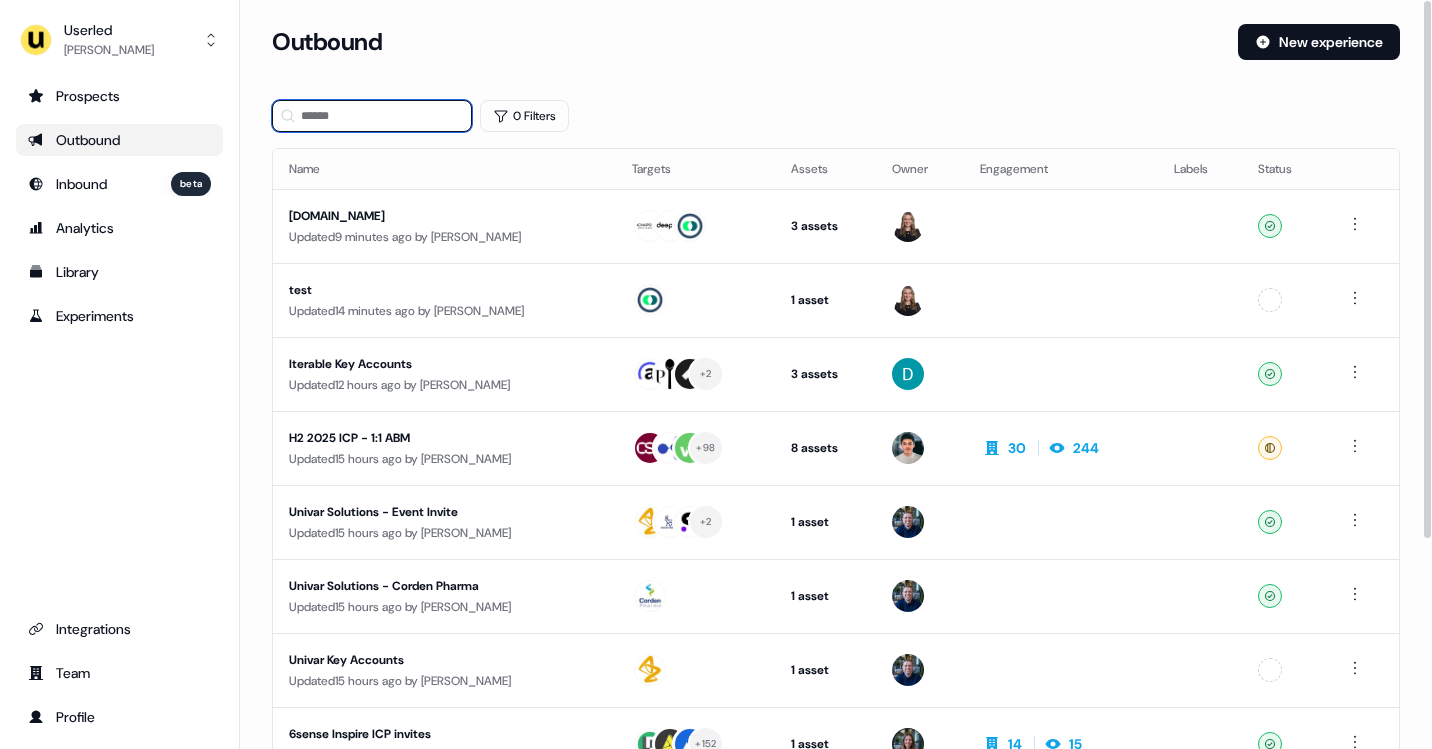 click at bounding box center (372, 116) 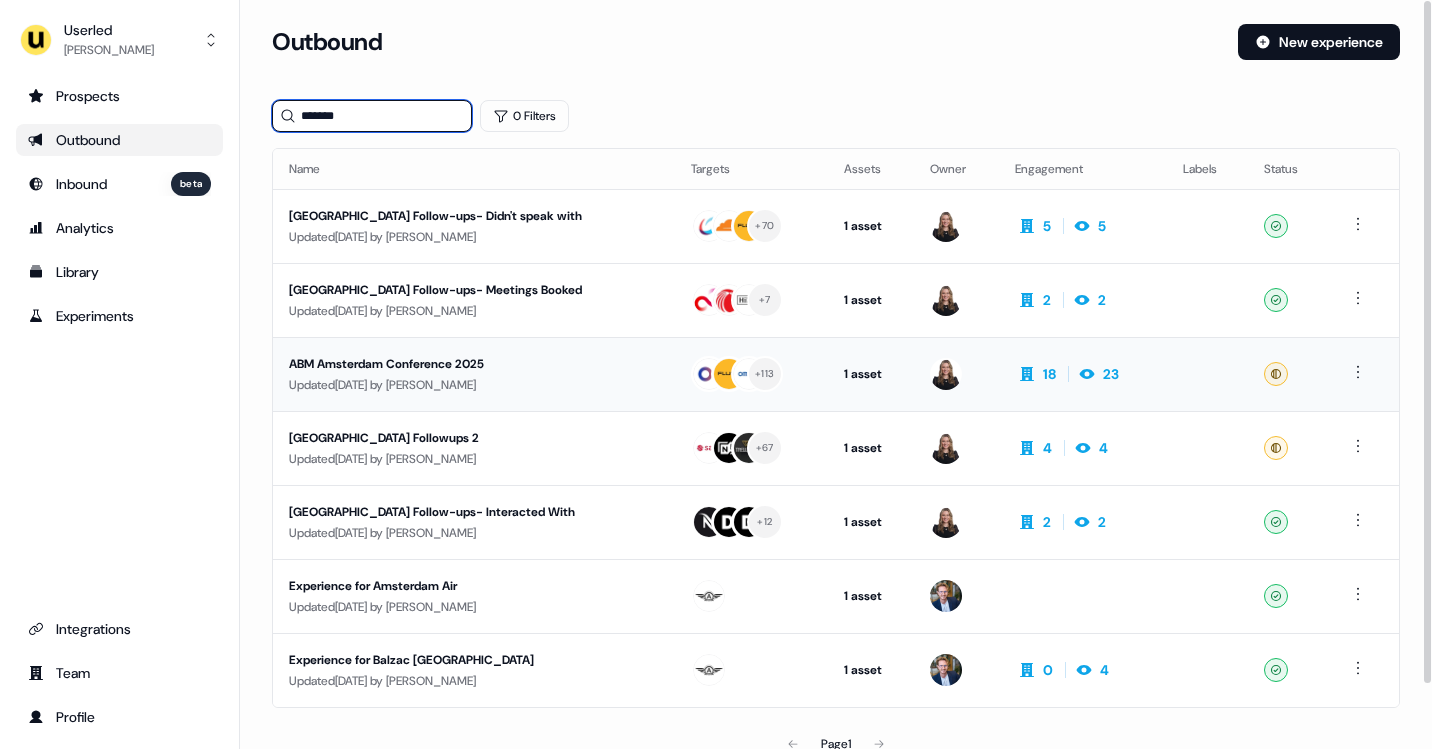 type on "*******" 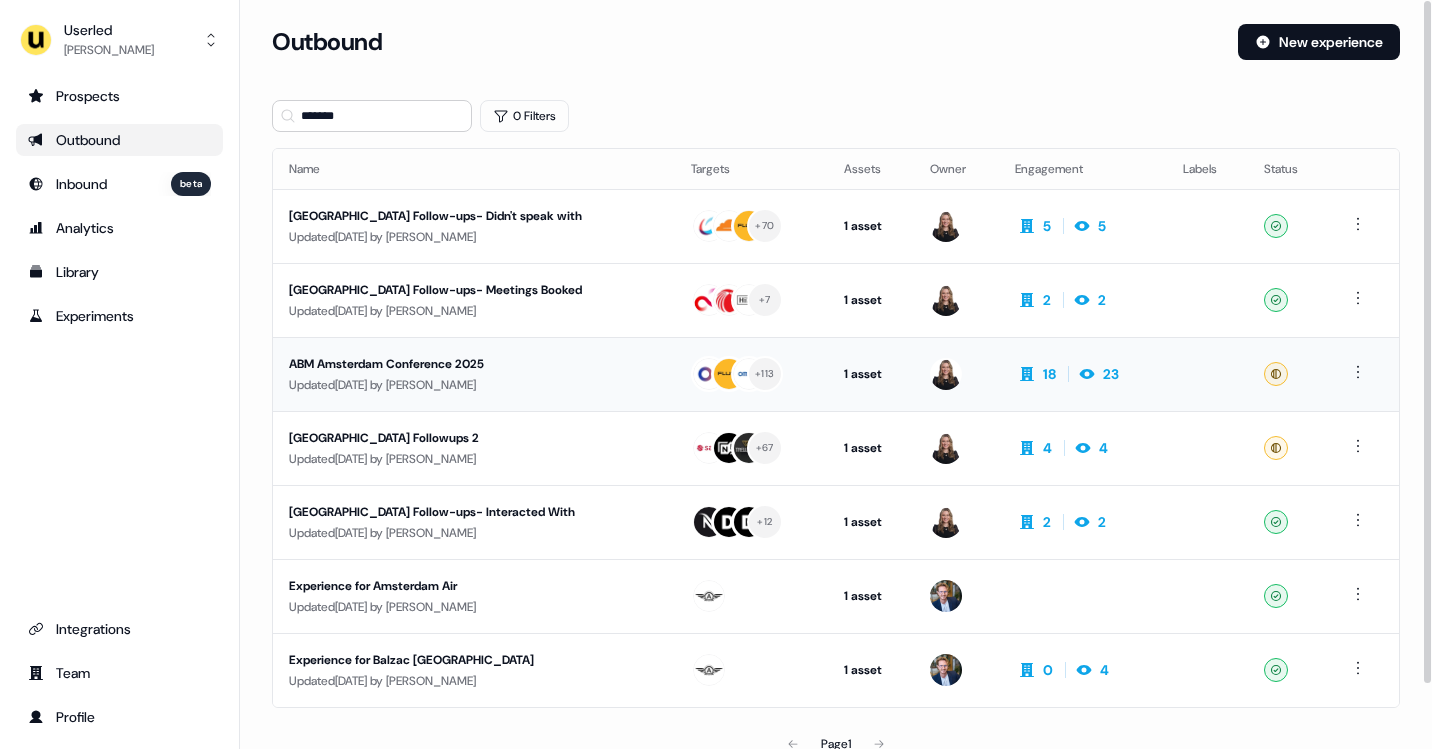 click on "ABM Amsterdam Conference 2025" at bounding box center [468, 364] 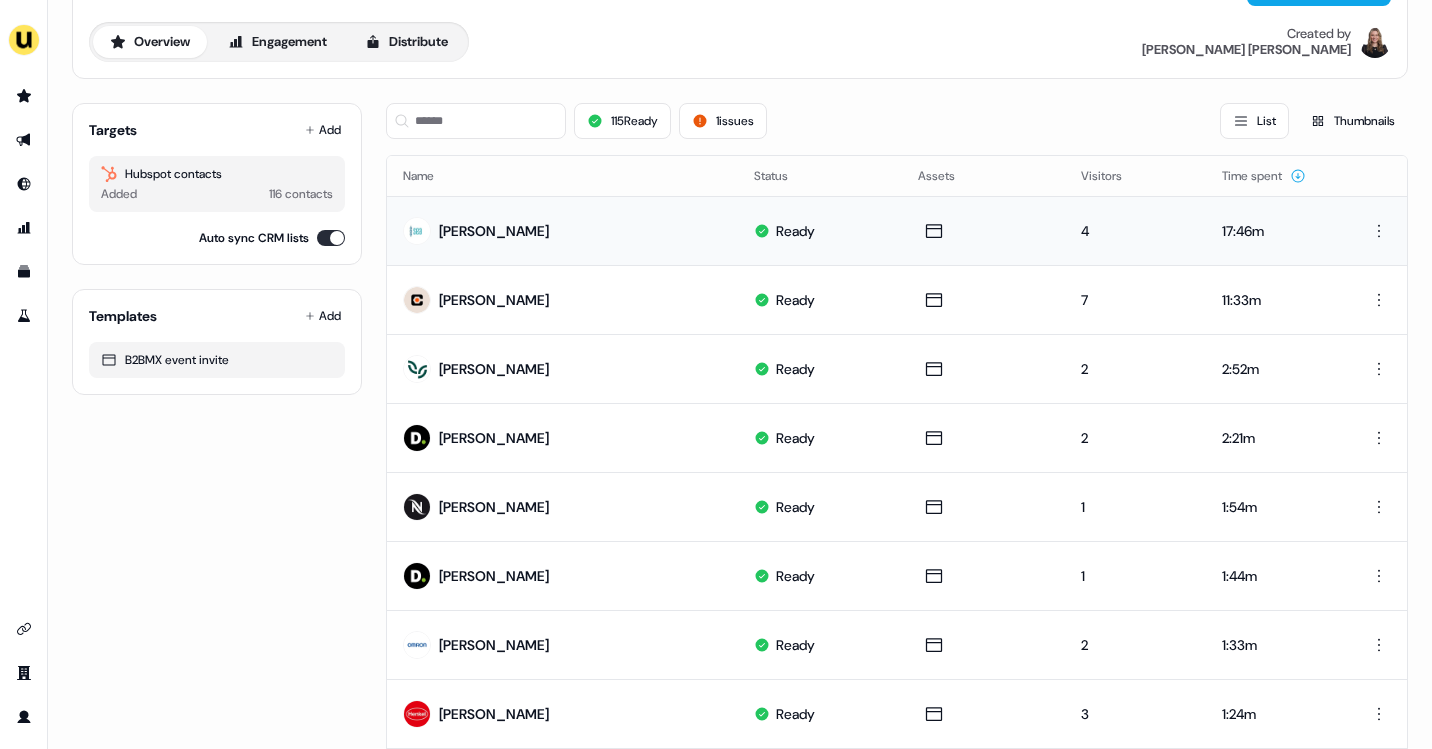 scroll, scrollTop: 0, scrollLeft: 0, axis: both 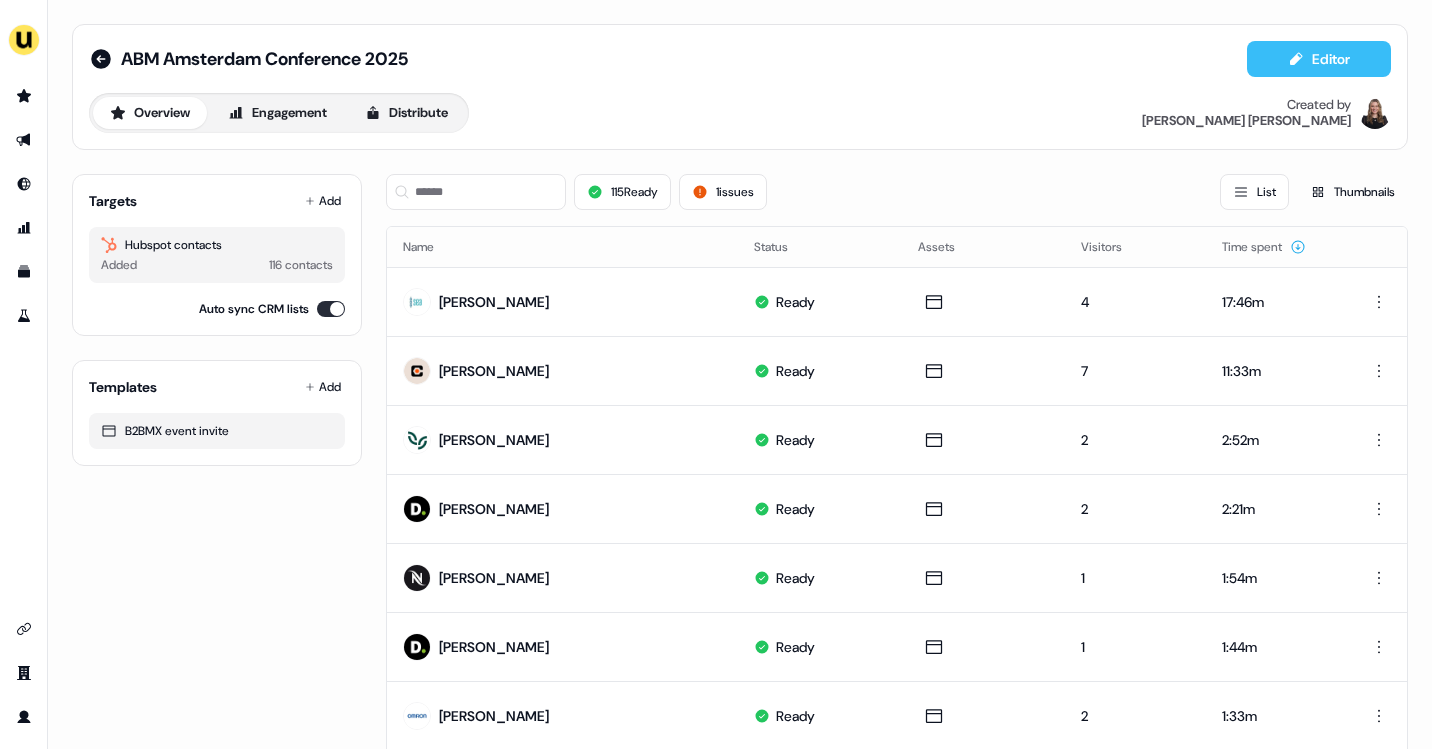 click on "Editor" at bounding box center (1319, 59) 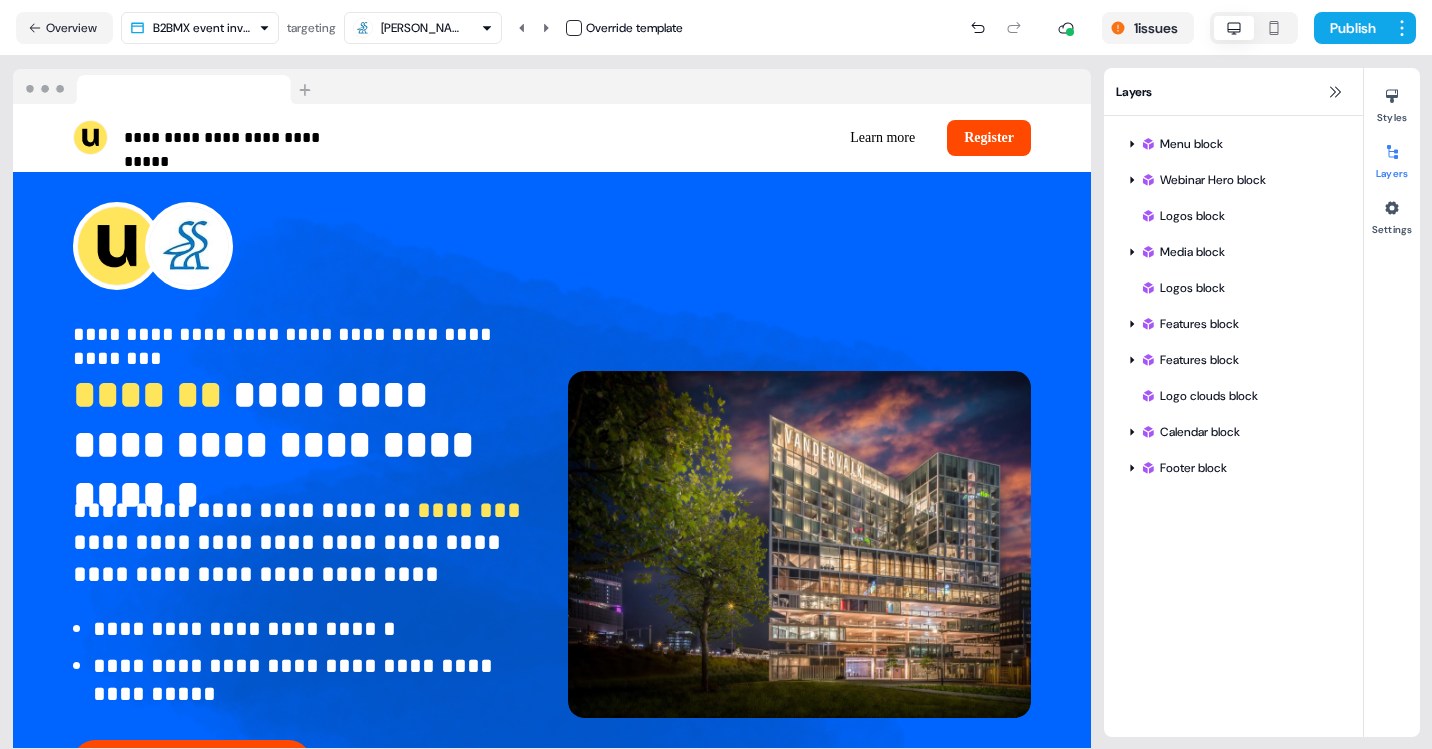 click on "Jooske Vriens" at bounding box center [423, 28] 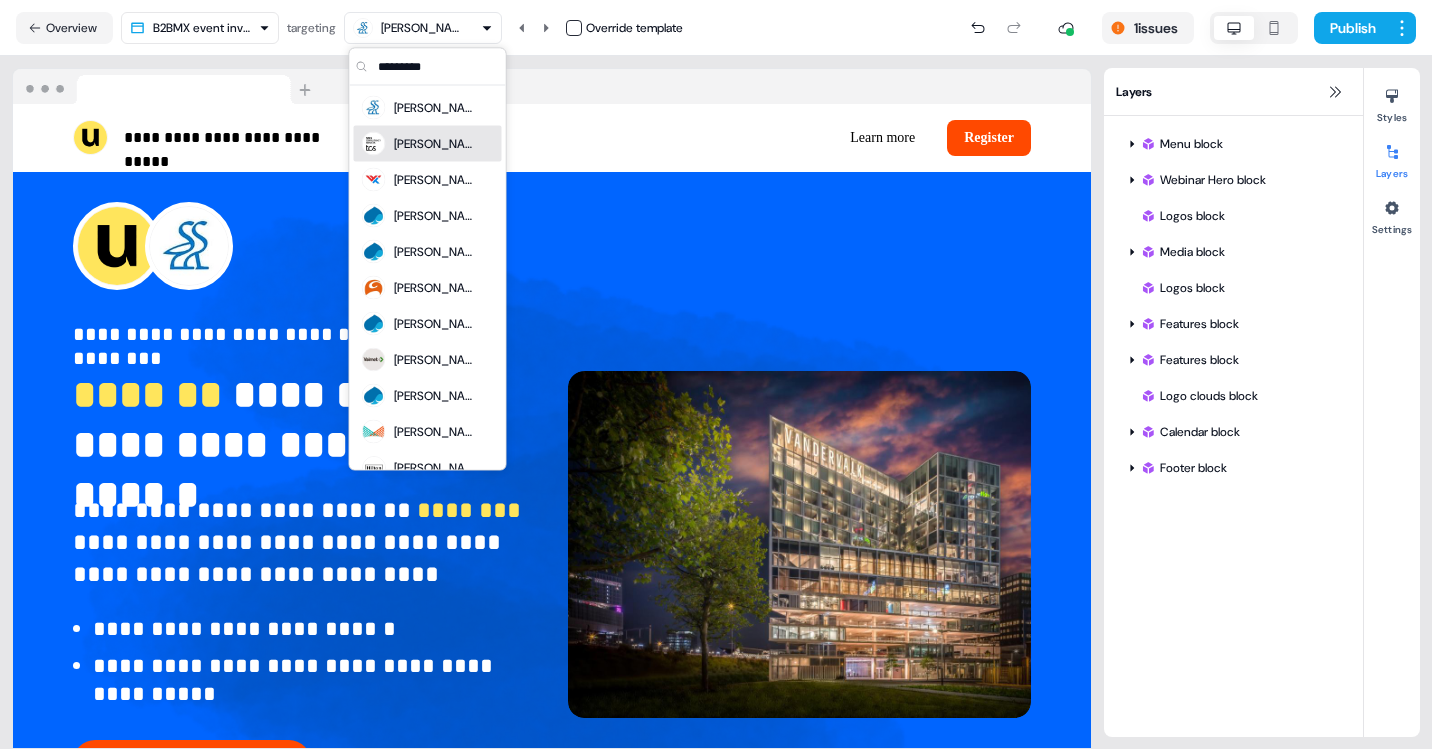 click on "Pramod Mandhre" at bounding box center [434, 144] 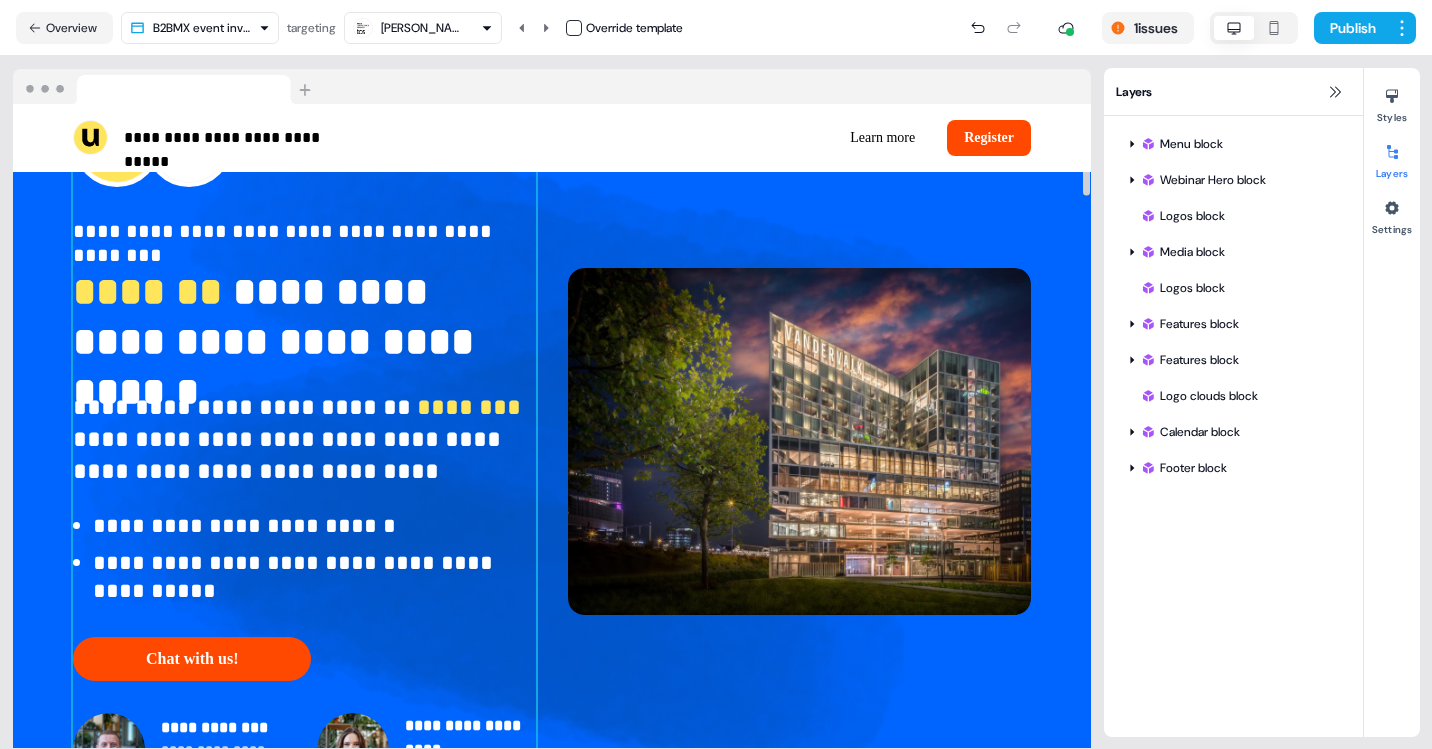 scroll, scrollTop: 102, scrollLeft: 0, axis: vertical 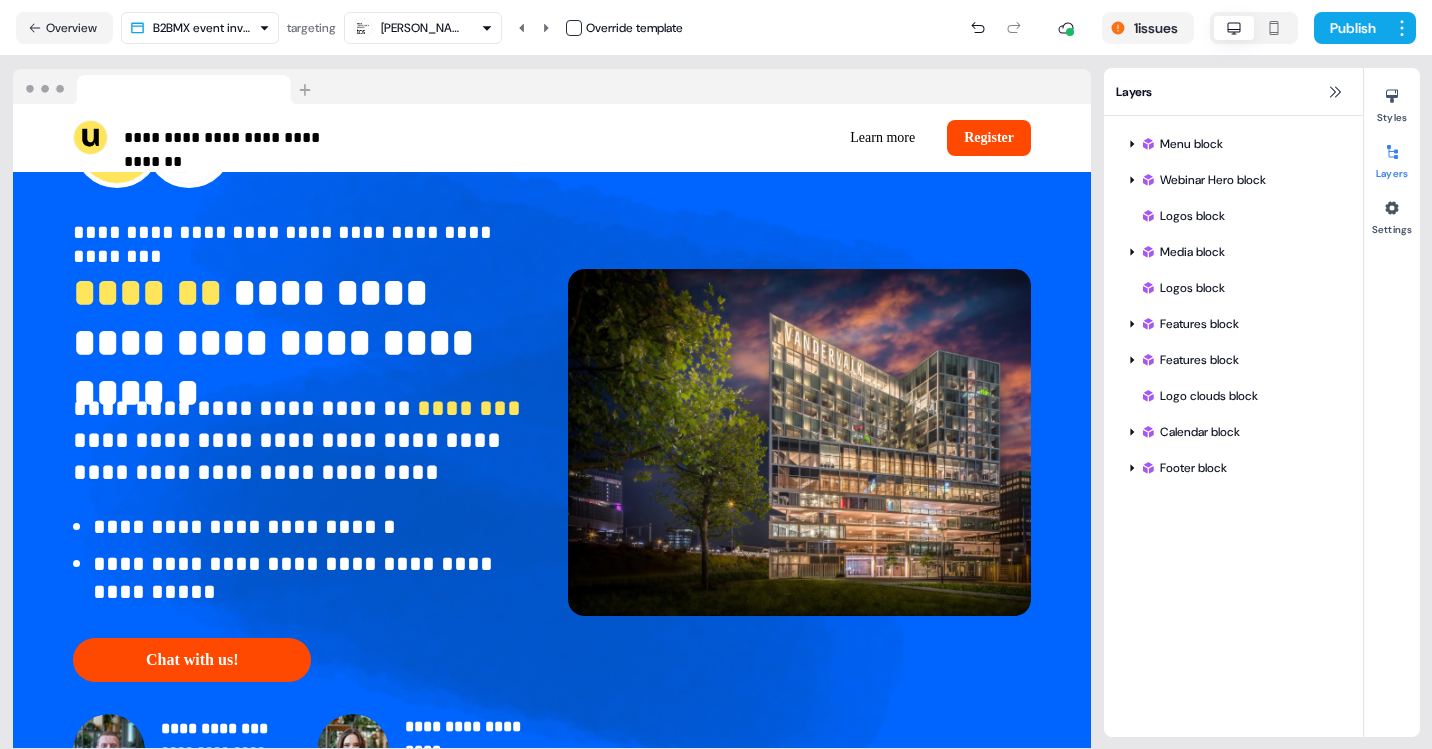 click on "Pramod Mandhre" at bounding box center [423, 28] 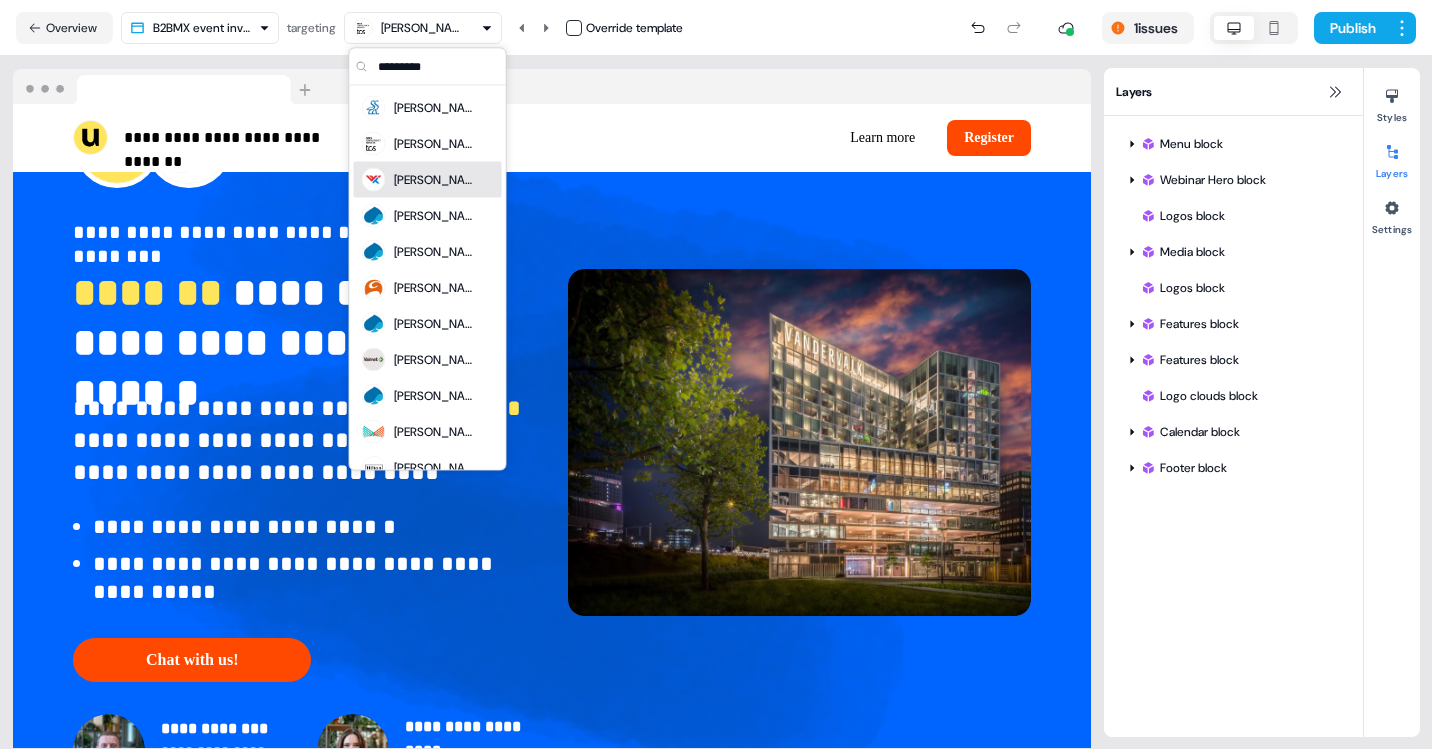 click on "Hannah Hardman" at bounding box center [434, 180] 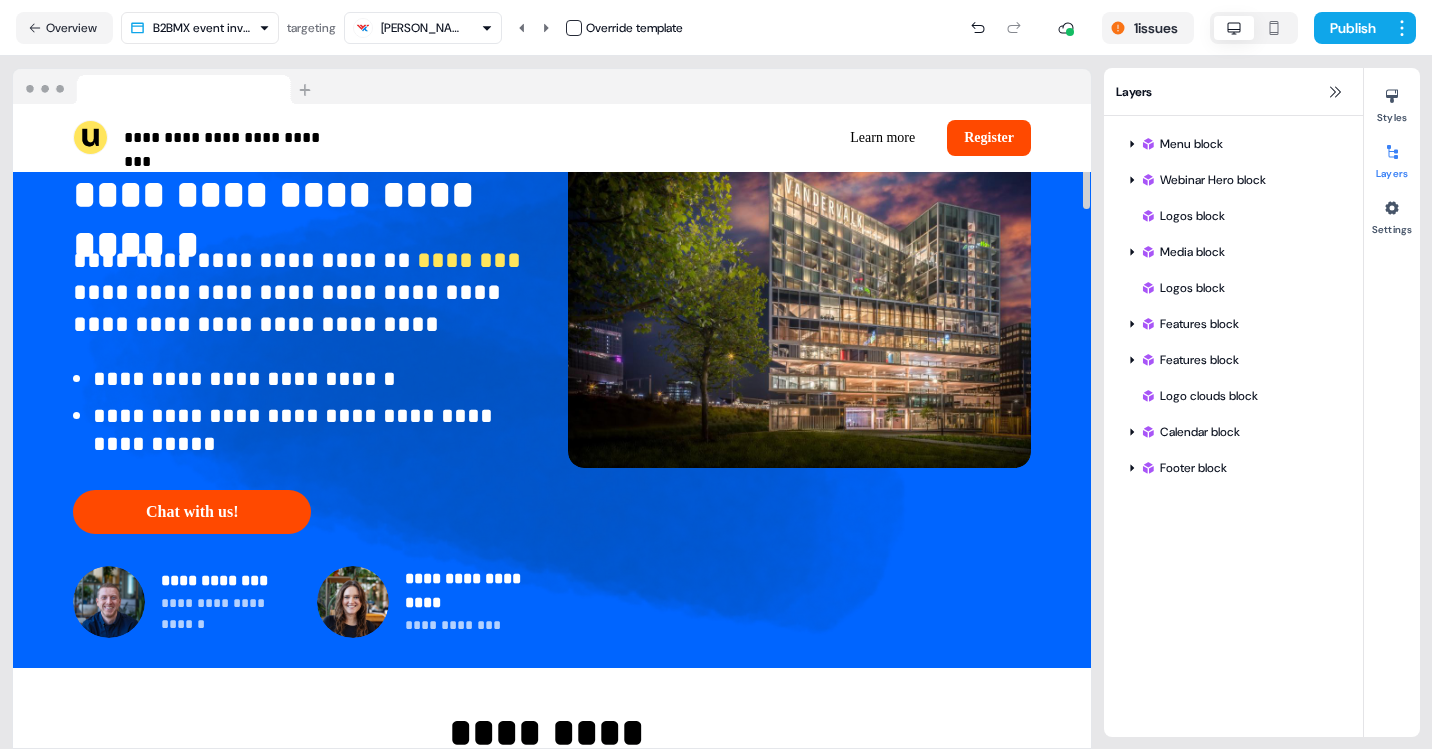 scroll, scrollTop: 70, scrollLeft: 0, axis: vertical 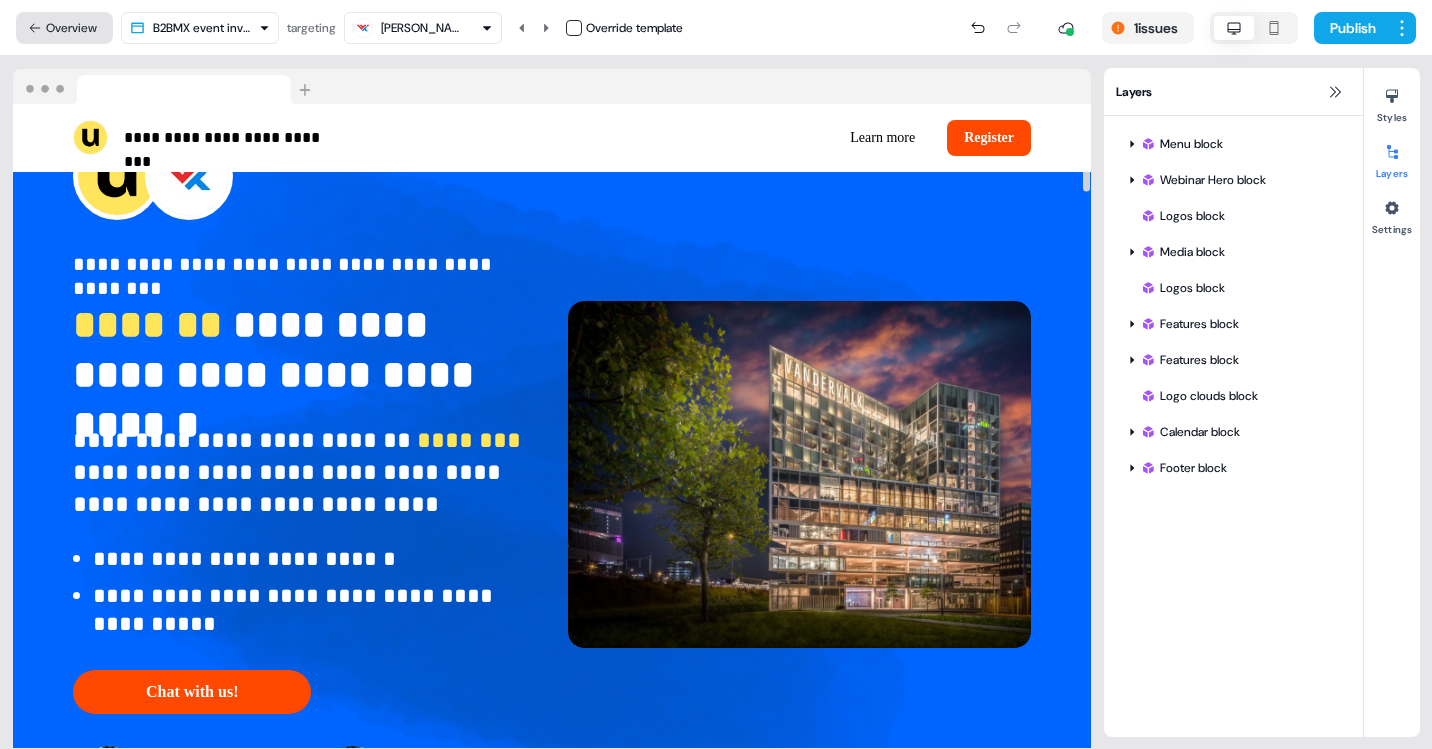 click on "Overview" at bounding box center (64, 28) 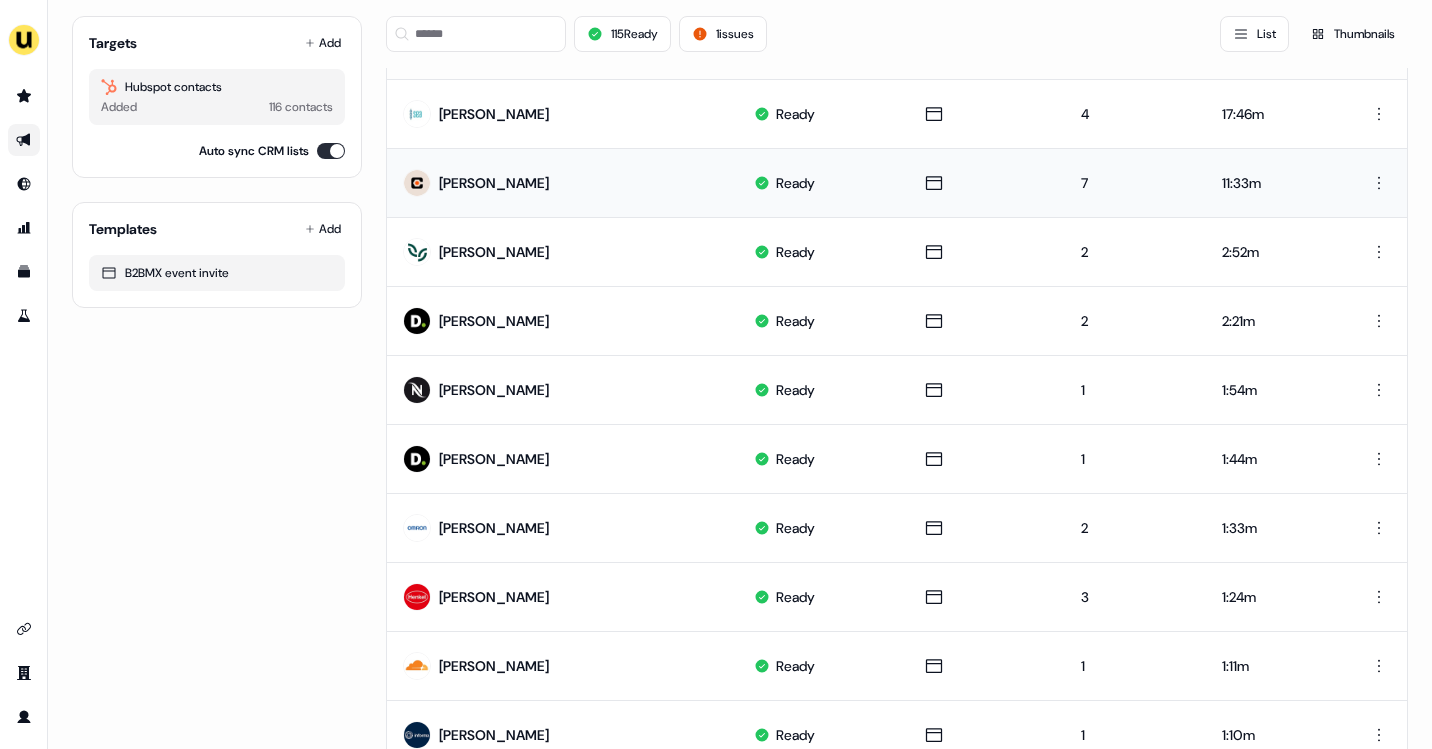 scroll, scrollTop: 0, scrollLeft: 0, axis: both 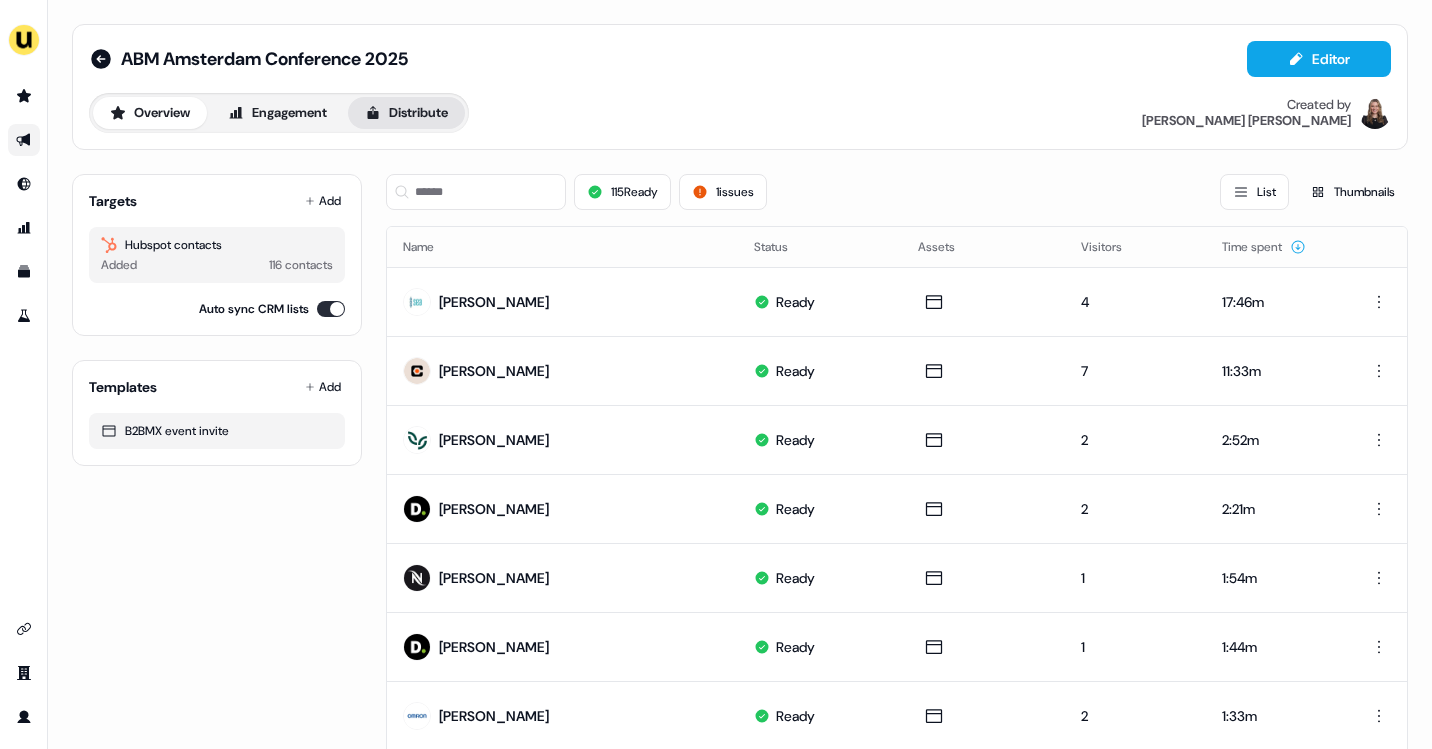 click on "Distribute" at bounding box center [406, 113] 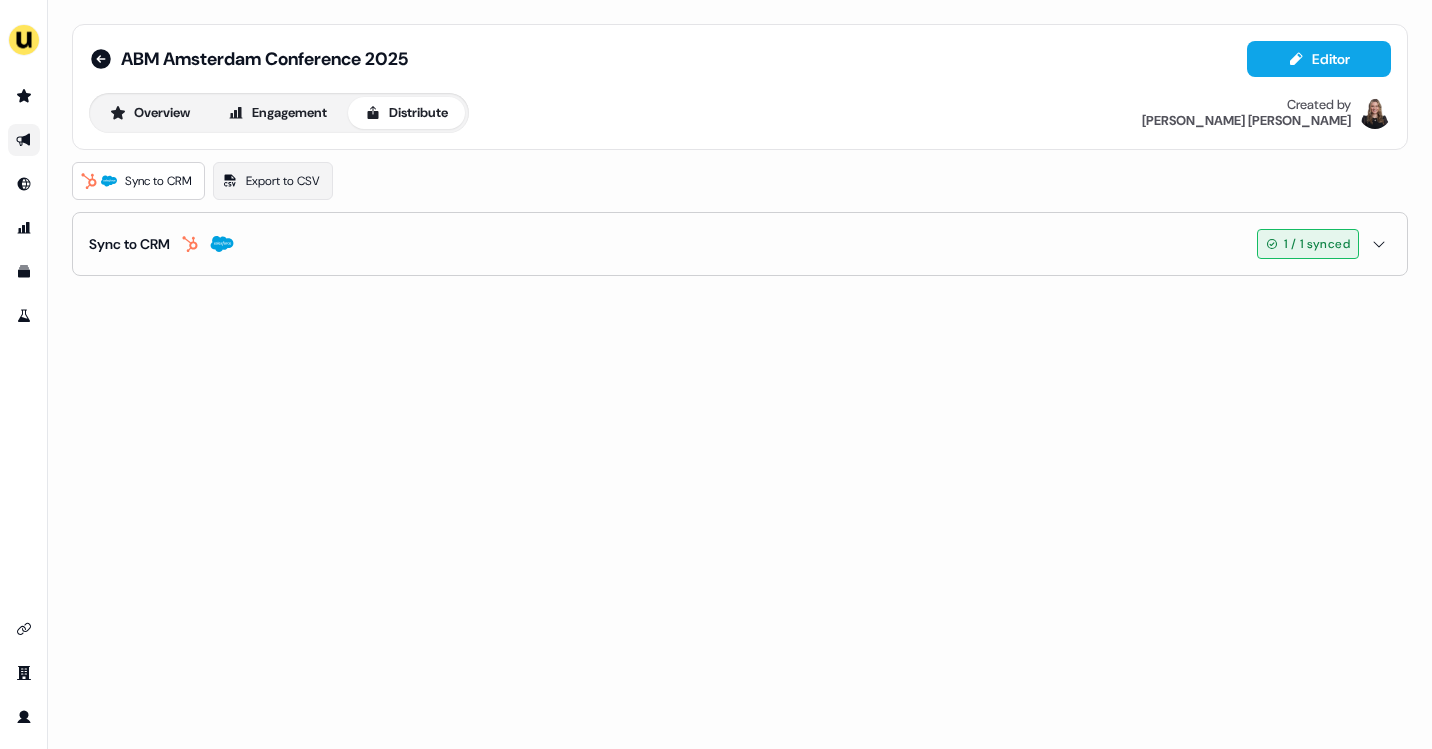 click 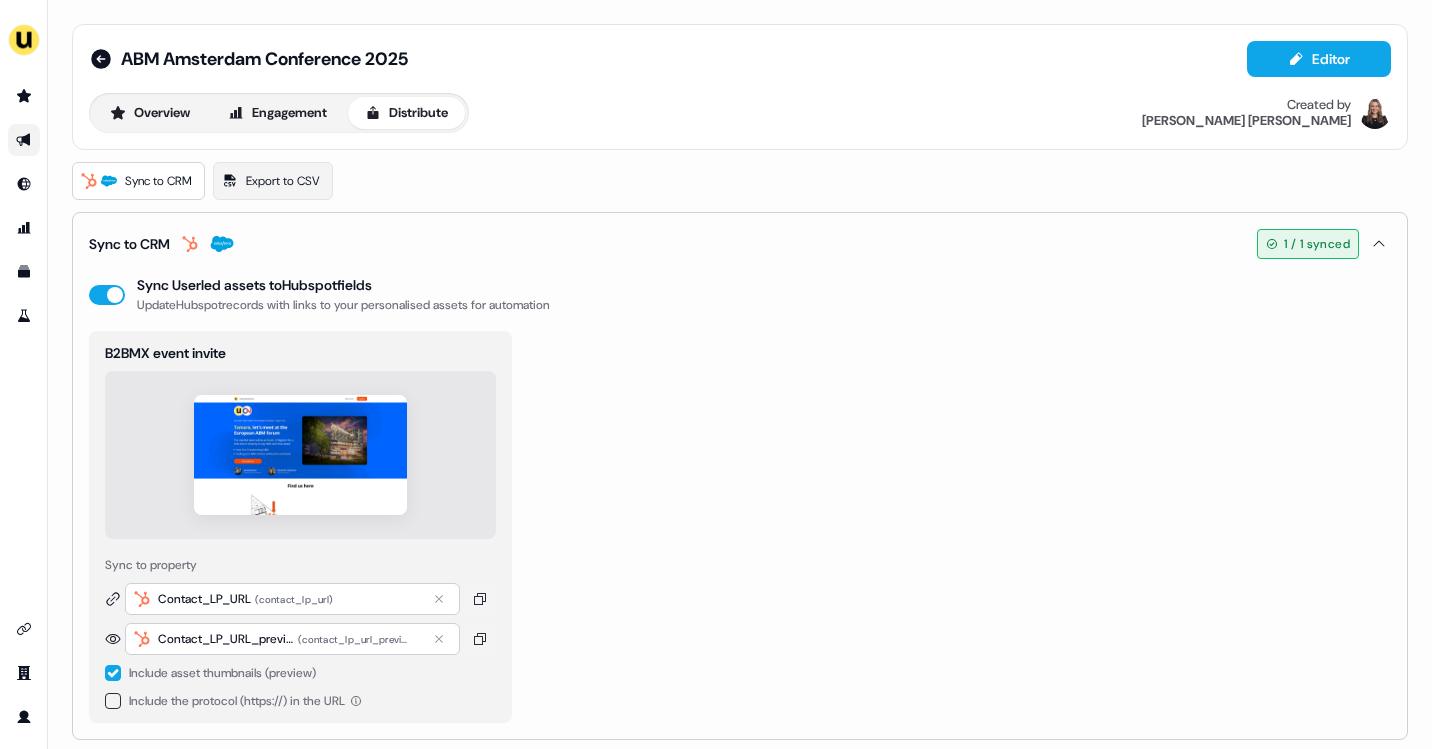 scroll, scrollTop: 15, scrollLeft: 0, axis: vertical 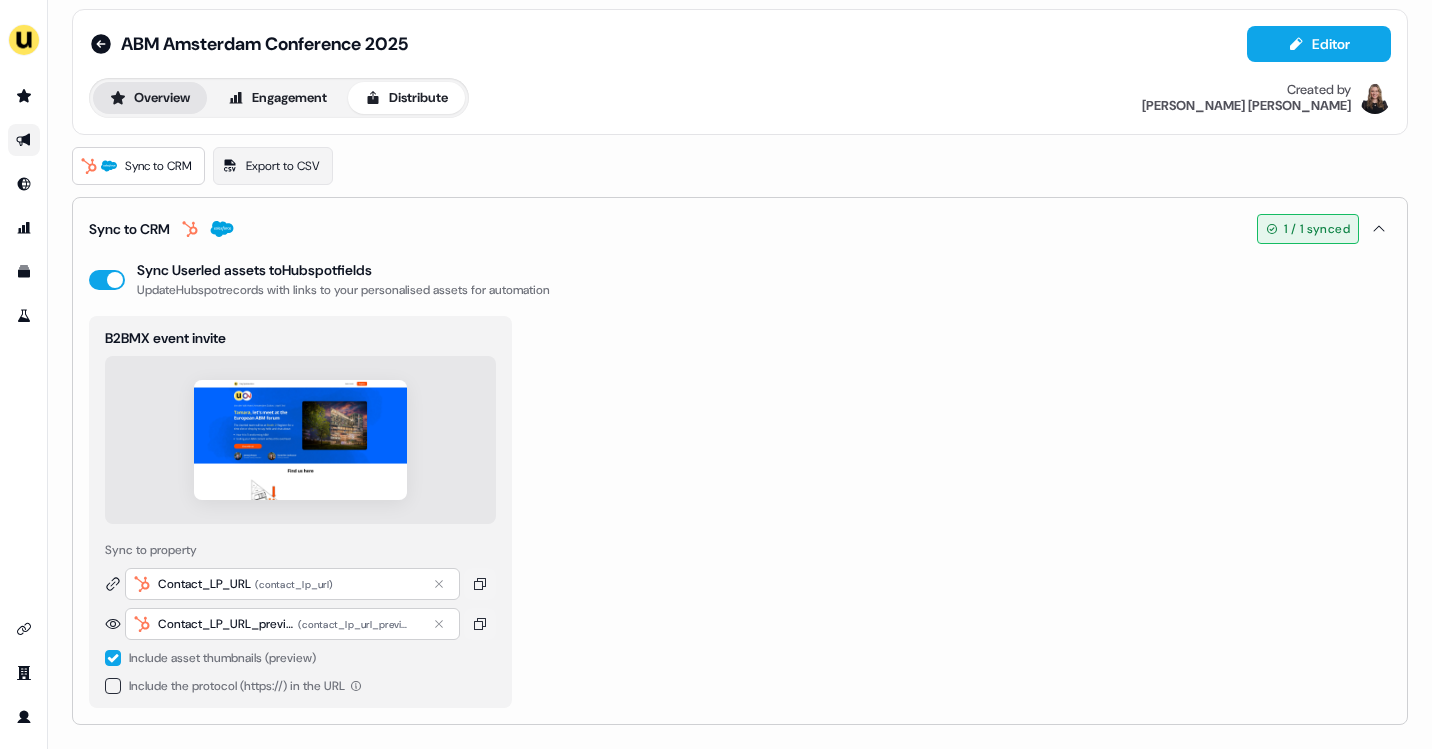 click on "Overview" at bounding box center (150, 98) 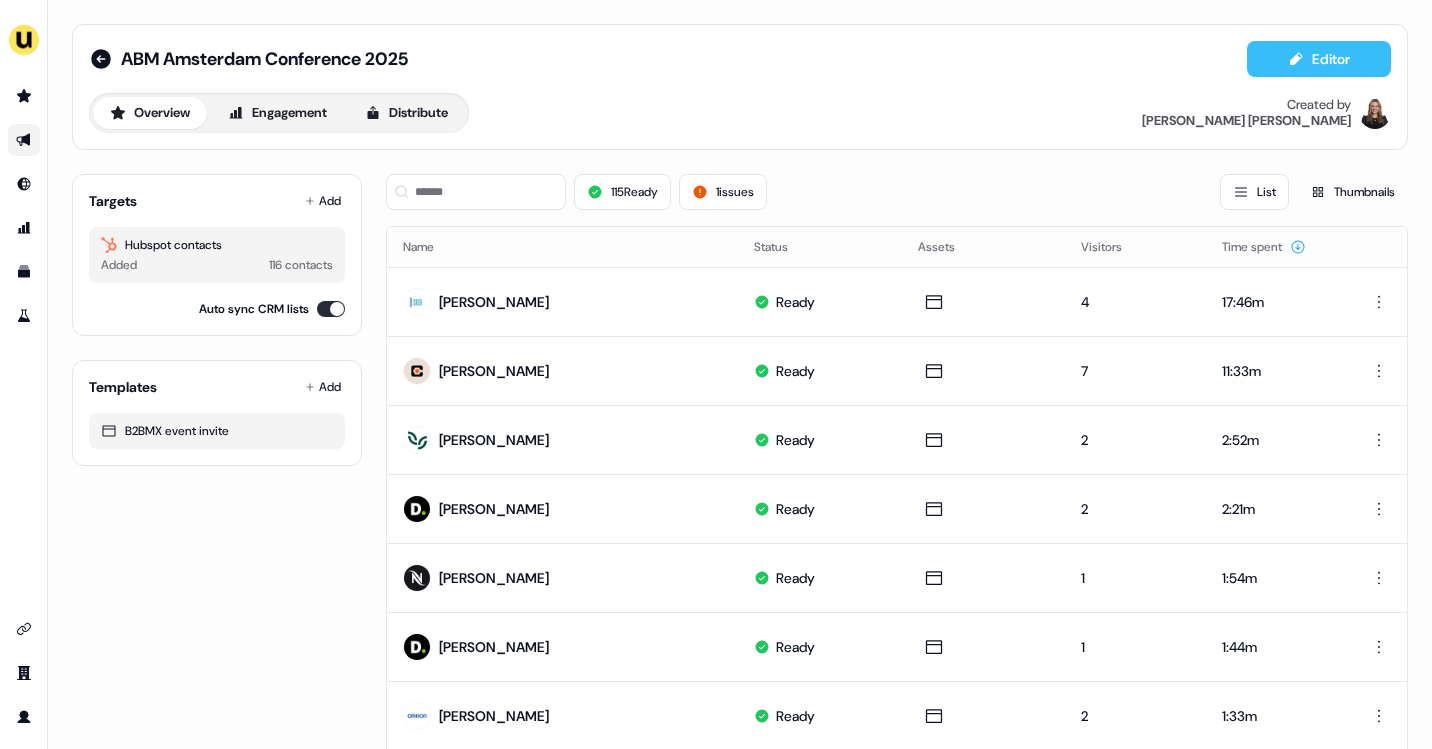 click on "Editor" at bounding box center (1319, 59) 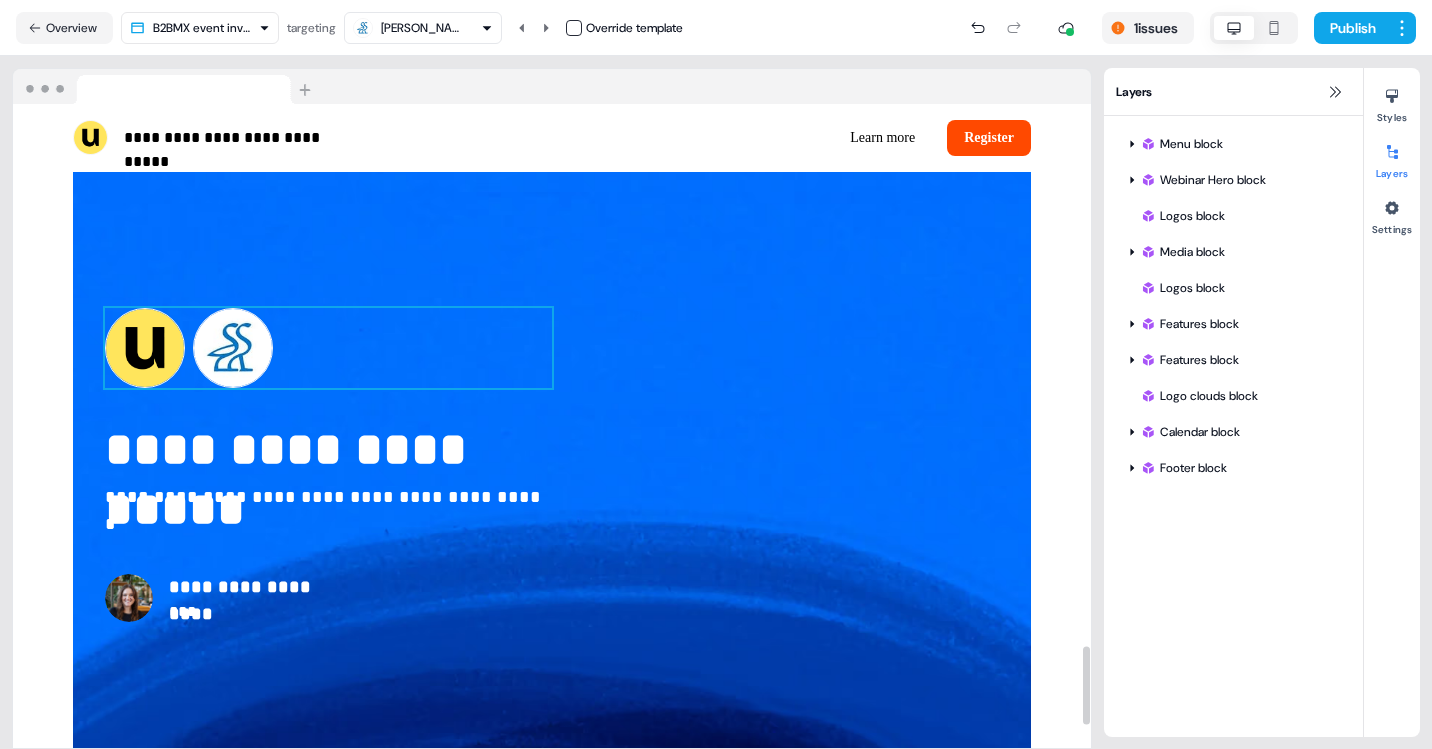 scroll, scrollTop: 4438, scrollLeft: 0, axis: vertical 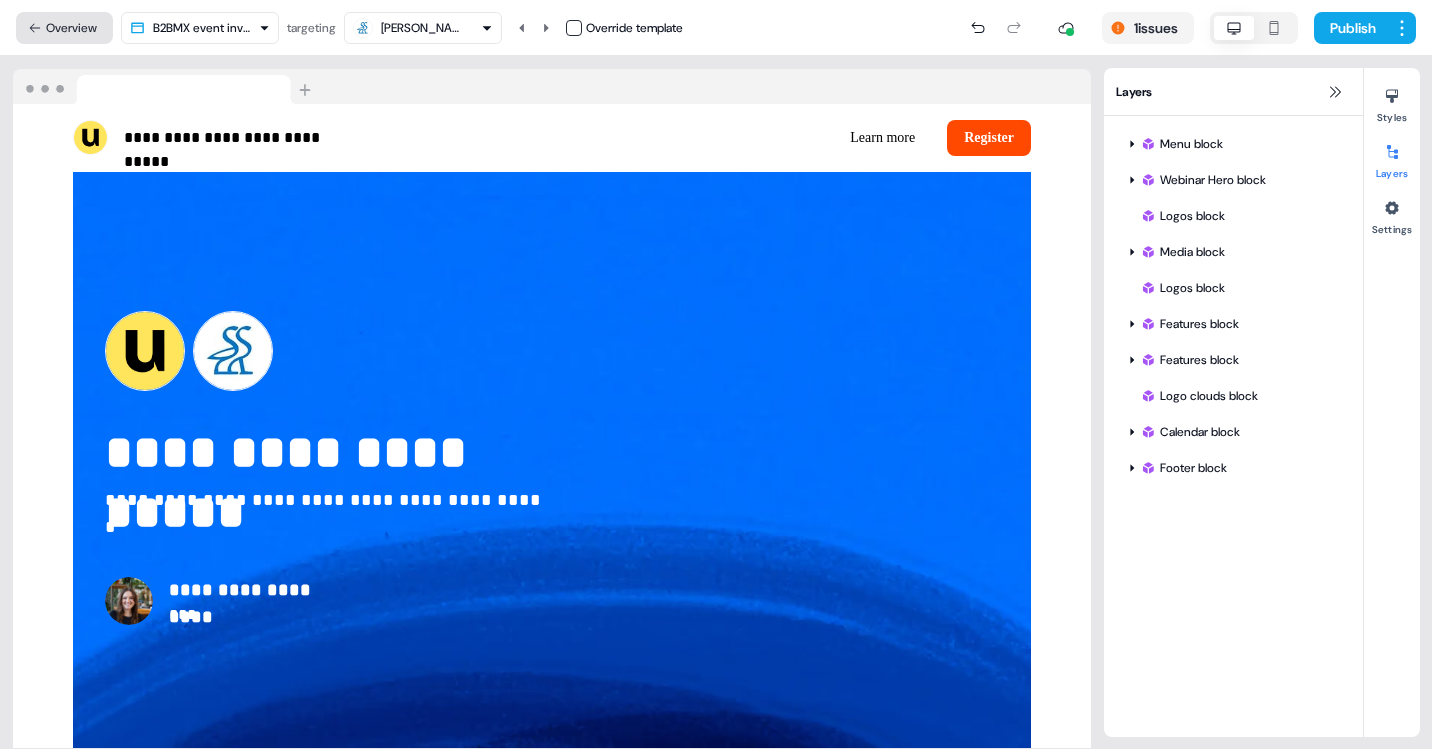 click on "Overview" at bounding box center [64, 28] 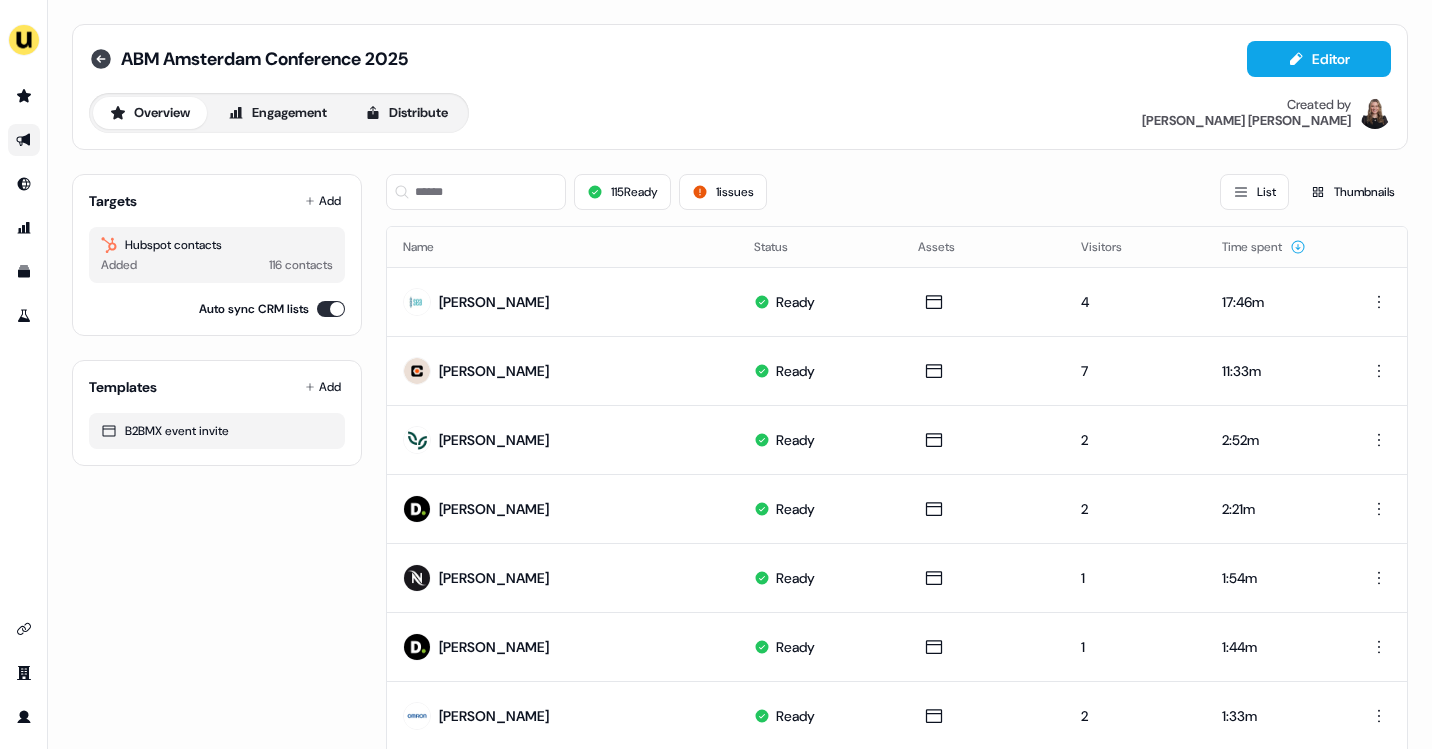 click 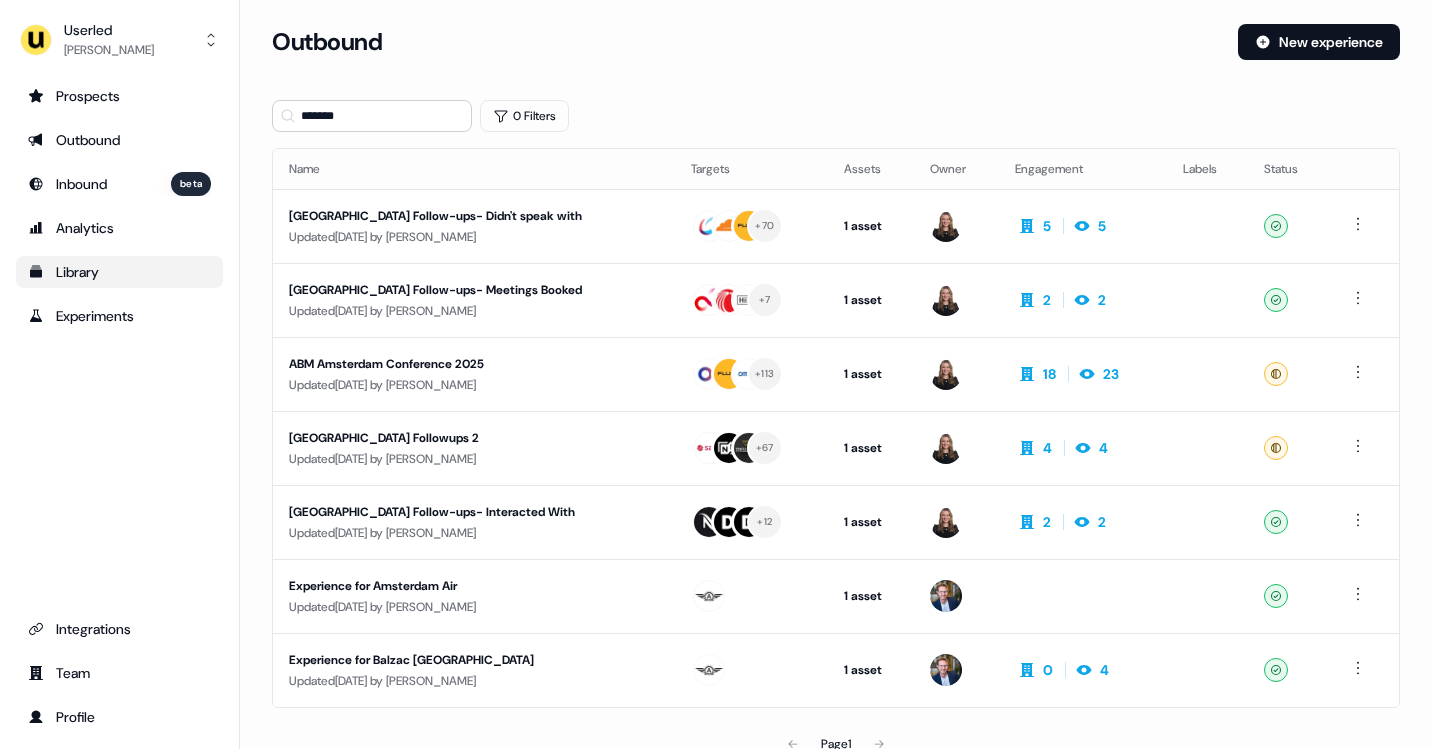 click on "Library" at bounding box center [119, 272] 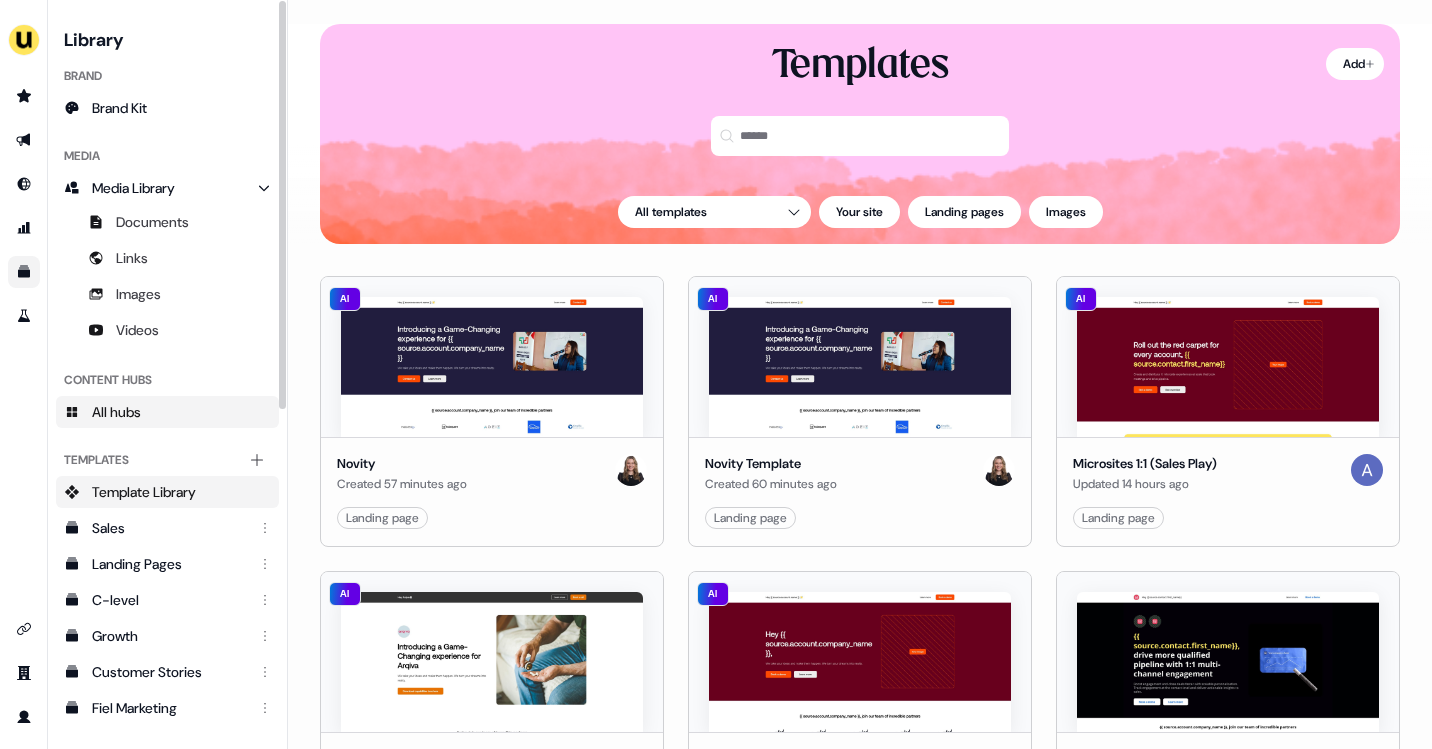 click on "All hubs" at bounding box center [167, 412] 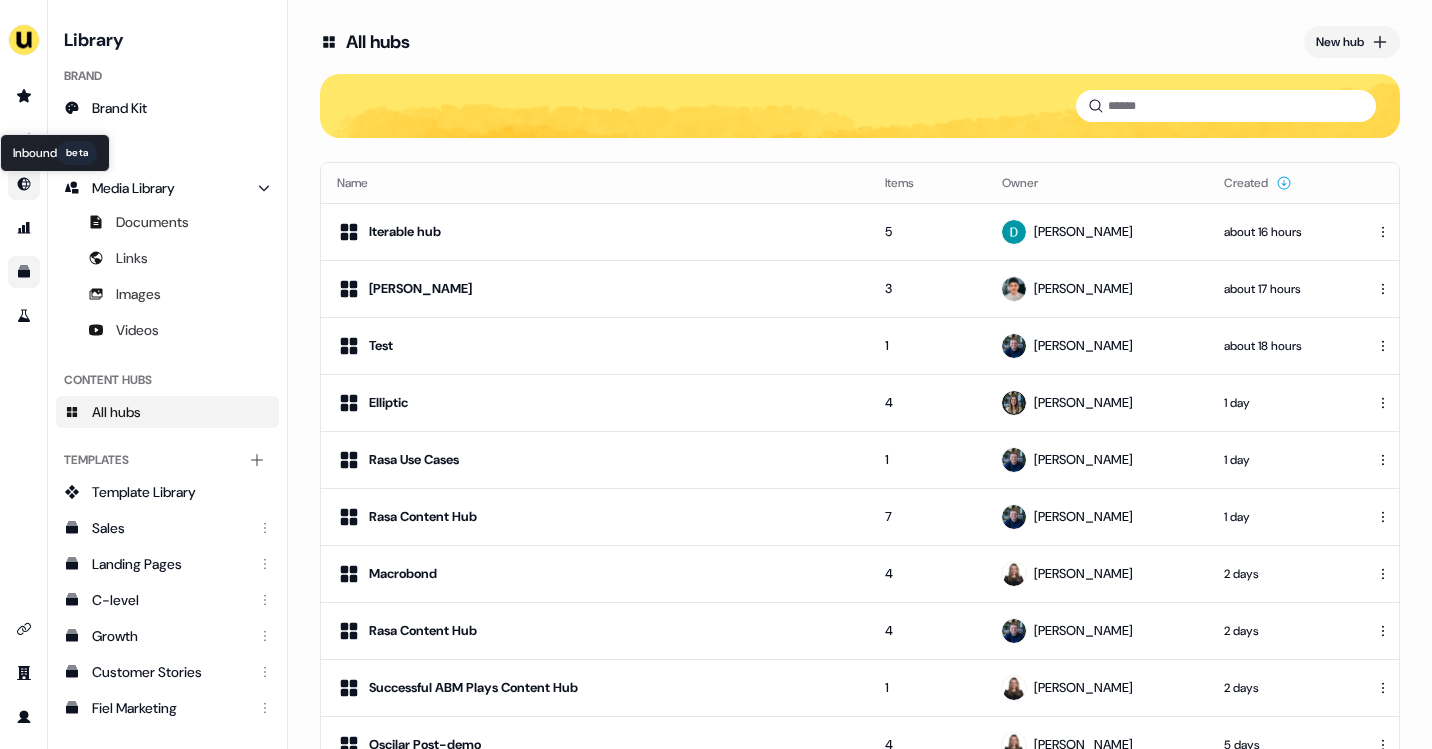 click 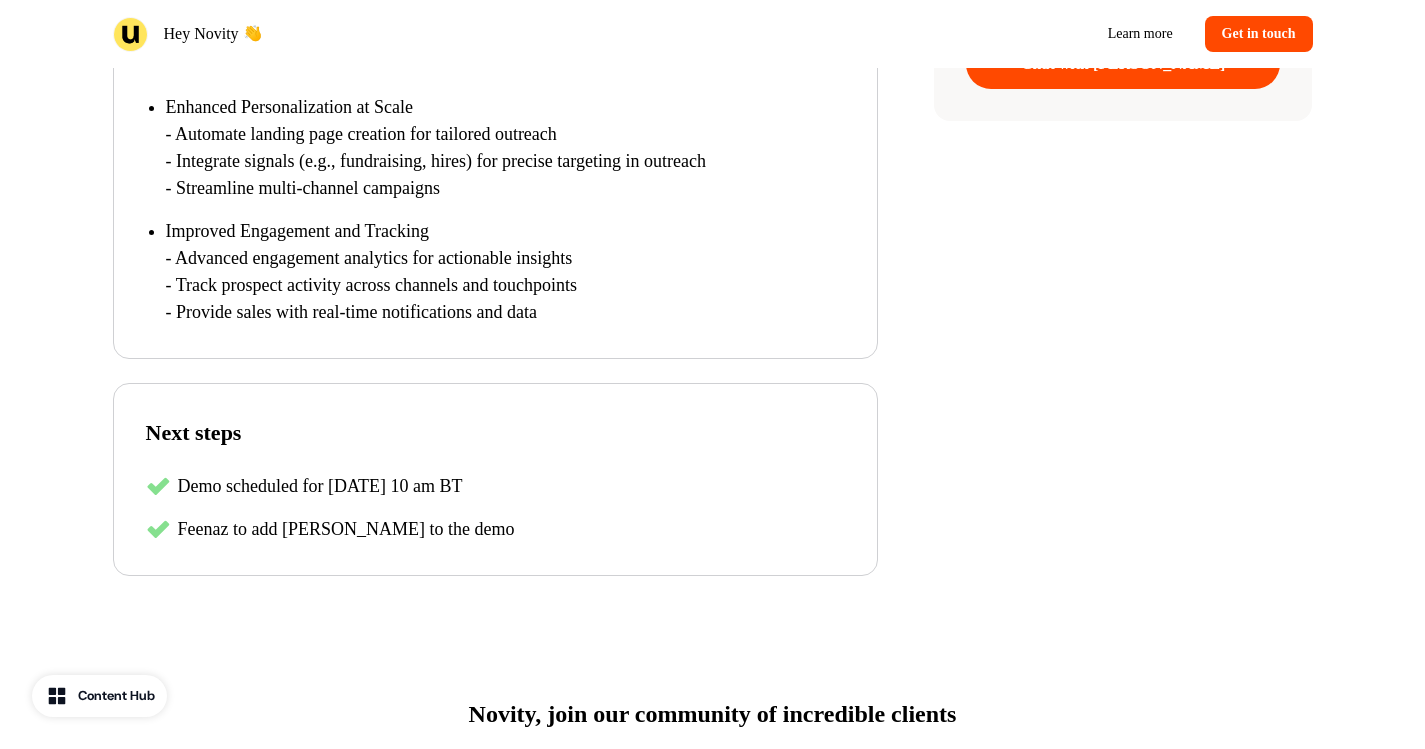 scroll, scrollTop: 133, scrollLeft: 0, axis: vertical 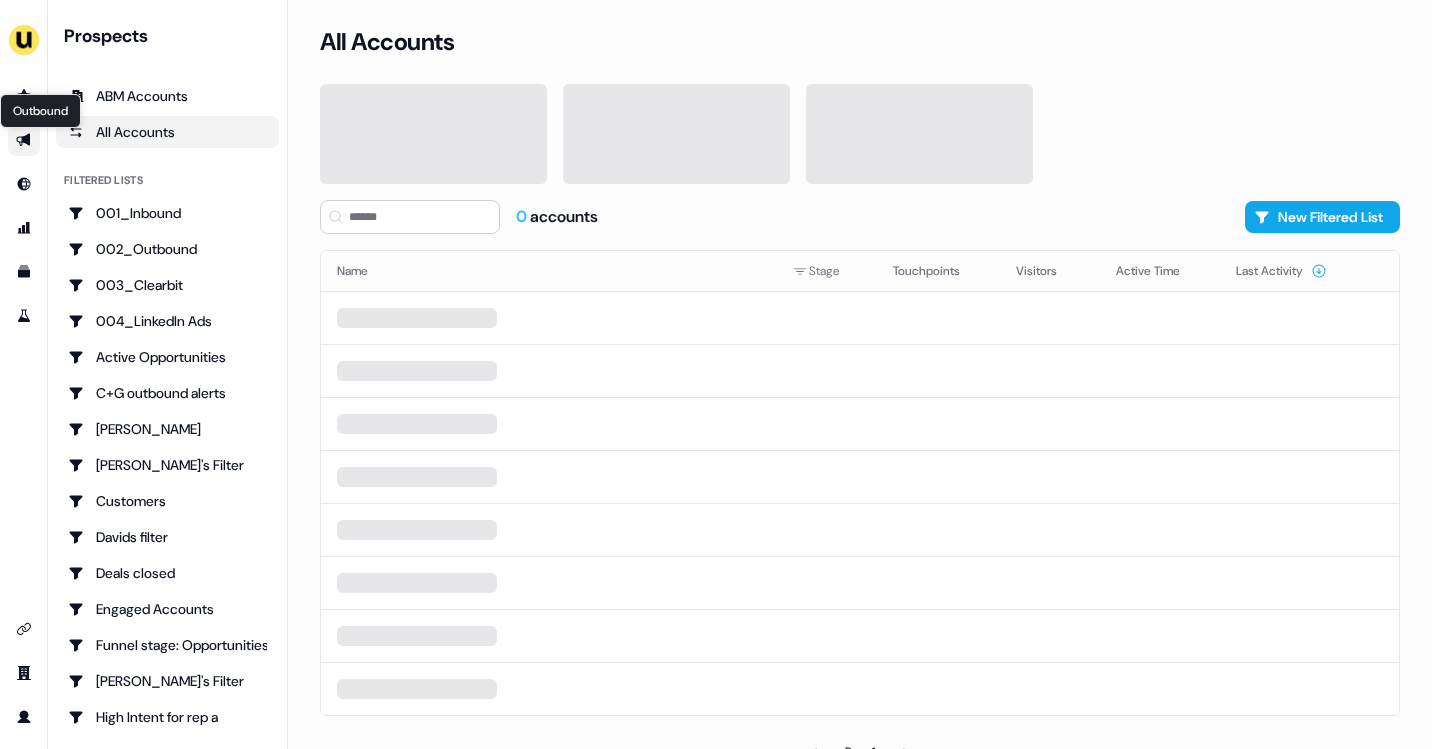 click 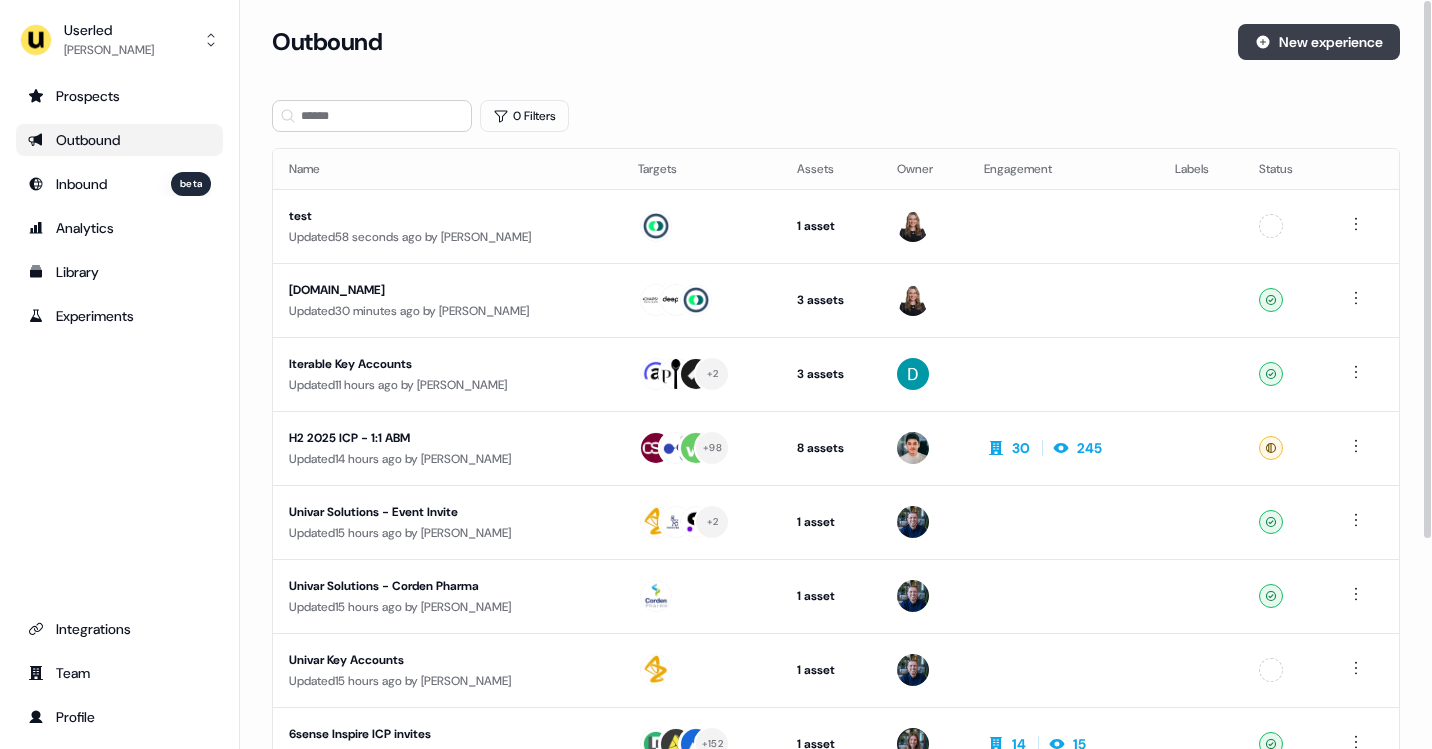 click on "New experience" at bounding box center [1319, 42] 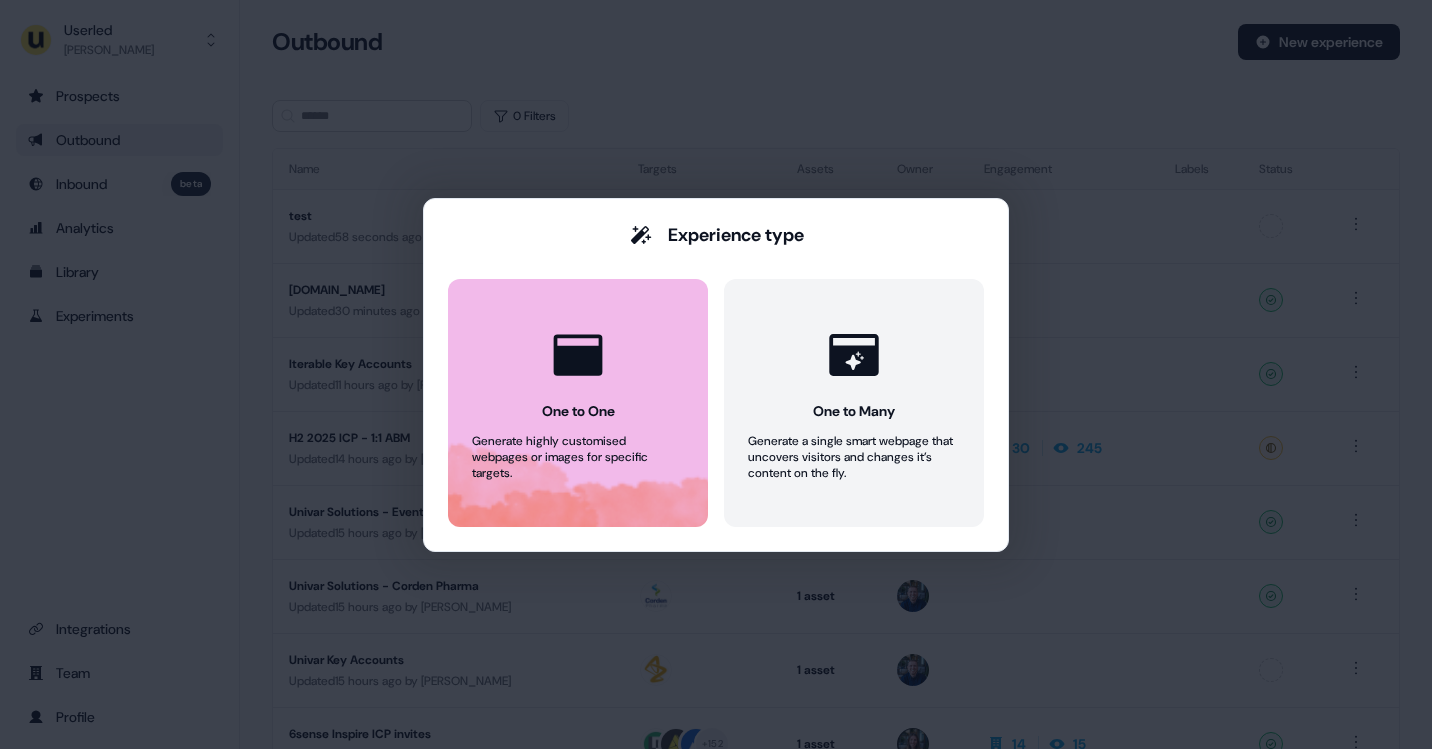 click 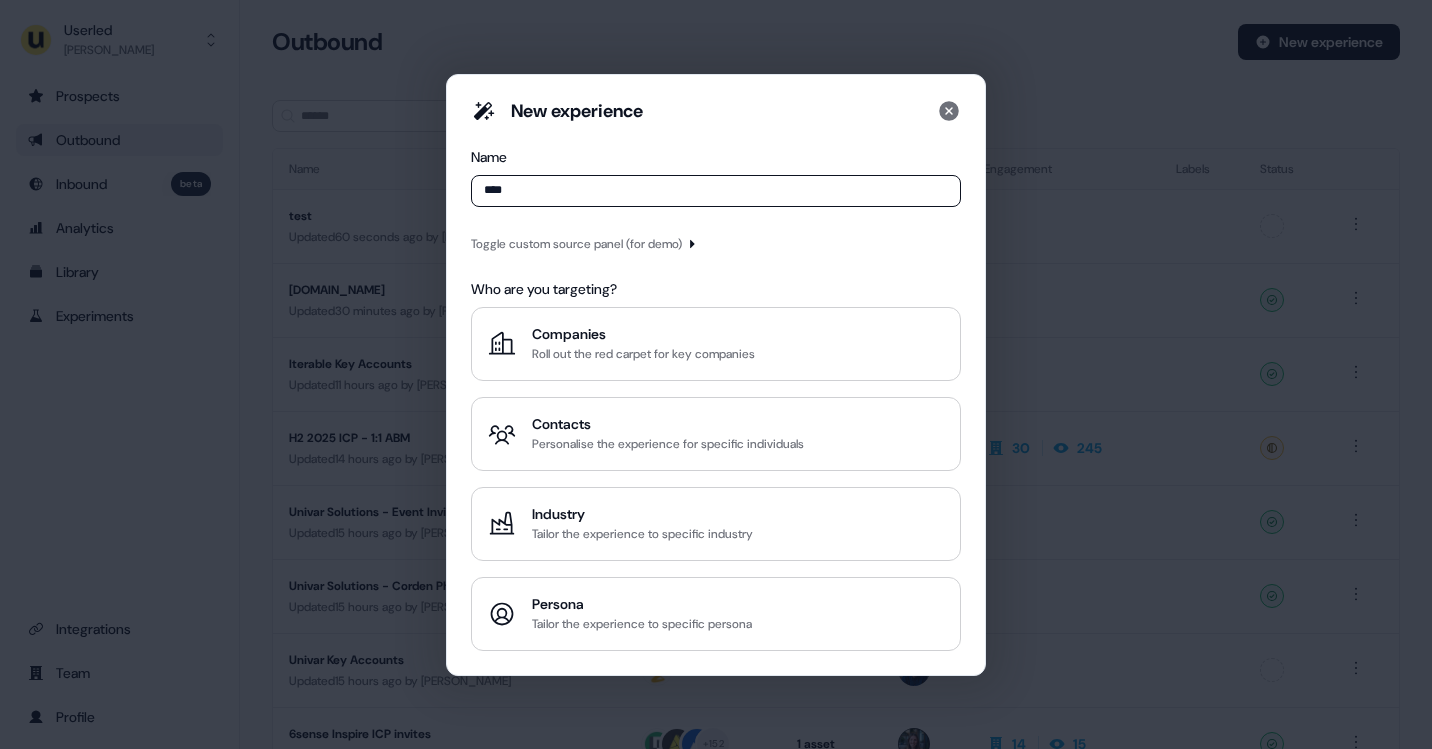 type on "****" 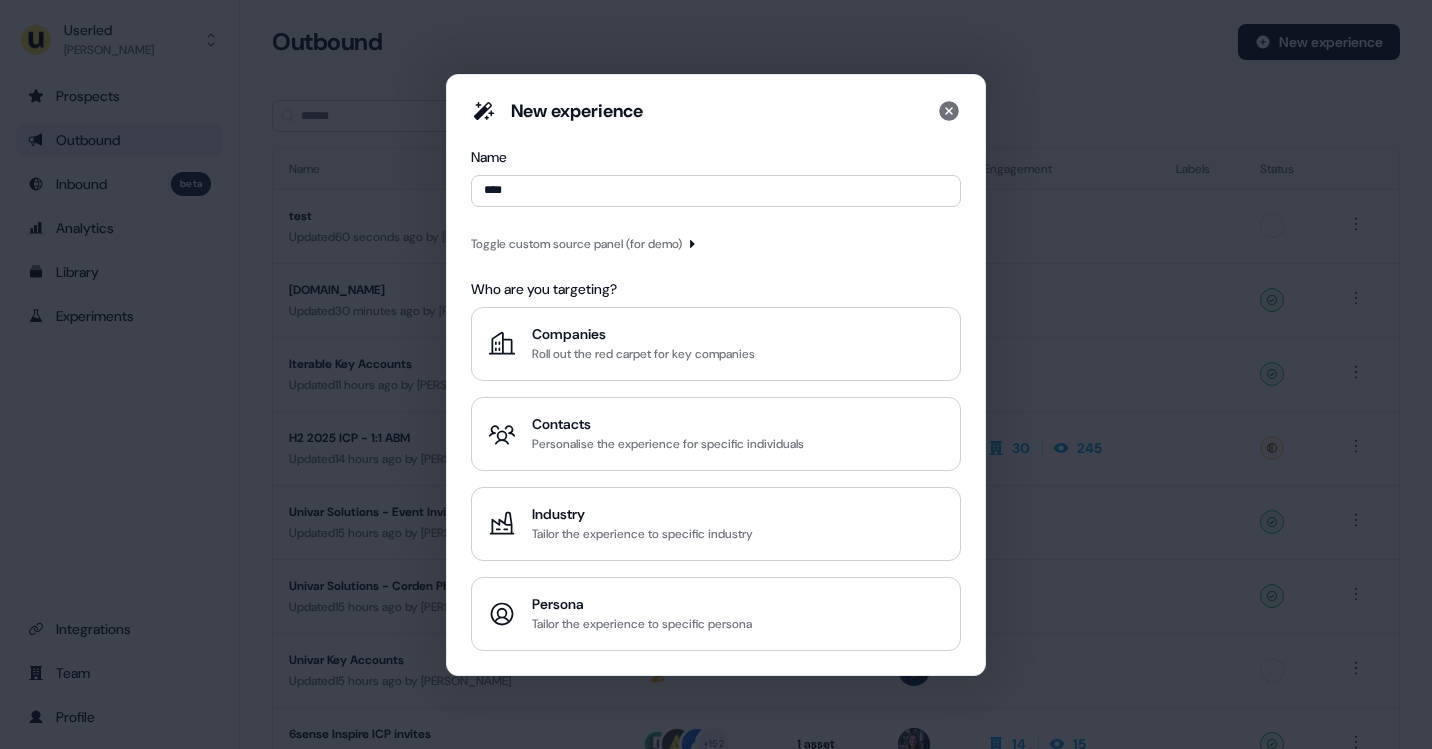 click 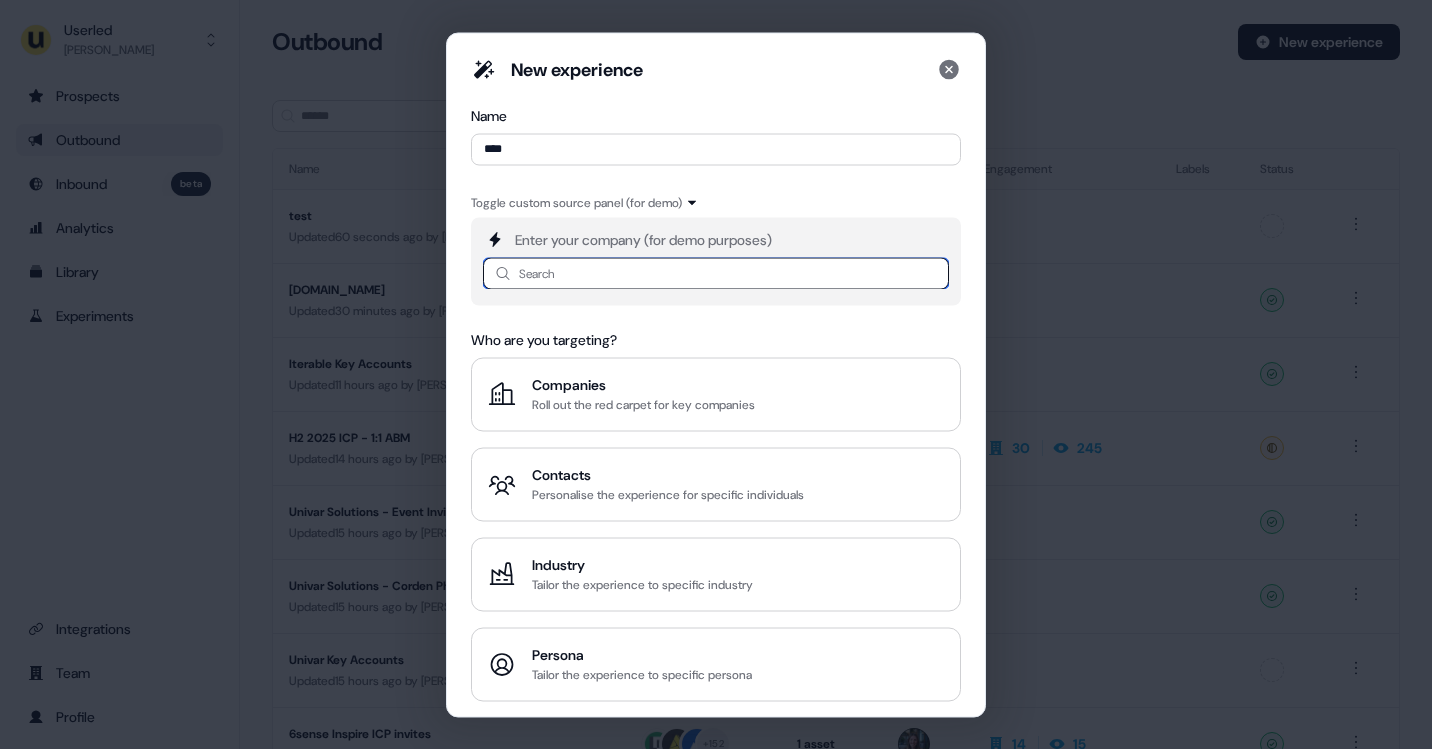 click at bounding box center (716, 273) 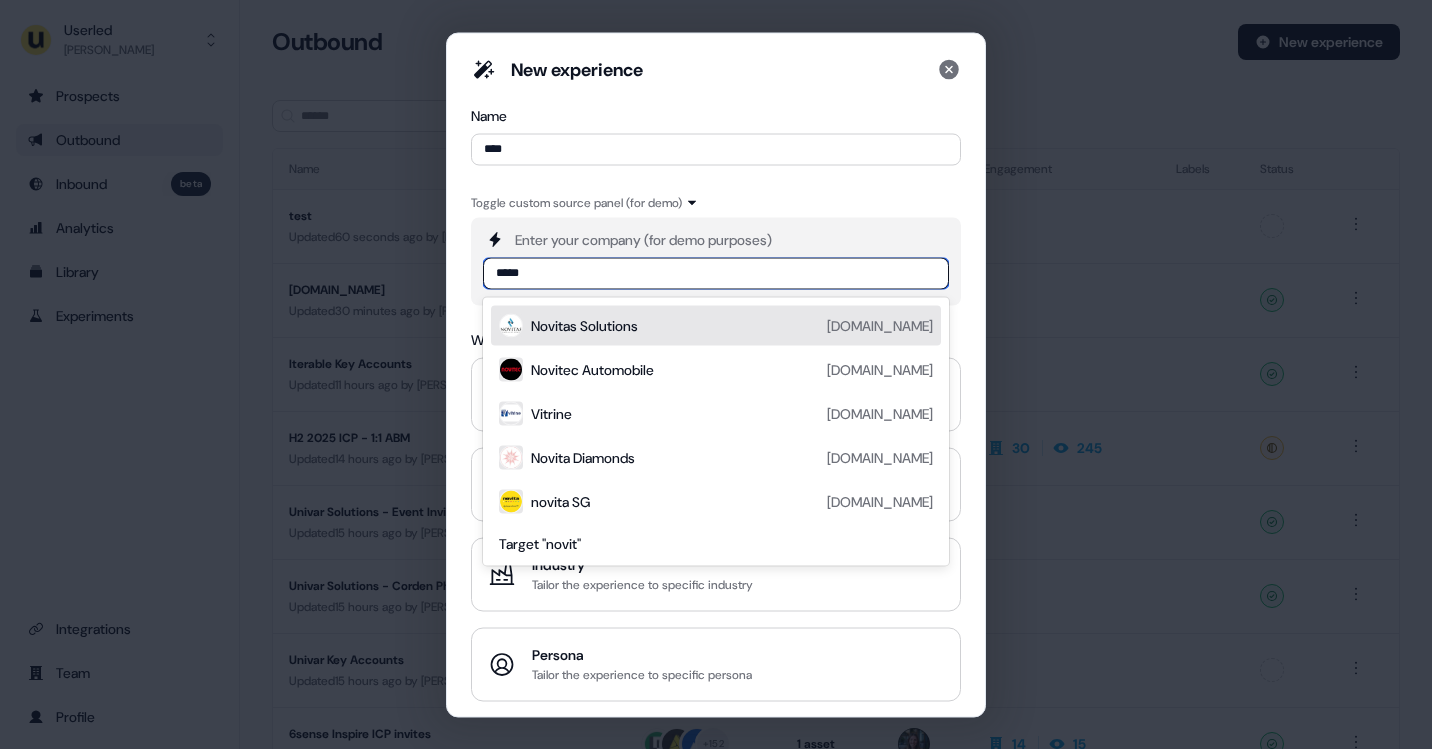 type on "******" 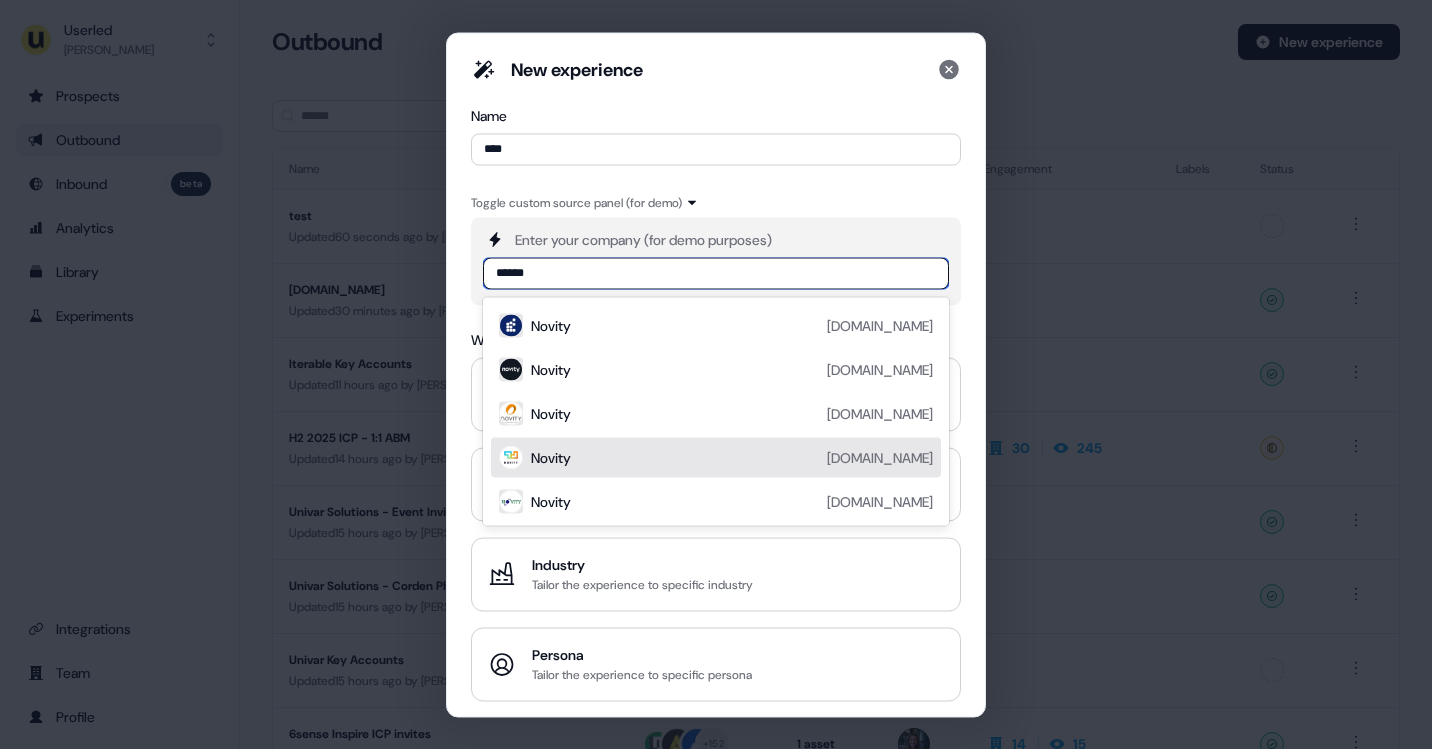 click on "Novity [DOMAIN_NAME]" at bounding box center (732, 457) 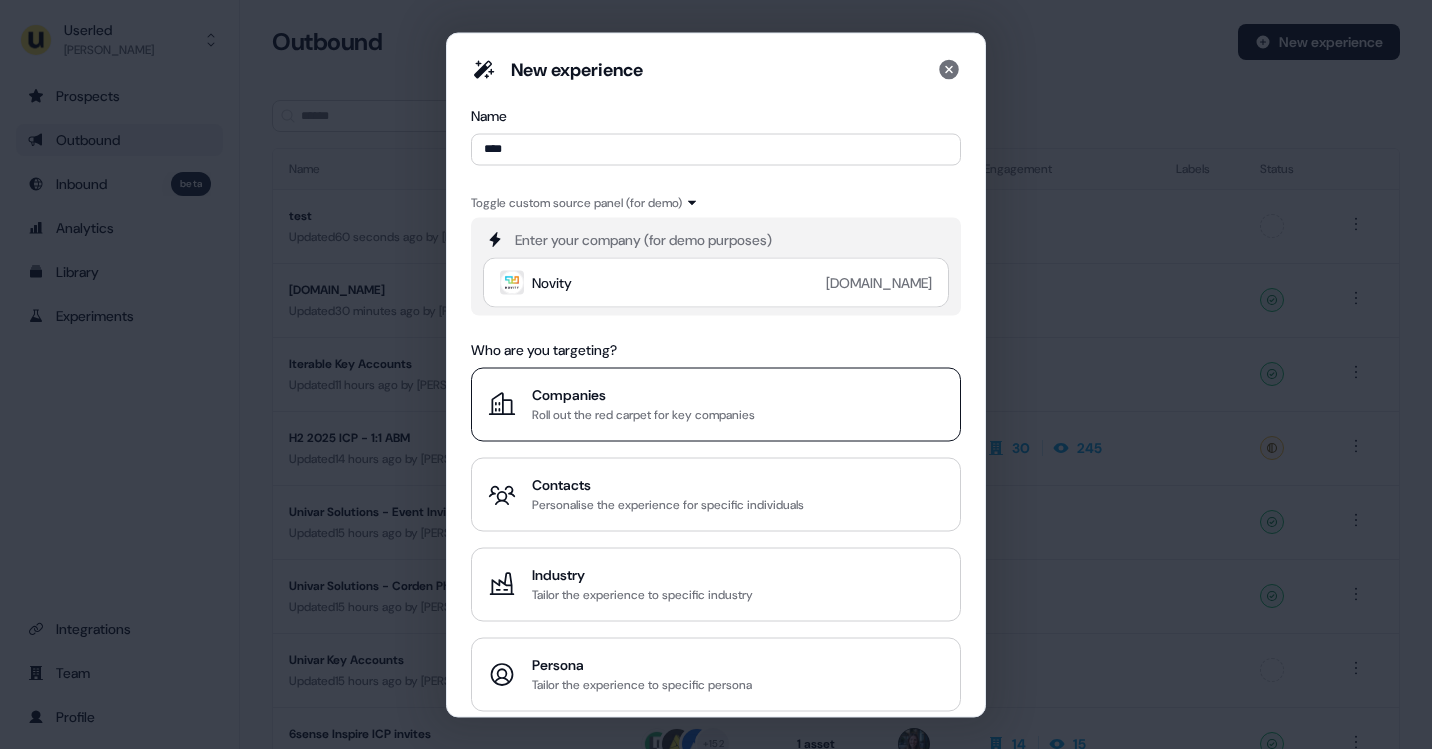 click on "Roll out the red carpet for key companies" at bounding box center [643, 414] 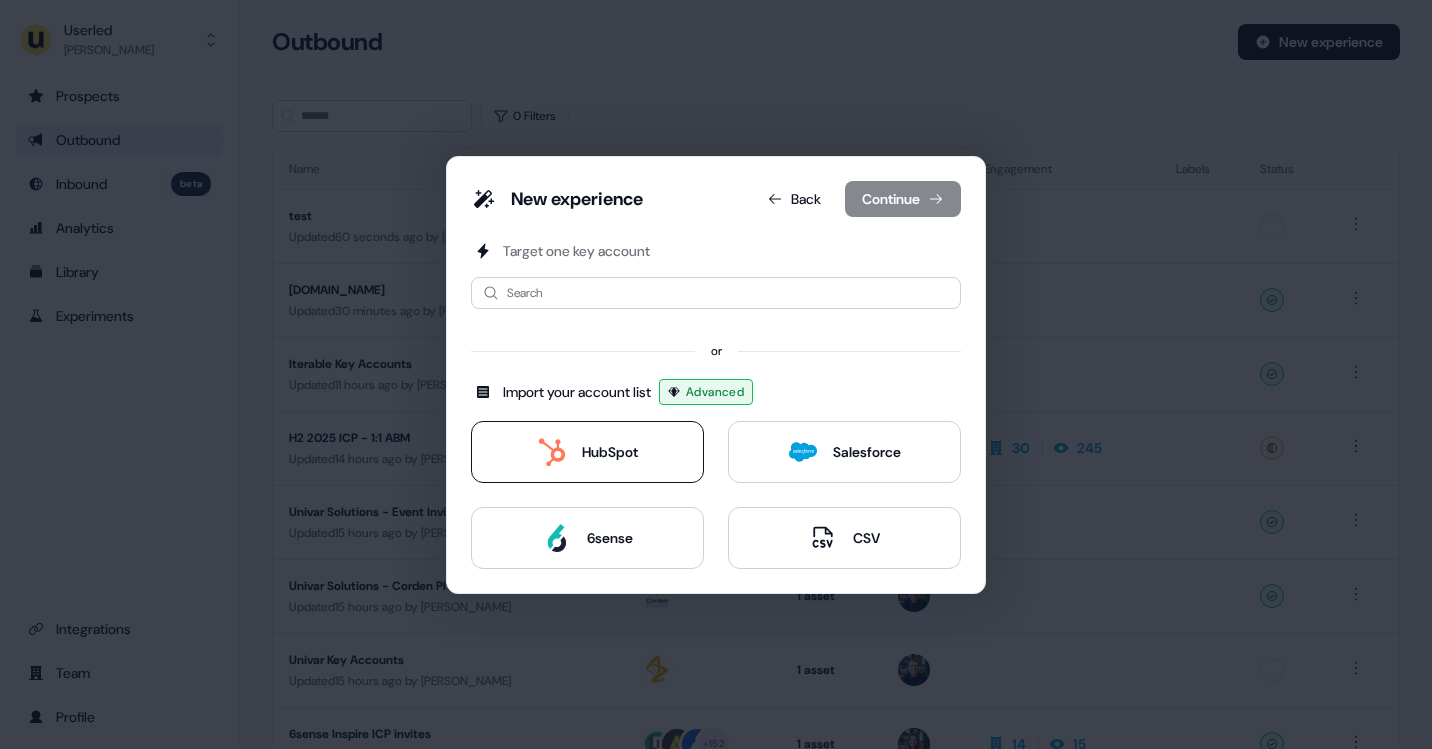 click on "HubSpot" at bounding box center [587, 452] 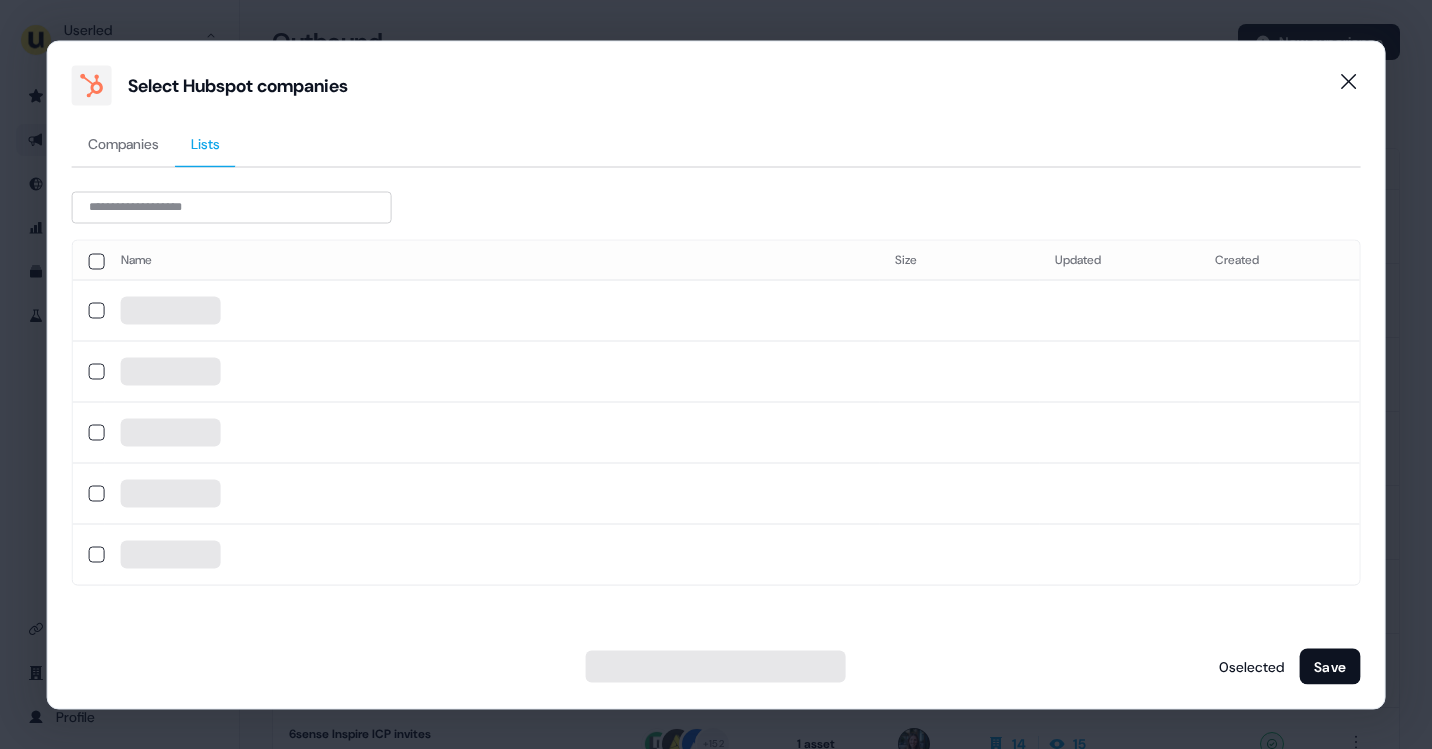 click on "Lists" at bounding box center (205, 143) 